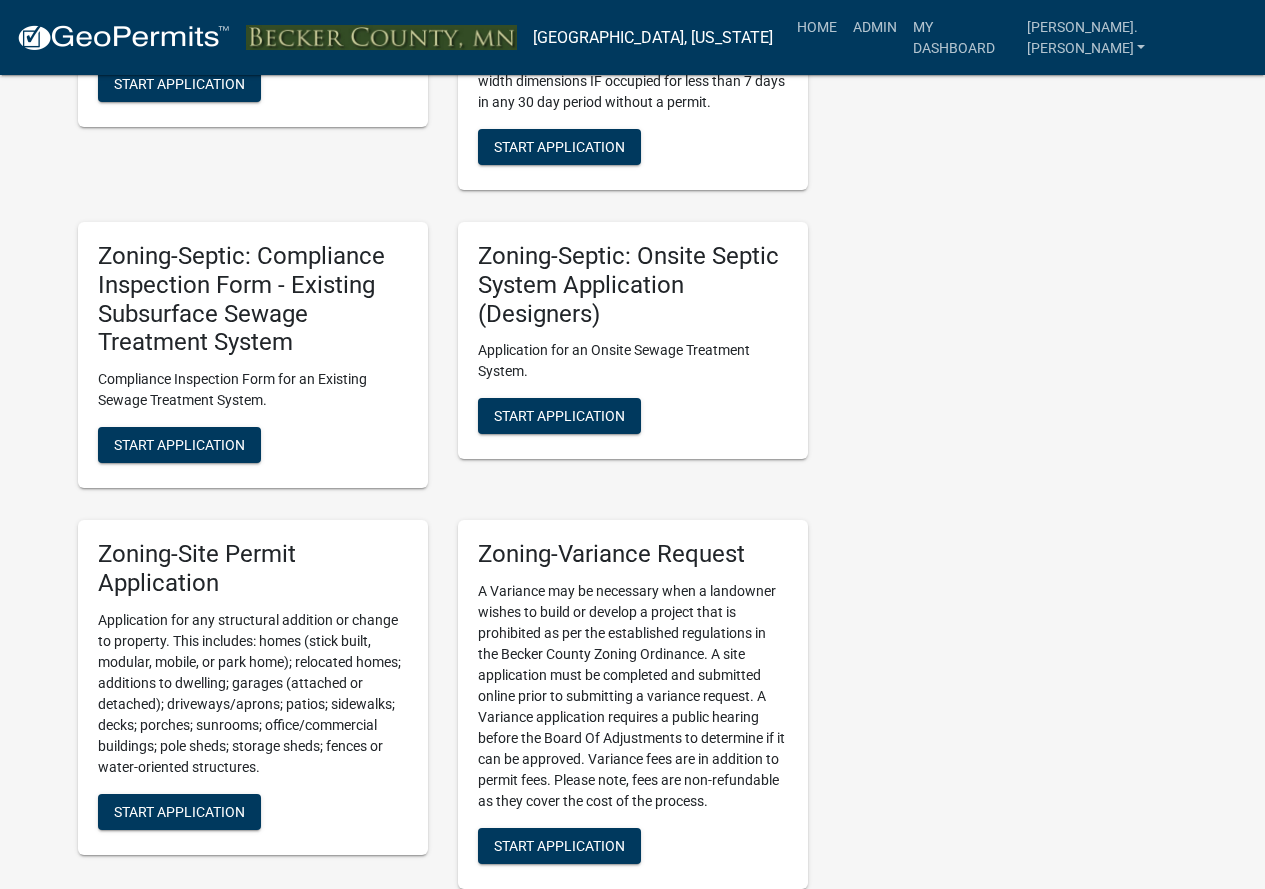 scroll, scrollTop: 2100, scrollLeft: 0, axis: vertical 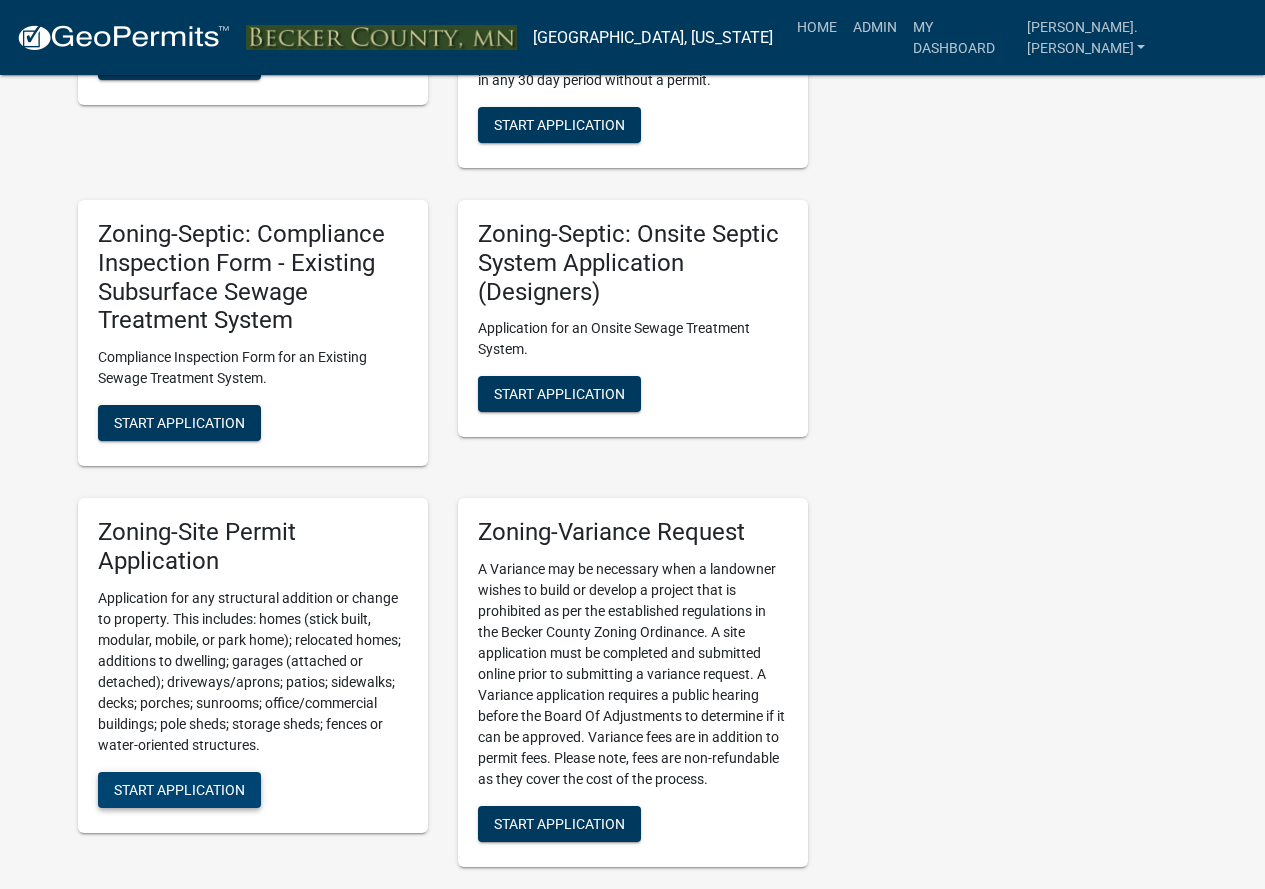 click on "Start Application" 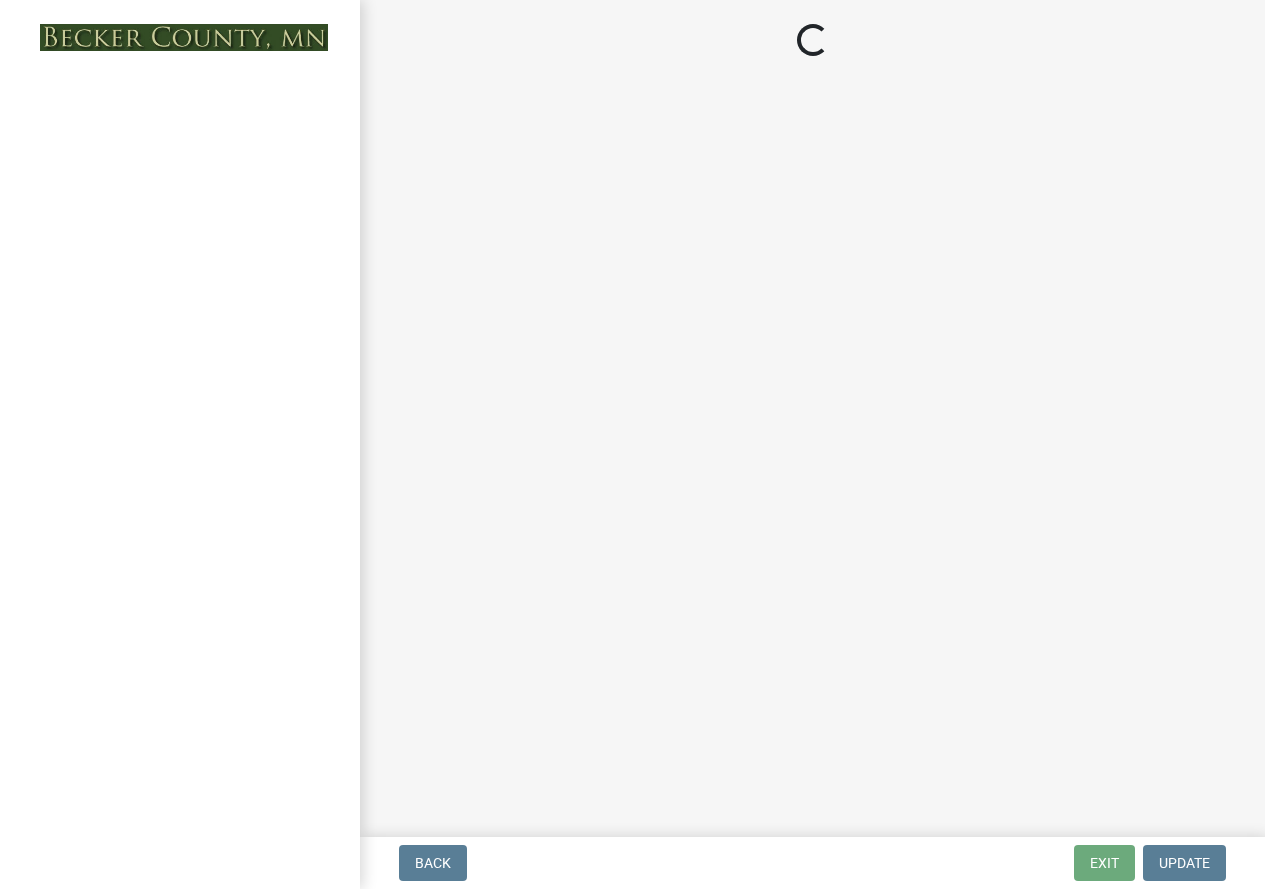 scroll, scrollTop: 0, scrollLeft: 0, axis: both 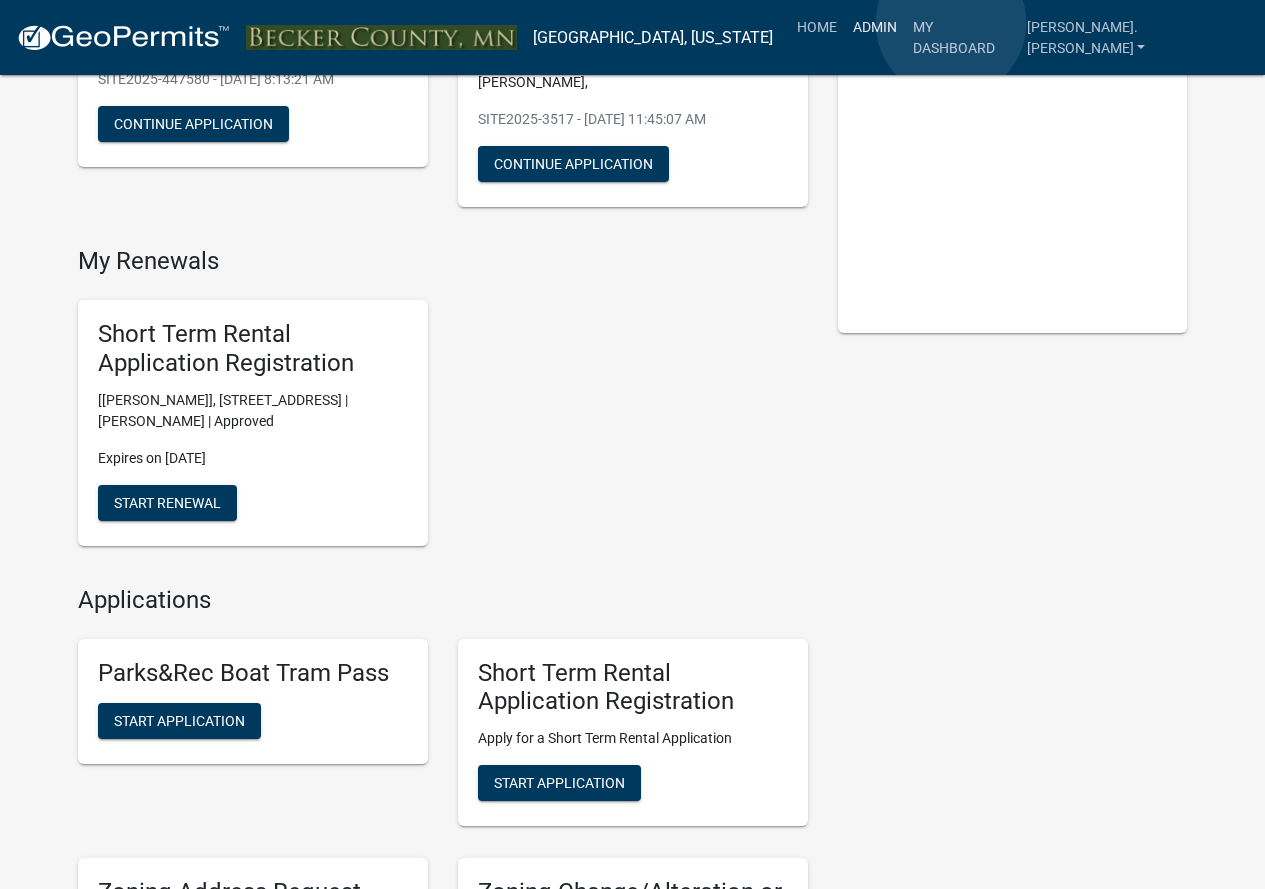 click on "Admin" at bounding box center [875, 27] 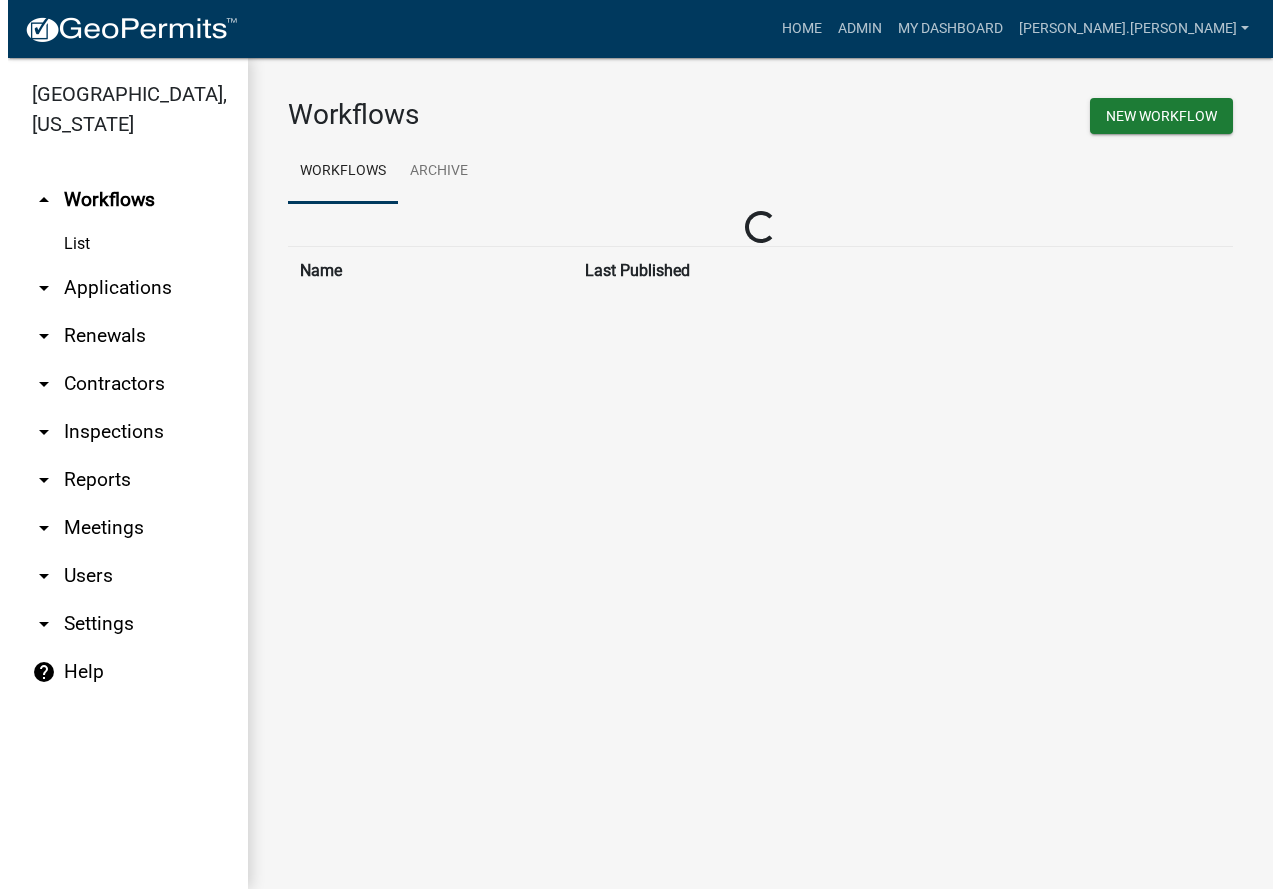 scroll, scrollTop: 0, scrollLeft: 0, axis: both 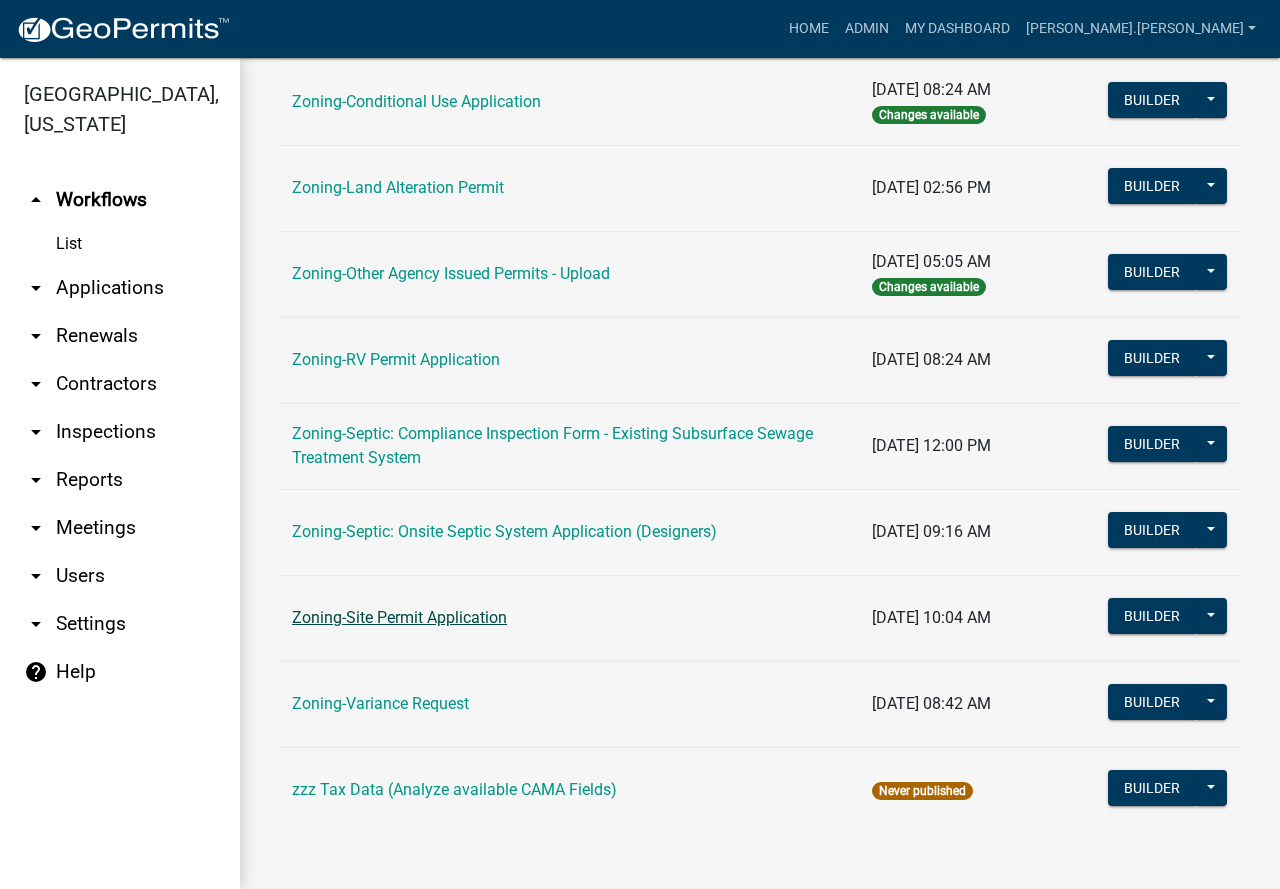 click on "Zoning-Site Permit Application" at bounding box center [399, 617] 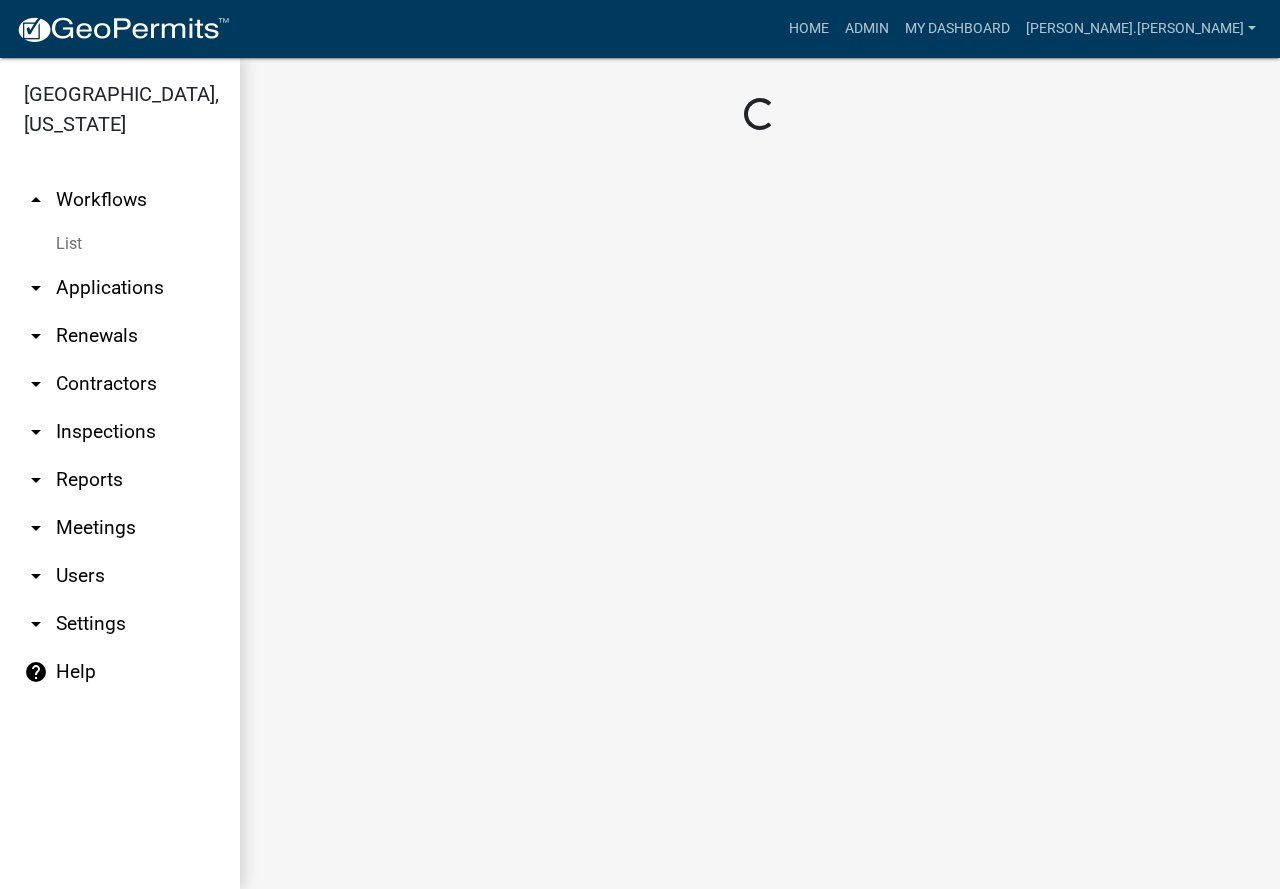 scroll, scrollTop: 0, scrollLeft: 0, axis: both 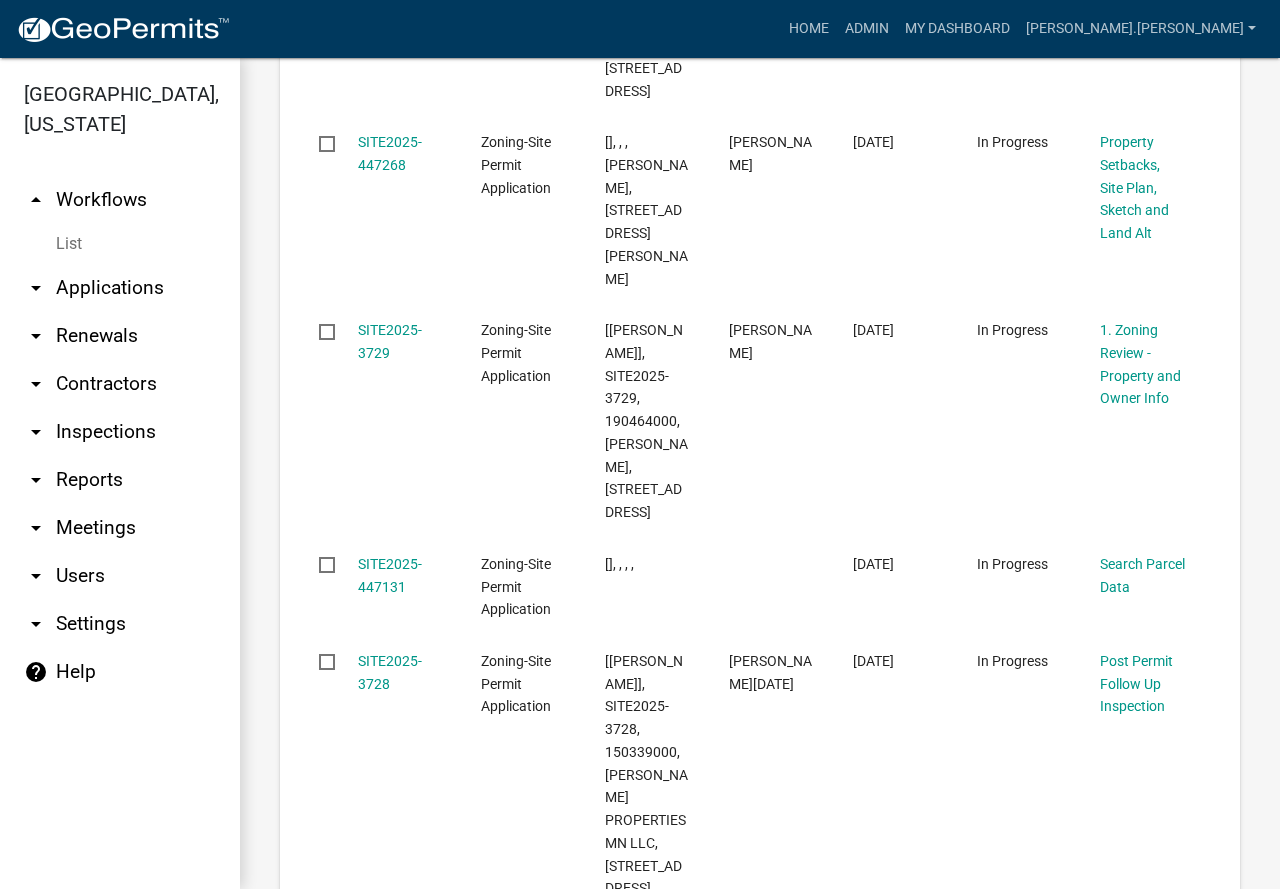 click on "2" 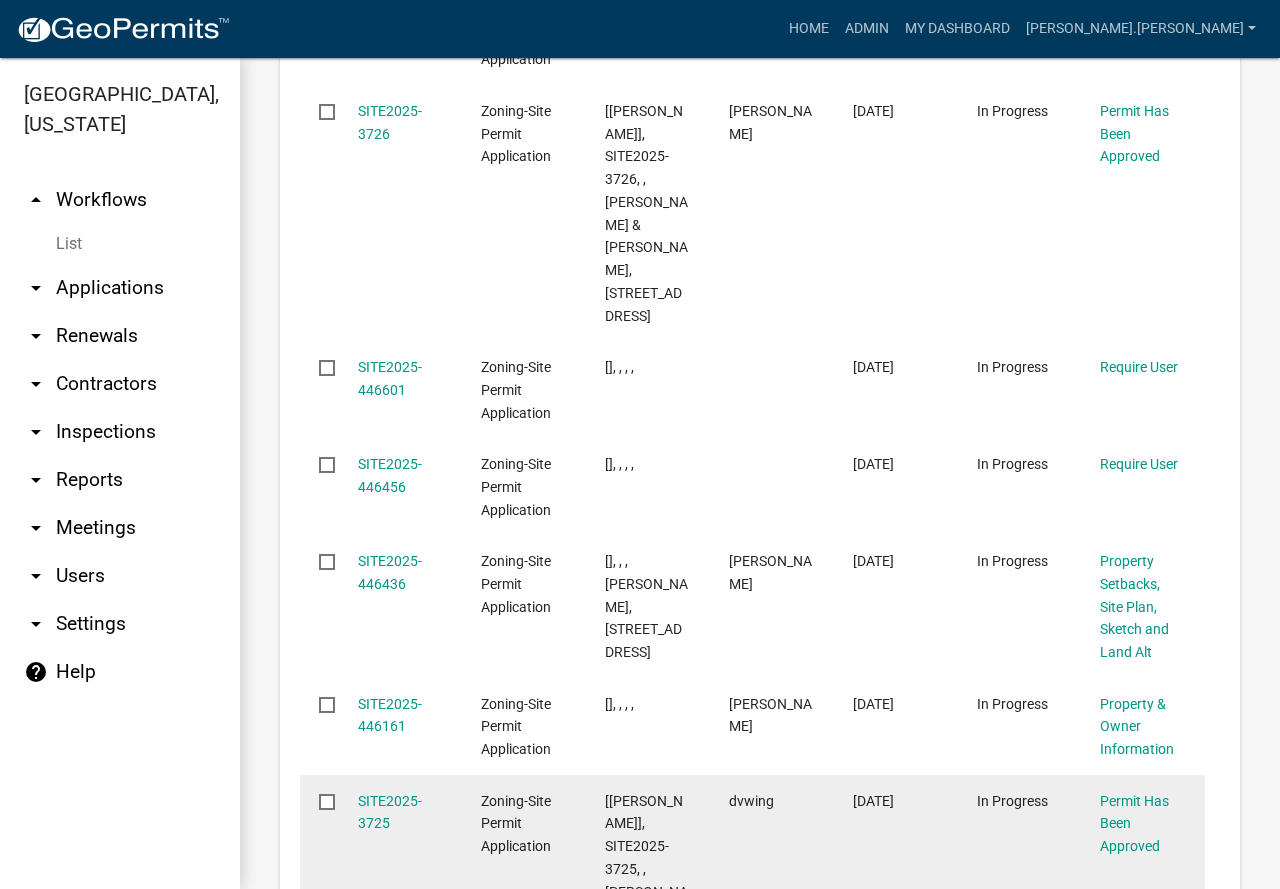 scroll, scrollTop: 3469, scrollLeft: 0, axis: vertical 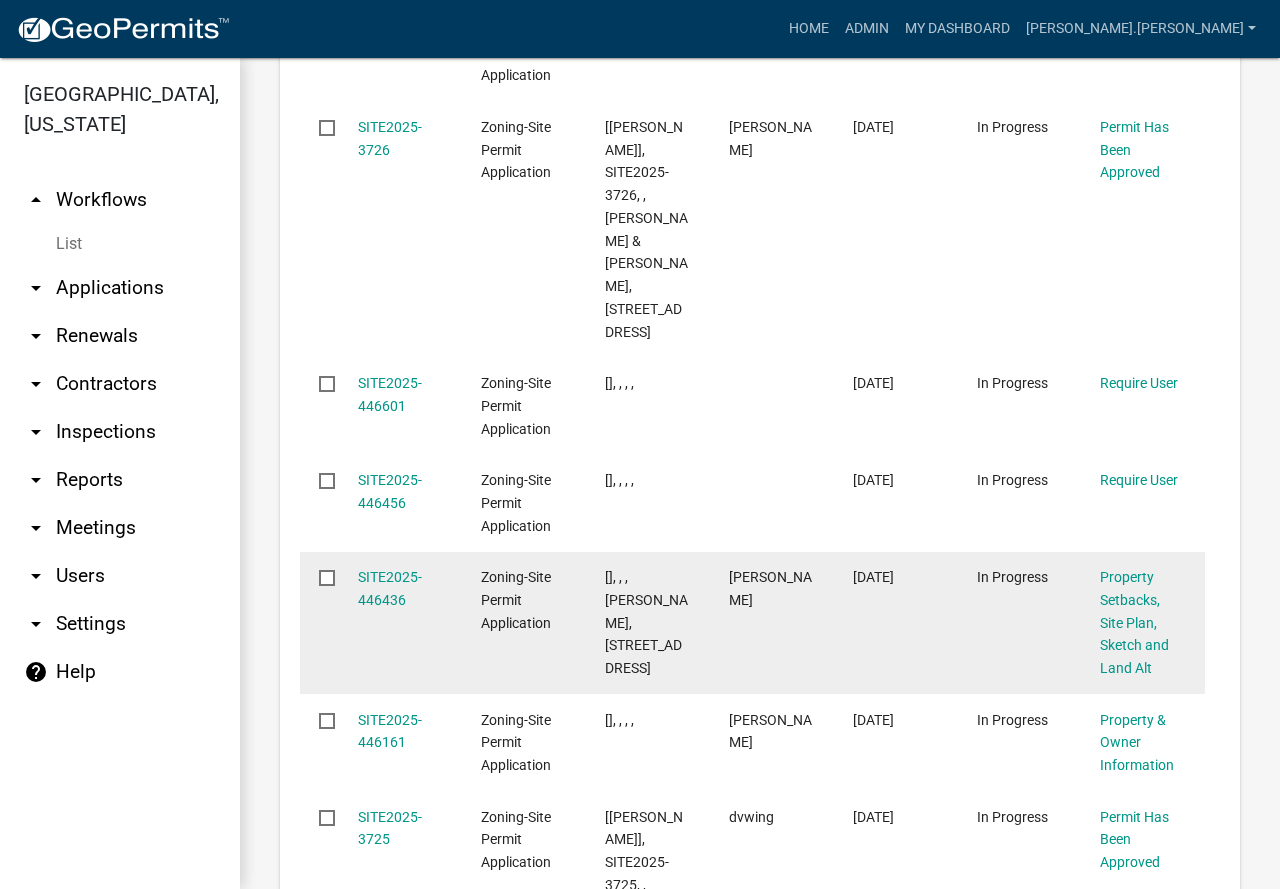 click on "SITE2025-446436" 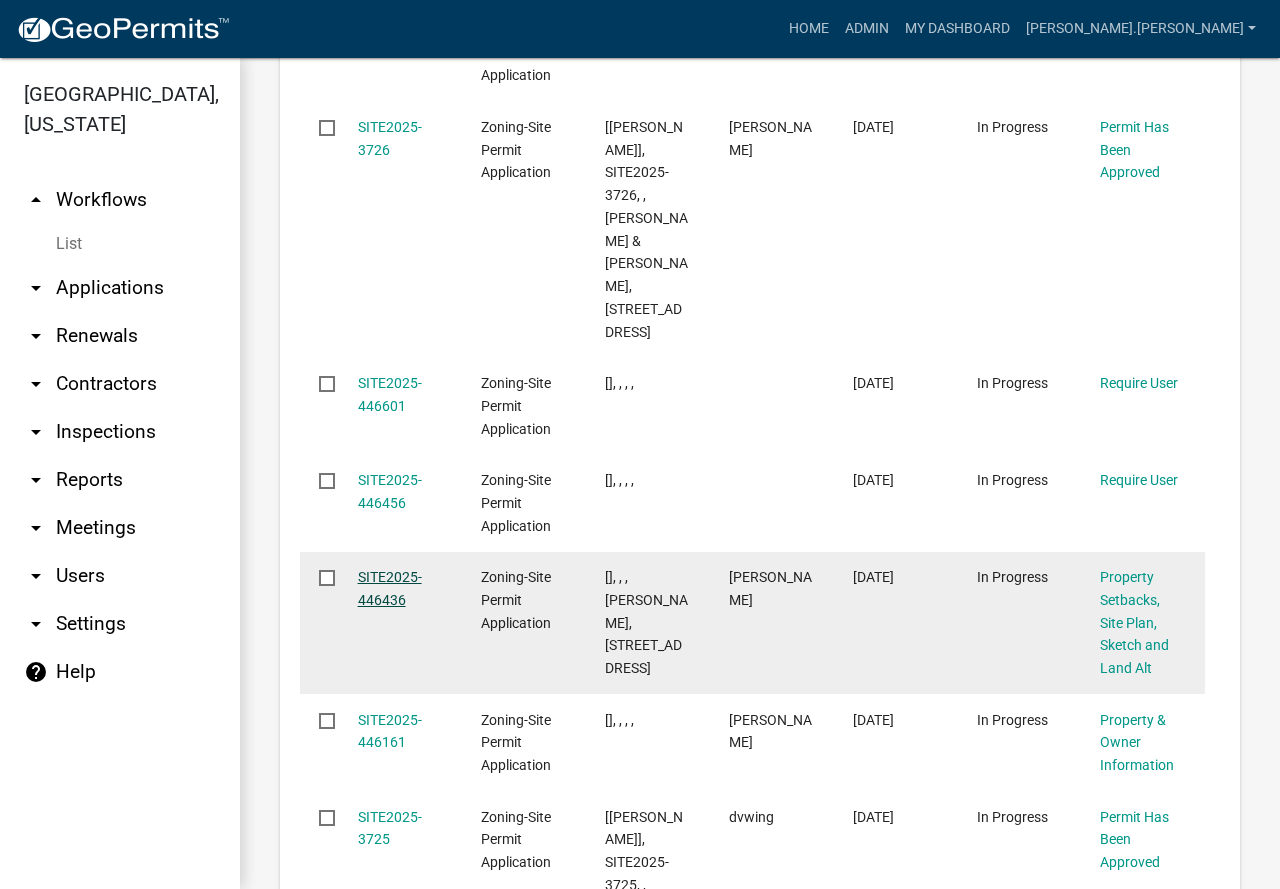 click on "SITE2025-446436" 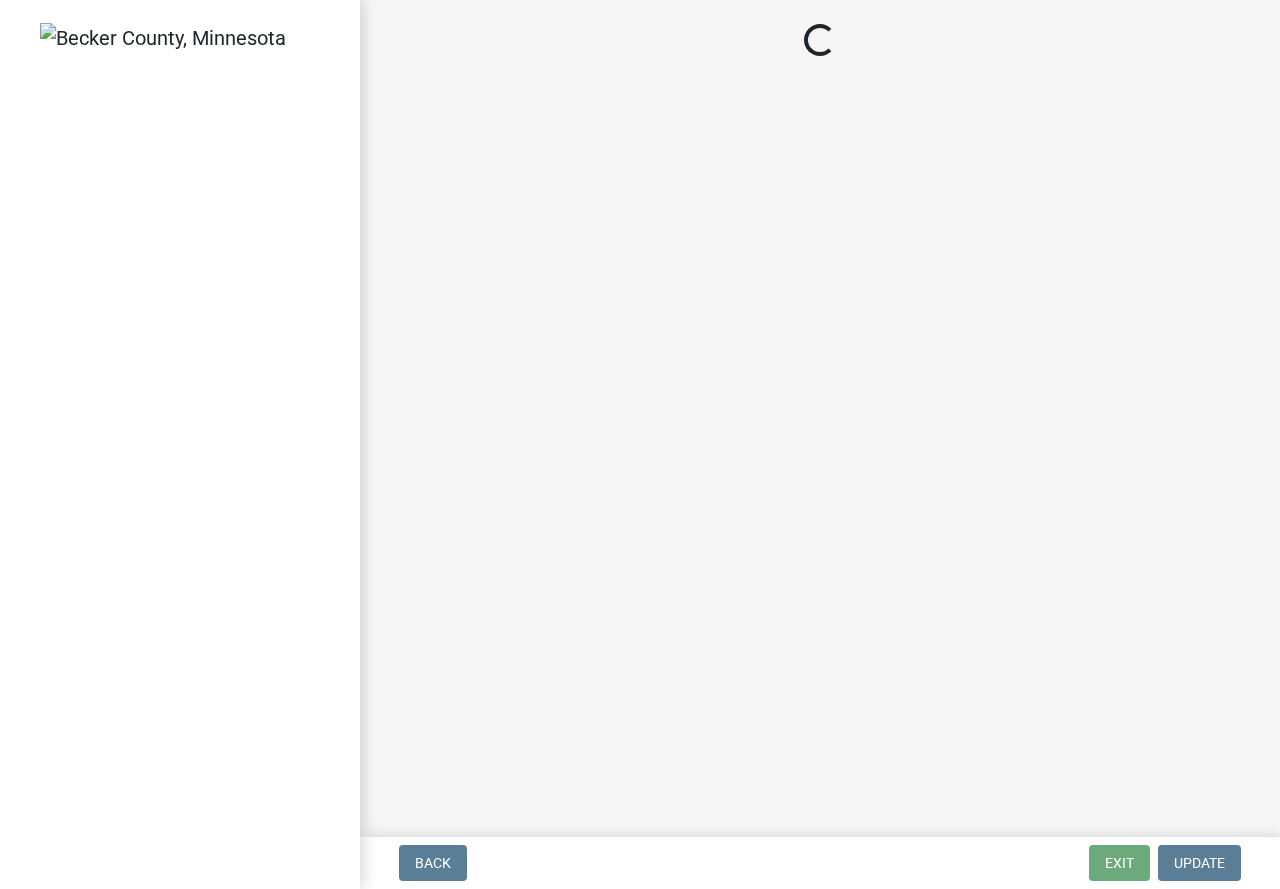 select on "7b13c63f-e699-4112-b373-98fbd28ec536" 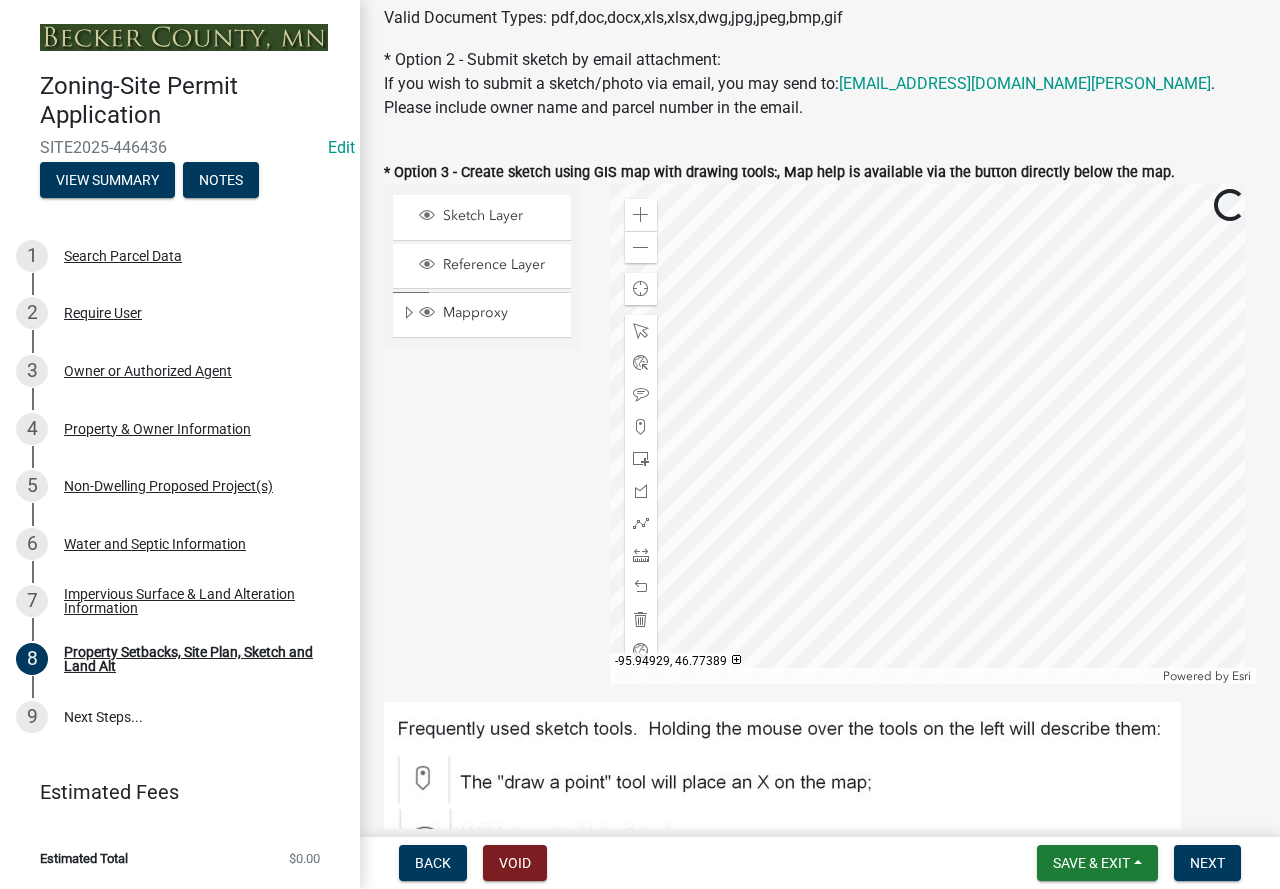 scroll, scrollTop: 800, scrollLeft: 0, axis: vertical 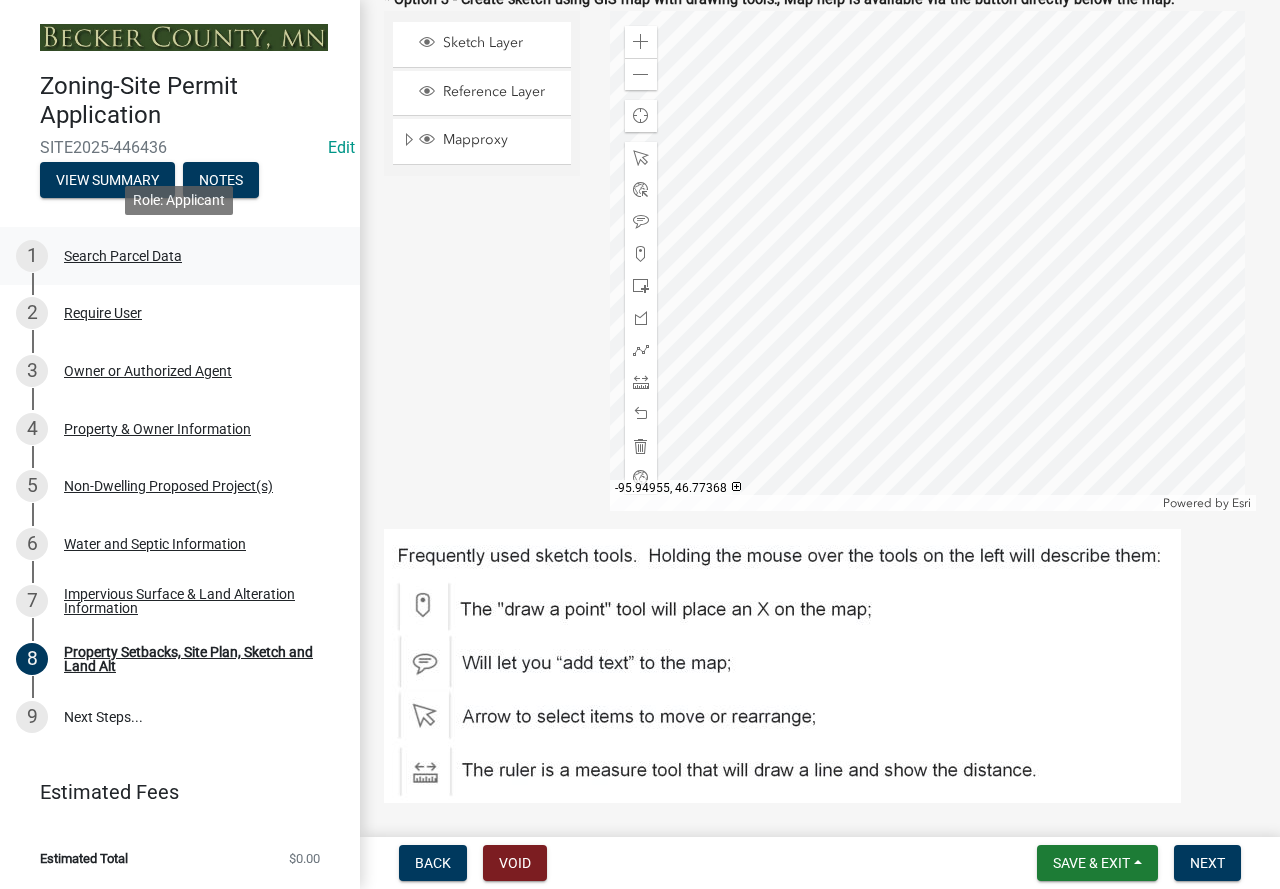 click on "Search Parcel Data" at bounding box center [123, 256] 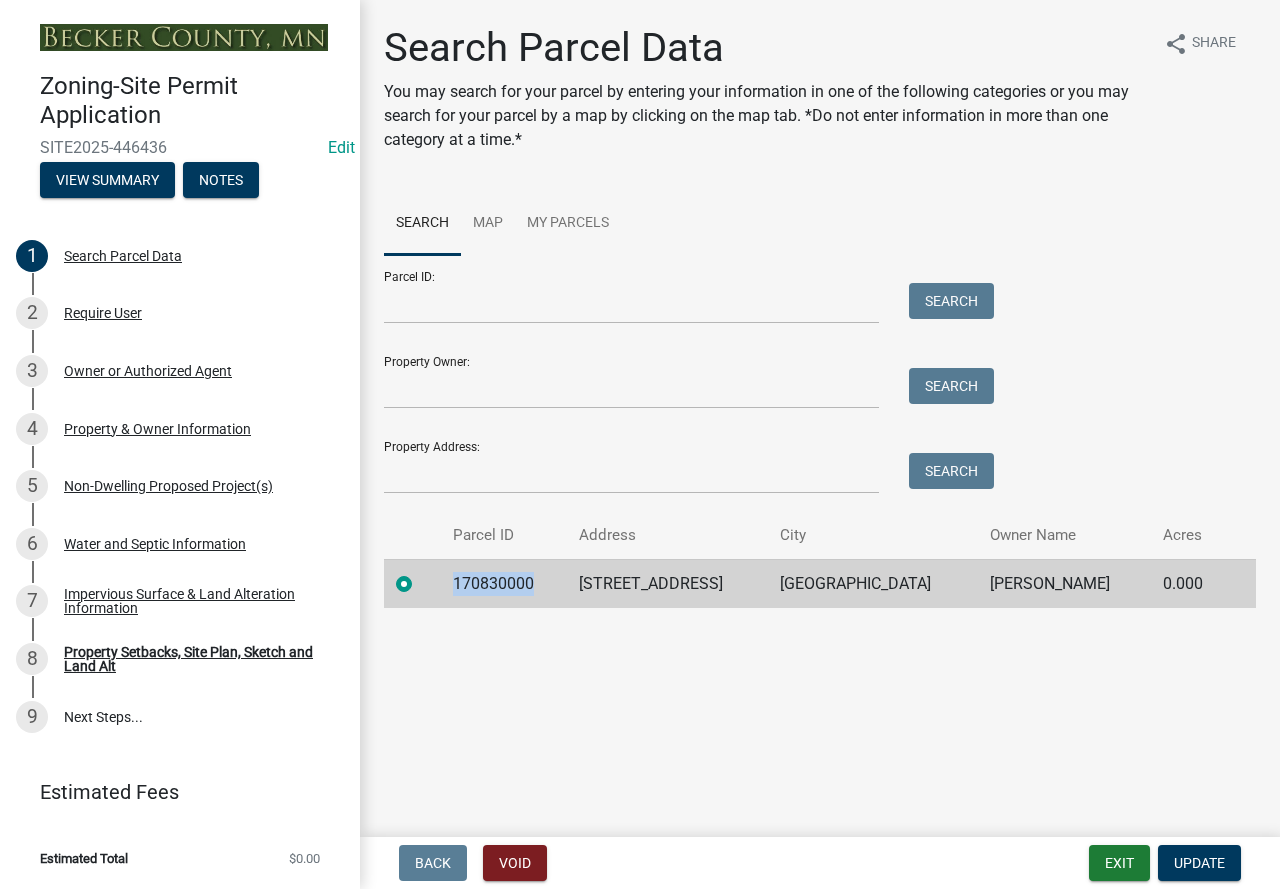 drag, startPoint x: 547, startPoint y: 573, endPoint x: 441, endPoint y: 570, distance: 106.04244 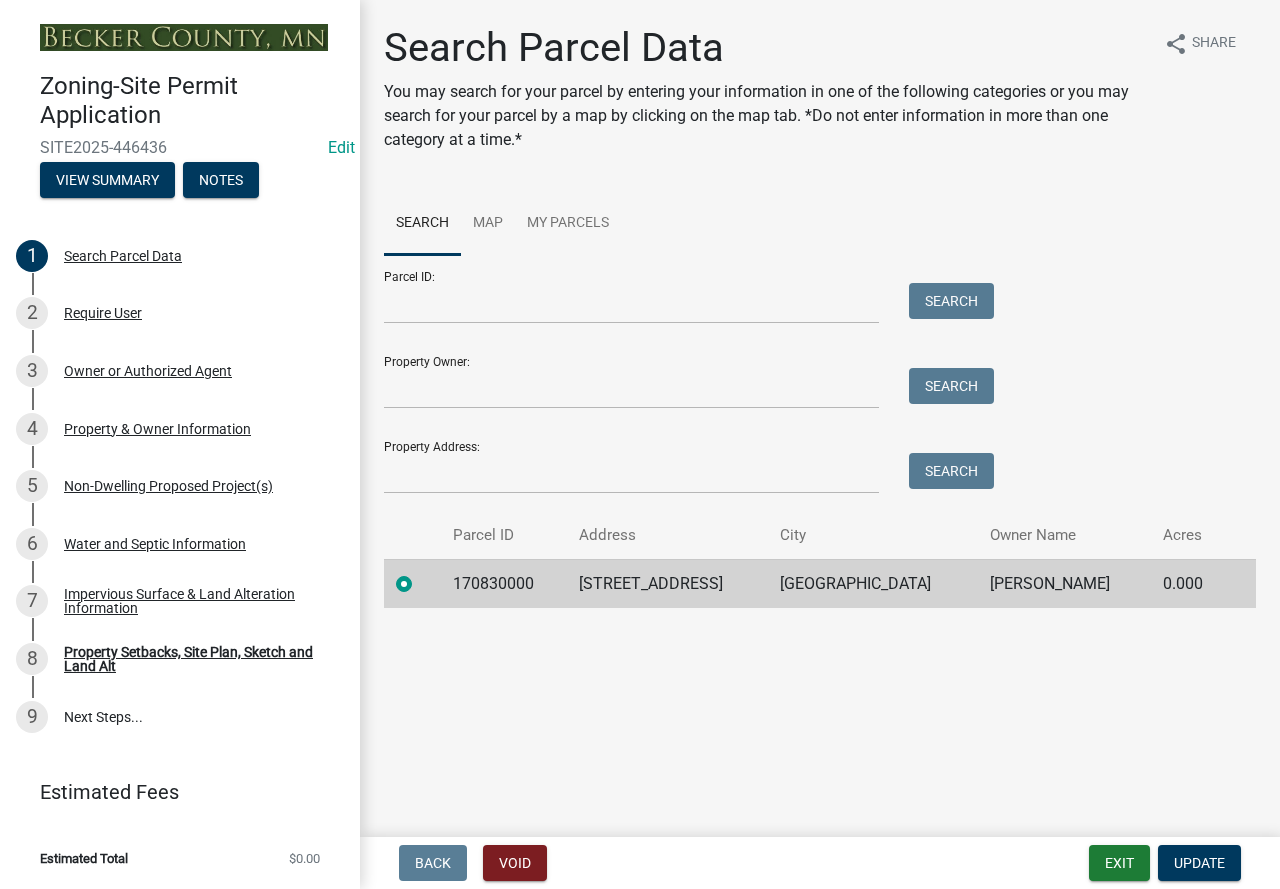 drag, startPoint x: 436, startPoint y: 583, endPoint x: 492, endPoint y: 591, distance: 56.568542 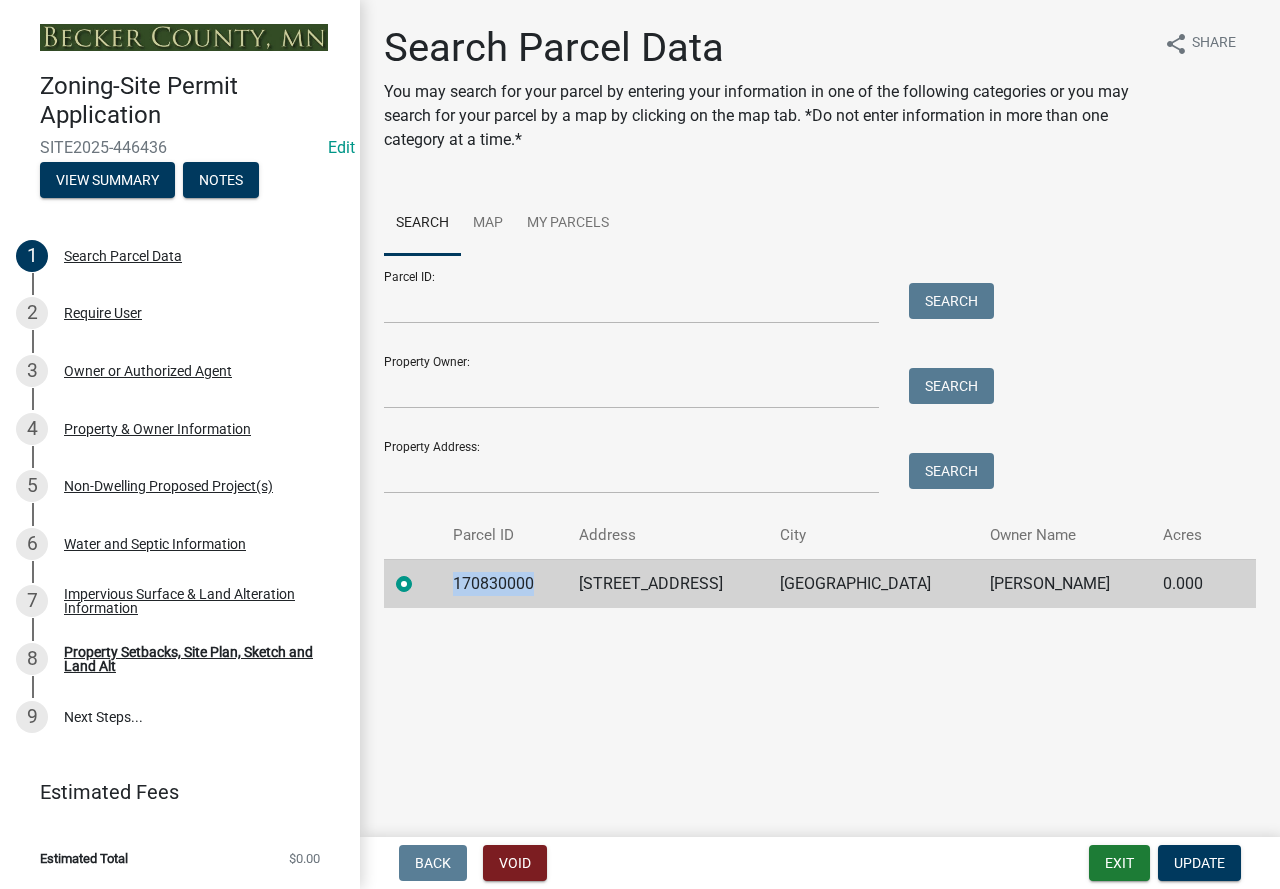 drag, startPoint x: 541, startPoint y: 581, endPoint x: 455, endPoint y: 574, distance: 86.28442 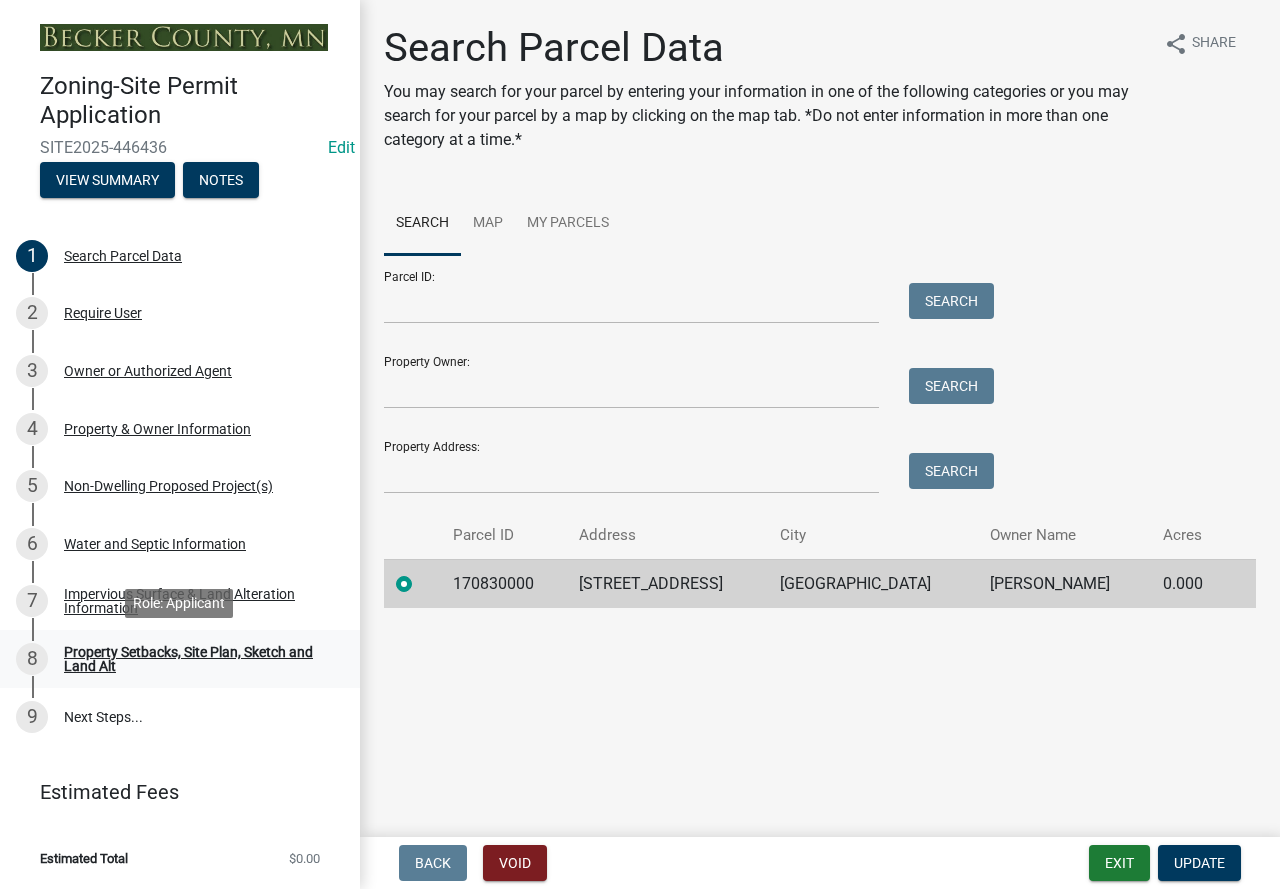 click on "Property Setbacks, Site Plan, Sketch and Land Alt" at bounding box center [196, 659] 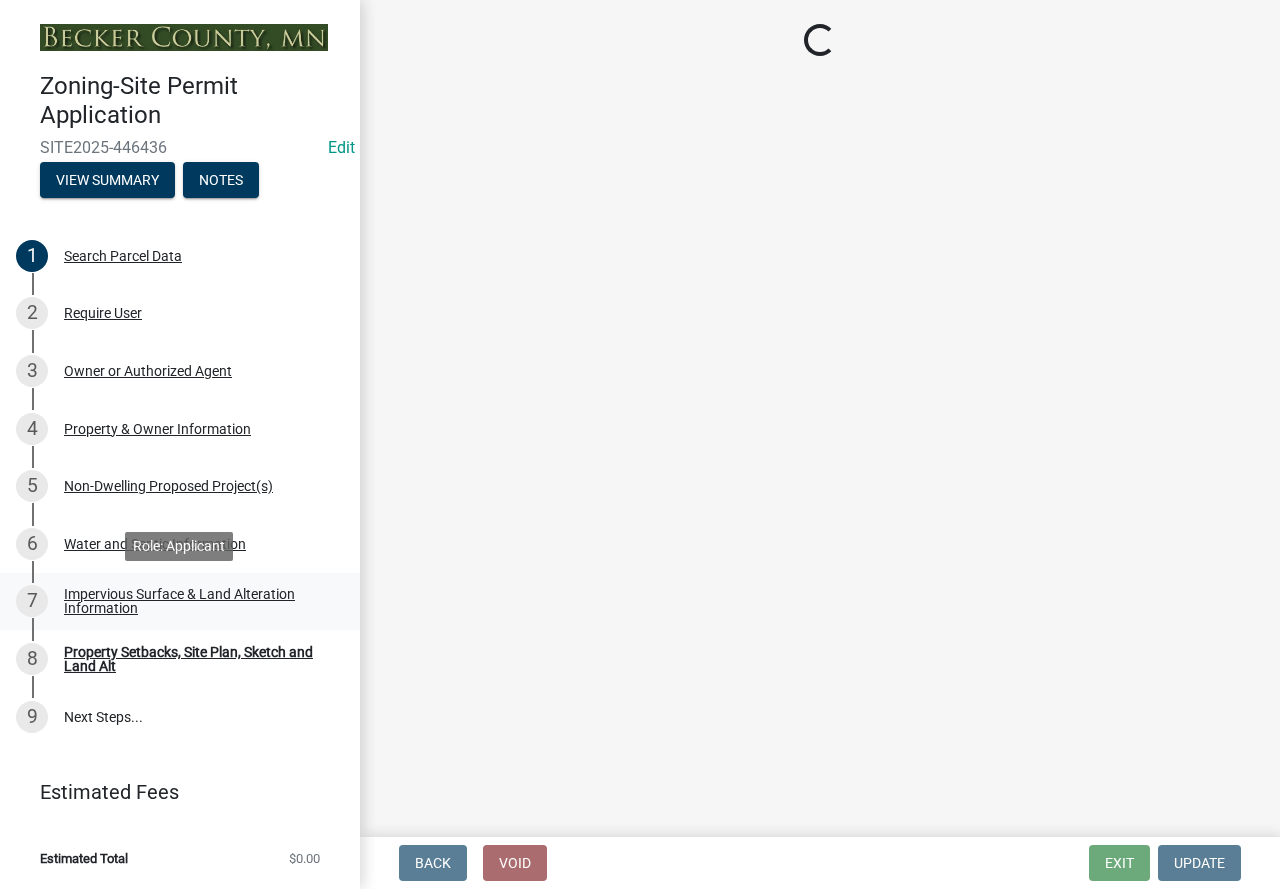 select on "7b13c63f-e699-4112-b373-98fbd28ec536" 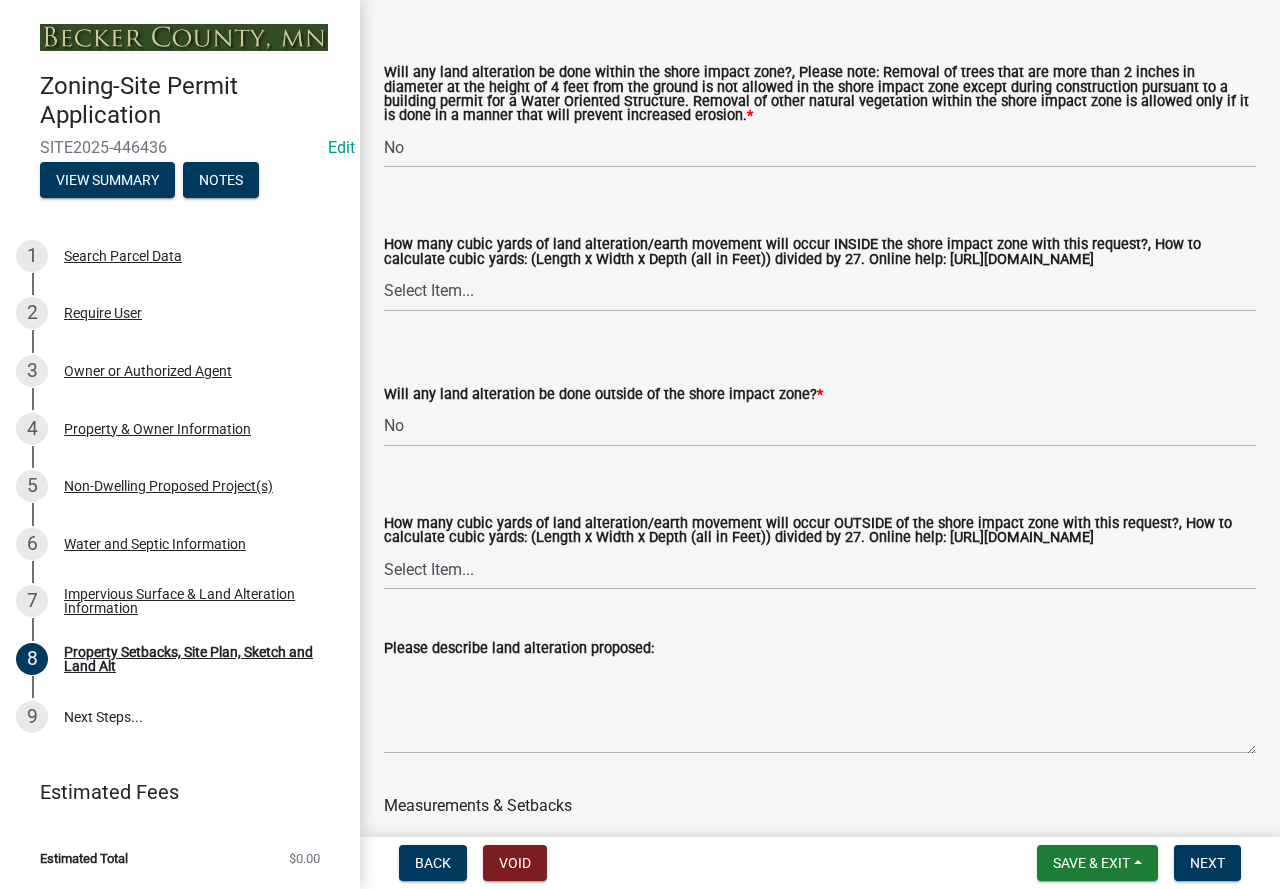 scroll, scrollTop: 2900, scrollLeft: 0, axis: vertical 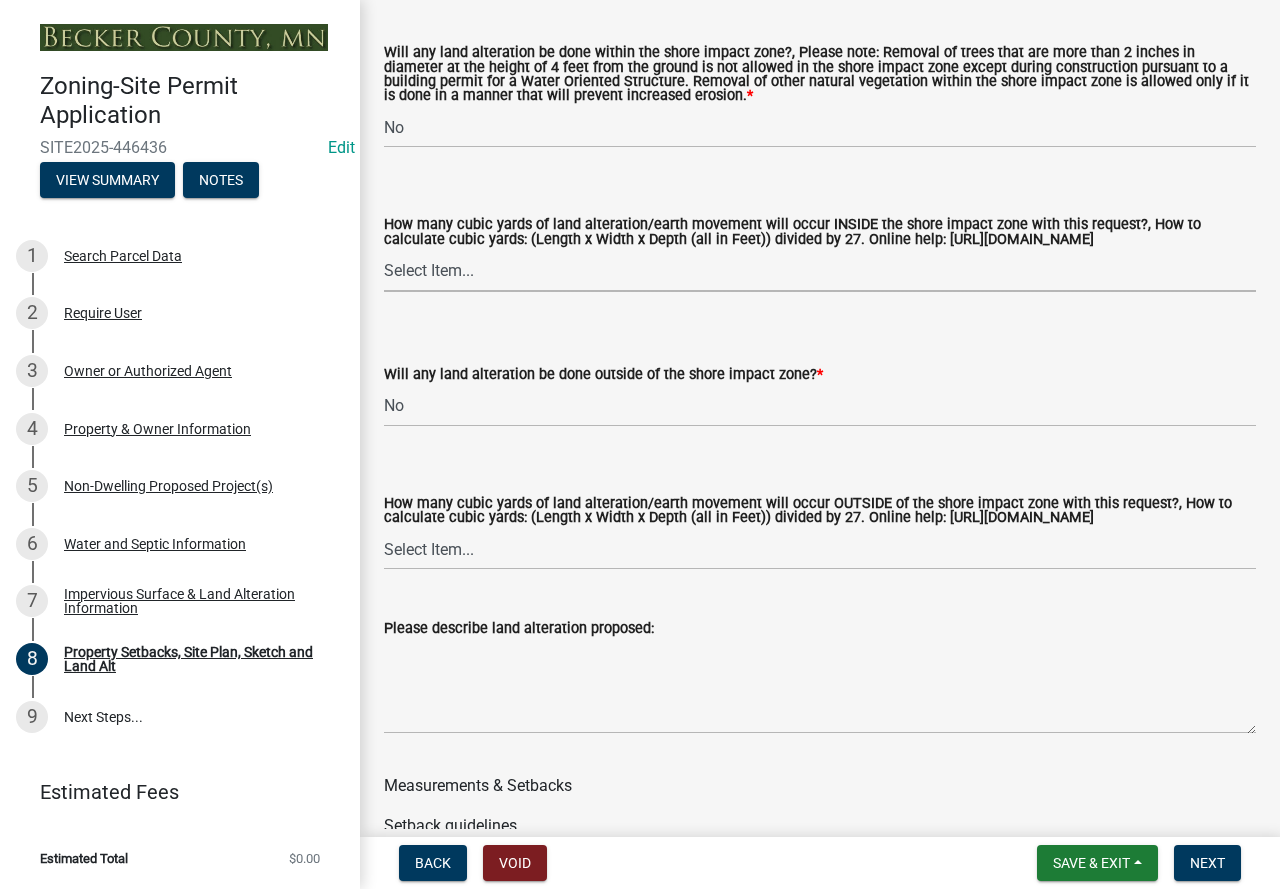 click on "Select Item...   None   10 Cubic Yards or less   11-50 Cubic Yards   Over 50 Cubic Yards" at bounding box center [820, 271] 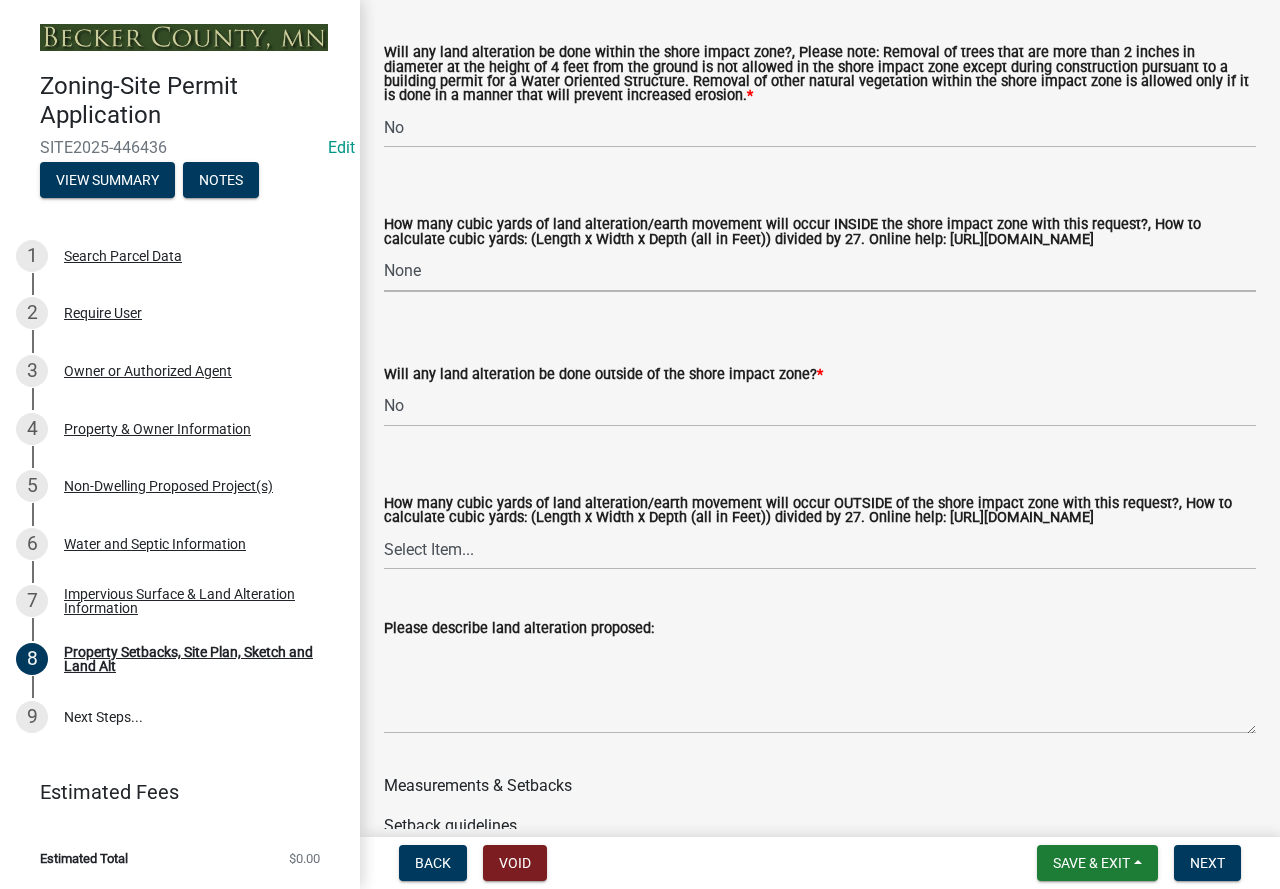 click on "Select Item...   None   10 Cubic Yards or less   11-50 Cubic Yards   Over 50 Cubic Yards" at bounding box center [820, 271] 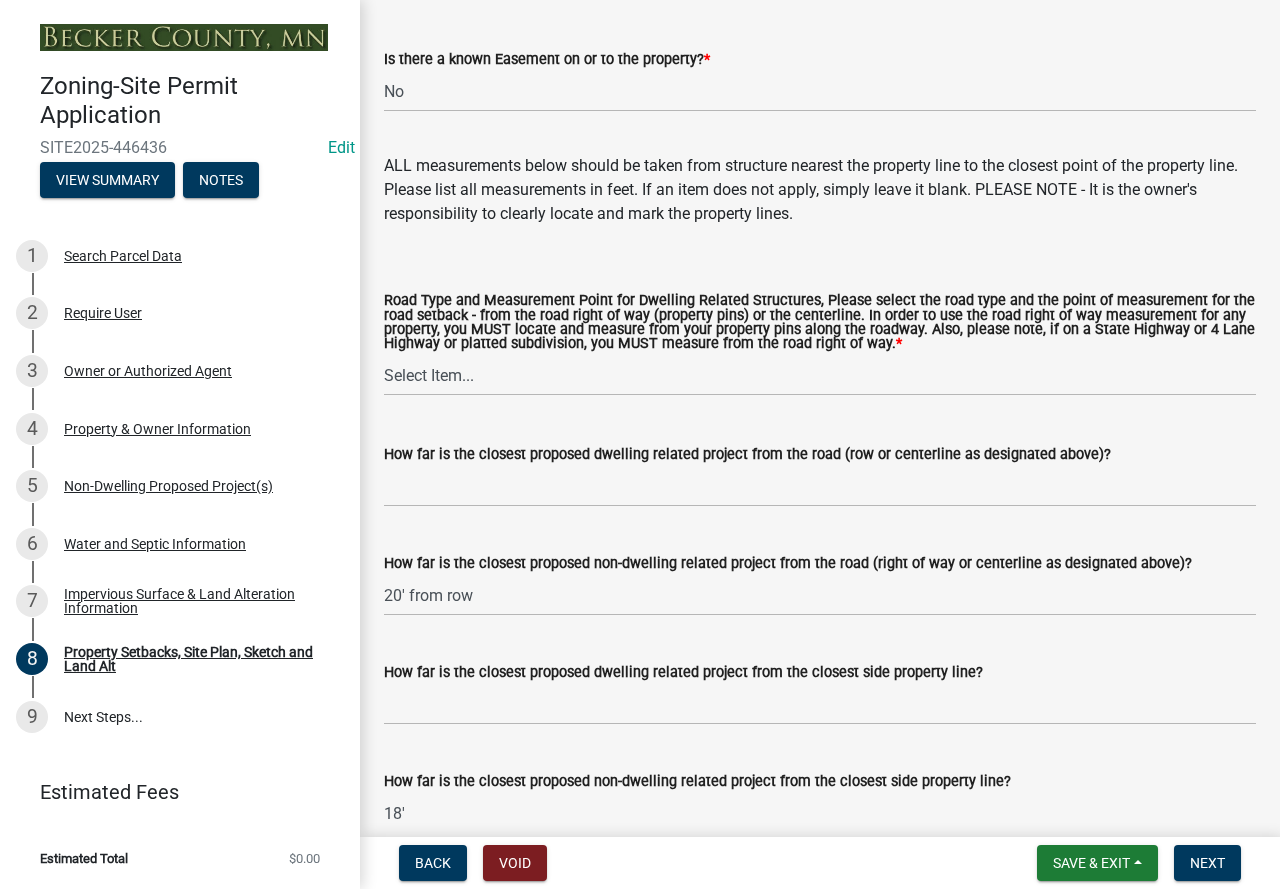 scroll, scrollTop: 3900, scrollLeft: 0, axis: vertical 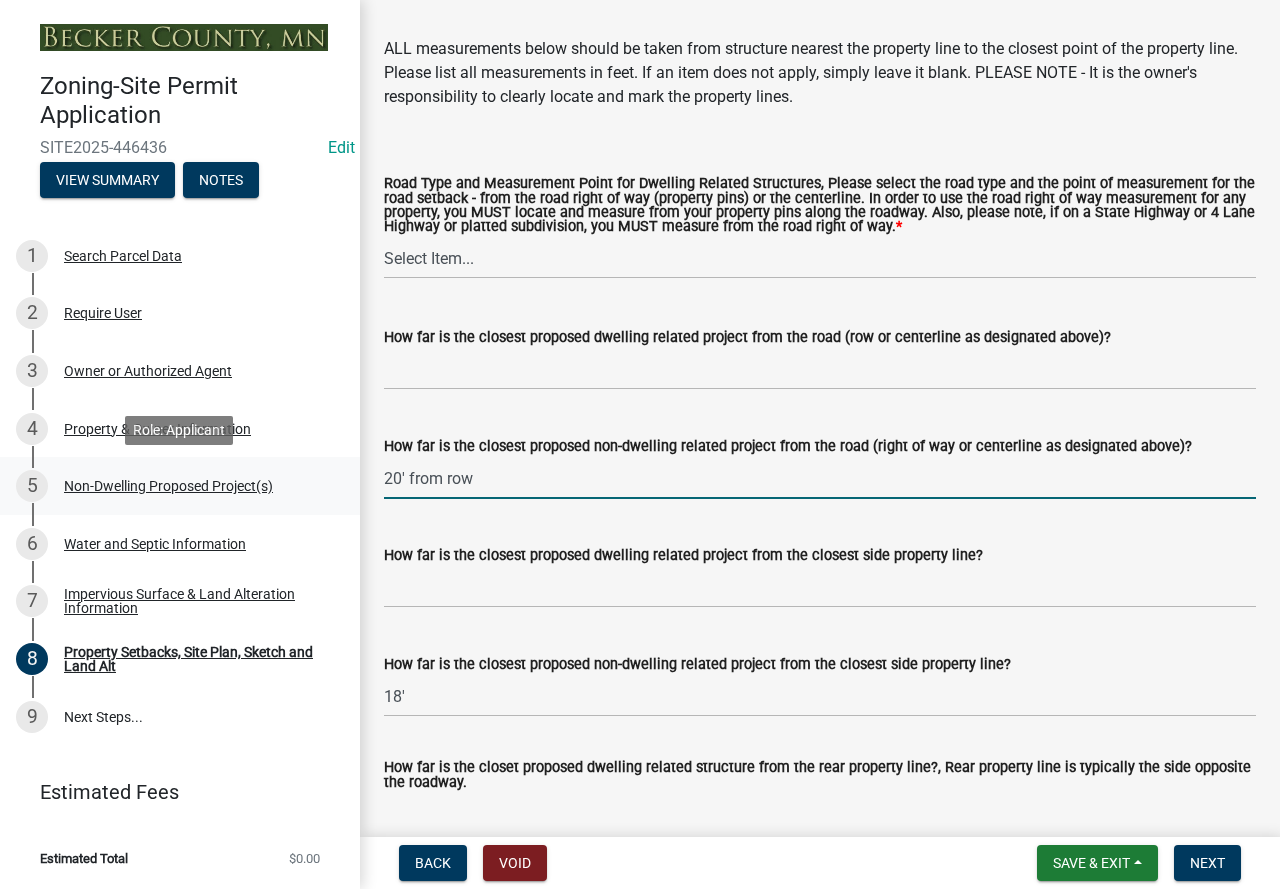 drag, startPoint x: 403, startPoint y: 495, endPoint x: 341, endPoint y: 485, distance: 62.801273 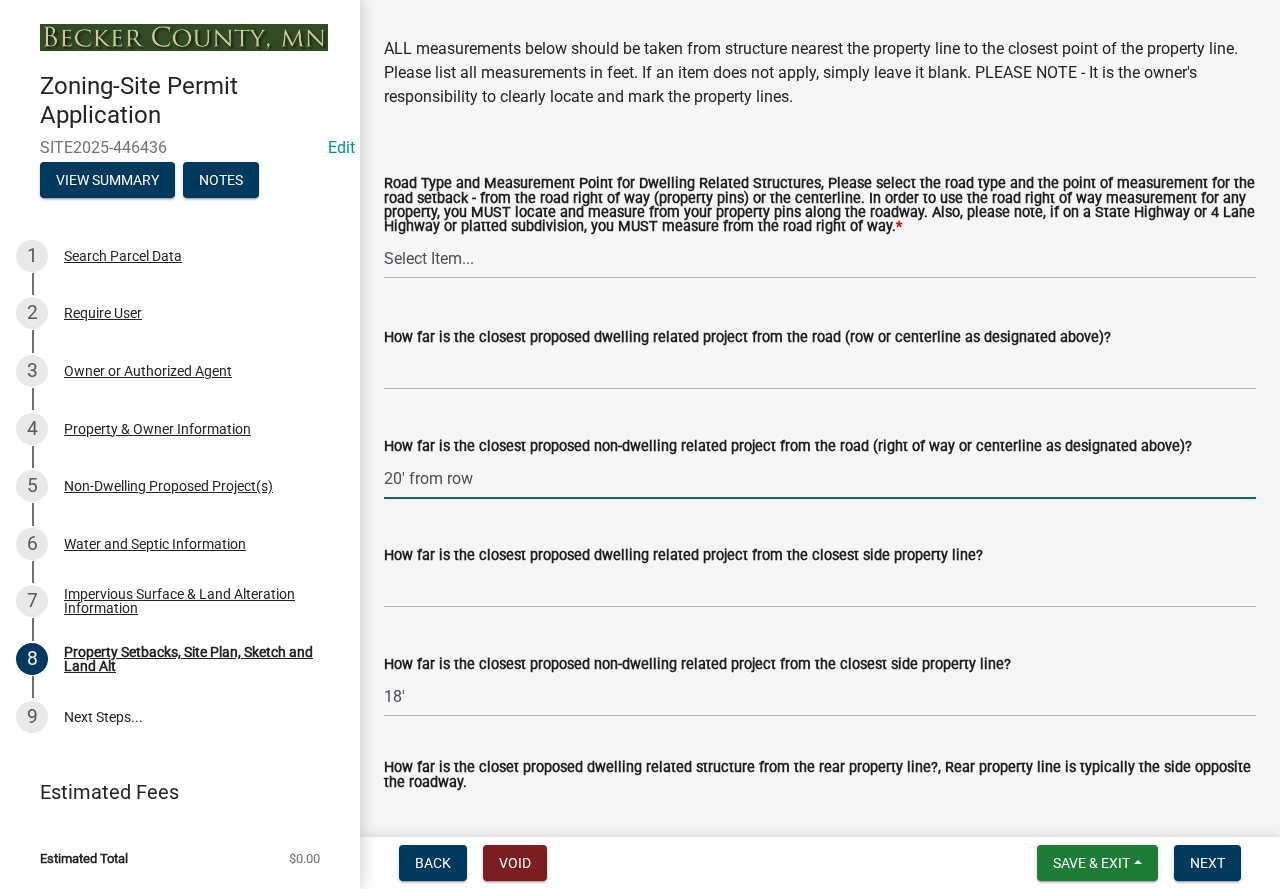 drag, startPoint x: 404, startPoint y: 496, endPoint x: 385, endPoint y: 496, distance: 19 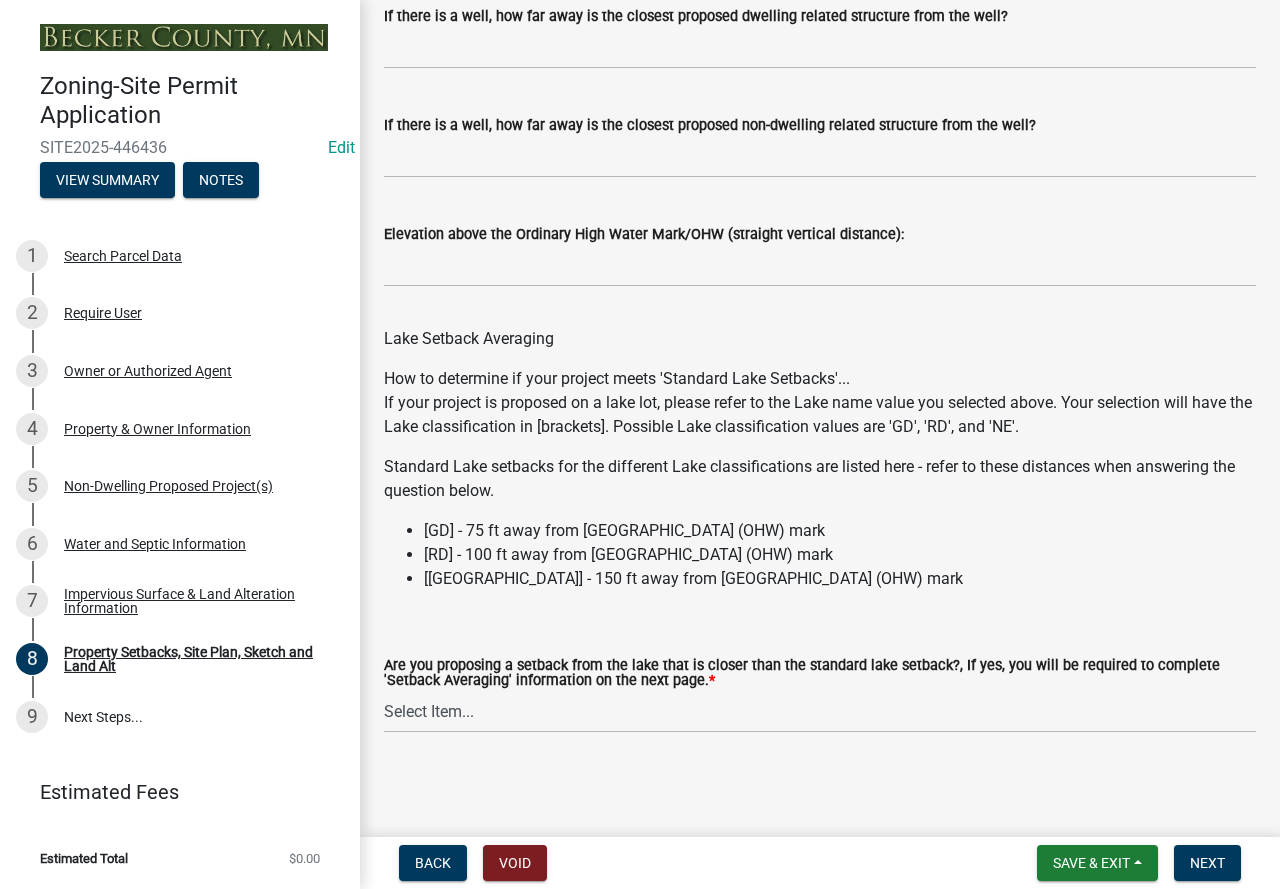 type on "15 from row" 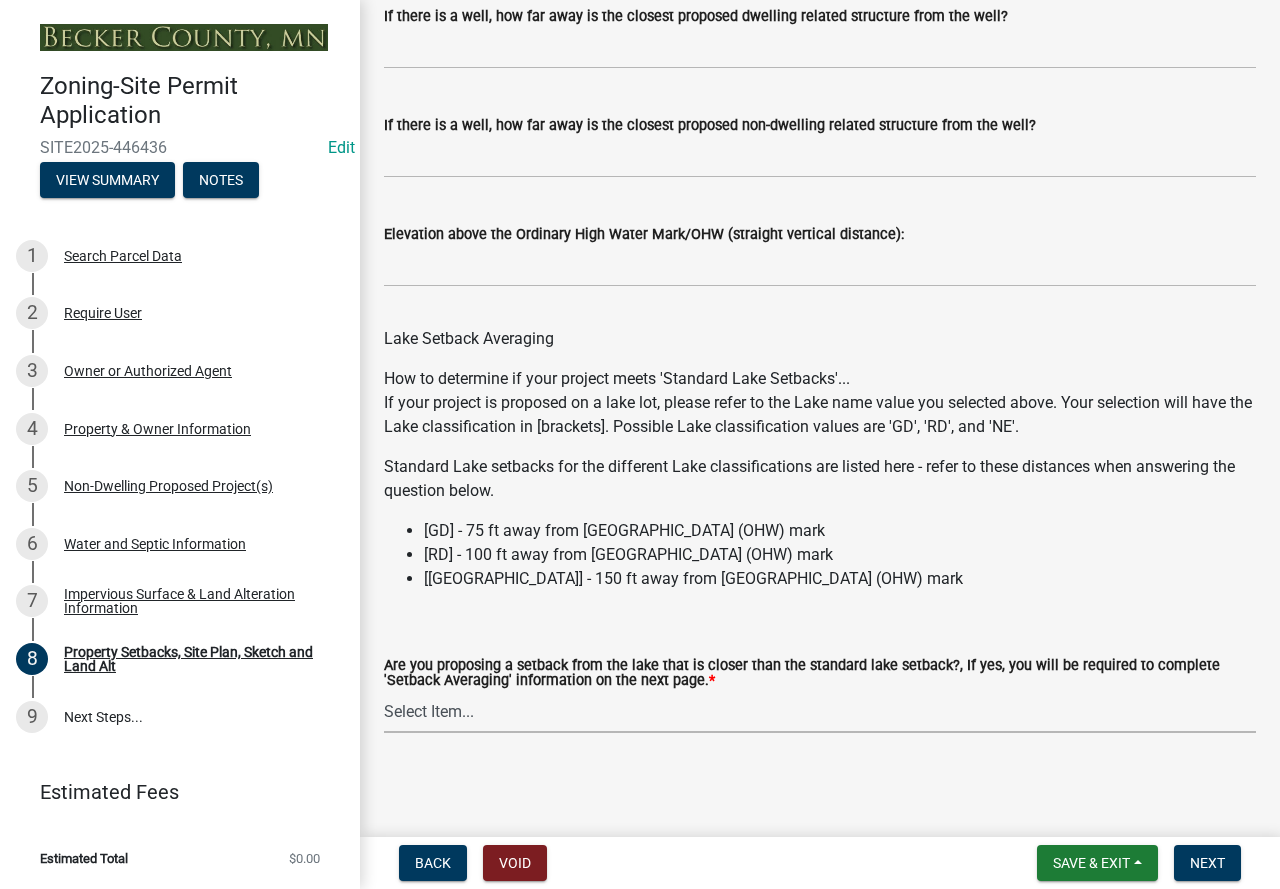 click on "Select Item...   Yes   No   N/A" at bounding box center (820, 712) 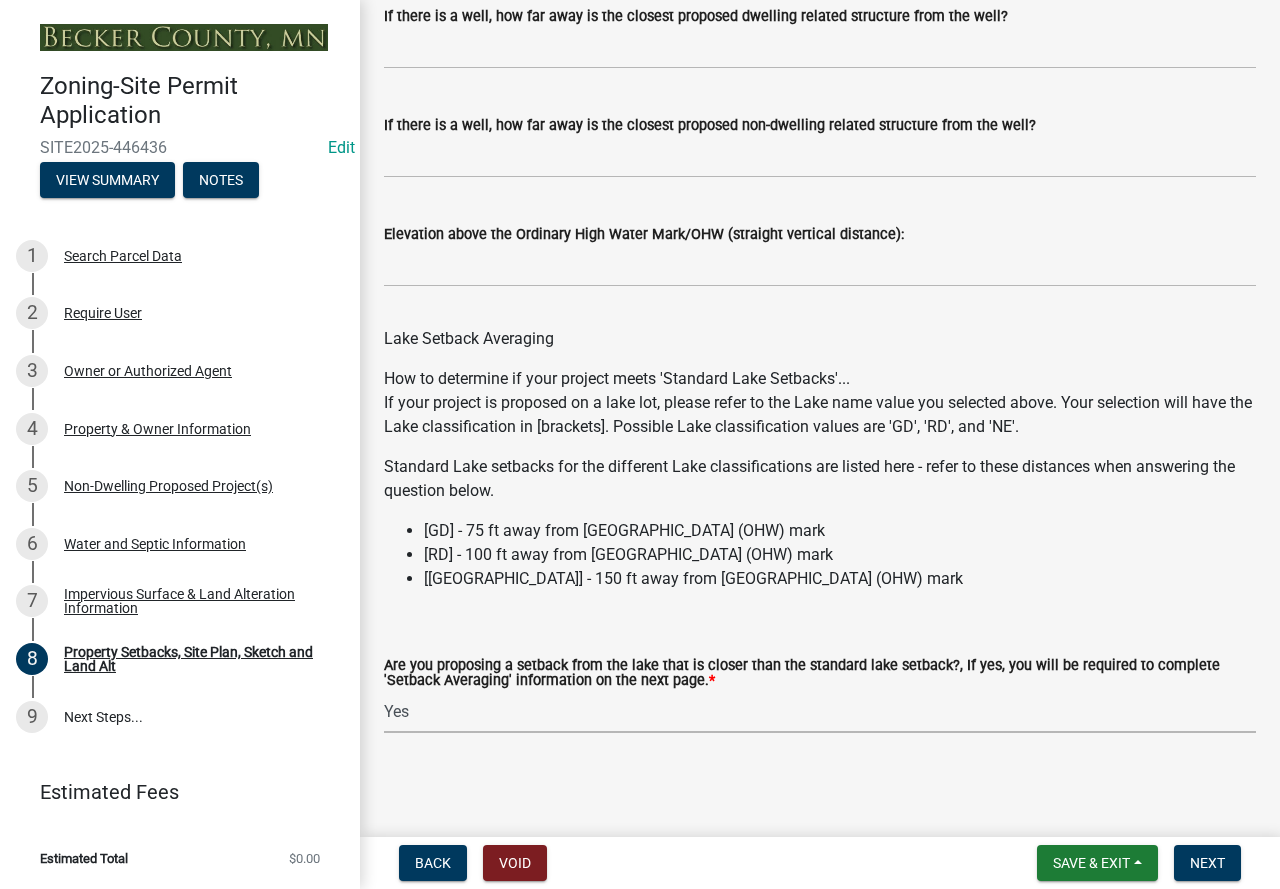 click on "Select Item...   Yes   No   N/A" at bounding box center (820, 712) 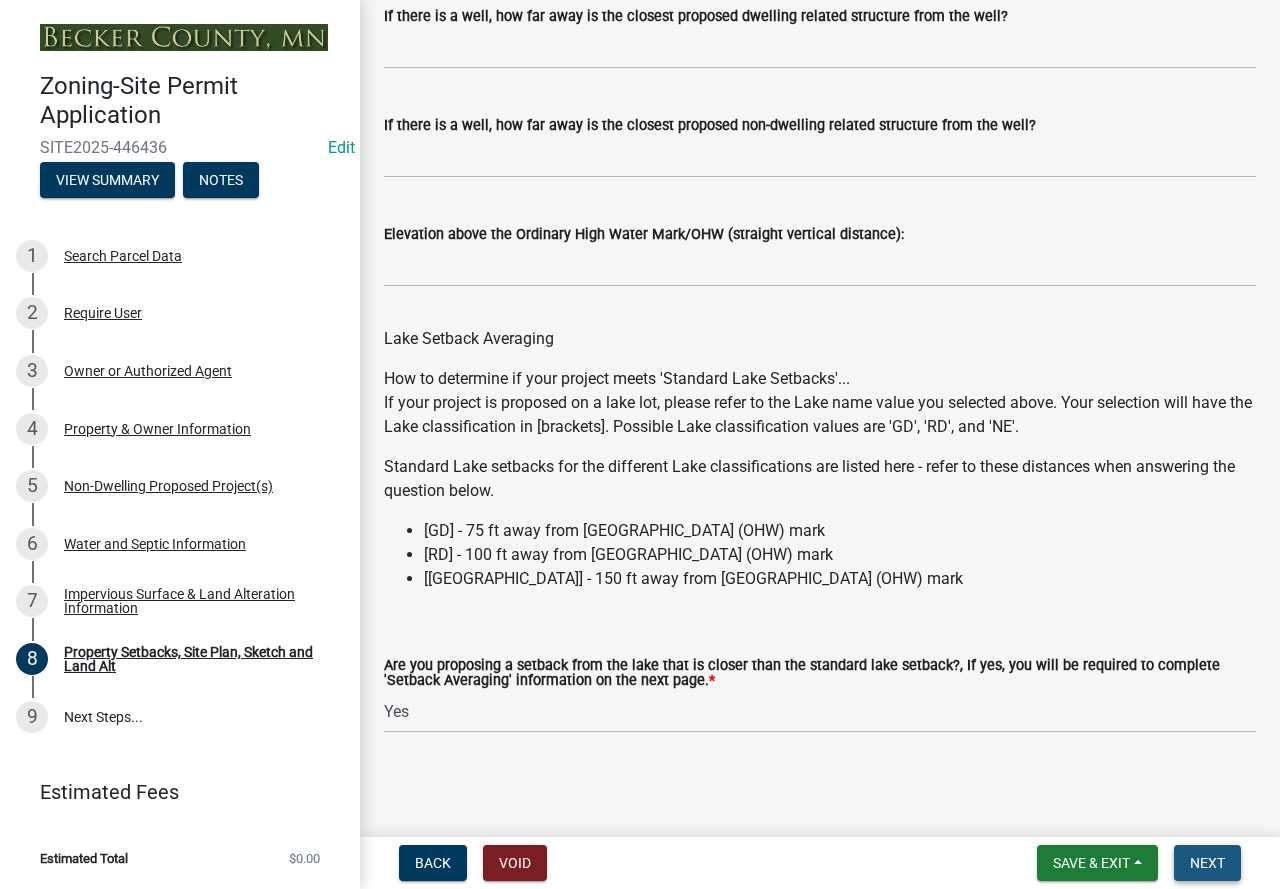 click on "Next" at bounding box center [1207, 863] 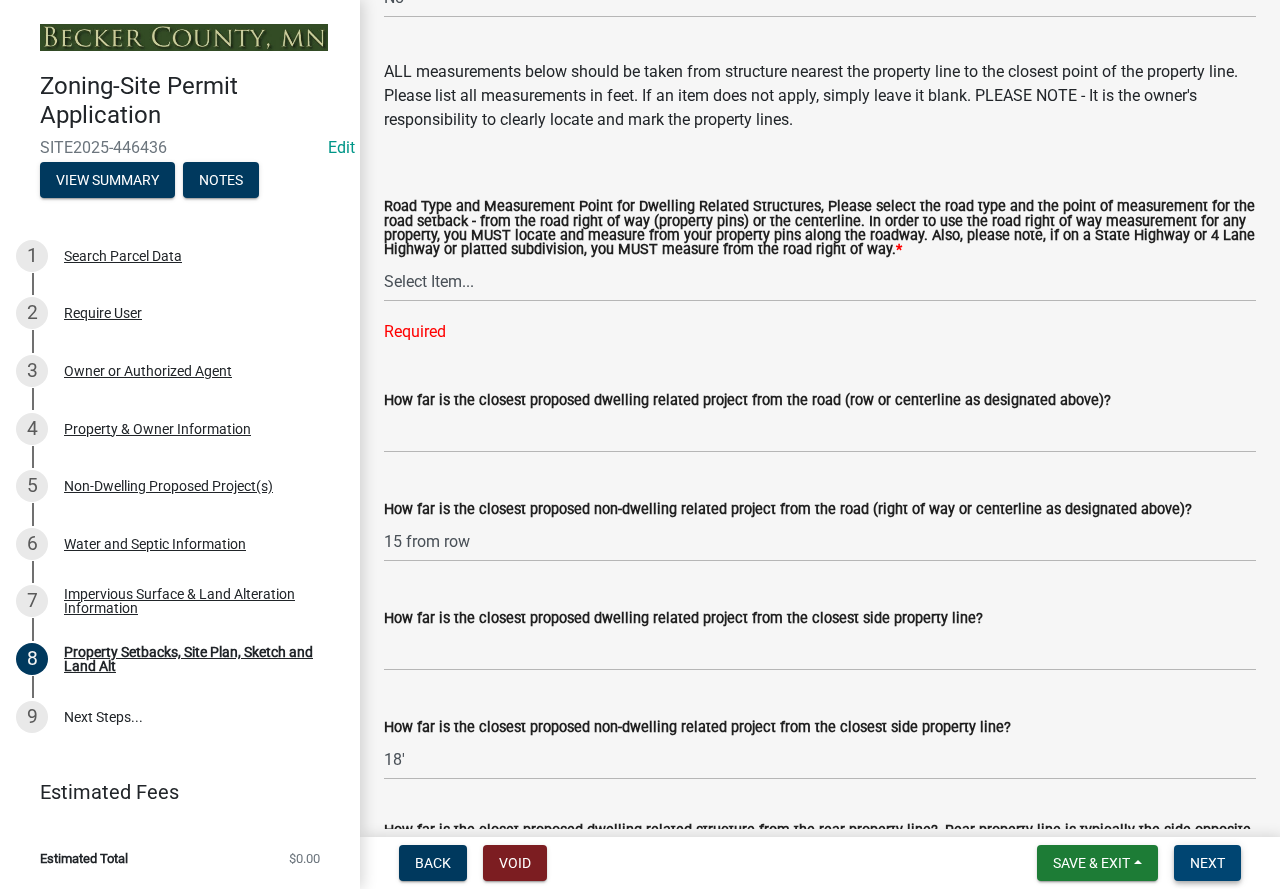 scroll, scrollTop: 3764, scrollLeft: 0, axis: vertical 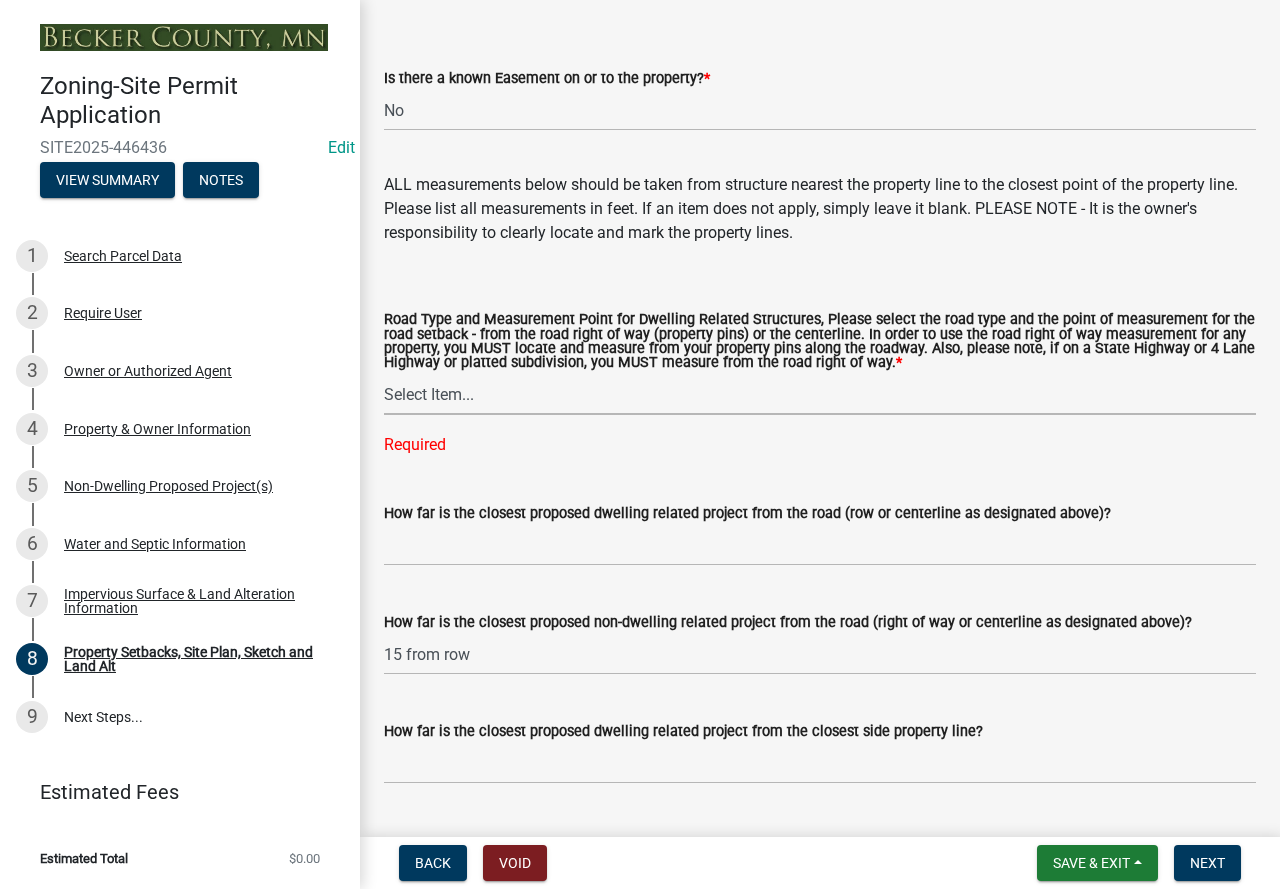 click on "Select Item...   Private Easement - Right of Way   Private Easement - Centerline   Public/Township Rd - Right of Way   Public/Township Rd - [GEOGRAPHIC_DATA] - Right of [GEOGRAPHIC_DATA] - Centerline   State Highway - Right of [GEOGRAPHIC_DATA] - Right of Way" at bounding box center [820, 394] 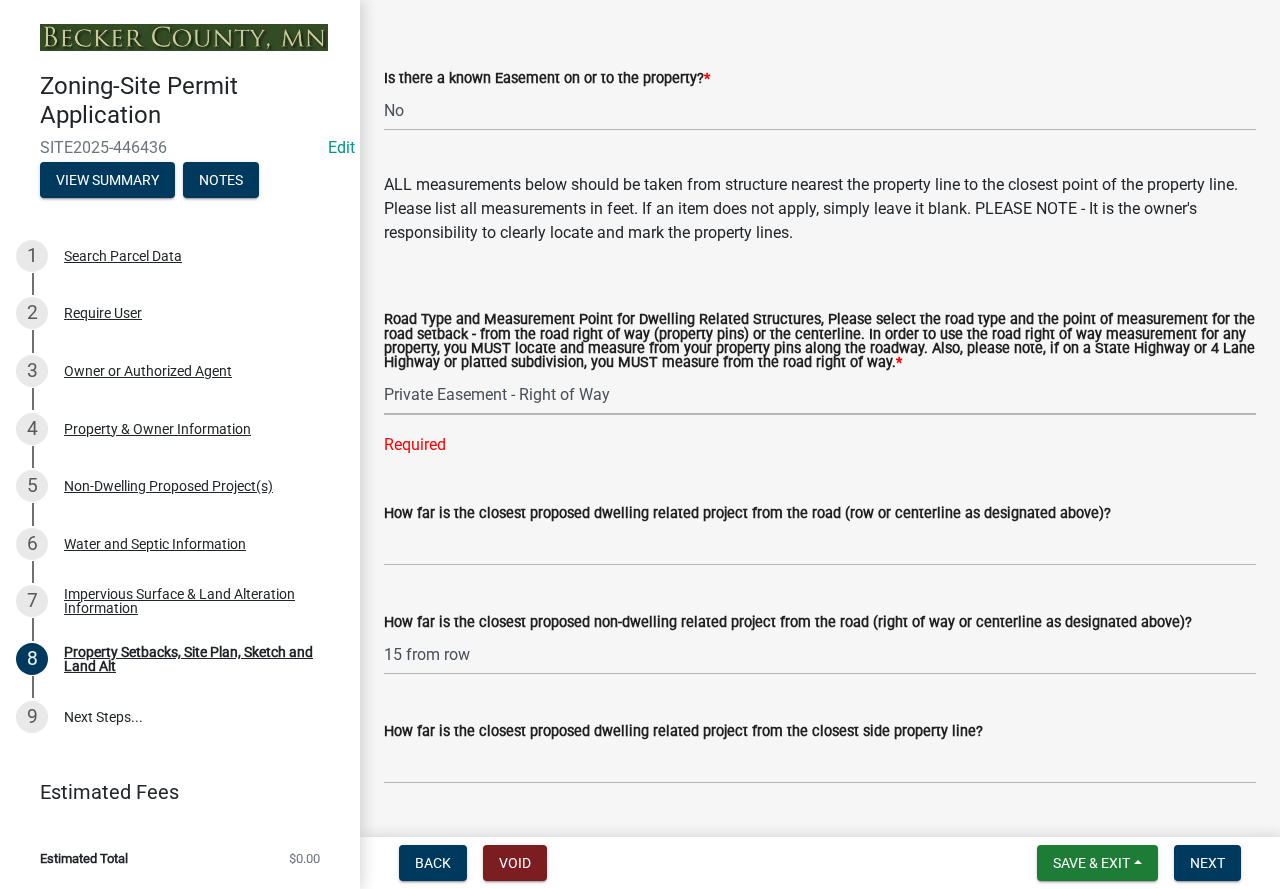 click on "Select Item...   Private Easement - Right of Way   Private Easement - Centerline   Public/Township Rd - Right of Way   Public/Township Rd - [GEOGRAPHIC_DATA] - Right of [GEOGRAPHIC_DATA] - Centerline   State Highway - Right of [GEOGRAPHIC_DATA] - Right of Way" at bounding box center [820, 394] 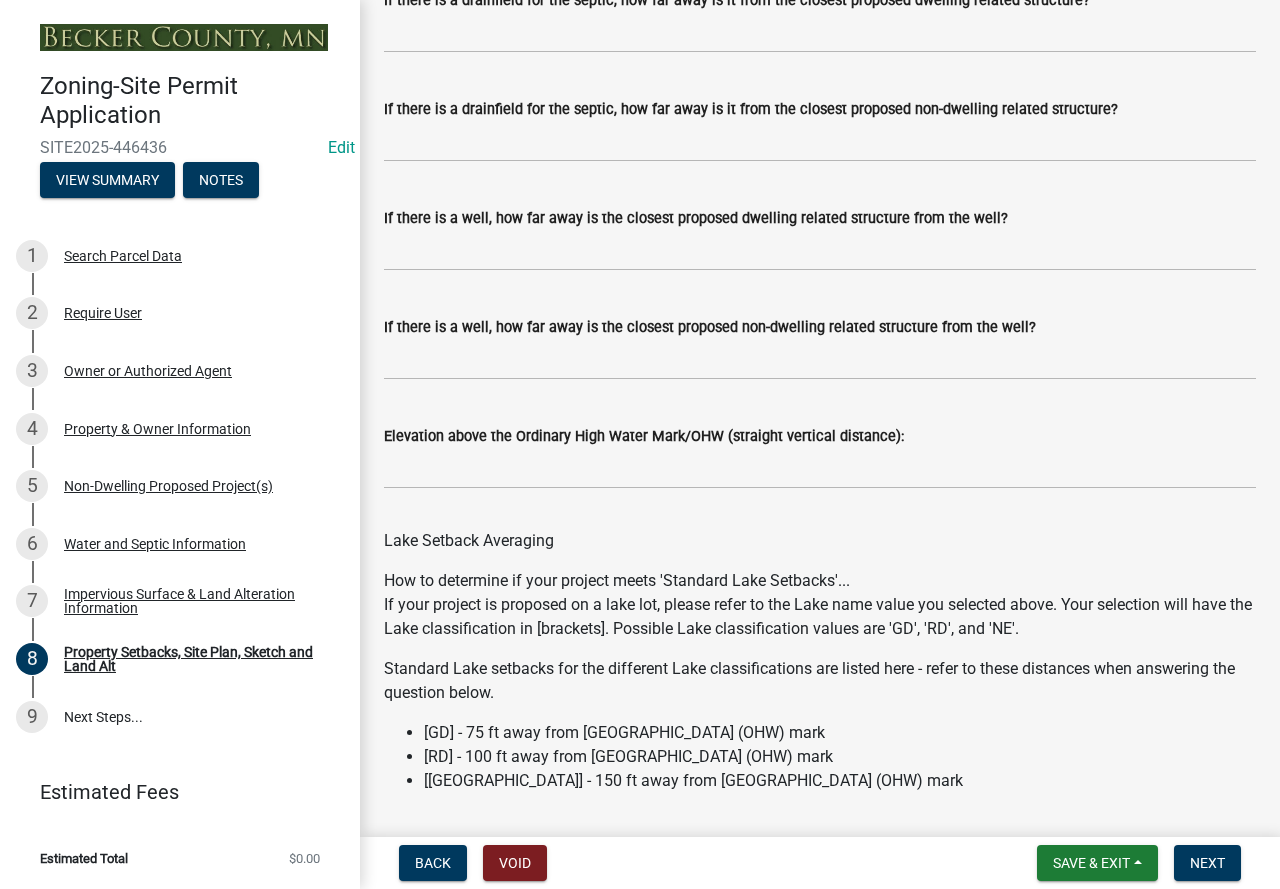 scroll, scrollTop: 6024, scrollLeft: 0, axis: vertical 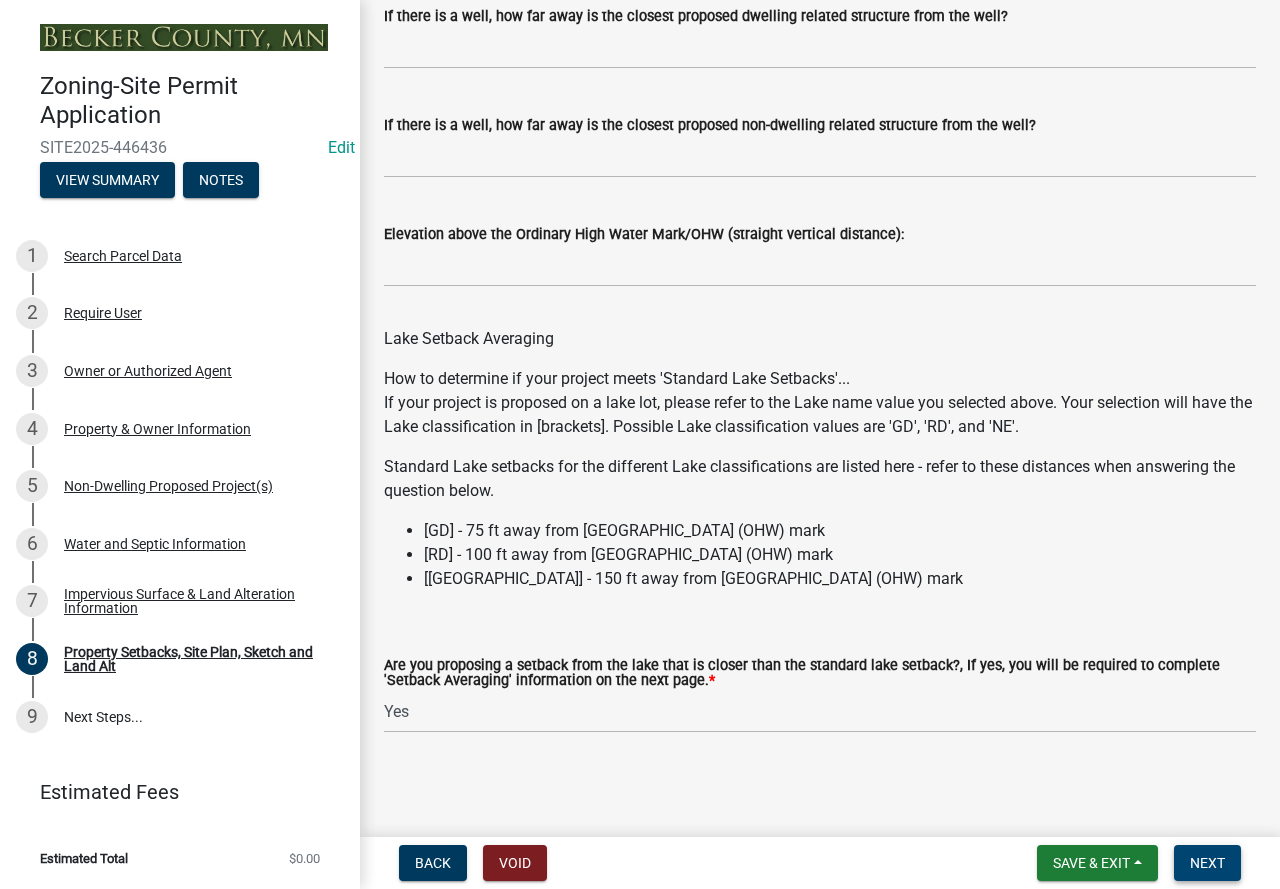 click on "Next" at bounding box center (1207, 863) 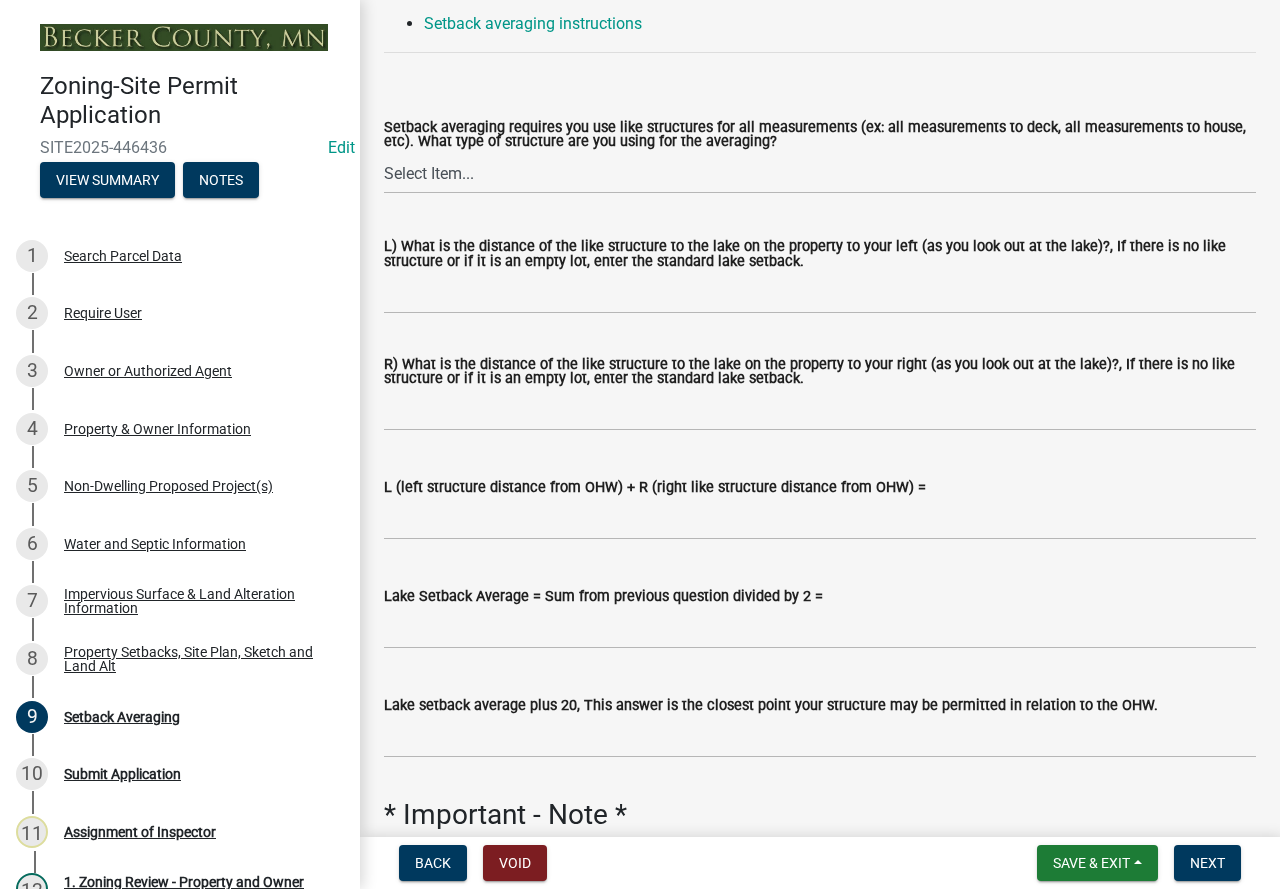 scroll, scrollTop: 456, scrollLeft: 0, axis: vertical 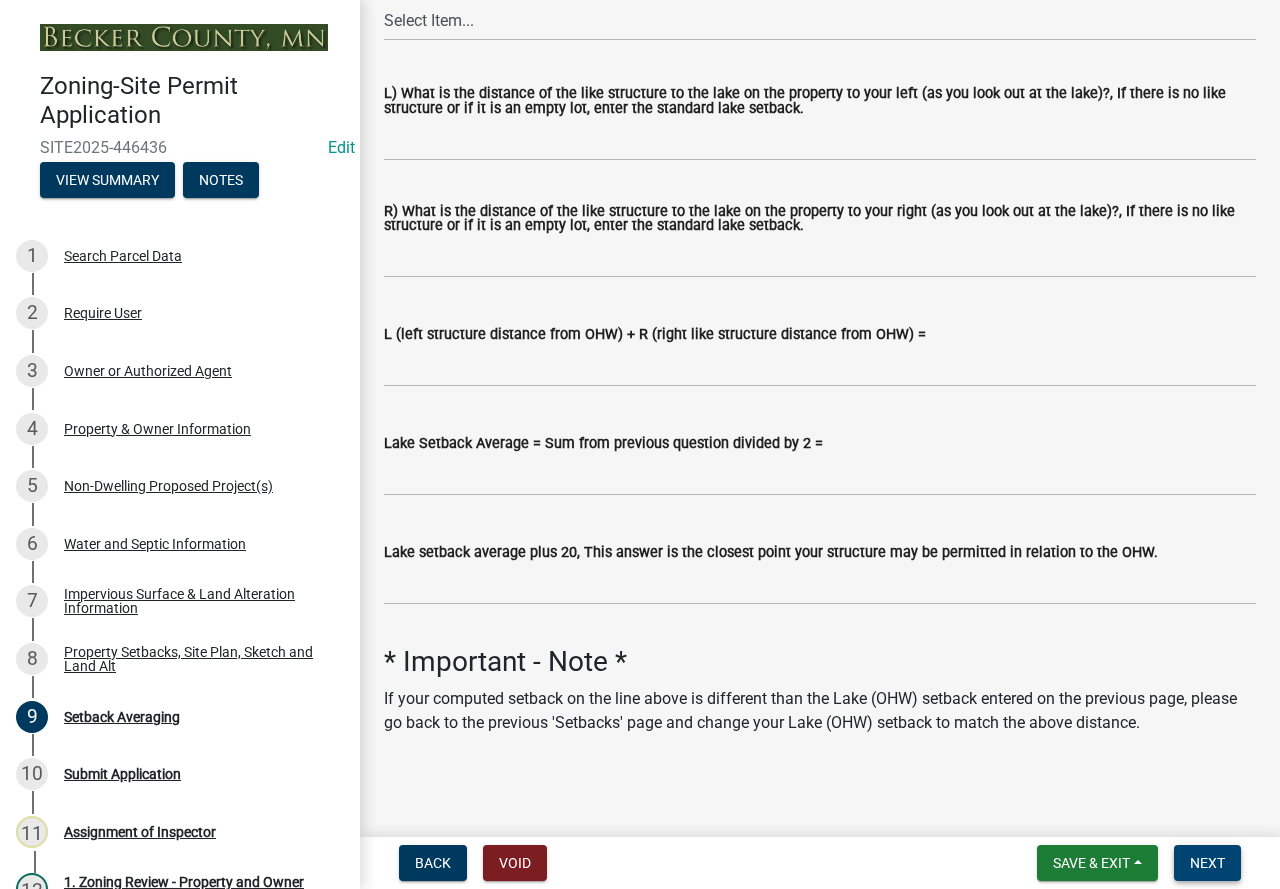 click on "Next" at bounding box center [1207, 863] 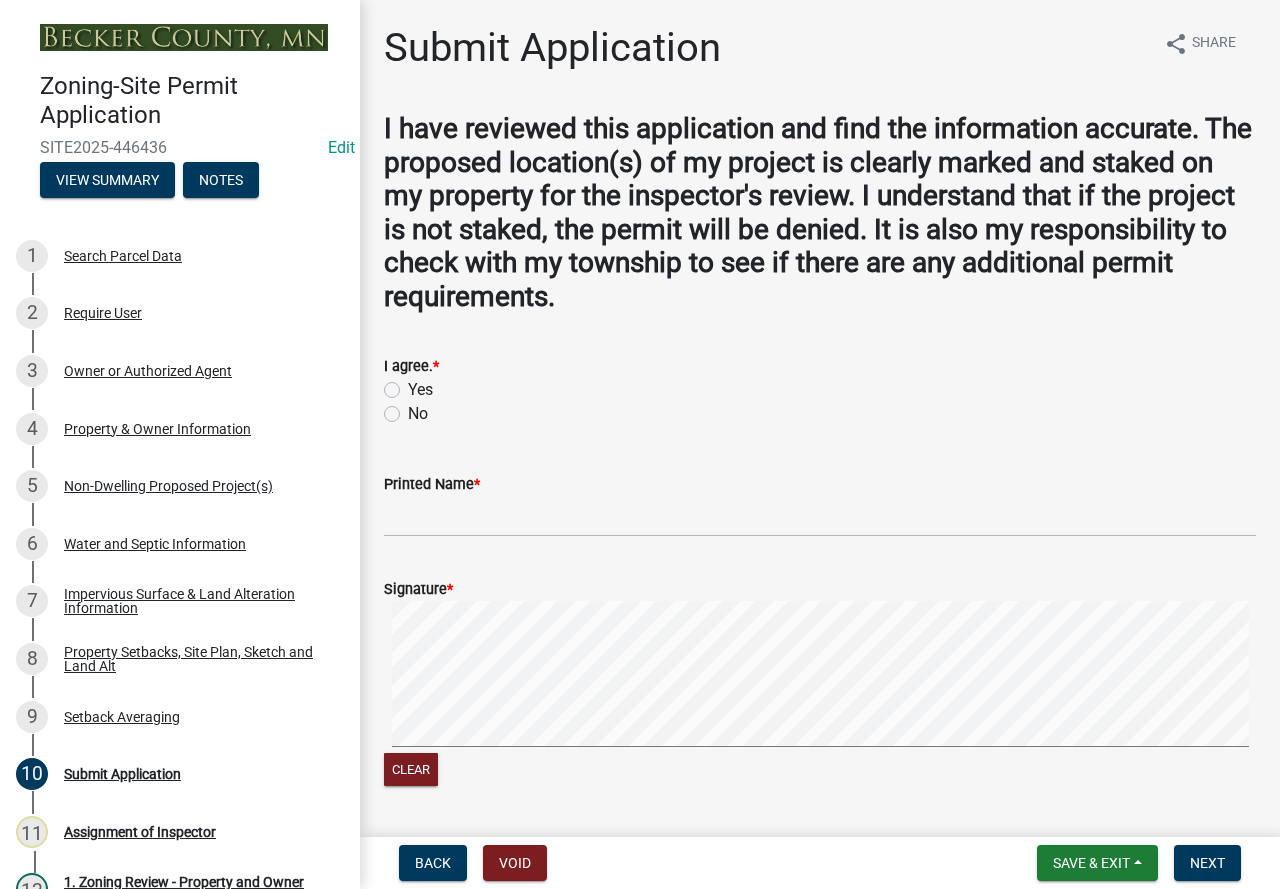 click on "Yes" 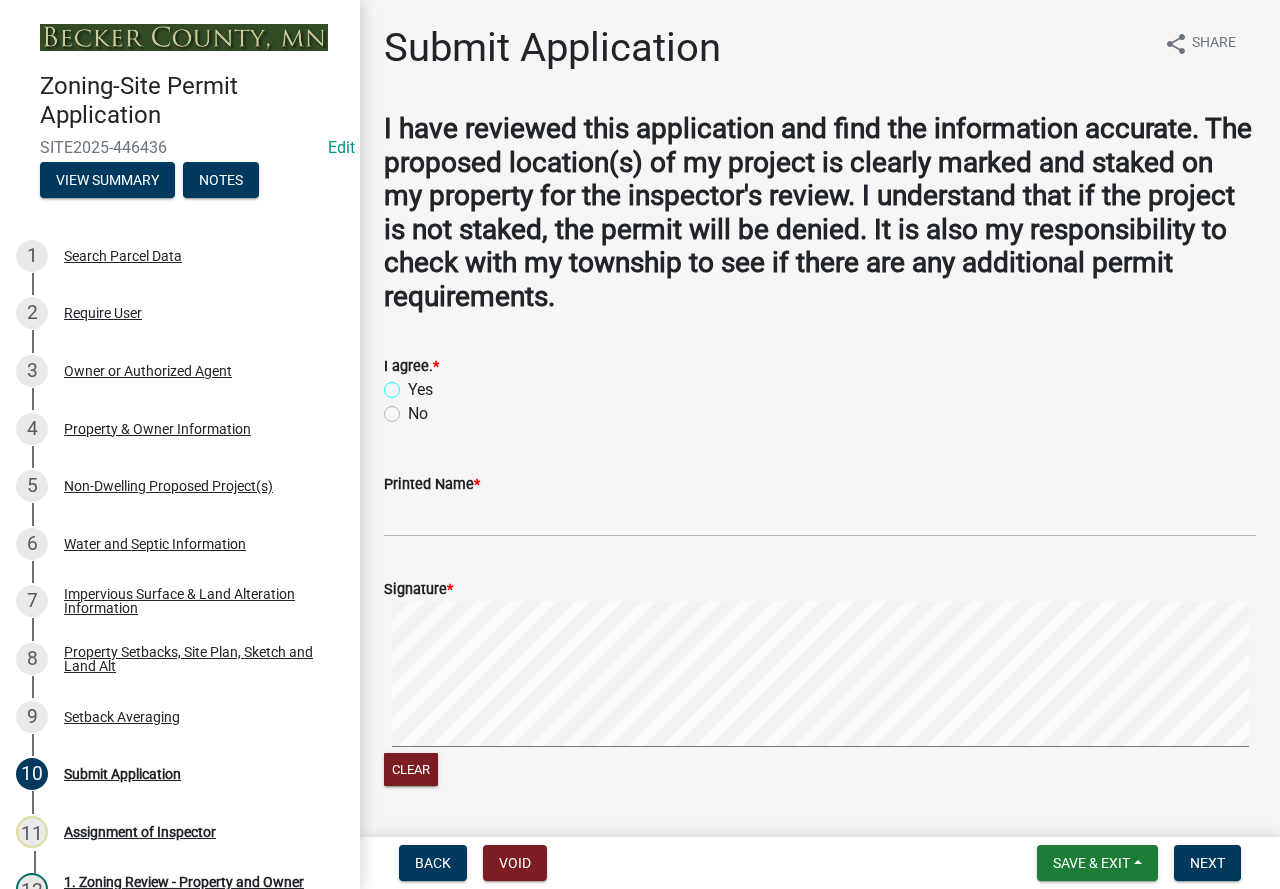 click on "Yes" at bounding box center [414, 384] 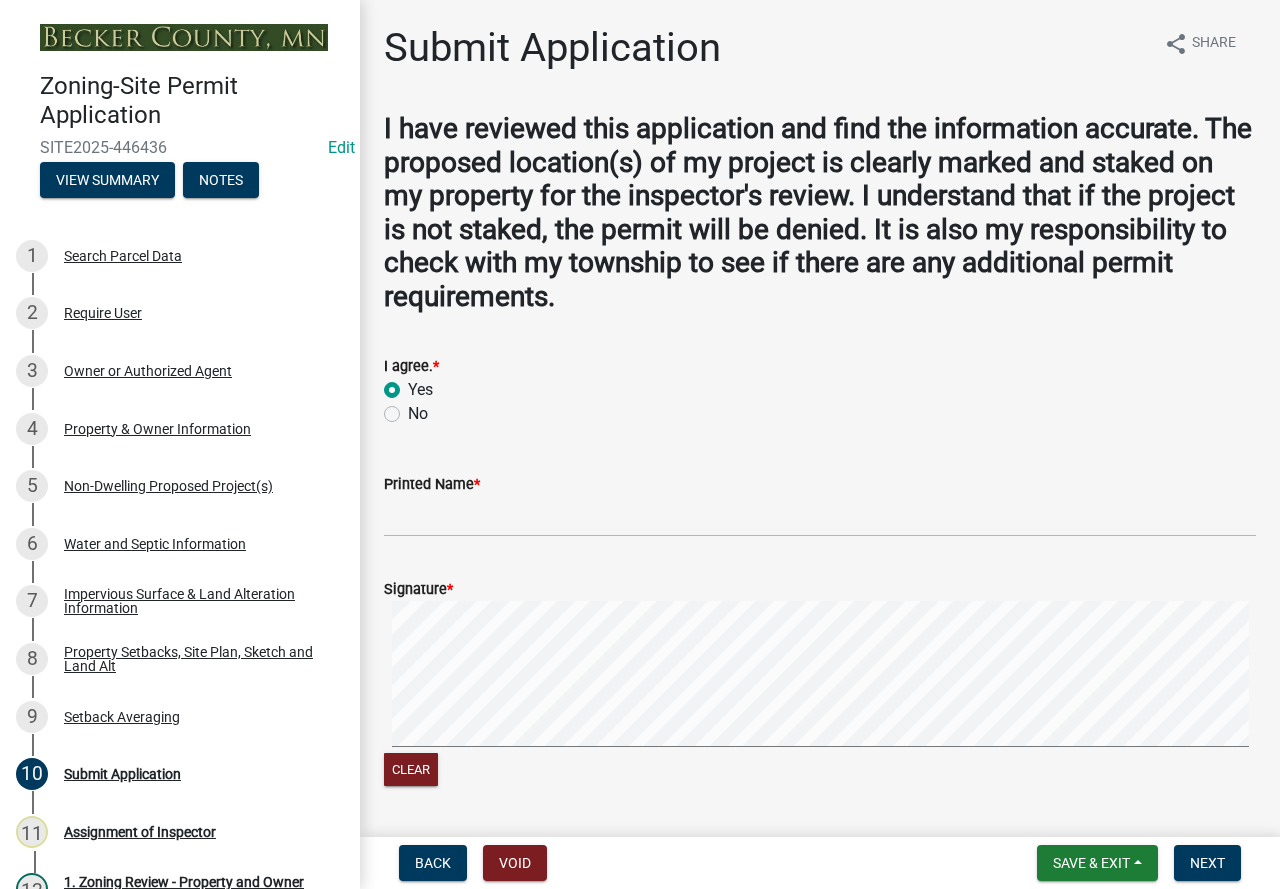radio on "true" 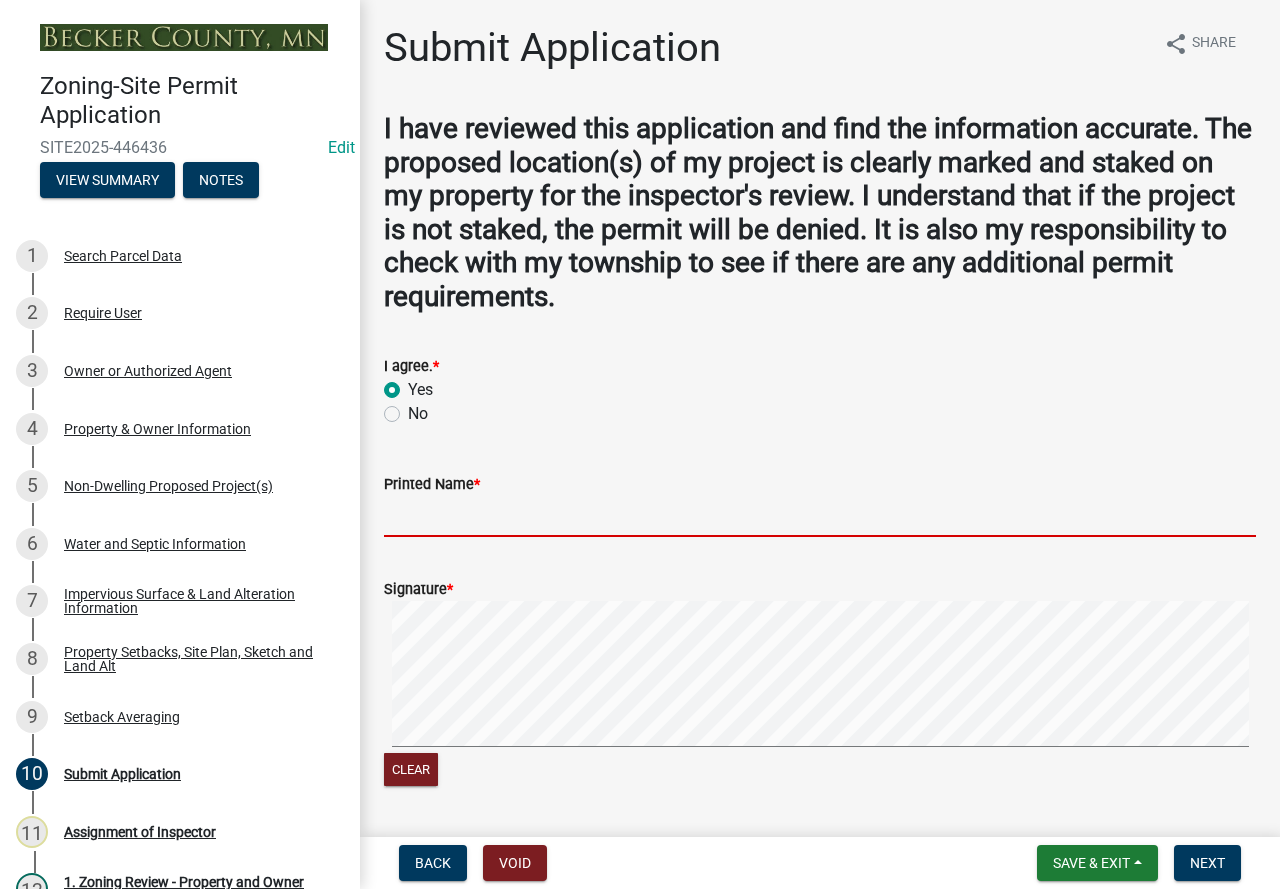 click on "Printed Name  *" at bounding box center [820, 516] 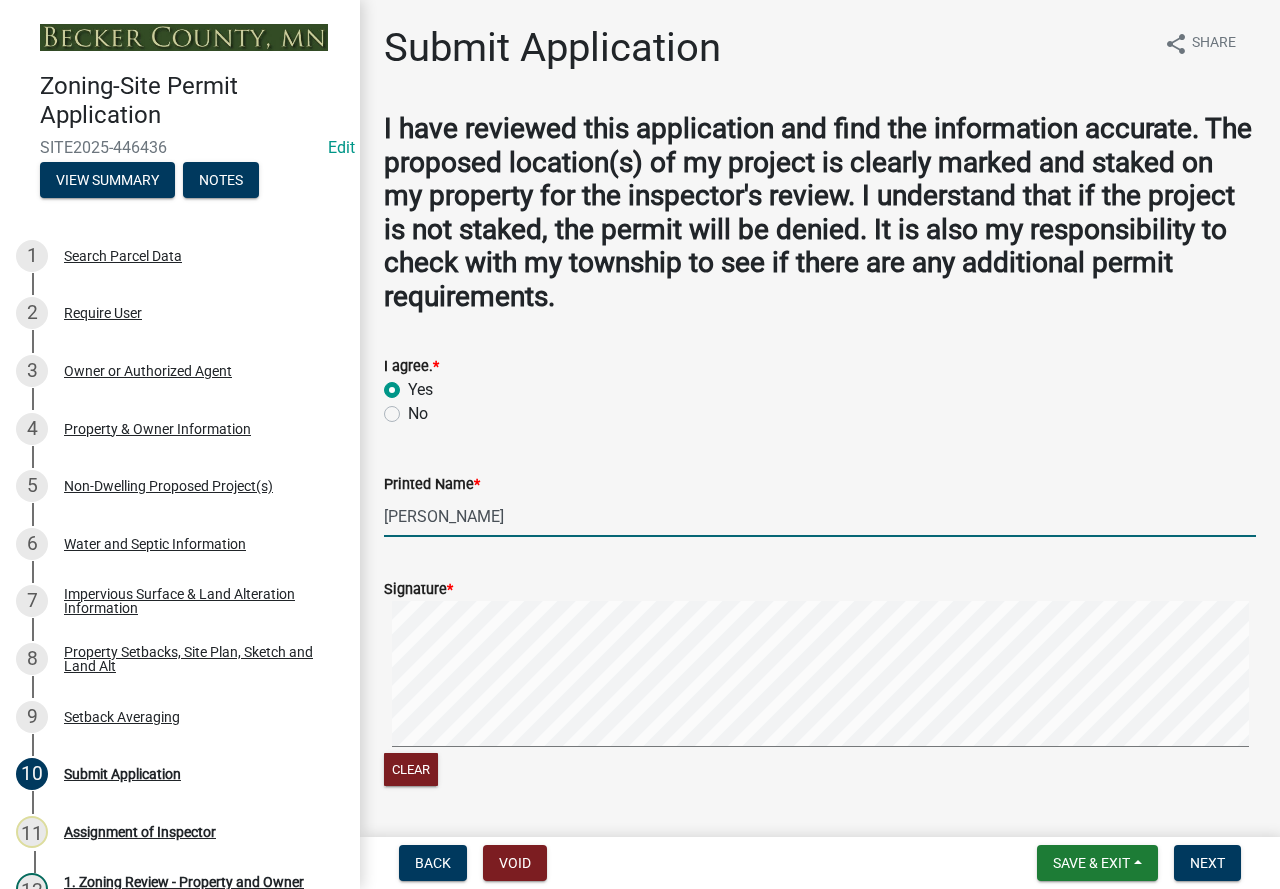 click on "Submit Application share Share I have reviewed this application and find the information accurate. The proposed location(s) of my project is clearly marked and staked on my property for the inspector's review. I understand that if the project is not staked, the permit will be denied. It is also my responsibility to check with my township to see if there are any additional permit requirements.   I agree.  *  Yes   No   Printed Name  * [PERSON_NAME]  Signature  *  Clear   [DATE] Date  [DATE]  *ZONING STAFF ONLY: If online application was entered by Becker County Planning & Zoning Staff, please note who entered the application online.  Please note, the original application with the applicant's signature must be uploaded online.   Select Item...   [PERSON_NAME]   [PERSON_NAME]   [PERSON_NAME]   [PERSON_NAME]   [PERSON_NAME]   [PERSON_NAME]  Please click NEXT for your application to be reviewed." 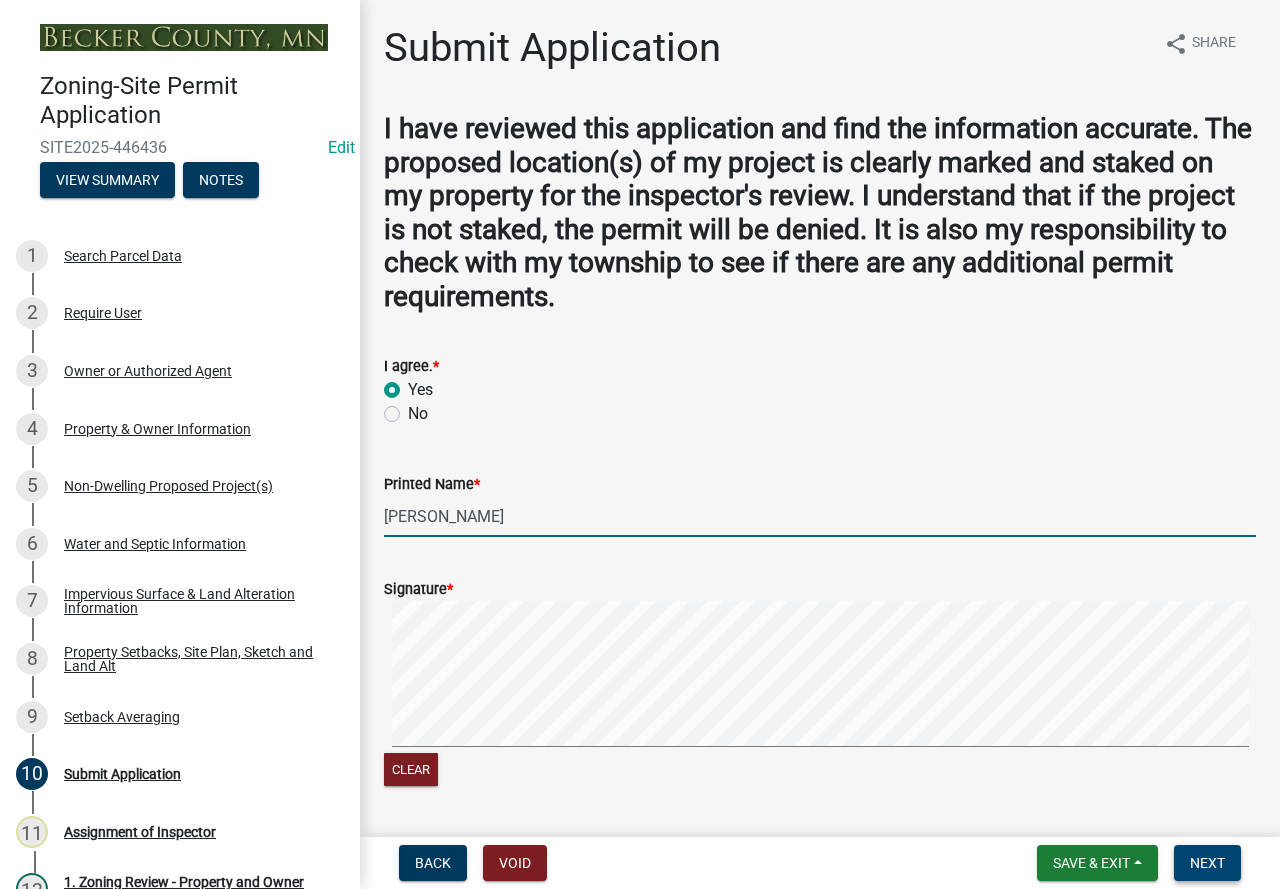 type on "[PERSON_NAME]" 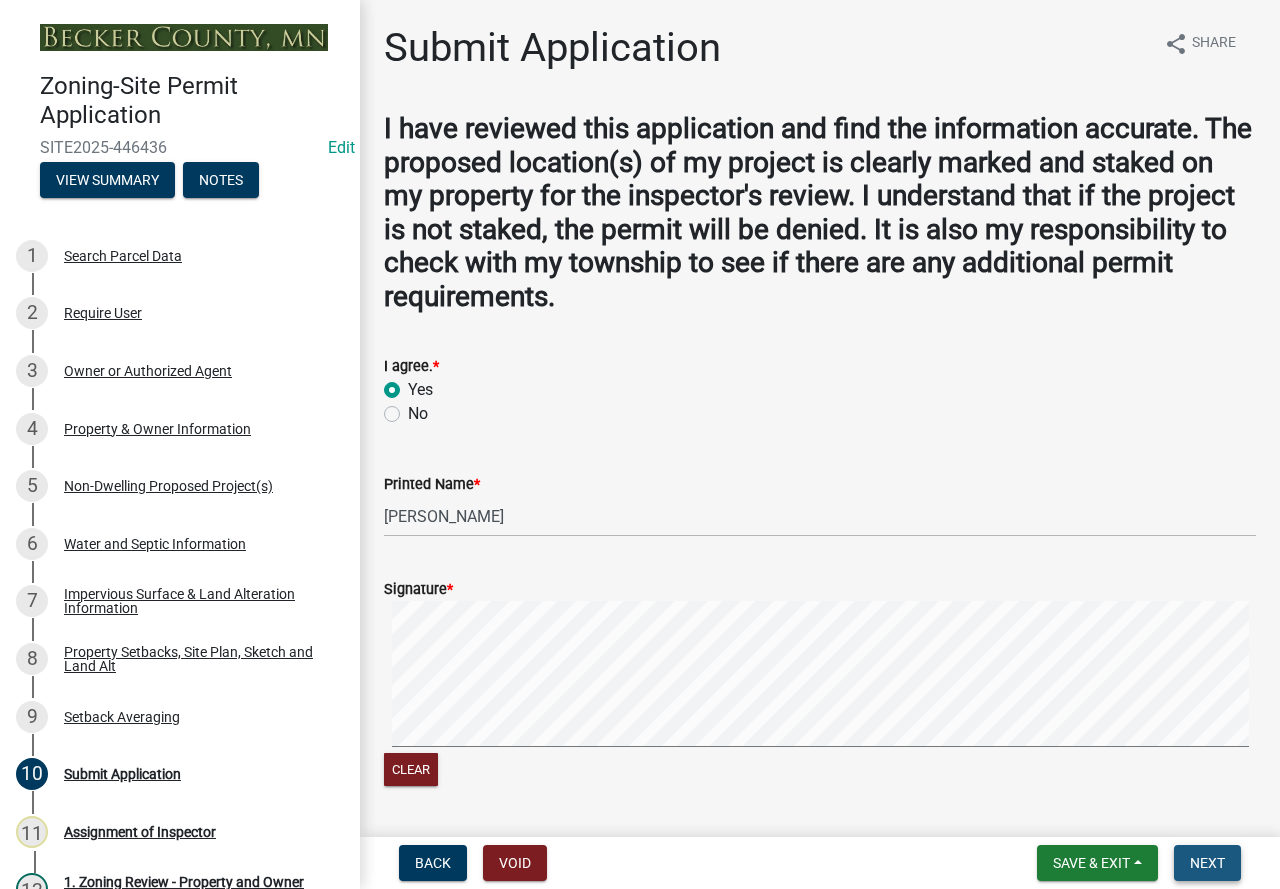 click on "Next" at bounding box center [1207, 863] 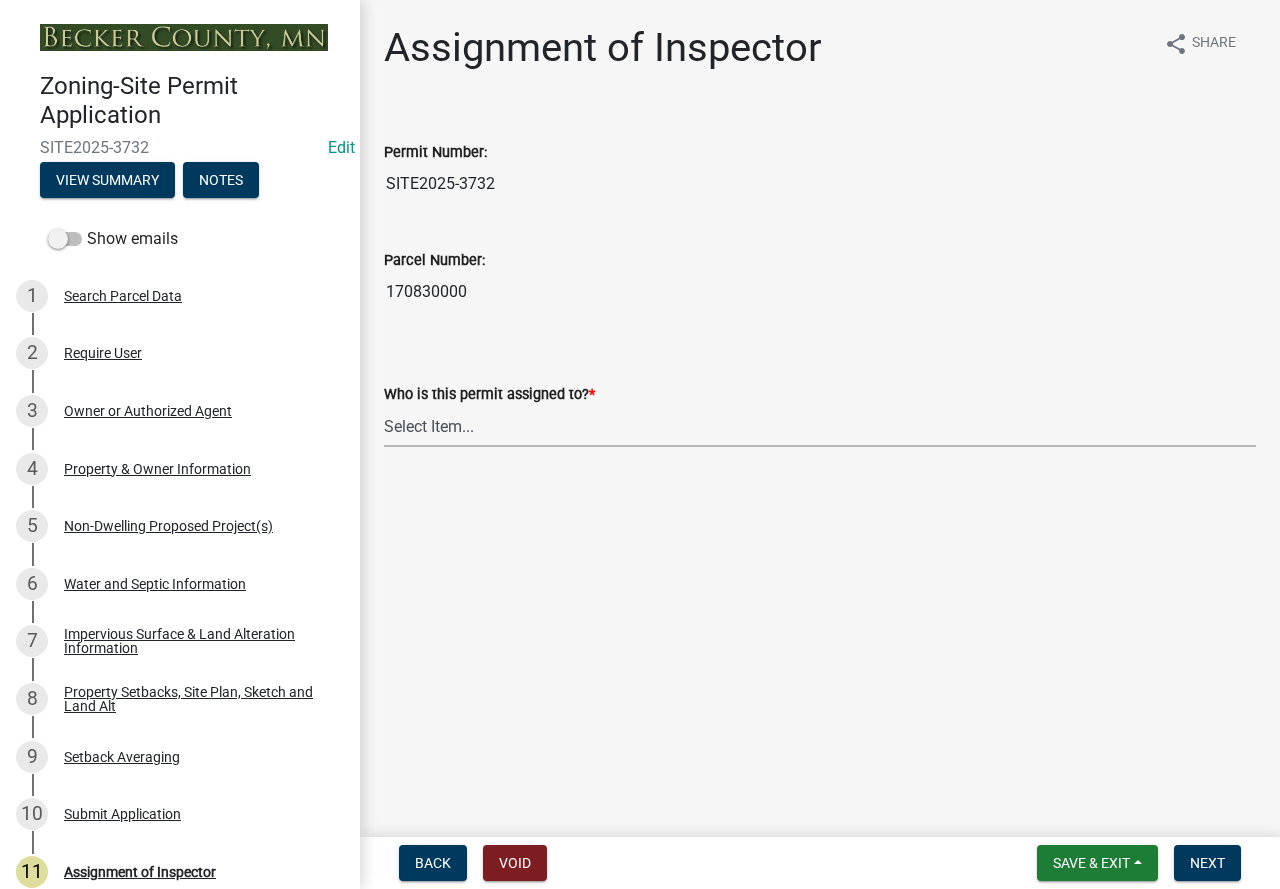 click on "Select Item...   [PERSON_NAME]   [PERSON_NAME]   [PERSON_NAME]   [PERSON_NAME]   [PERSON_NAME]   [PERSON_NAME]" at bounding box center (820, 426) 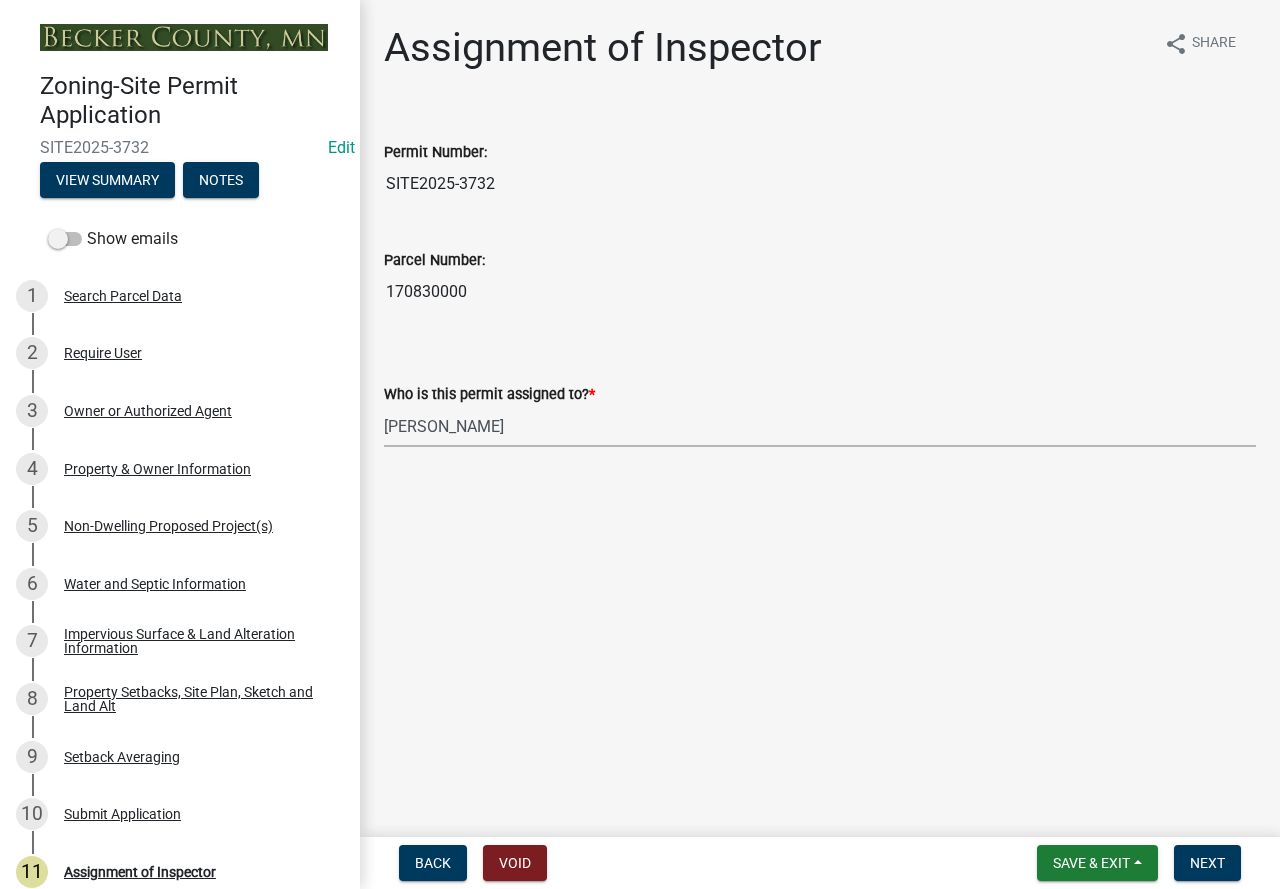 click on "Select Item...   [PERSON_NAME]   [PERSON_NAME]   [PERSON_NAME]   [PERSON_NAME]   [PERSON_NAME]   [PERSON_NAME]" at bounding box center (820, 426) 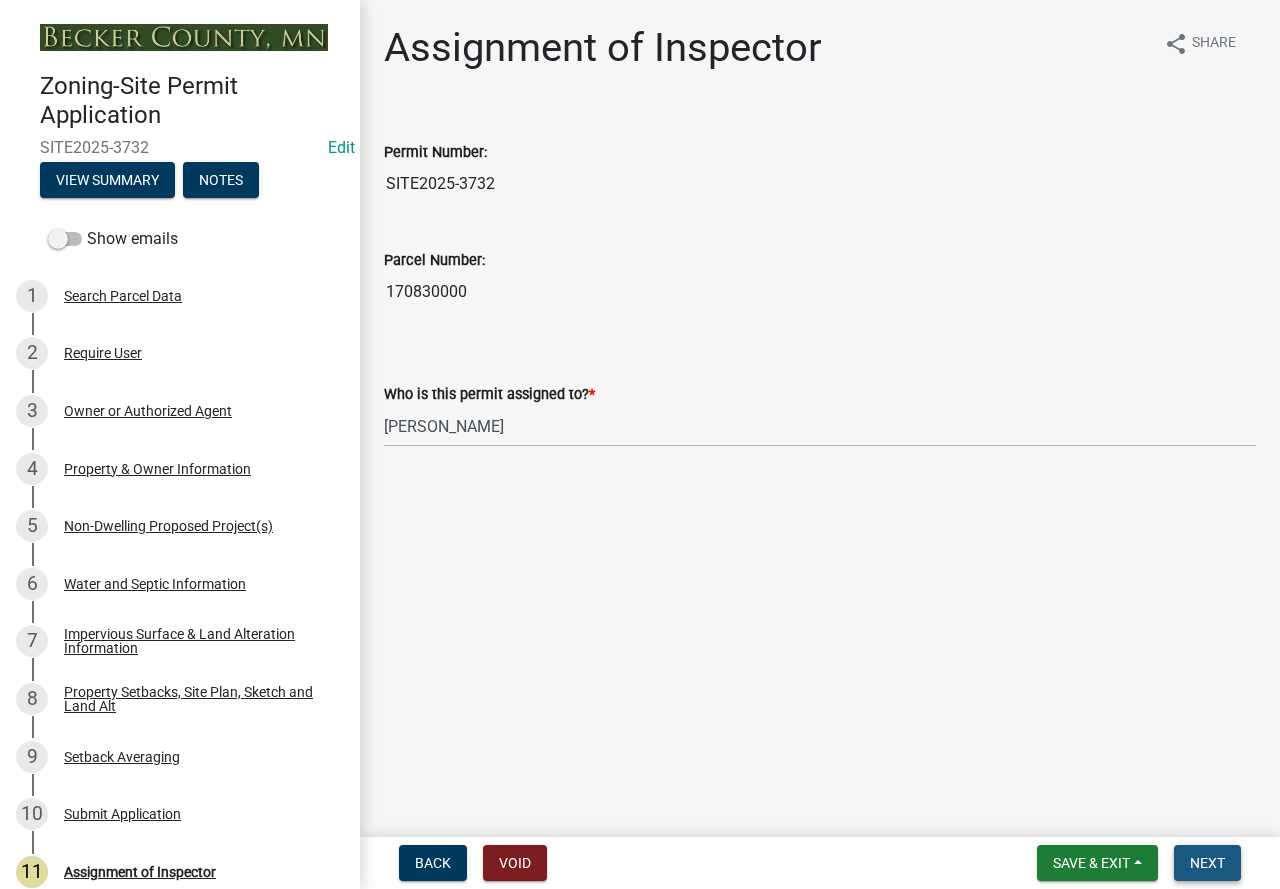 click on "Next" at bounding box center (1207, 863) 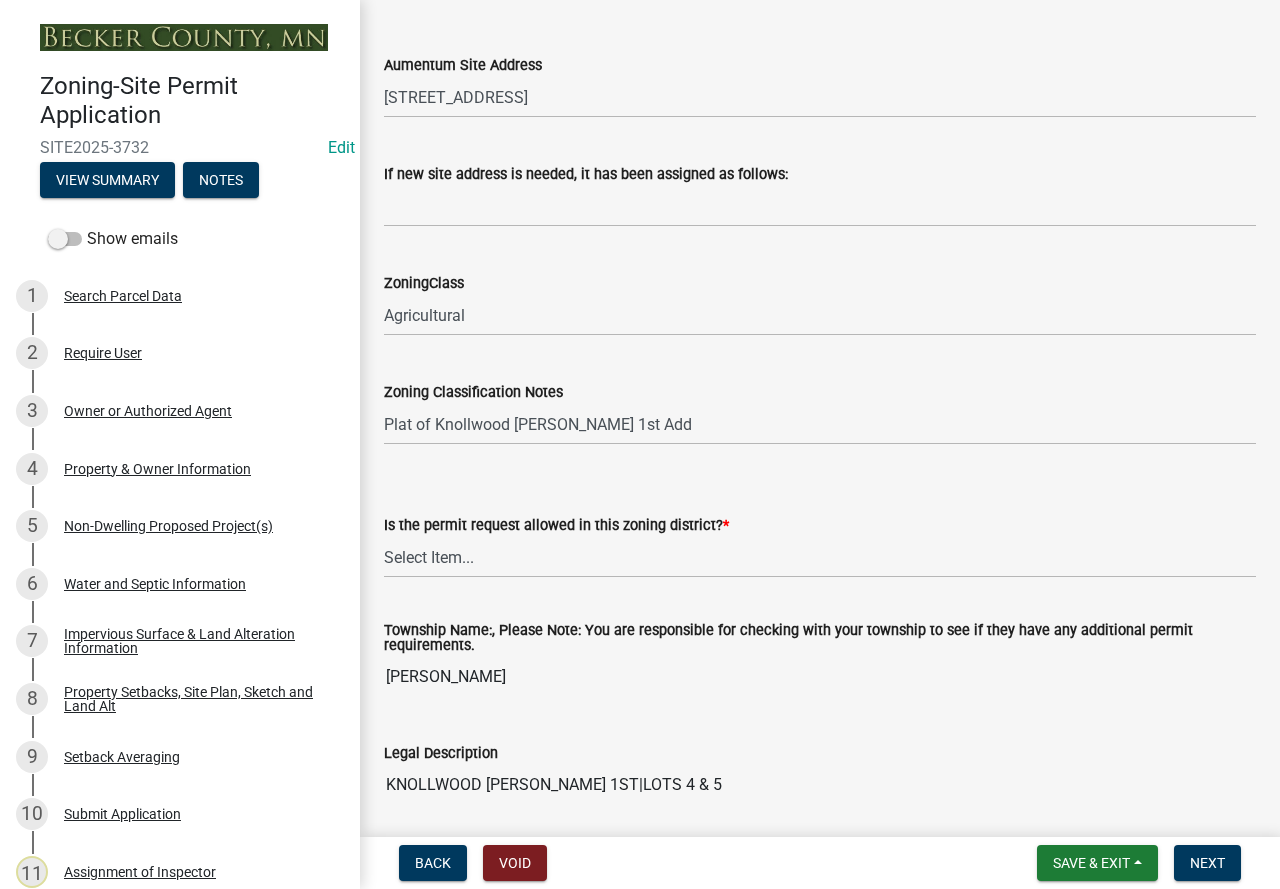 scroll, scrollTop: 1200, scrollLeft: 0, axis: vertical 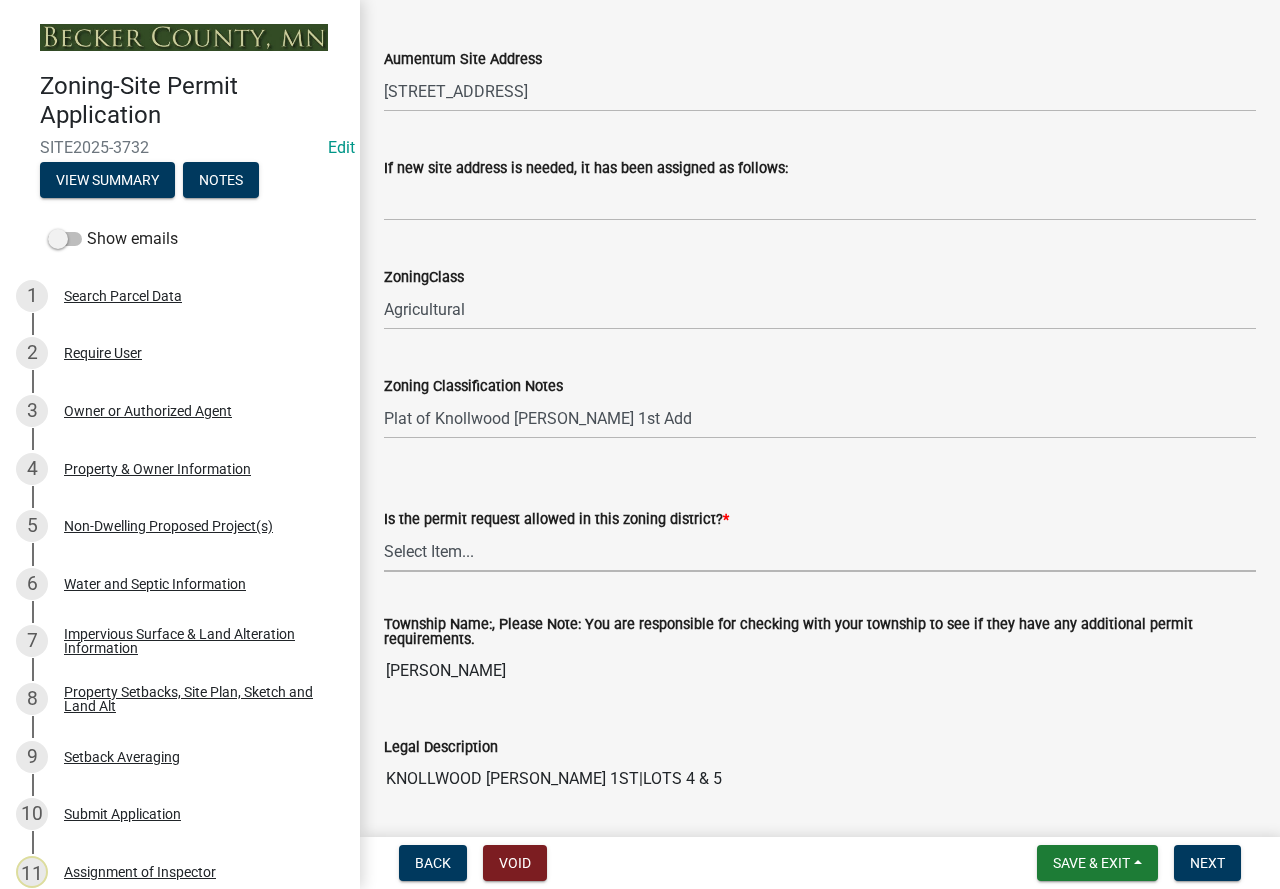 click on "Select Item...   Yes   No" at bounding box center [820, 551] 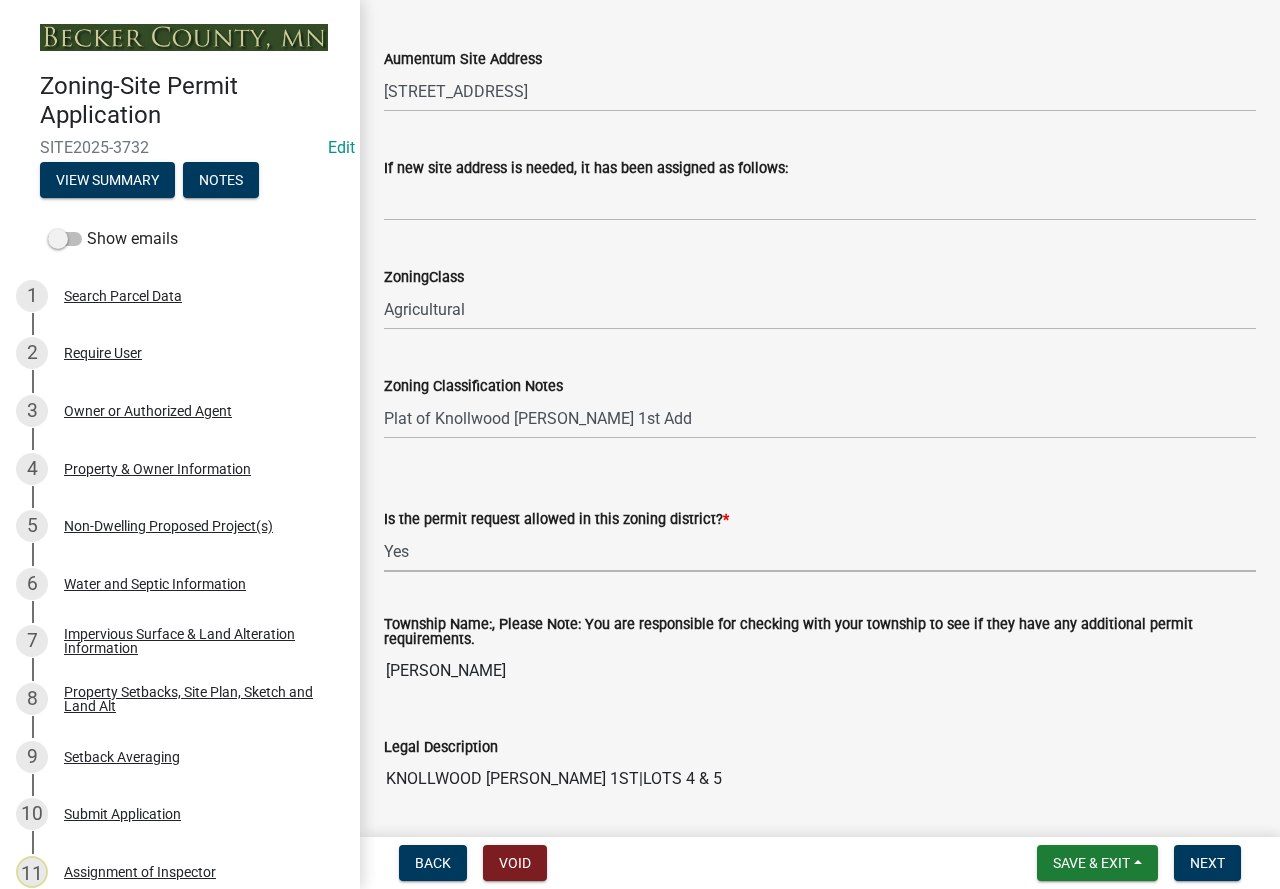 click on "Select Item...   Yes   No" at bounding box center [820, 551] 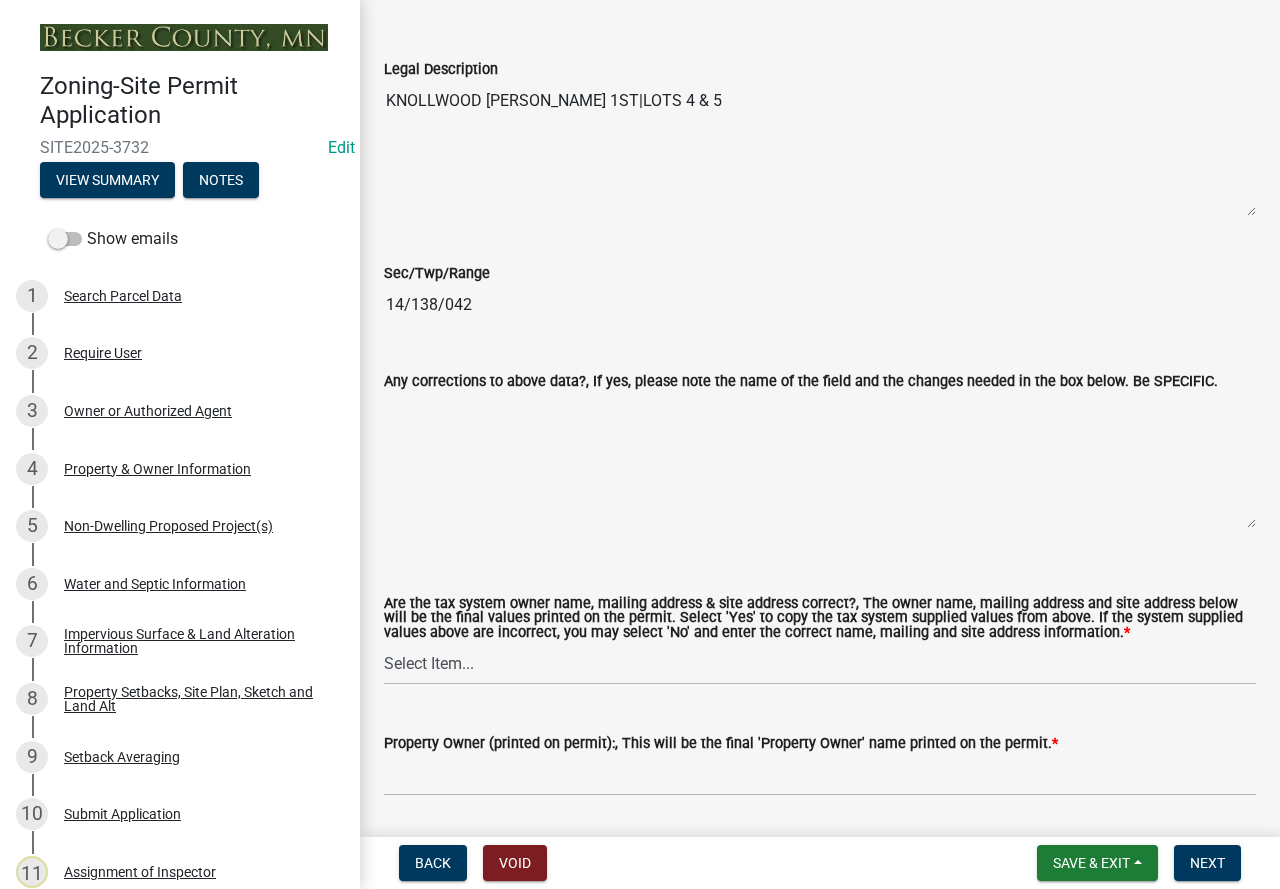 scroll, scrollTop: 2000, scrollLeft: 0, axis: vertical 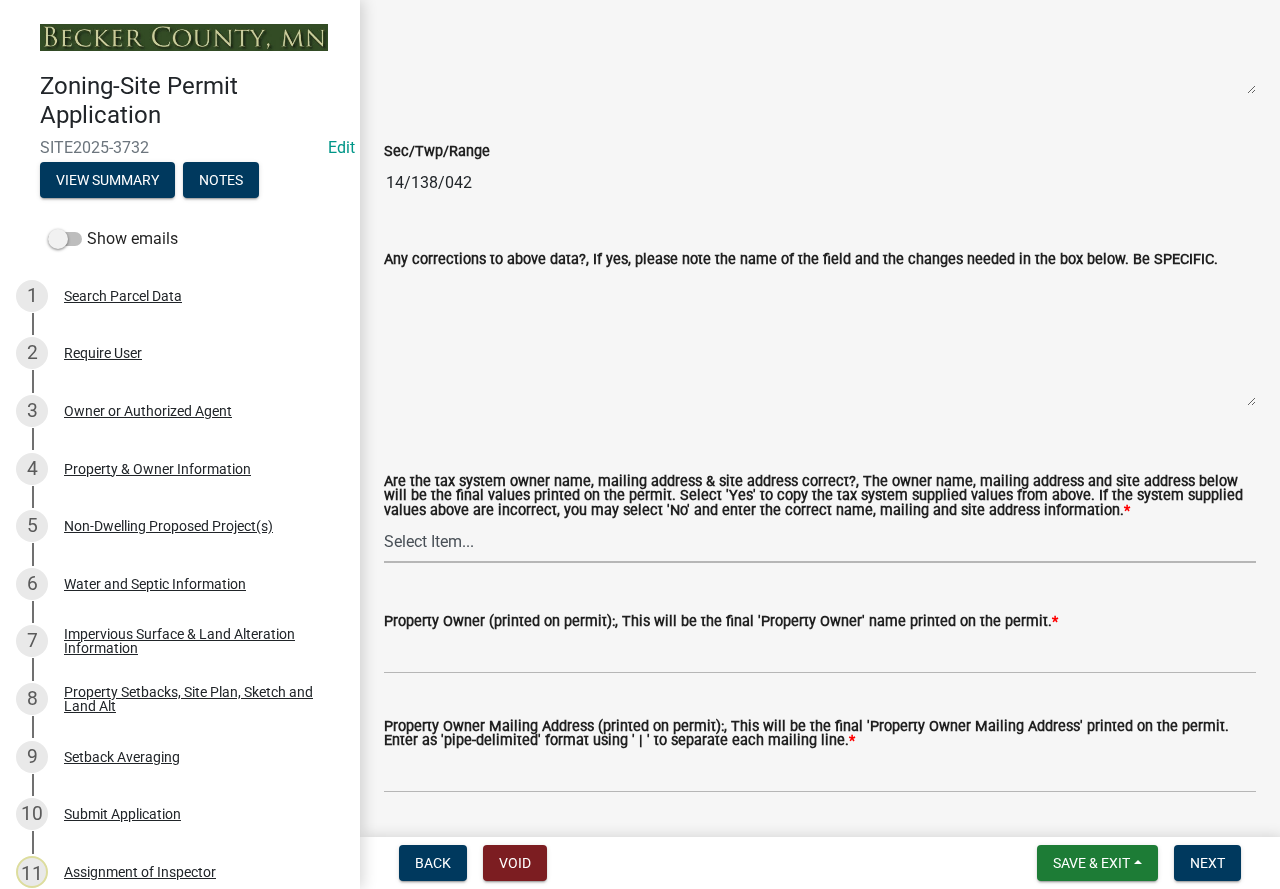 click on "Select Item...   Yes   No" at bounding box center [820, 542] 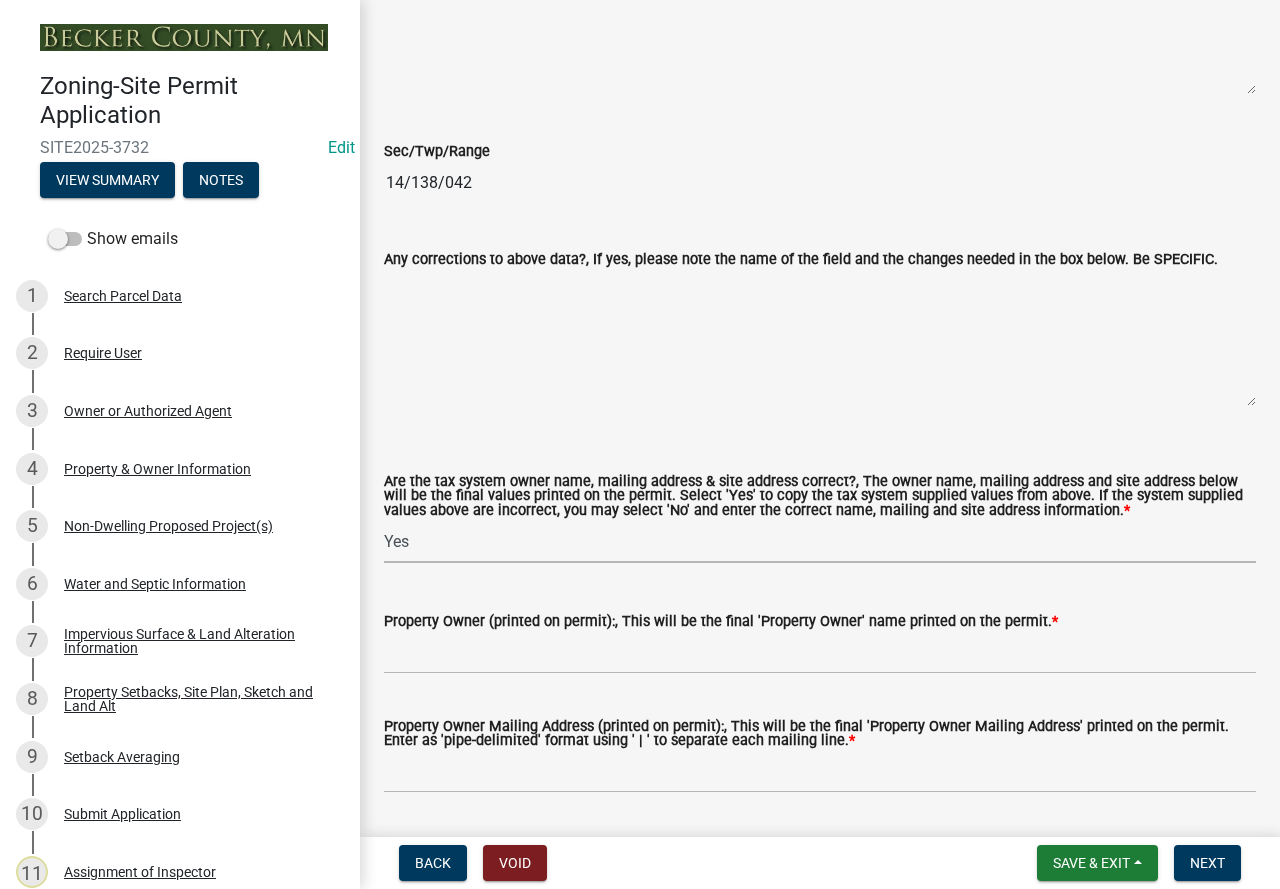 click on "Select Item...   Yes   No" at bounding box center [820, 542] 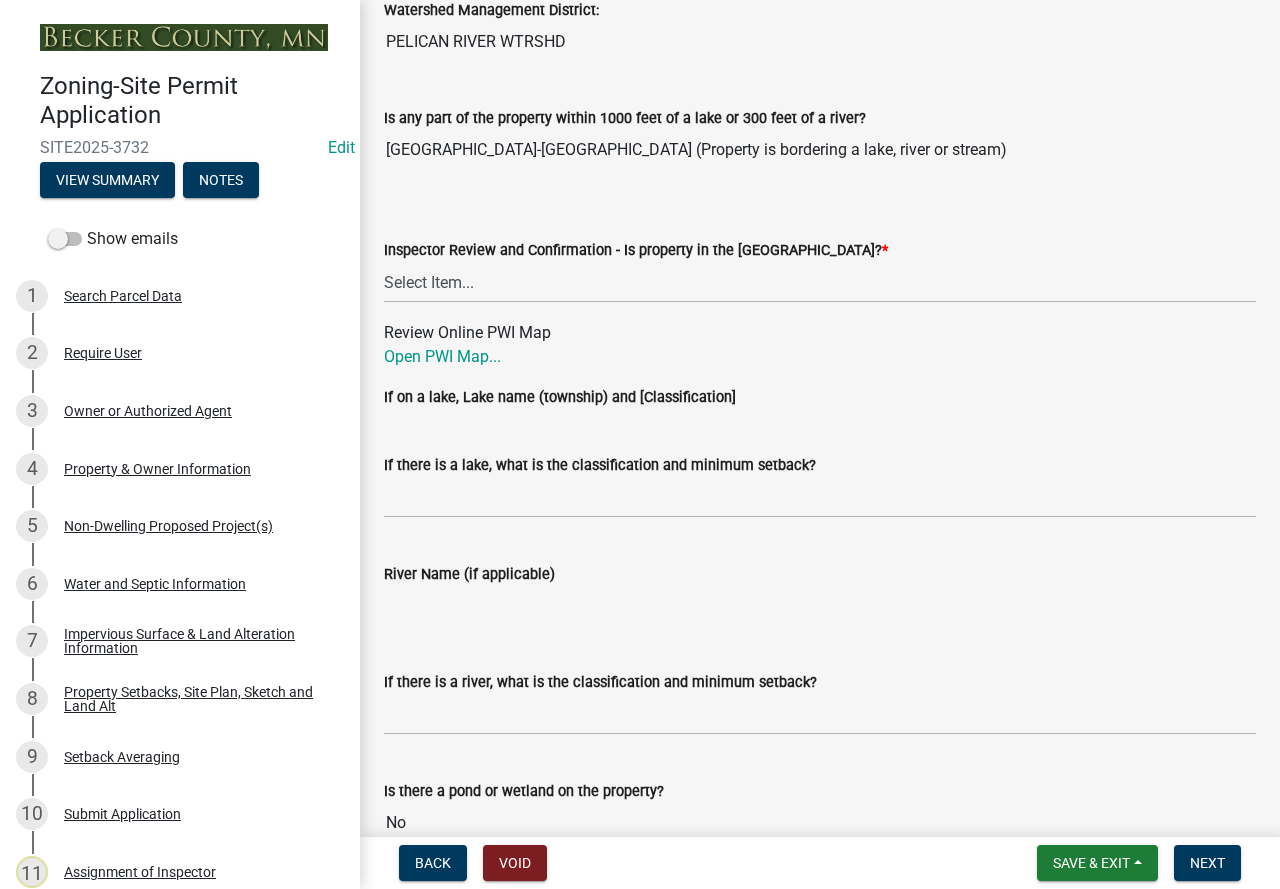 scroll, scrollTop: 3200, scrollLeft: 0, axis: vertical 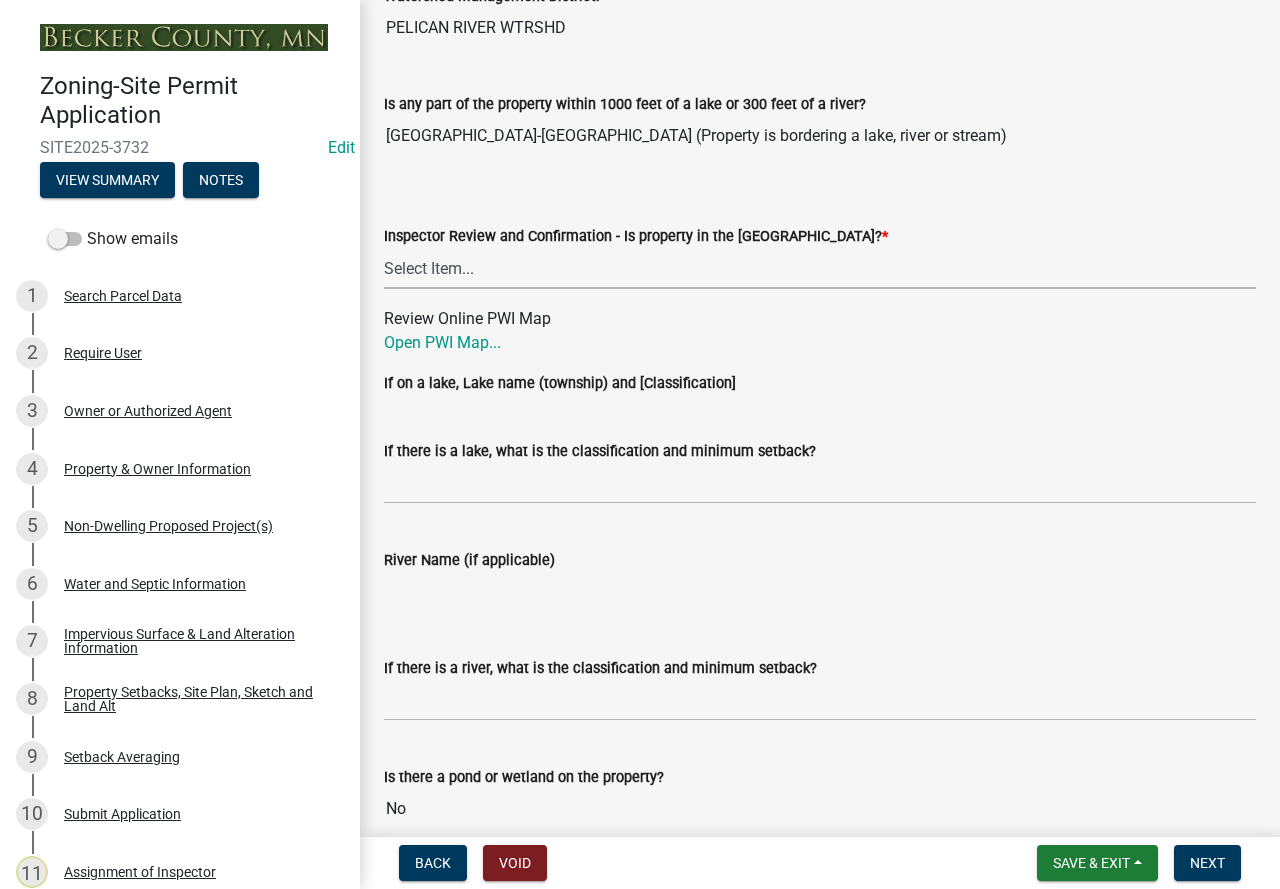 click on "Select Item...   Within [GEOGRAPHIC_DATA] (SD)   Not in [GEOGRAPHIC_DATA] (NOTSL)" at bounding box center [820, 268] 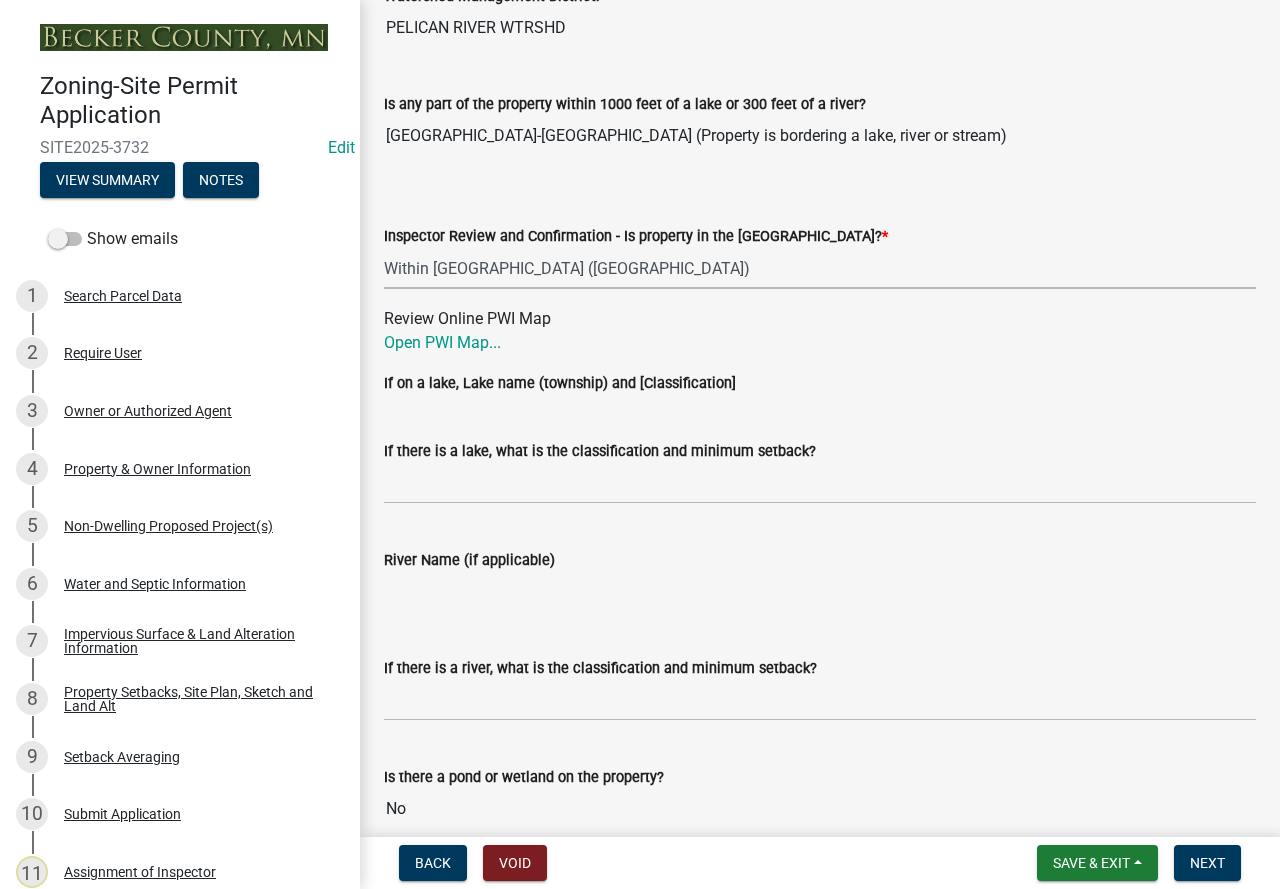 click on "Select Item...   Within [GEOGRAPHIC_DATA] (SD)   Not in [GEOGRAPHIC_DATA] (NOTSL)" at bounding box center (820, 268) 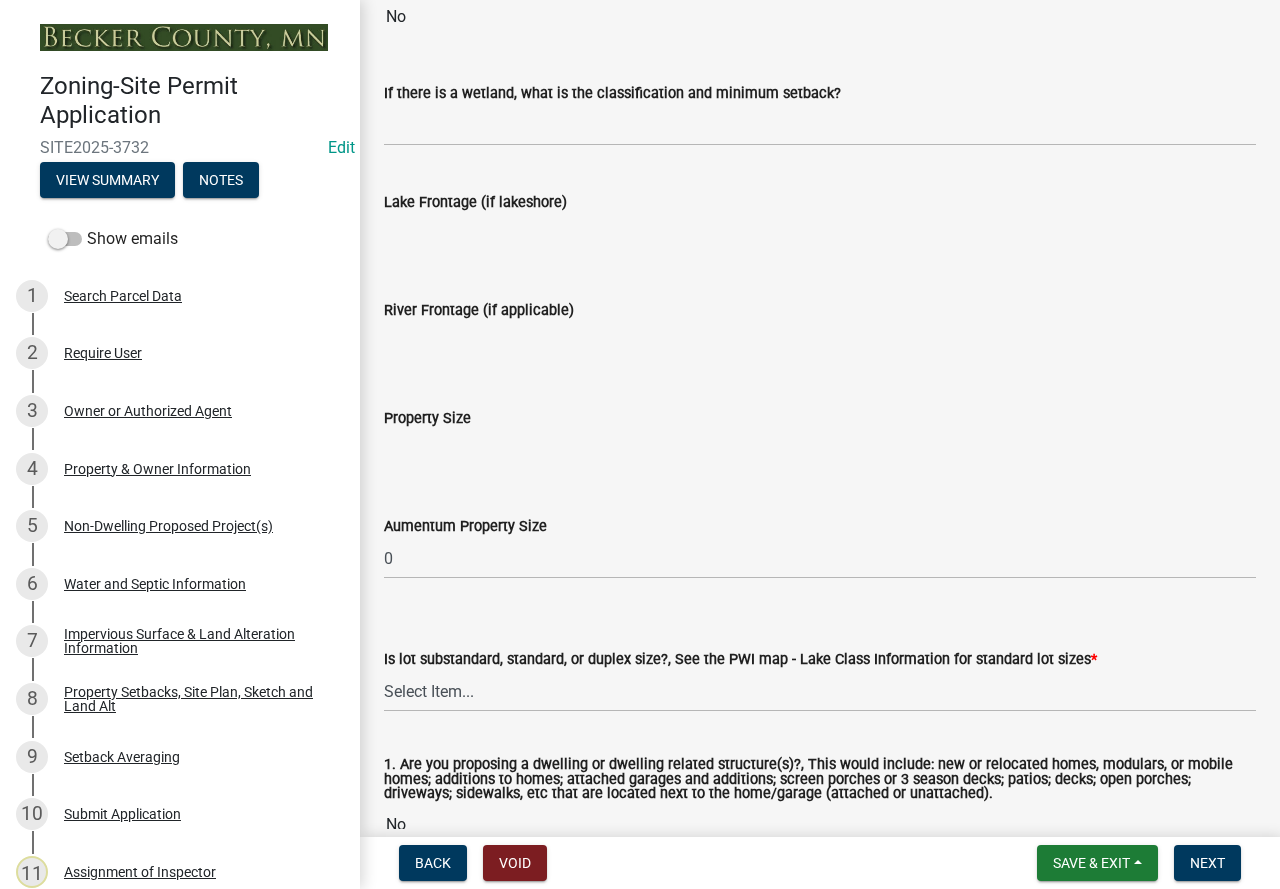 scroll, scrollTop: 4000, scrollLeft: 0, axis: vertical 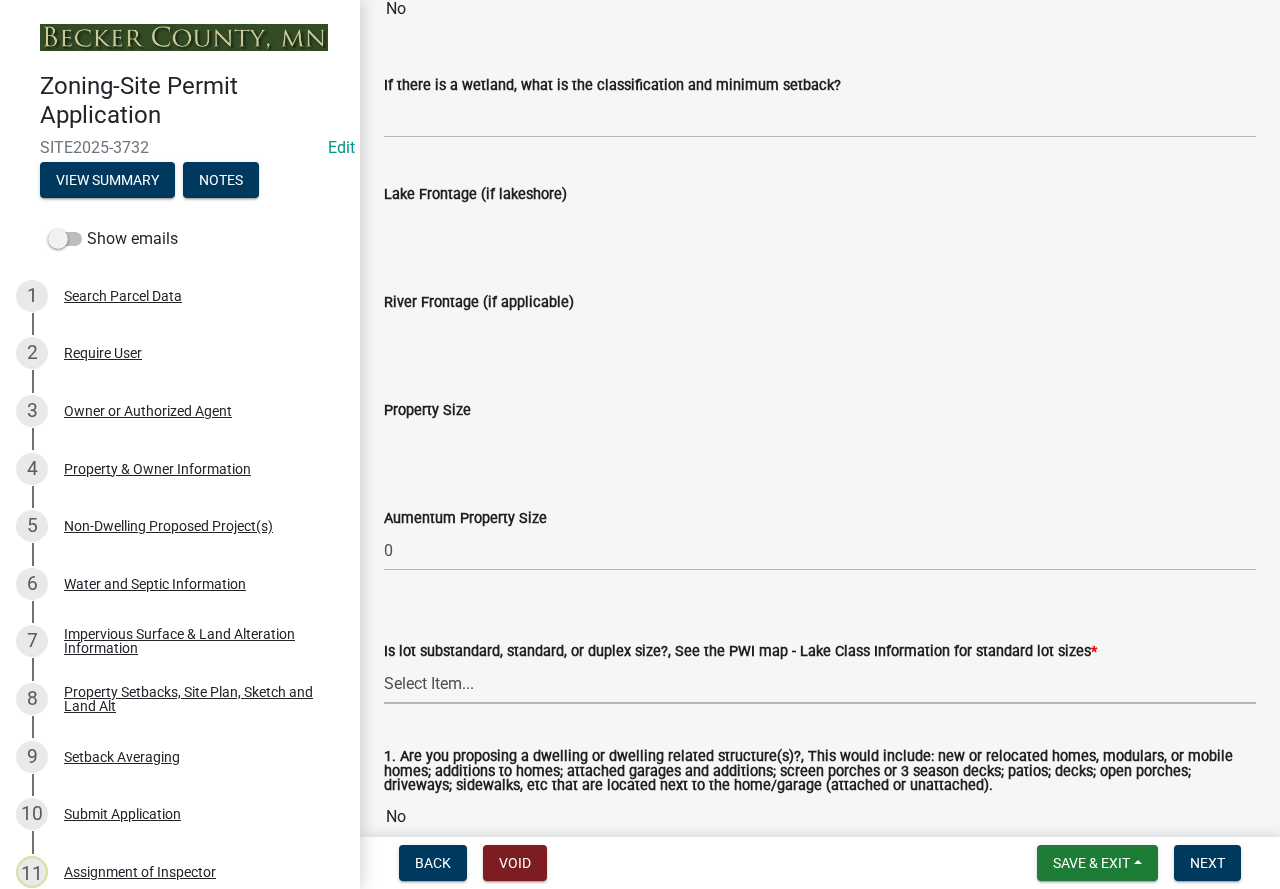 click on "Select Item...   Non-Riparian and not back lot   Substandard Non-Riparian Backlot   Substandard Riparian Lot   Standard Non-Riparian Backlot   Standard Riparian Lot   Duplex Non-Riparian Backlot   Duplex Riparian Lot" at bounding box center (820, 683) 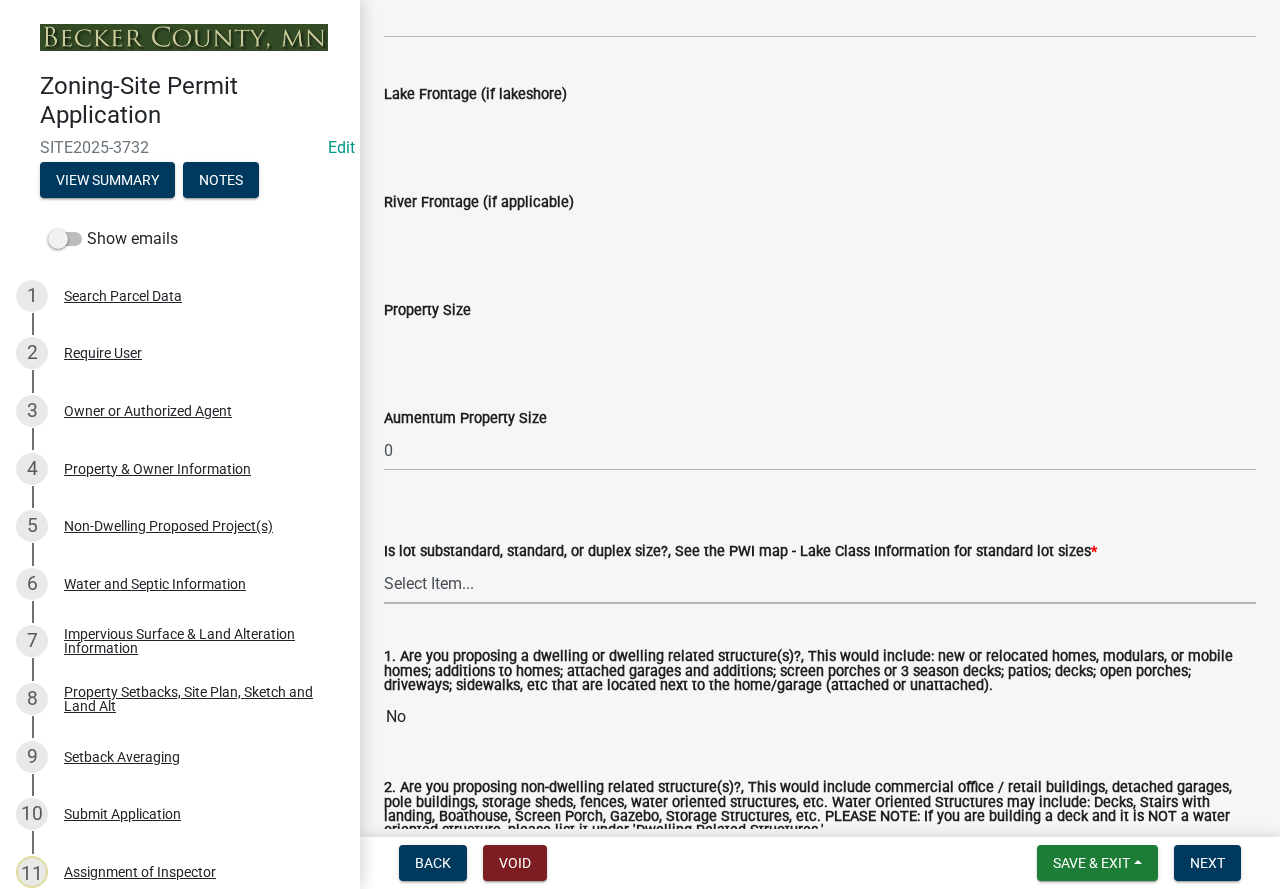 scroll, scrollTop: 4254, scrollLeft: 0, axis: vertical 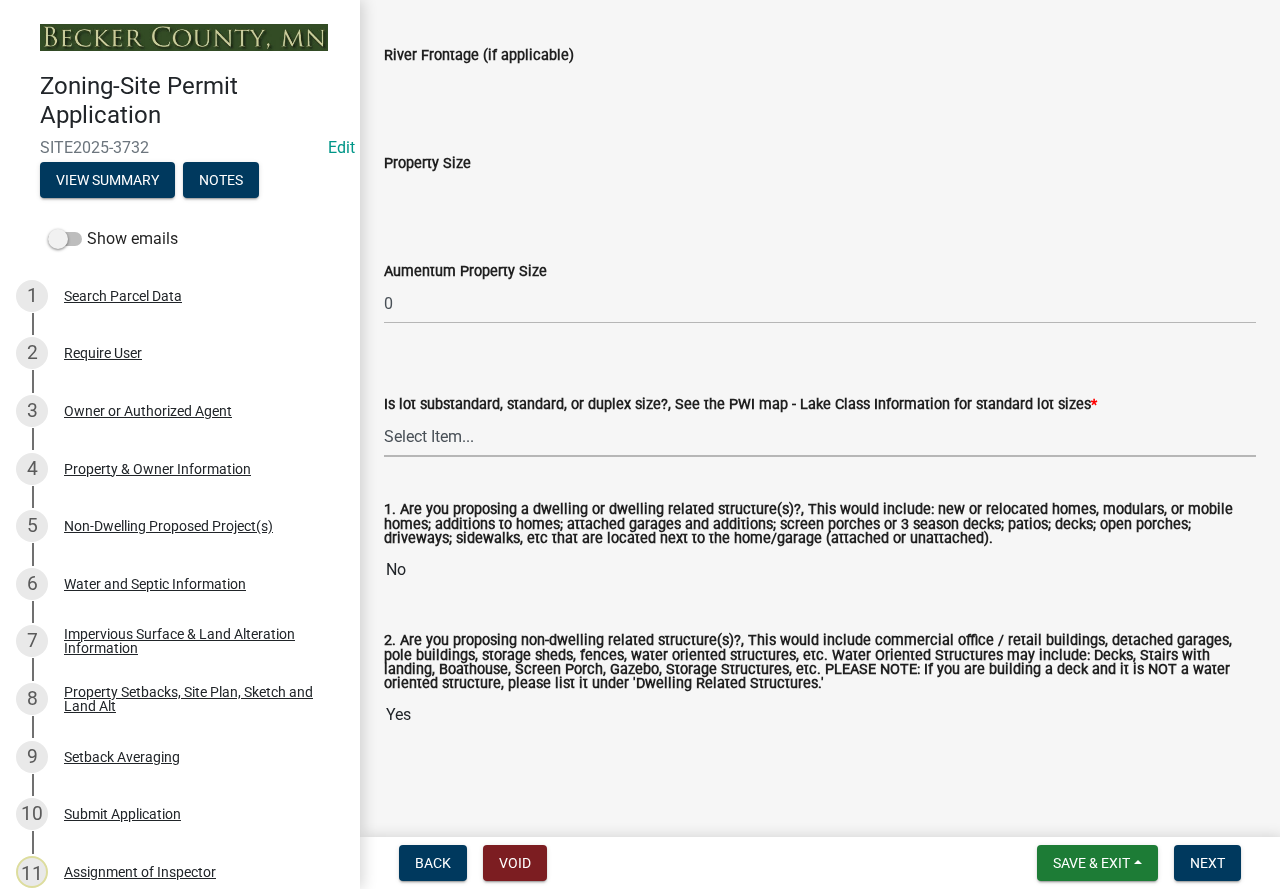 click on "Select Item...   Non-Riparian and not back lot   Substandard Non-Riparian Backlot   Substandard Riparian Lot   Standard Non-Riparian Backlot   Standard Riparian Lot   Duplex Non-Riparian Backlot   Duplex Riparian Lot" at bounding box center [820, 436] 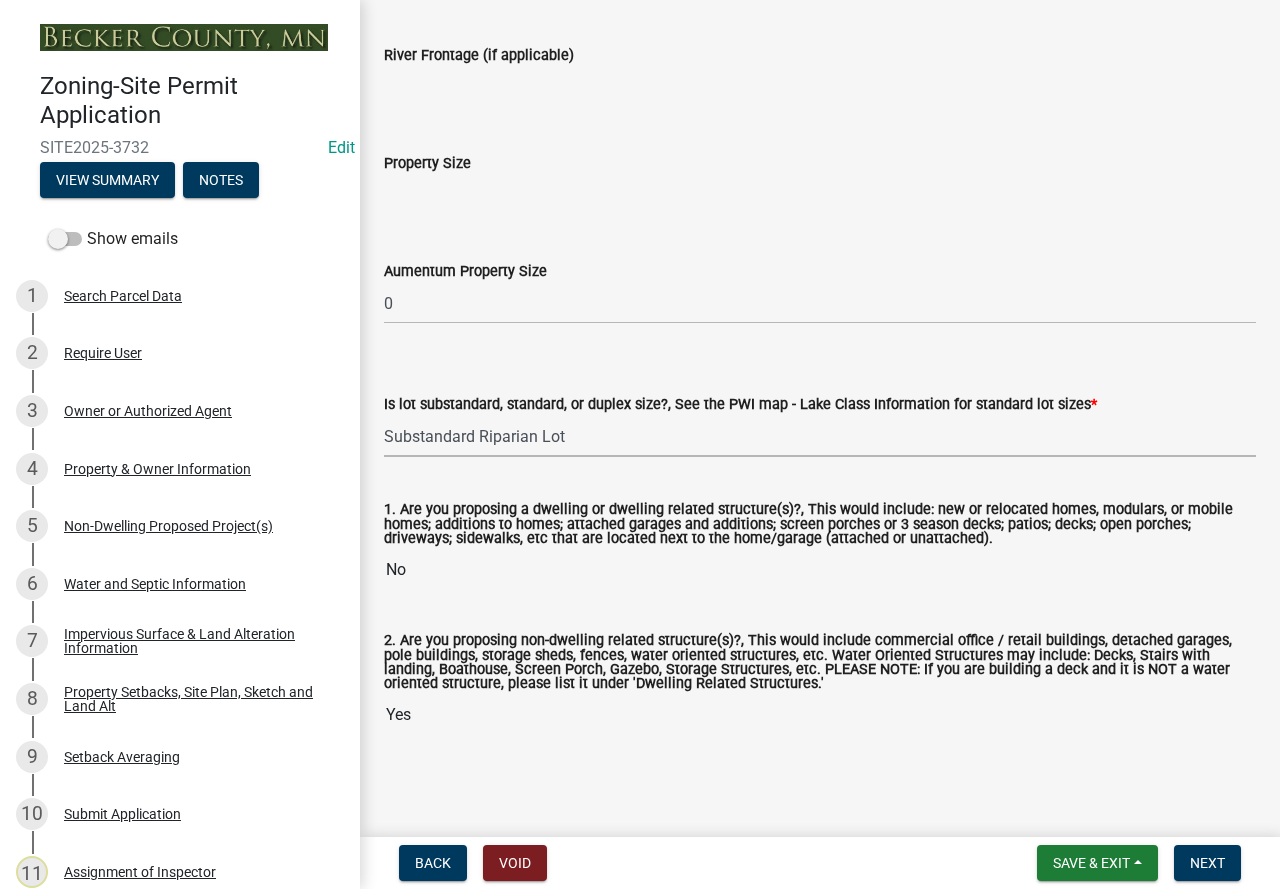 click on "Select Item...   Non-Riparian and not back lot   Substandard Non-Riparian Backlot   Substandard Riparian Lot   Standard Non-Riparian Backlot   Standard Riparian Lot   Duplex Non-Riparian Backlot   Duplex Riparian Lot" at bounding box center [820, 436] 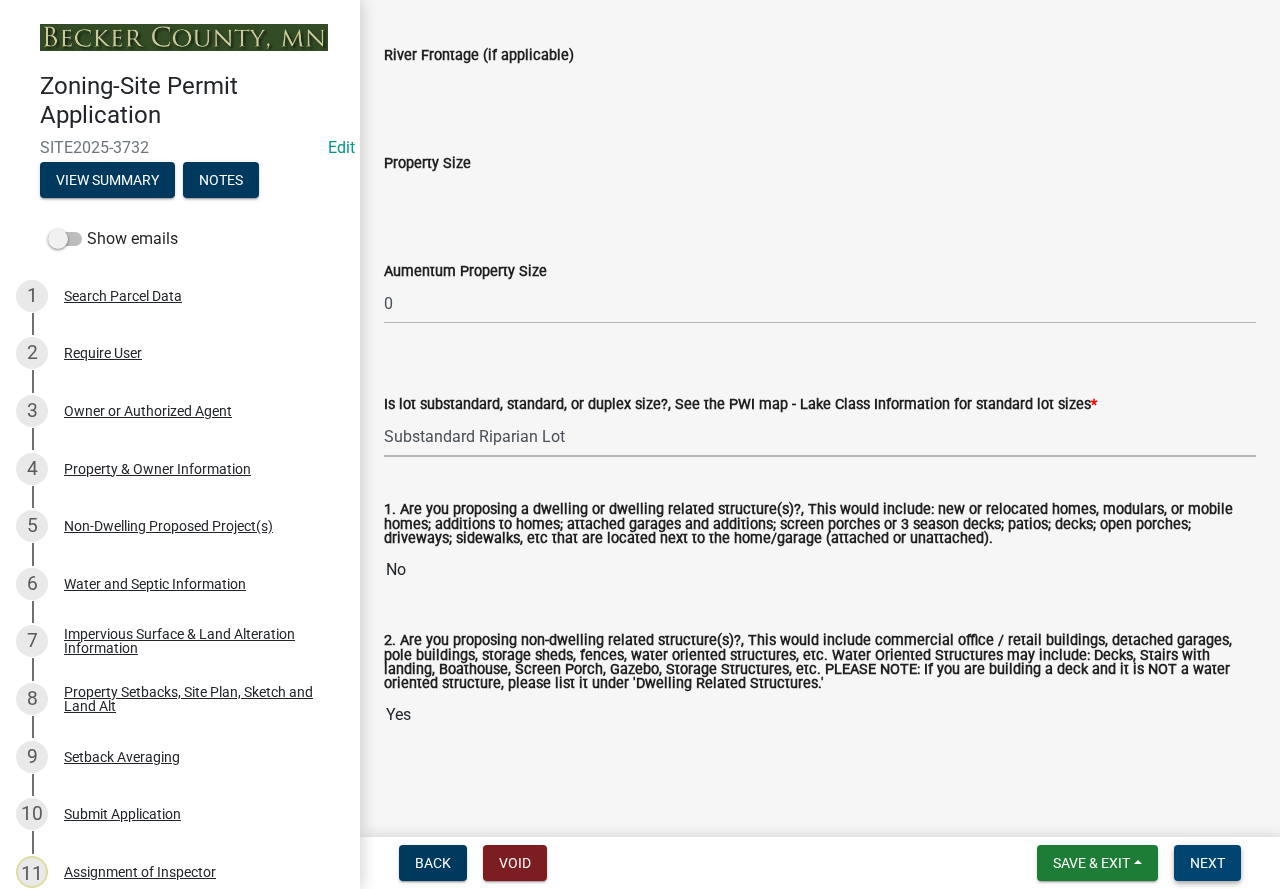 click on "Next" at bounding box center (1207, 863) 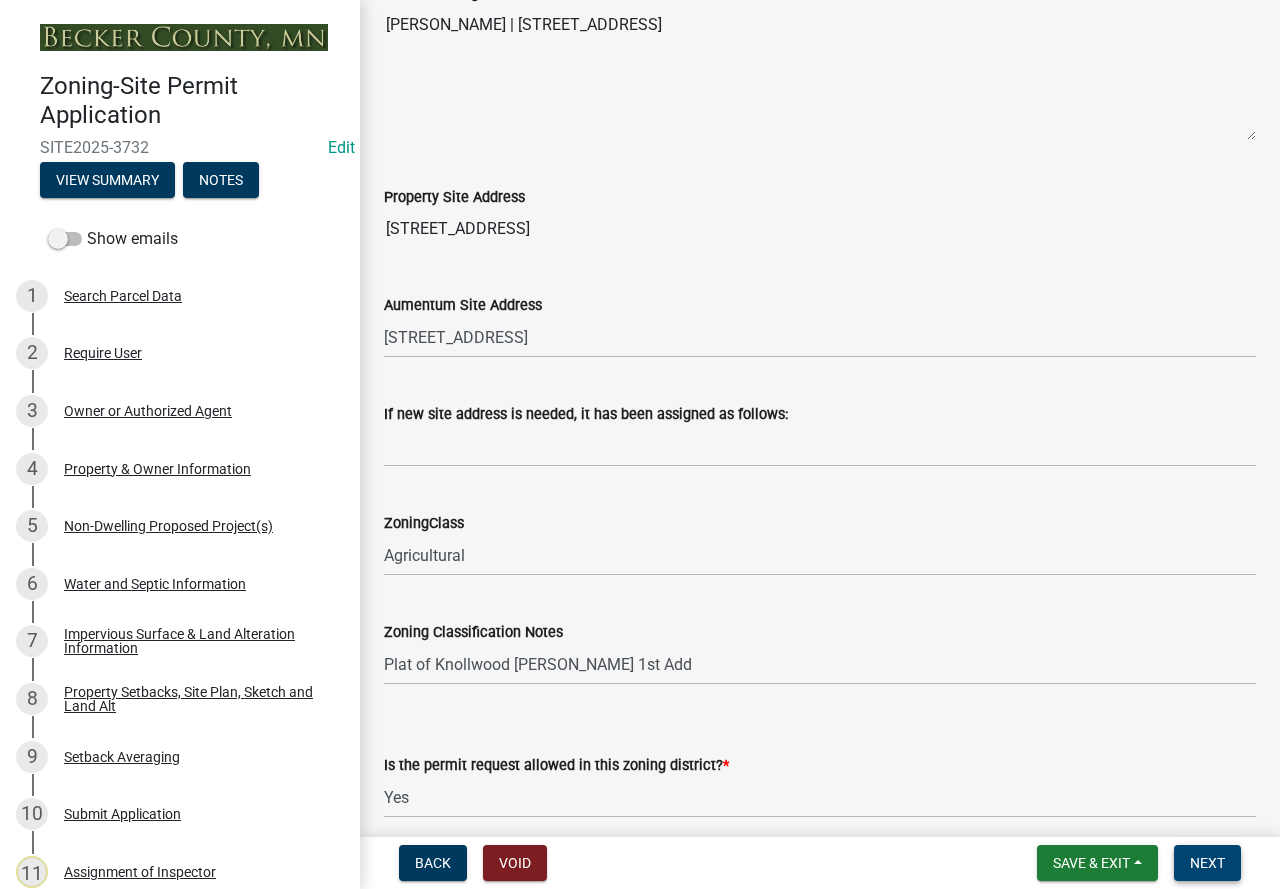 scroll, scrollTop: 394, scrollLeft: 0, axis: vertical 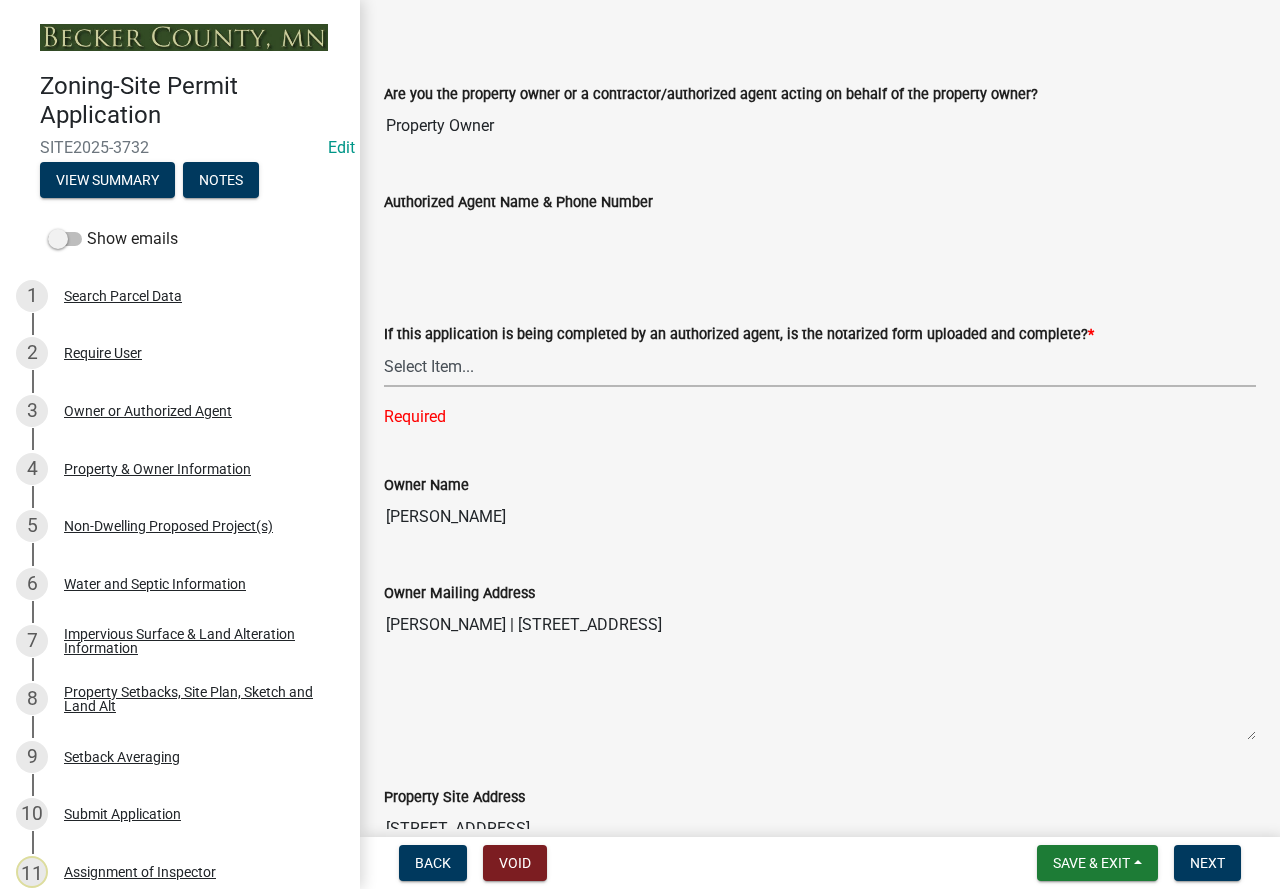click on "Select Item...   Yes   No   N/A" at bounding box center [820, 366] 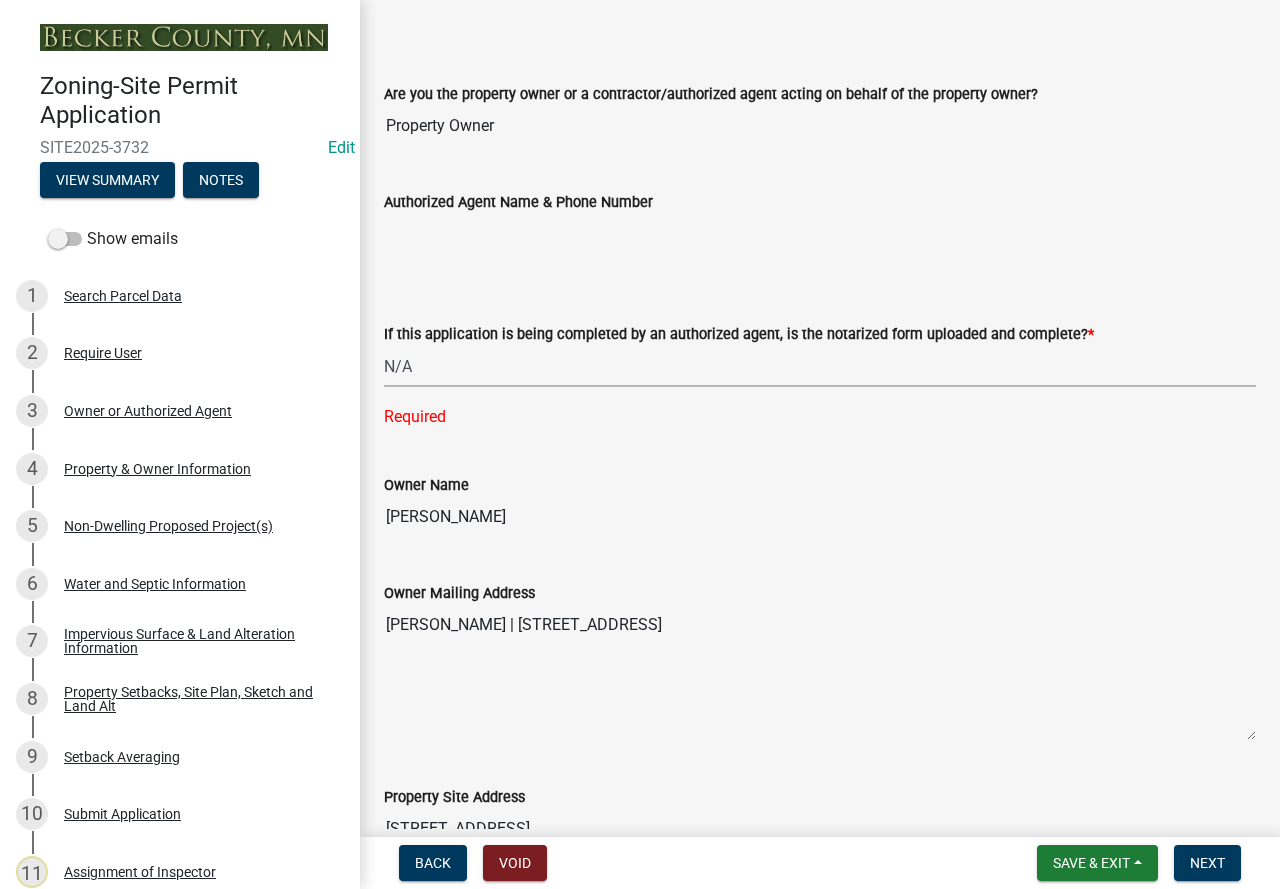click on "Select Item...   Yes   No   N/A" at bounding box center (820, 366) 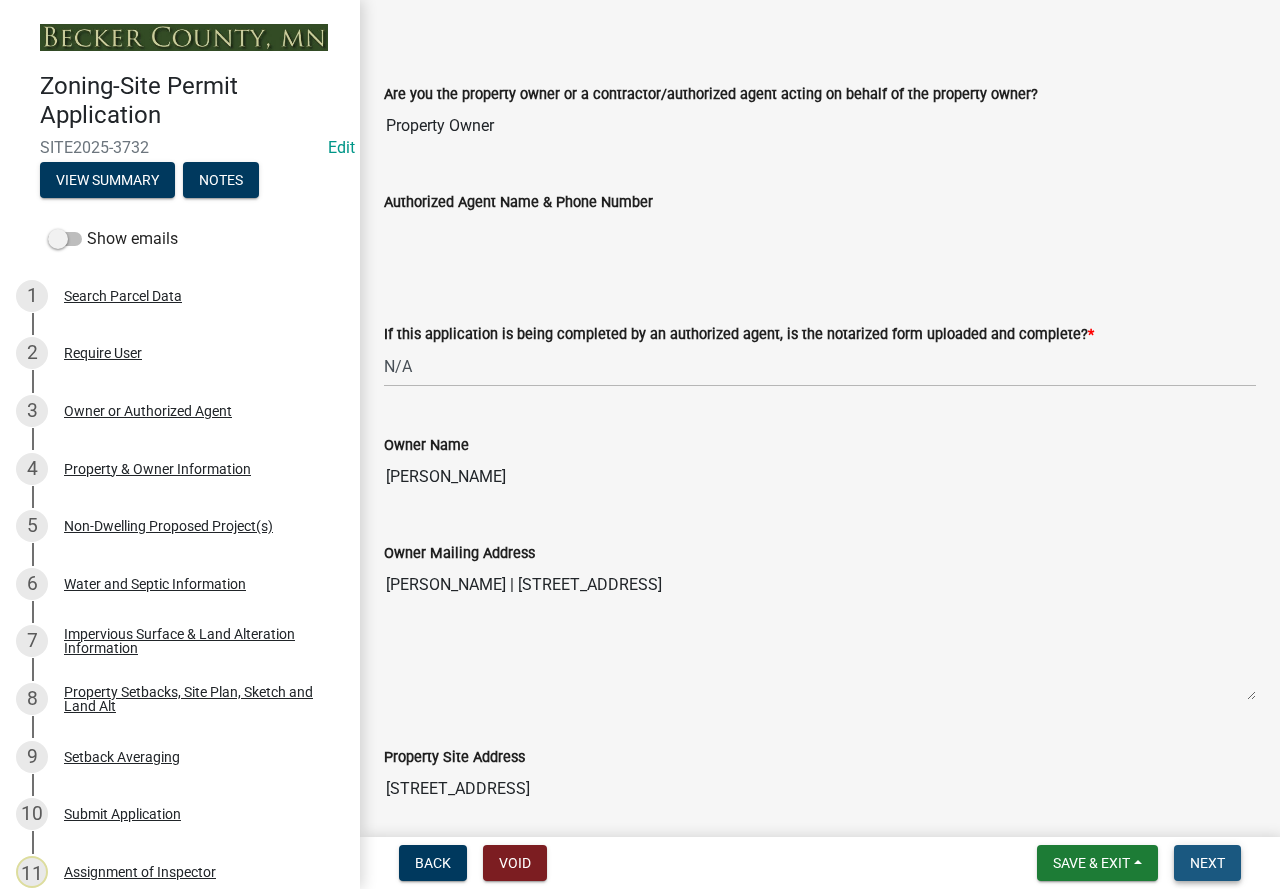 click on "Next" at bounding box center (1207, 863) 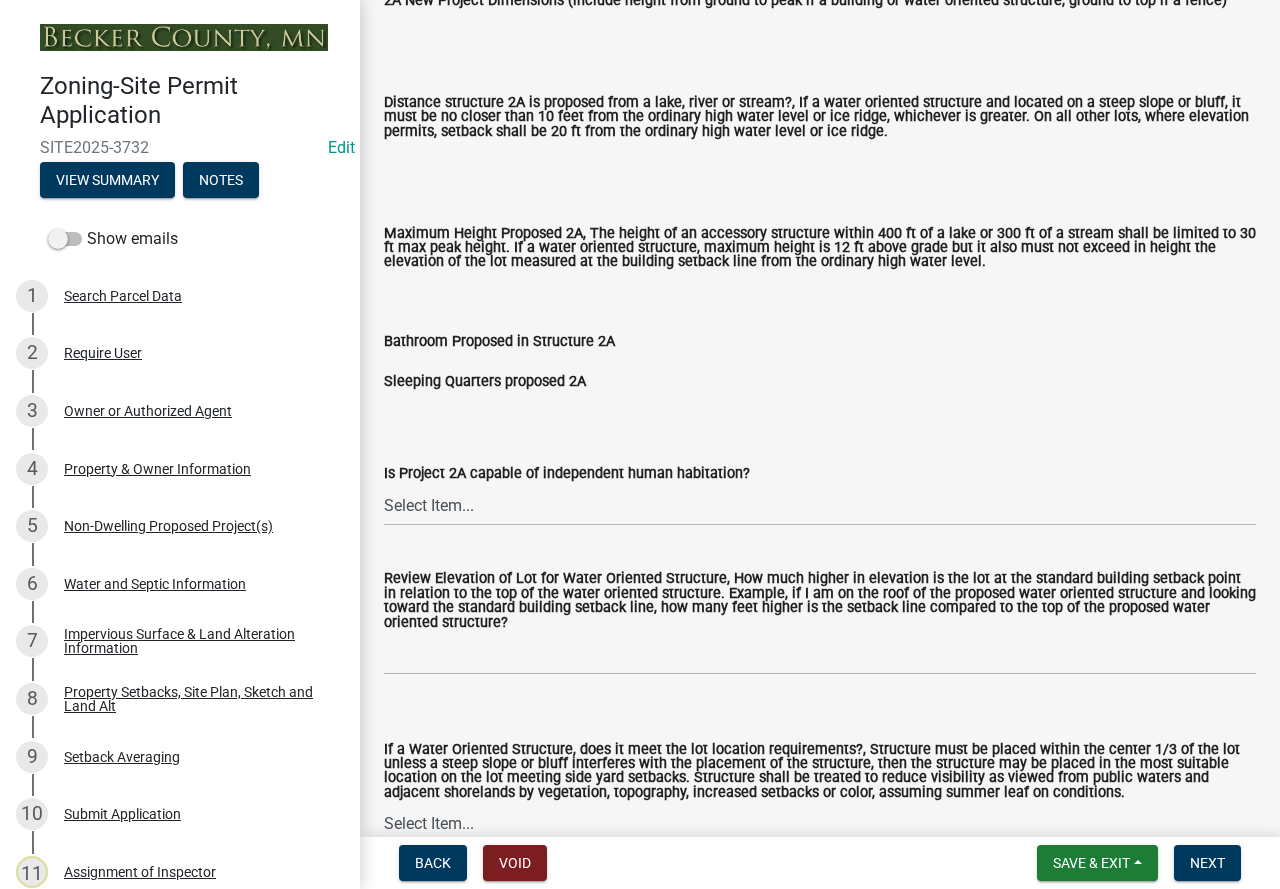 scroll, scrollTop: 500, scrollLeft: 0, axis: vertical 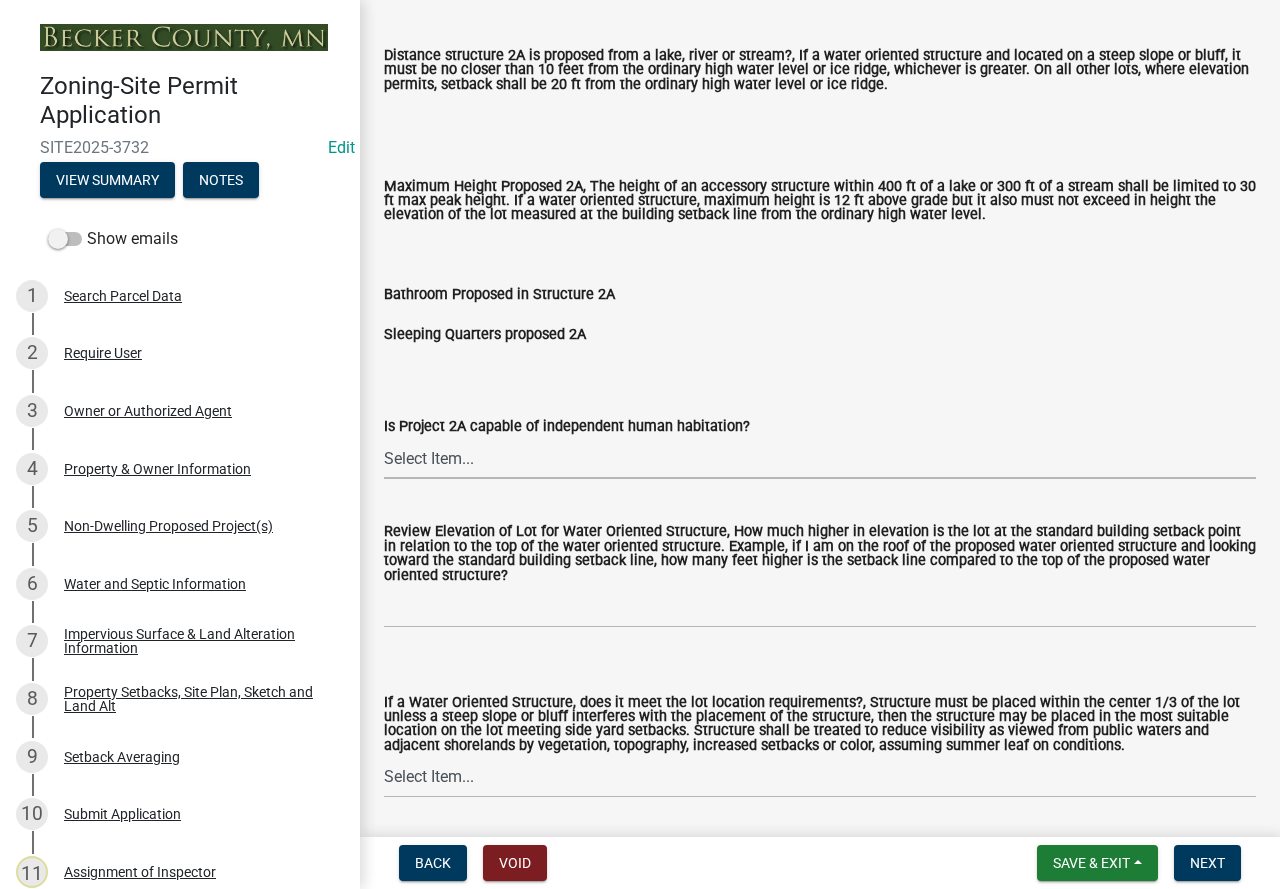 click on "Select Item...   Yes   No   N/A" at bounding box center [820, 458] 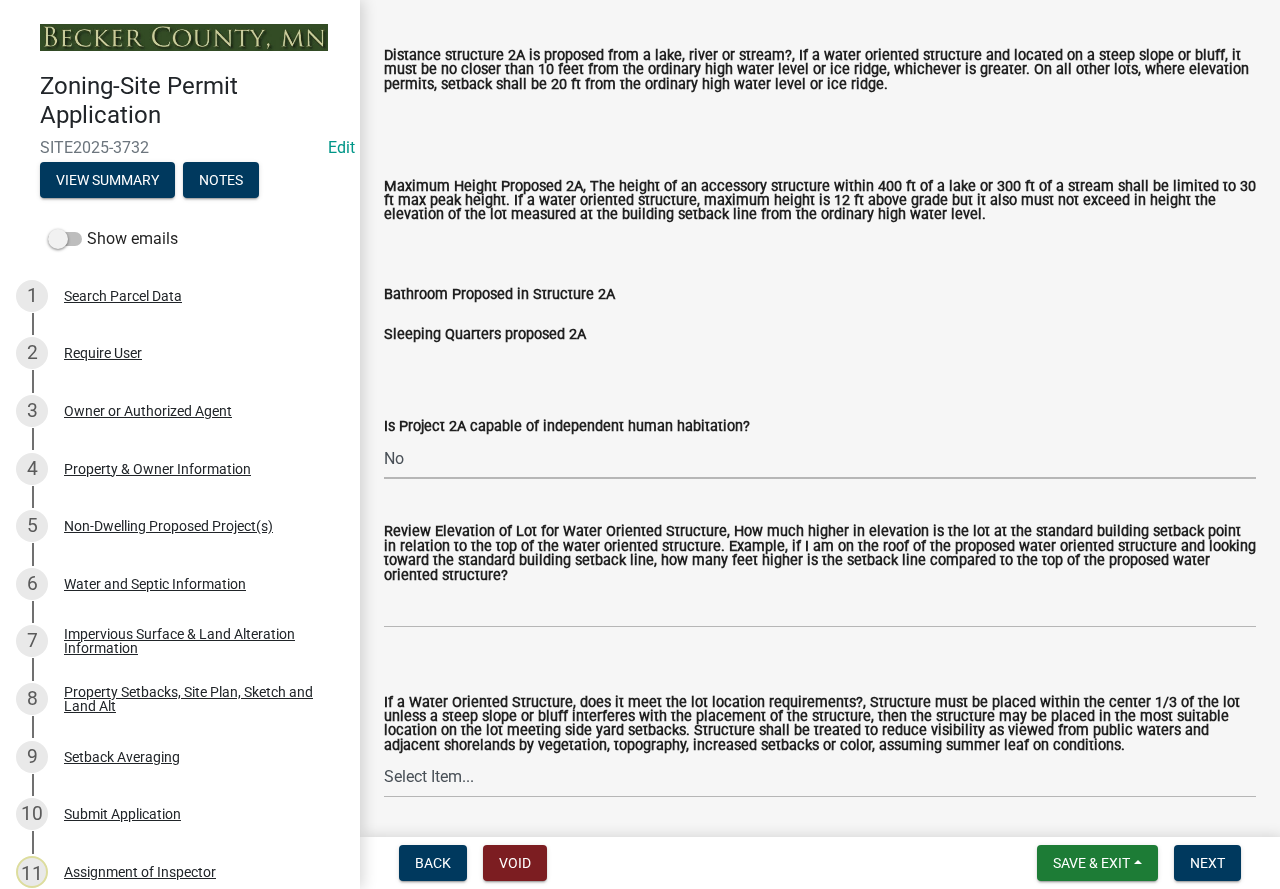 click on "Select Item...   Yes   No   N/A" at bounding box center (820, 458) 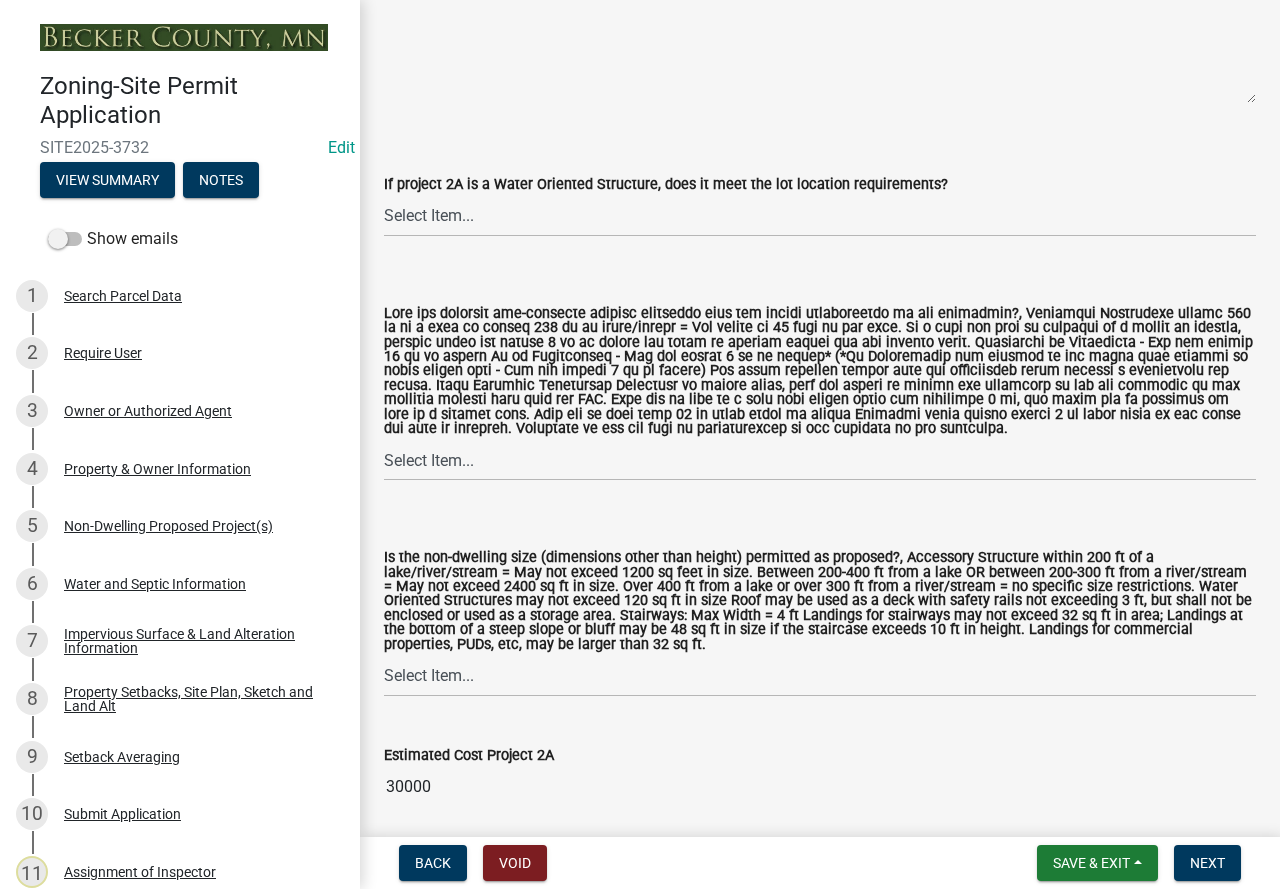 scroll, scrollTop: 1500, scrollLeft: 0, axis: vertical 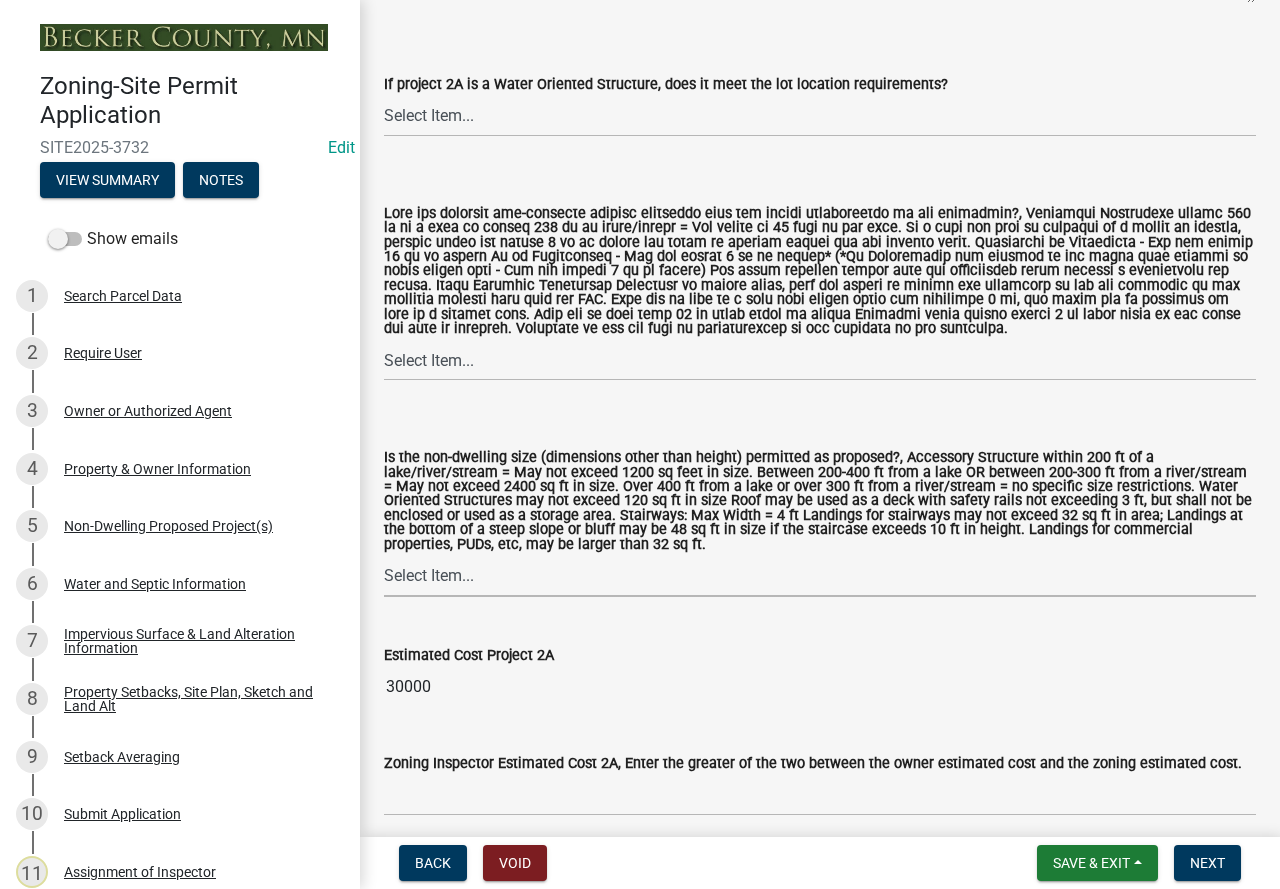 click on "Select Item...   Yes   No" at bounding box center (820, 576) 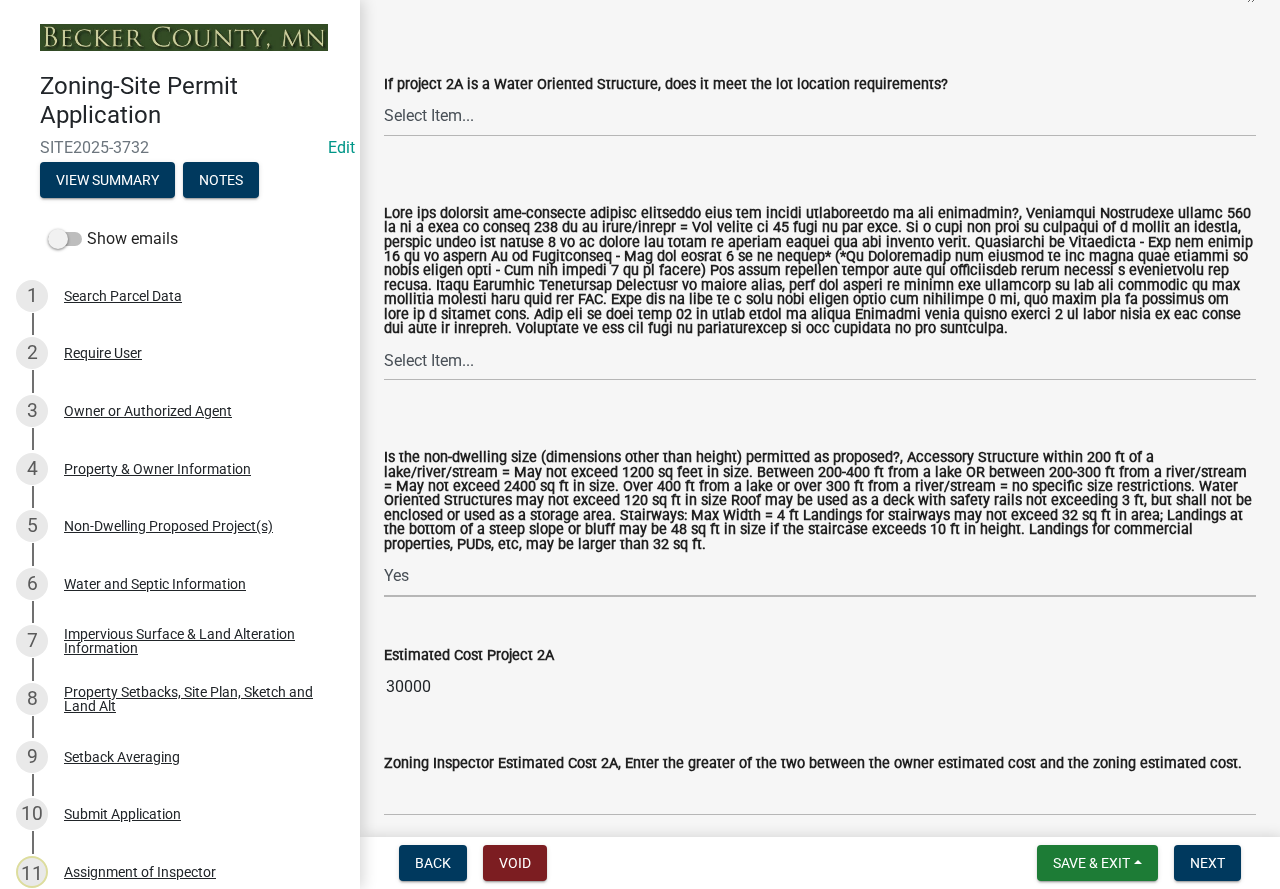 click on "Select Item...   Yes   No" at bounding box center (820, 576) 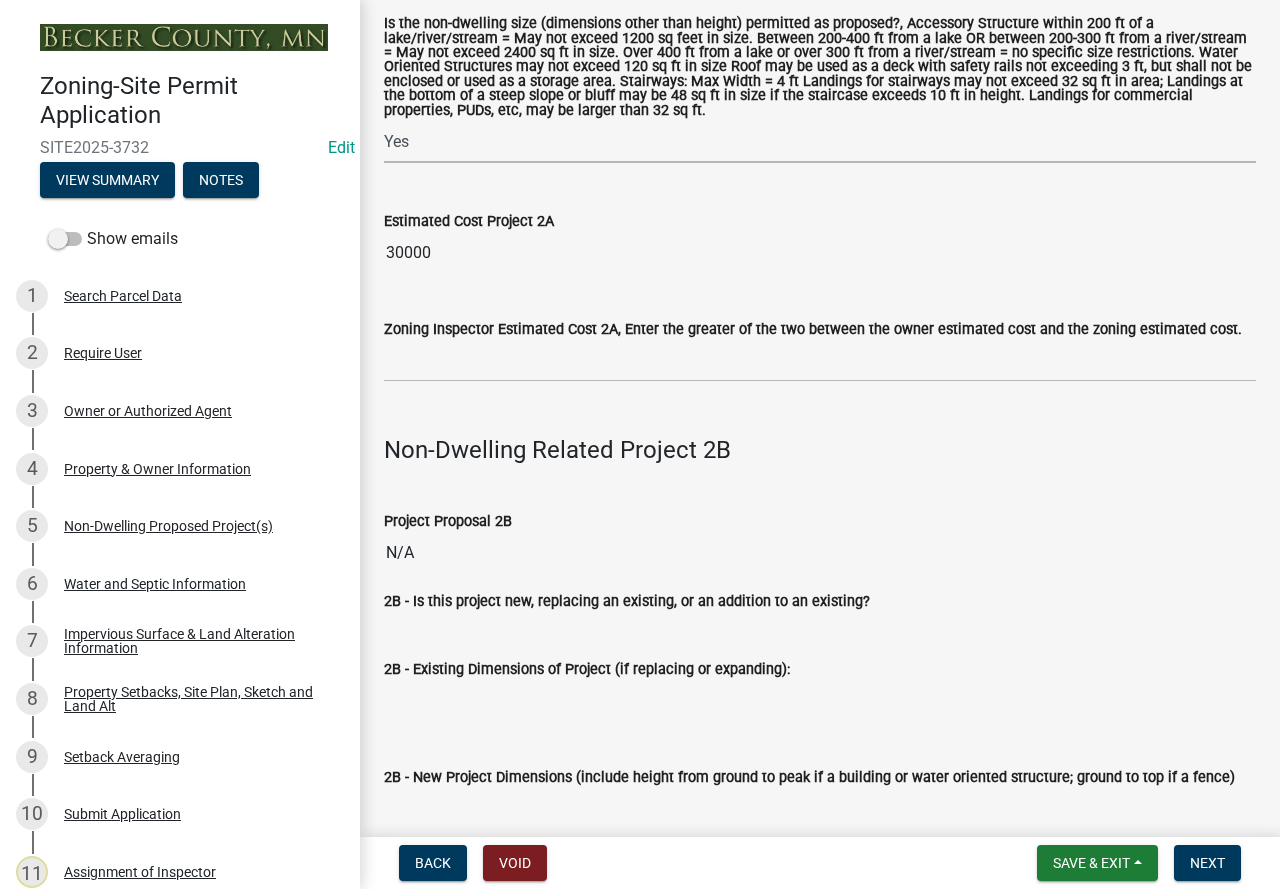 scroll, scrollTop: 2000, scrollLeft: 0, axis: vertical 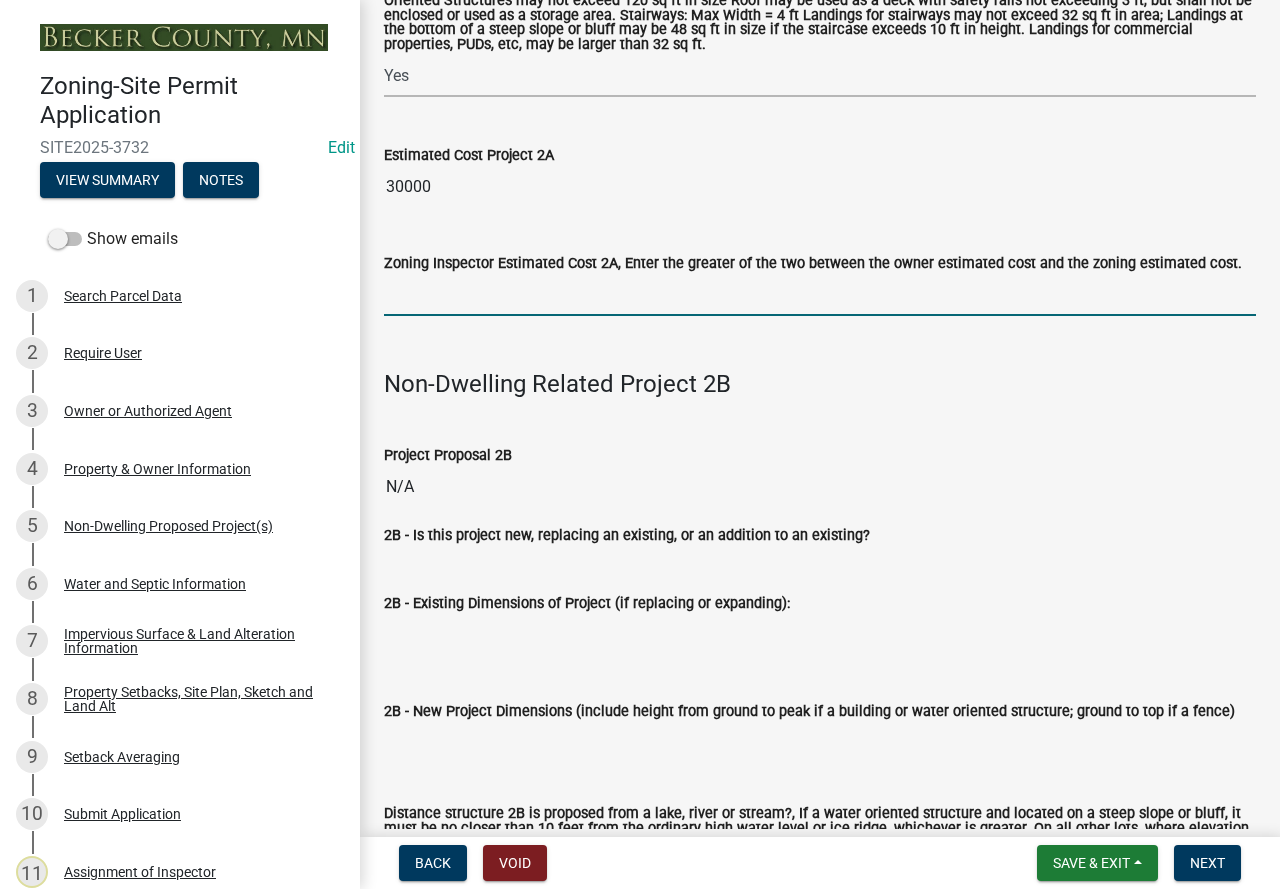 drag, startPoint x: 462, startPoint y: 310, endPoint x: 482, endPoint y: 309, distance: 20.024984 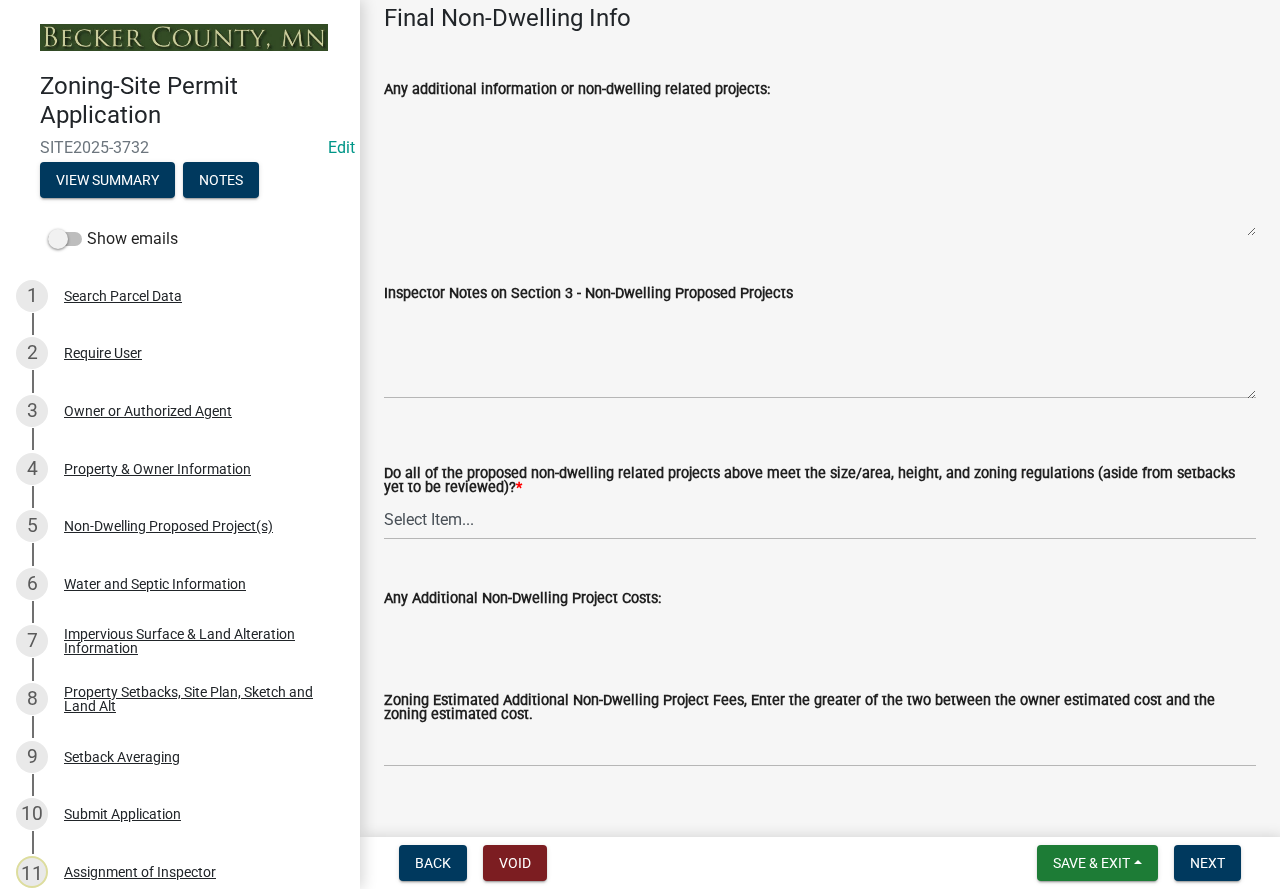 scroll, scrollTop: 6956, scrollLeft: 0, axis: vertical 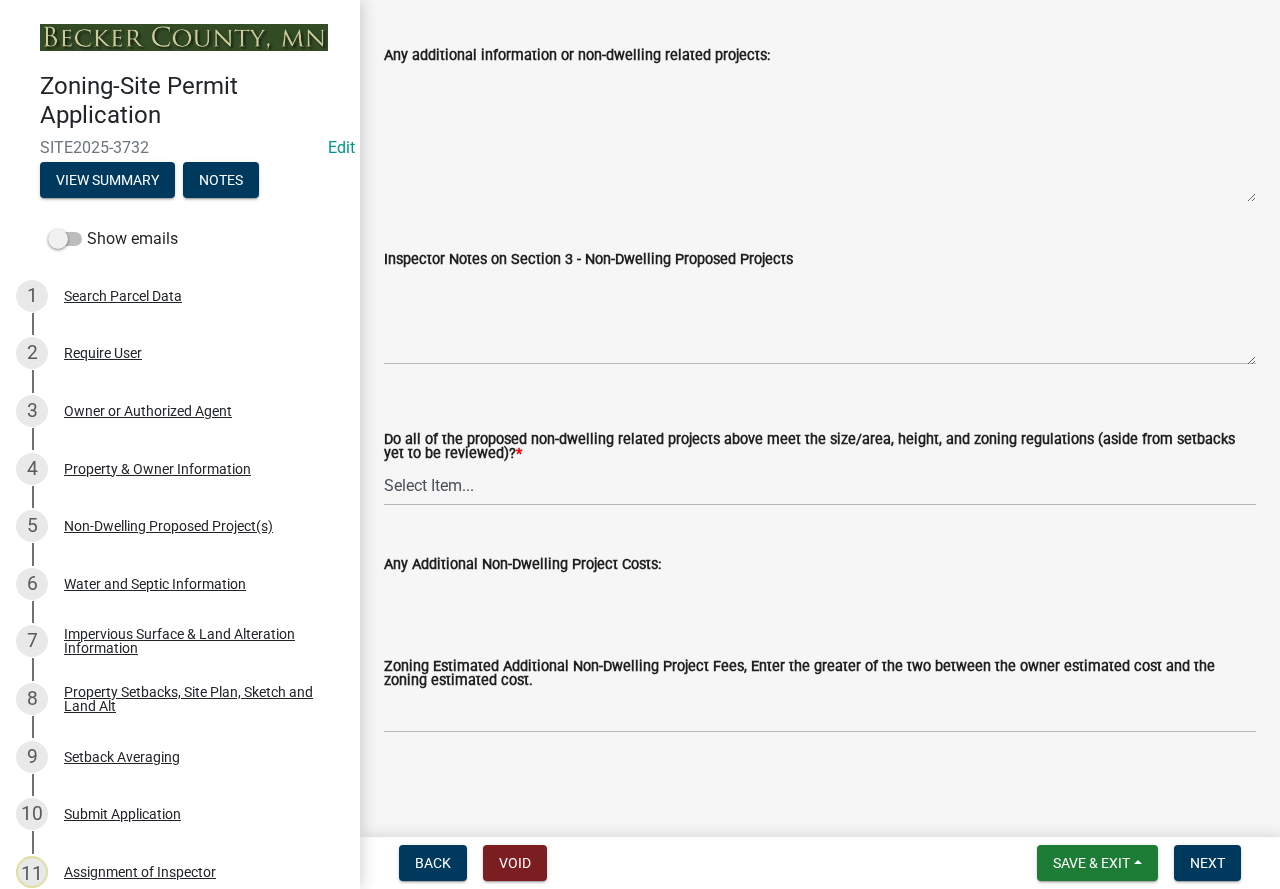type on "30000" 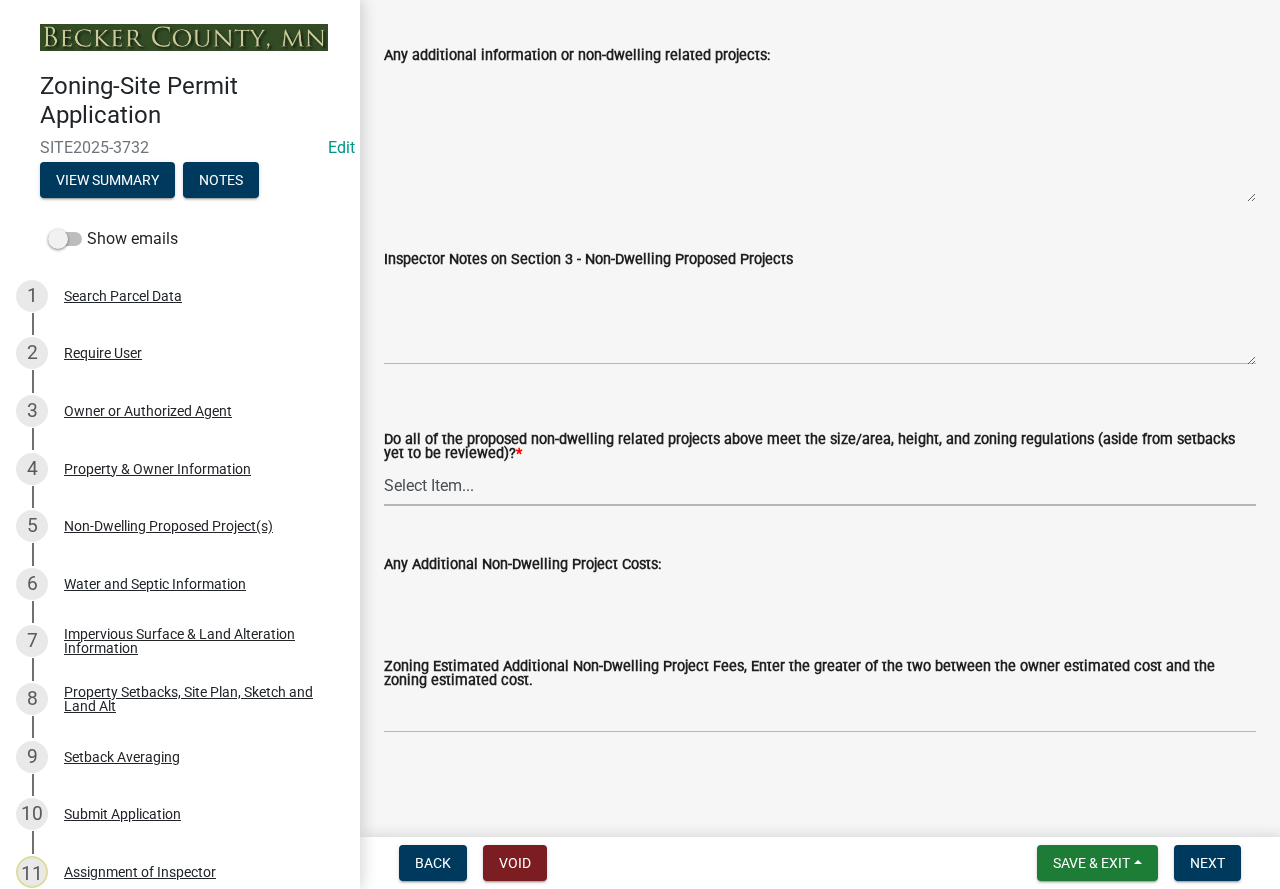 click on "Select Item...   Yes   No   N/A" at bounding box center (820, 485) 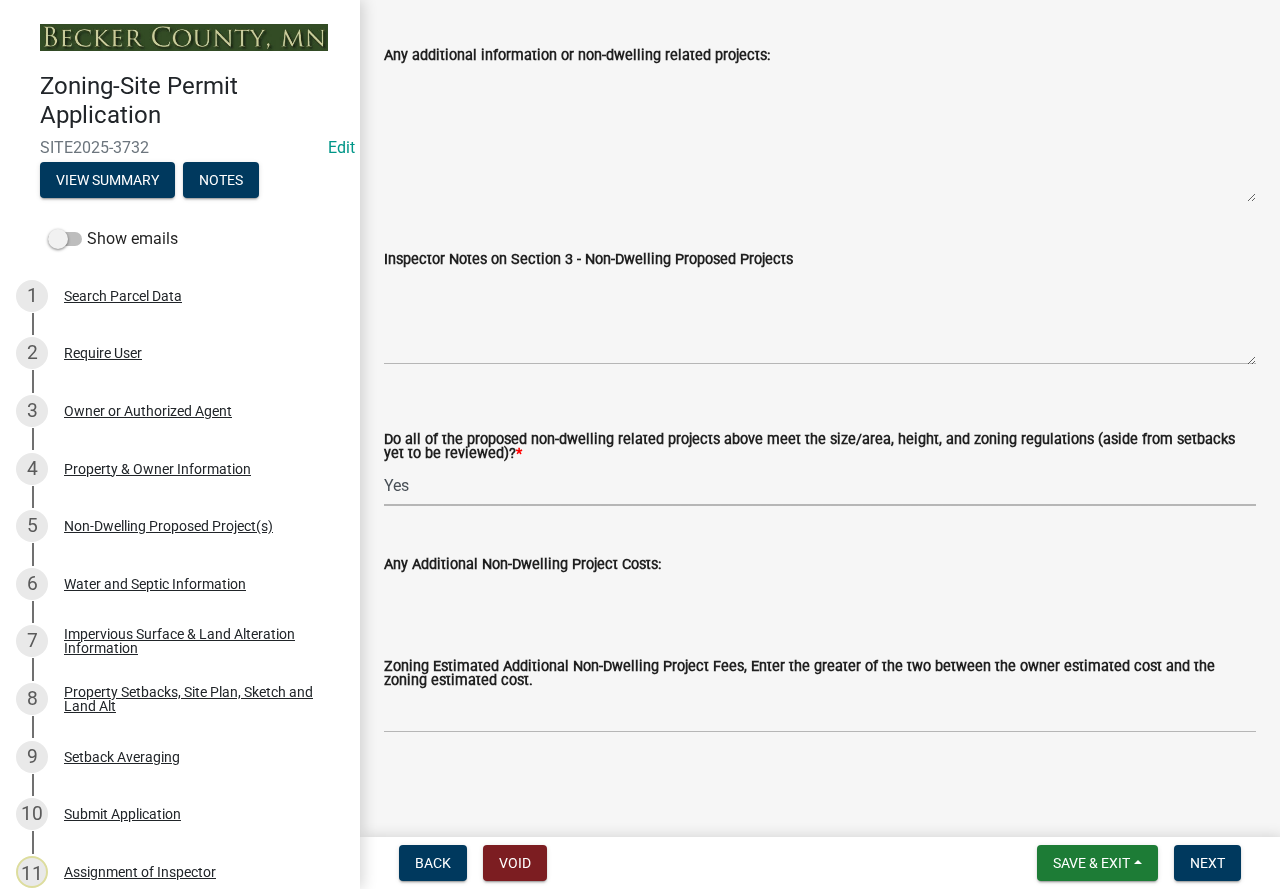click on "Select Item...   Yes   No   N/A" at bounding box center [820, 485] 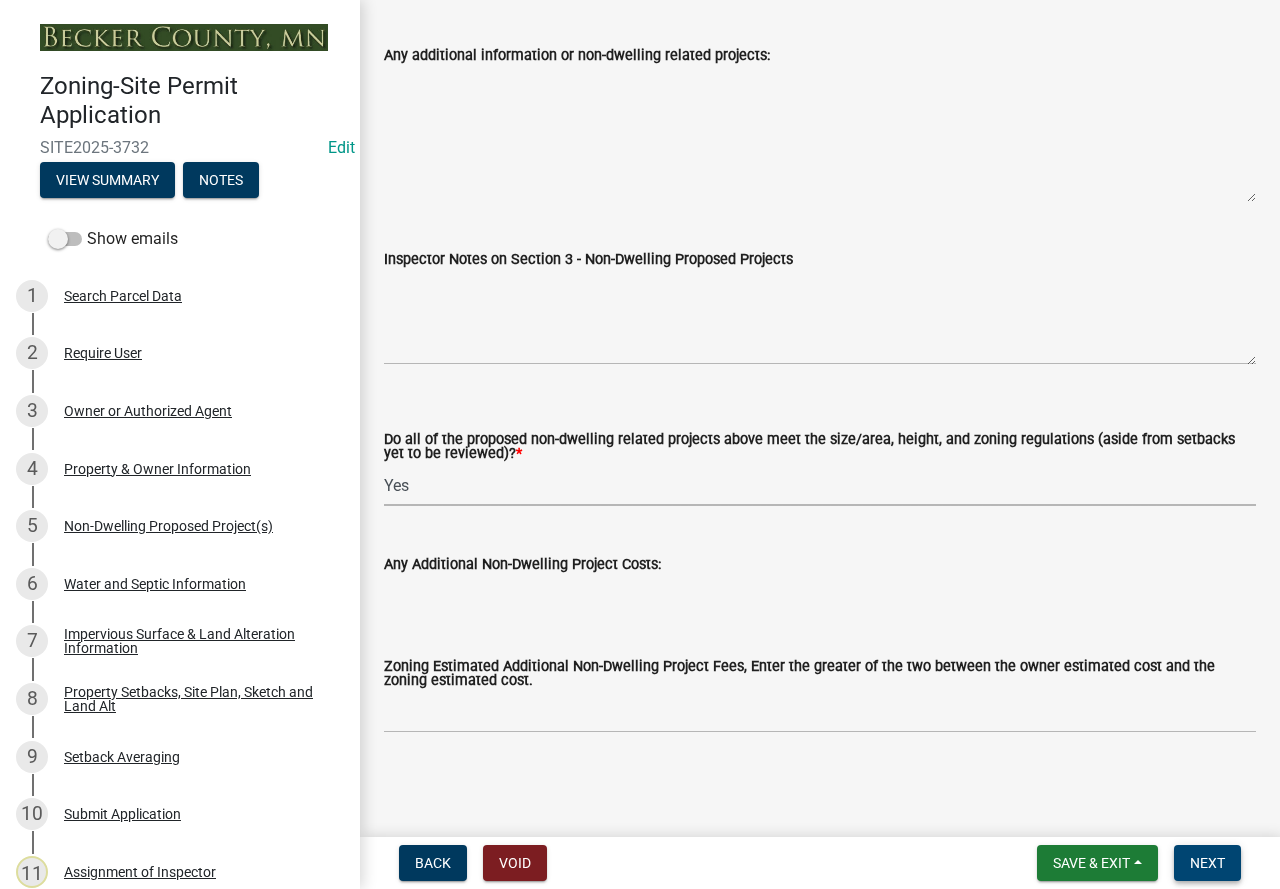 click on "Next" at bounding box center (1207, 863) 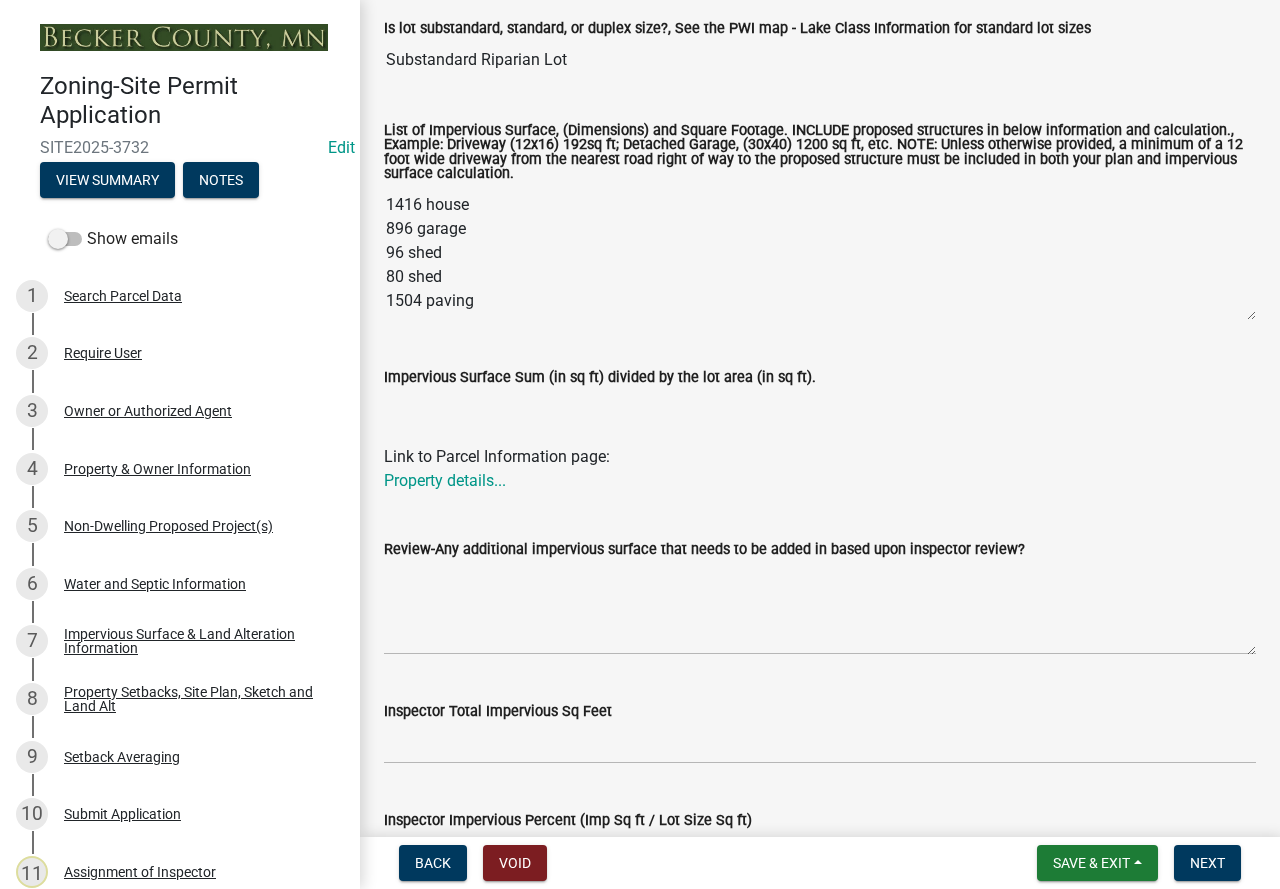 scroll, scrollTop: 500, scrollLeft: 0, axis: vertical 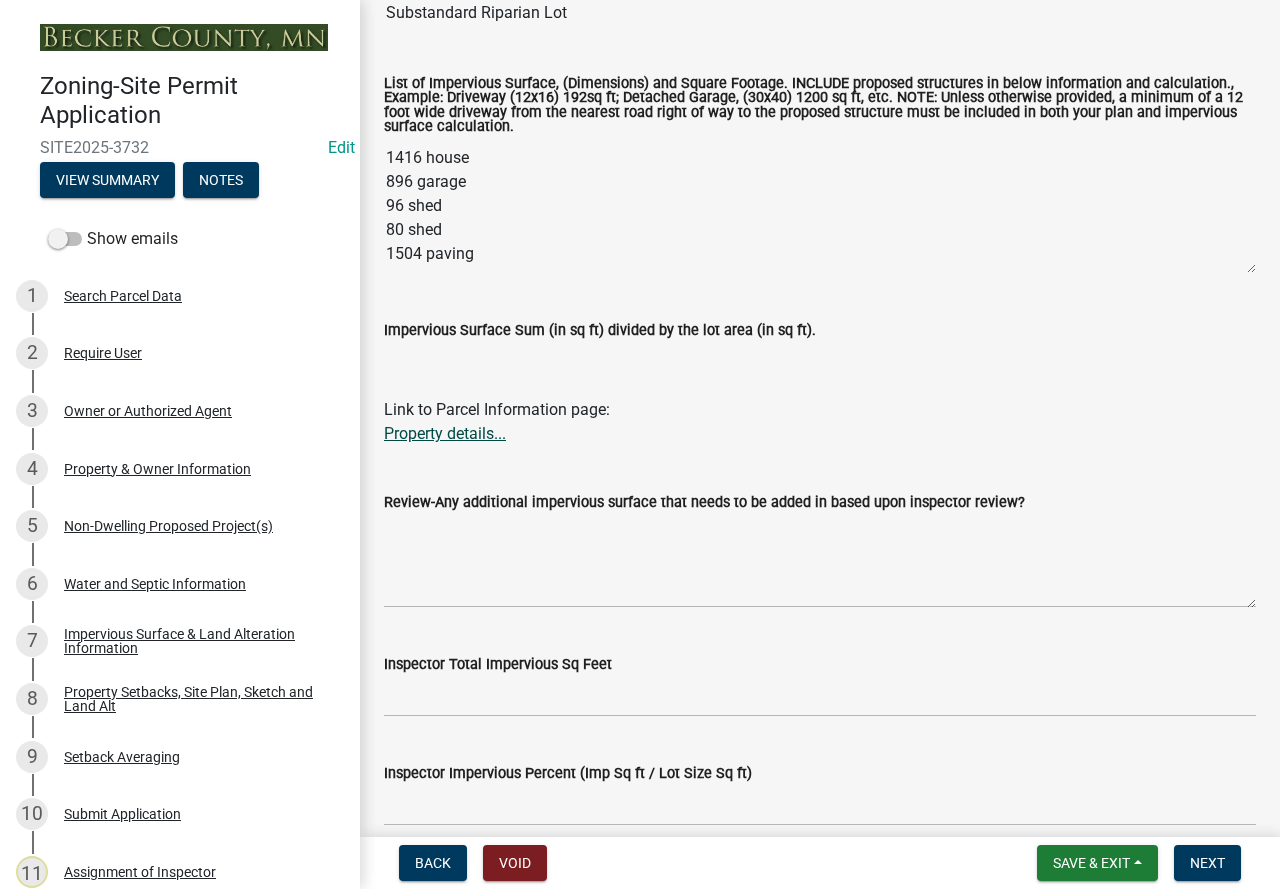 click on "Property details..." 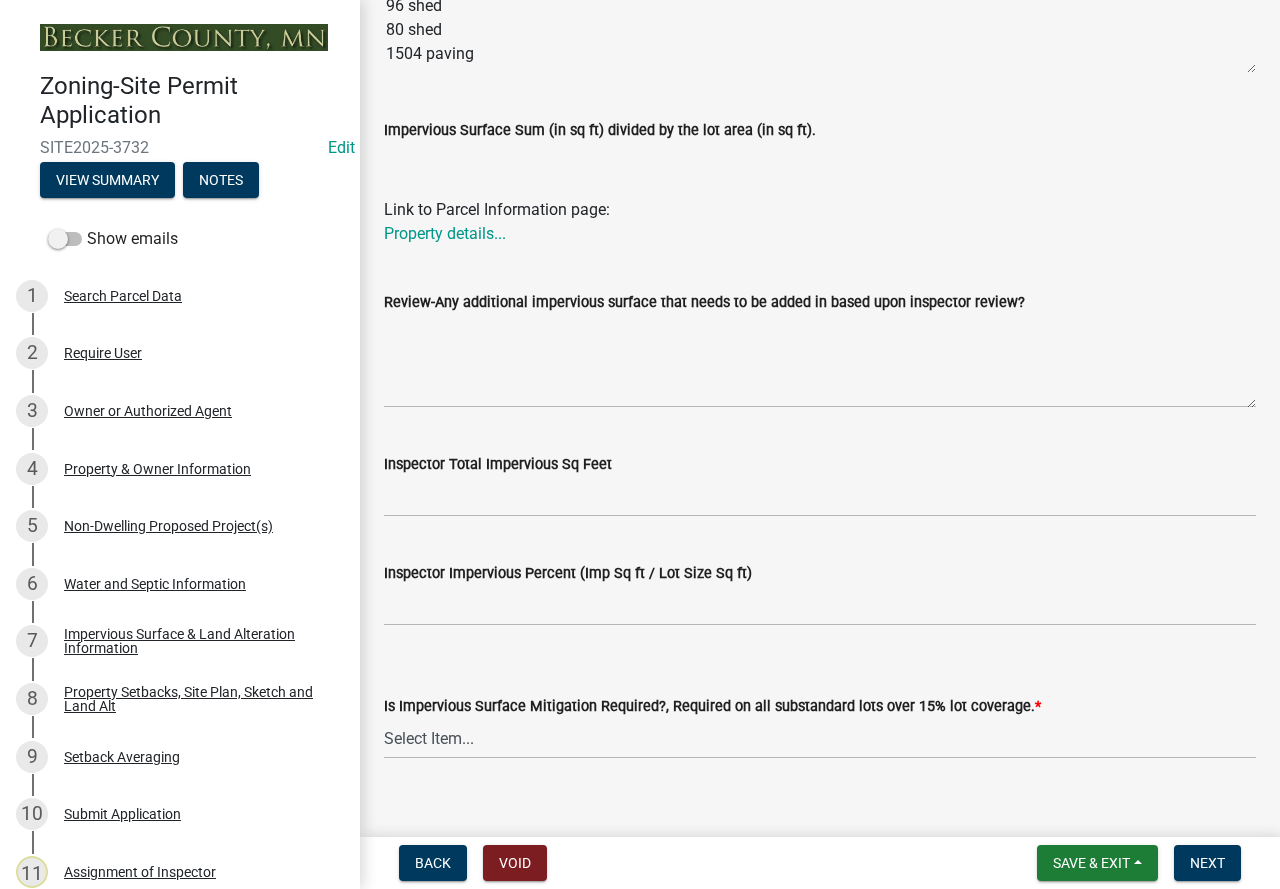 scroll, scrollTop: 727, scrollLeft: 0, axis: vertical 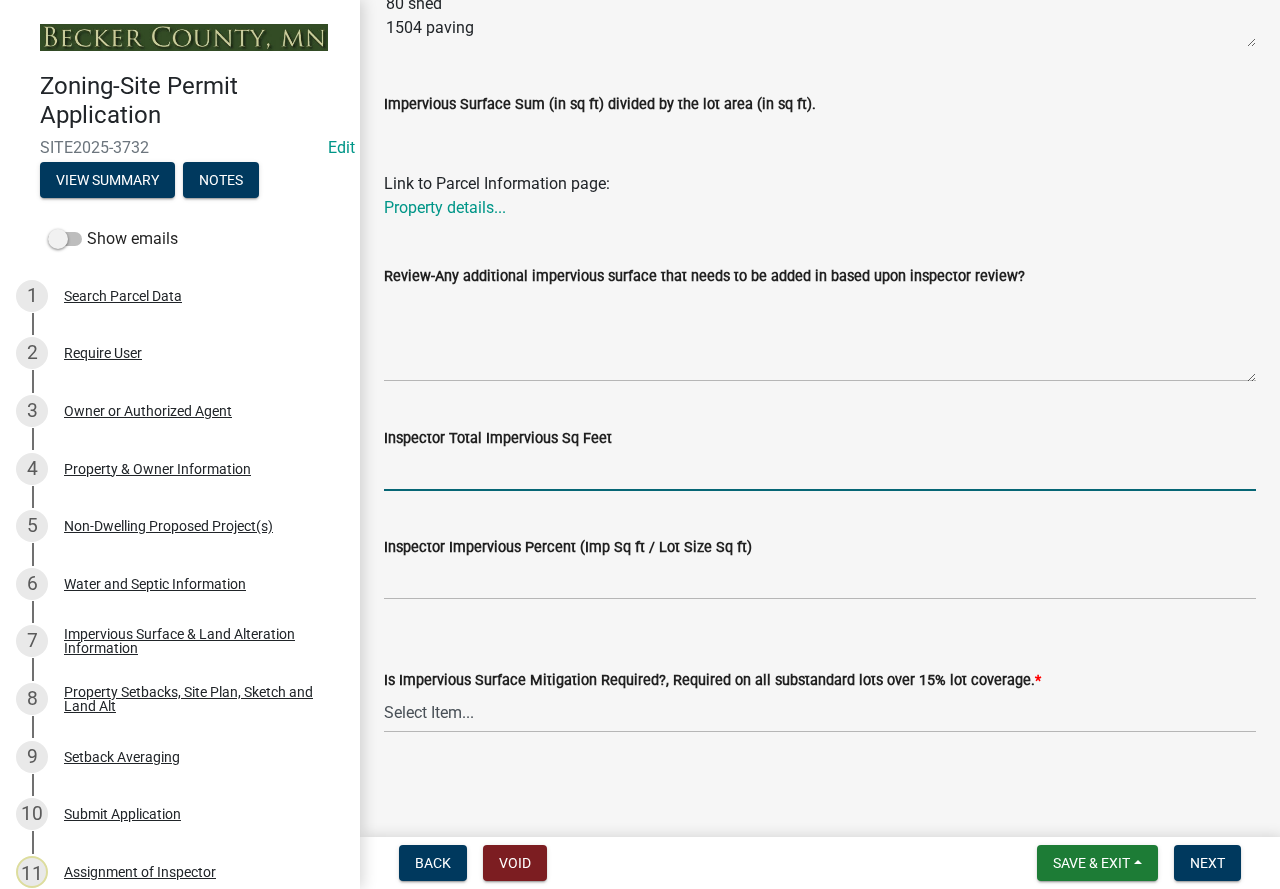 click on "Inspector Total Impervious Sq Feet" at bounding box center [820, 470] 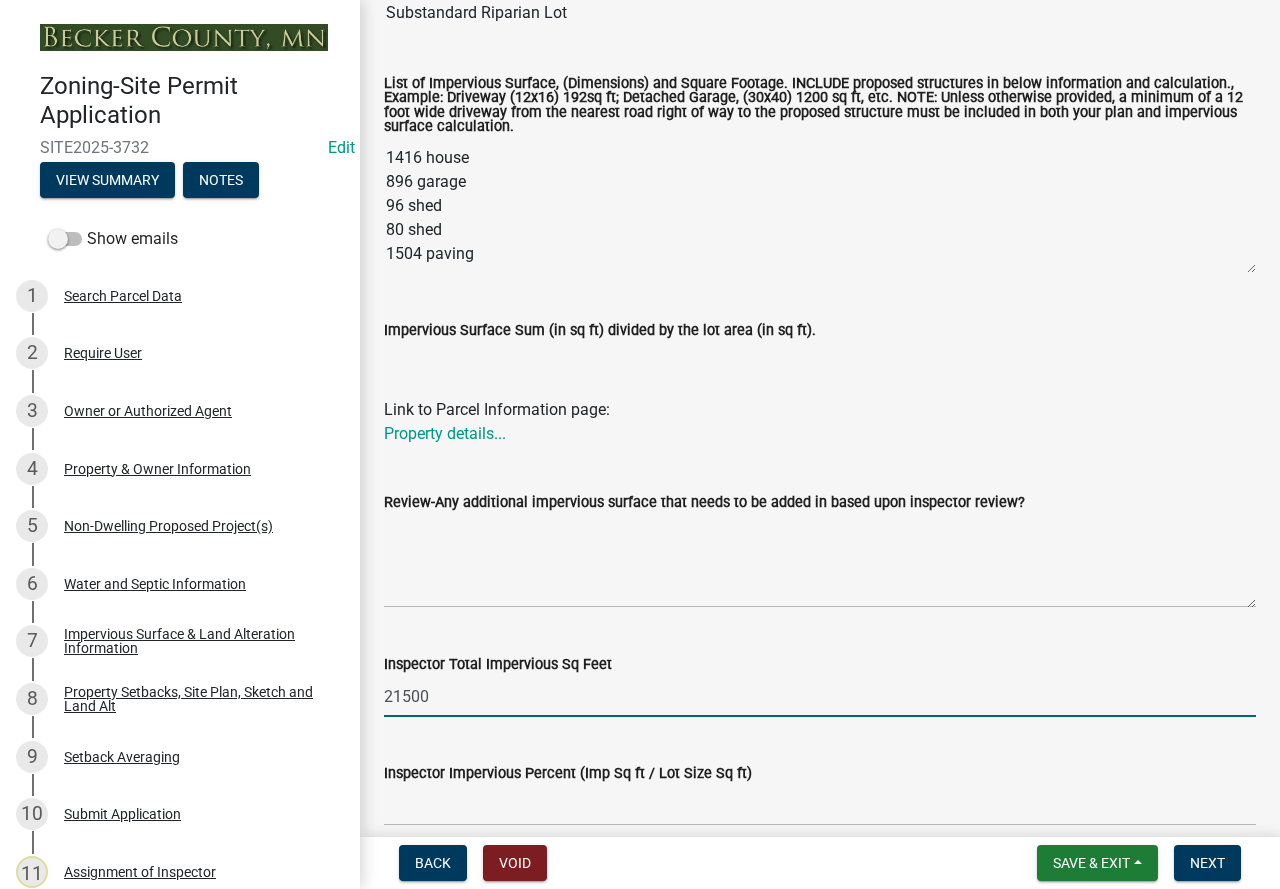 scroll, scrollTop: 727, scrollLeft: 0, axis: vertical 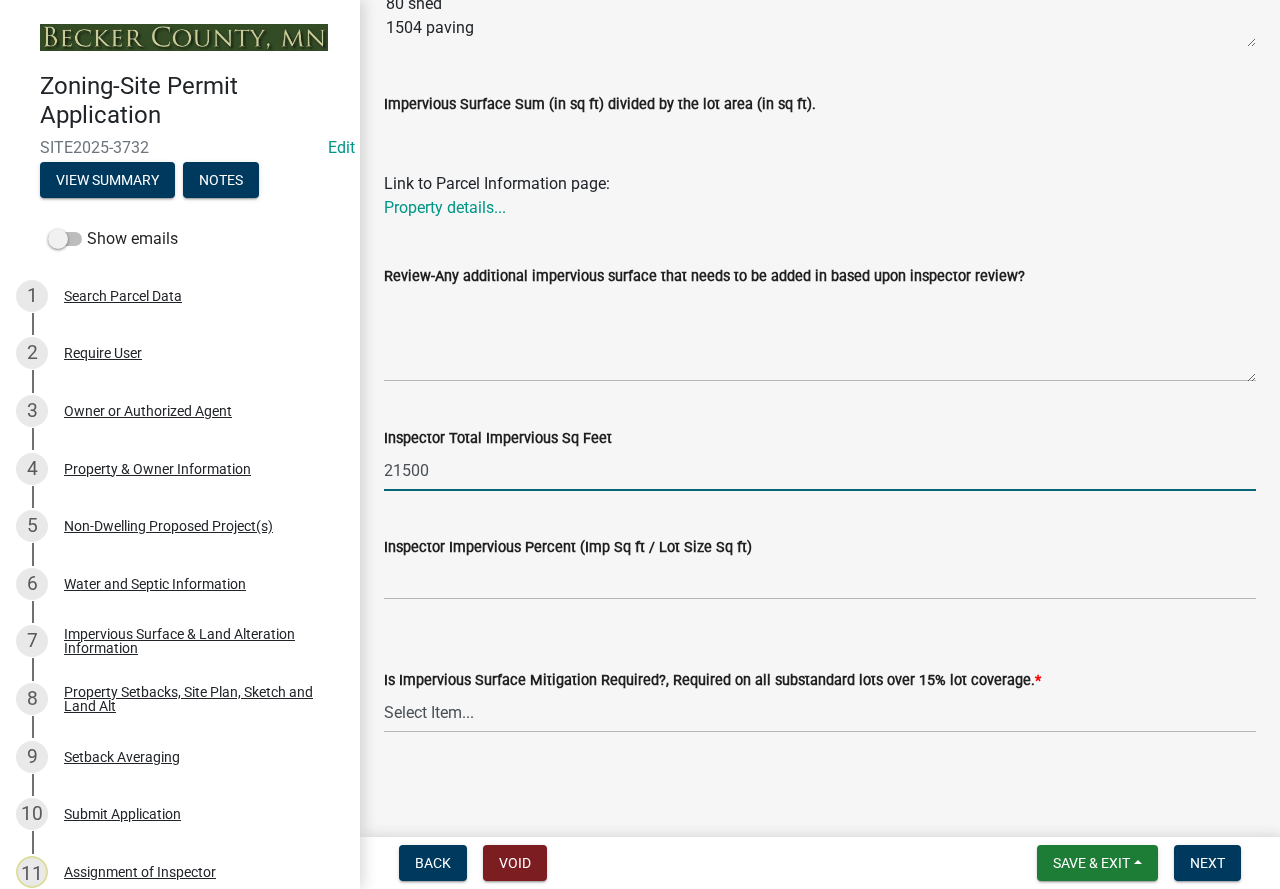 type on "21500" 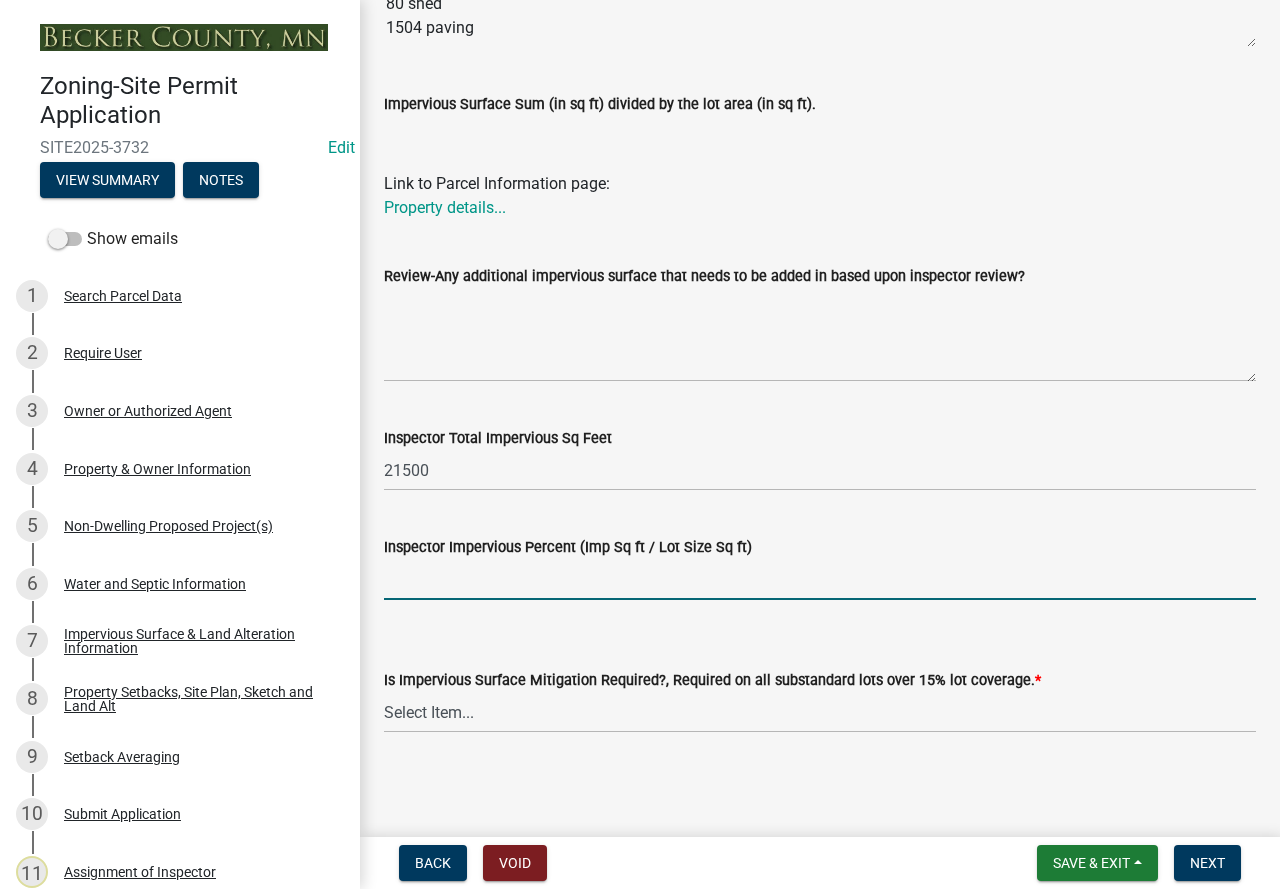 drag, startPoint x: 443, startPoint y: 578, endPoint x: 466, endPoint y: 579, distance: 23.021729 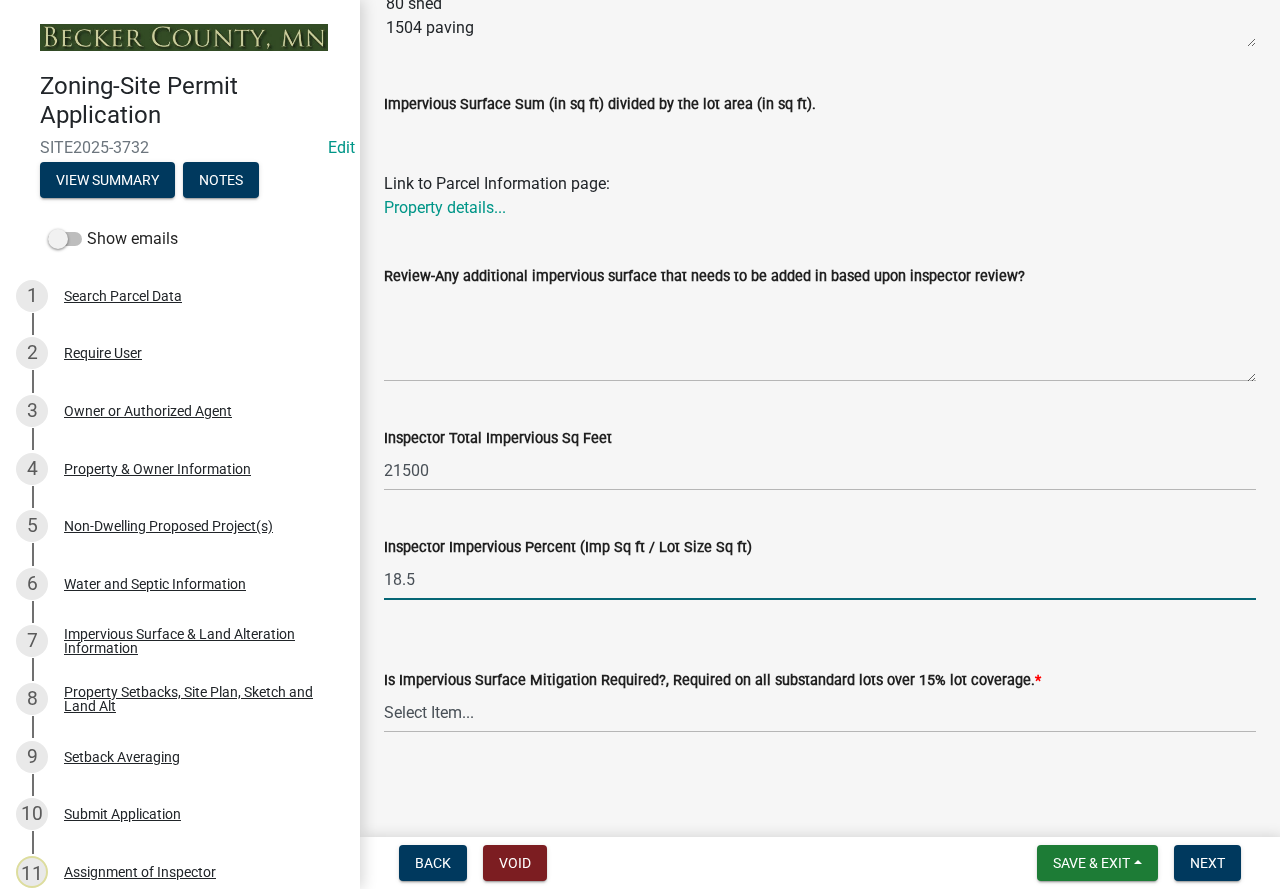 type on "18.5" 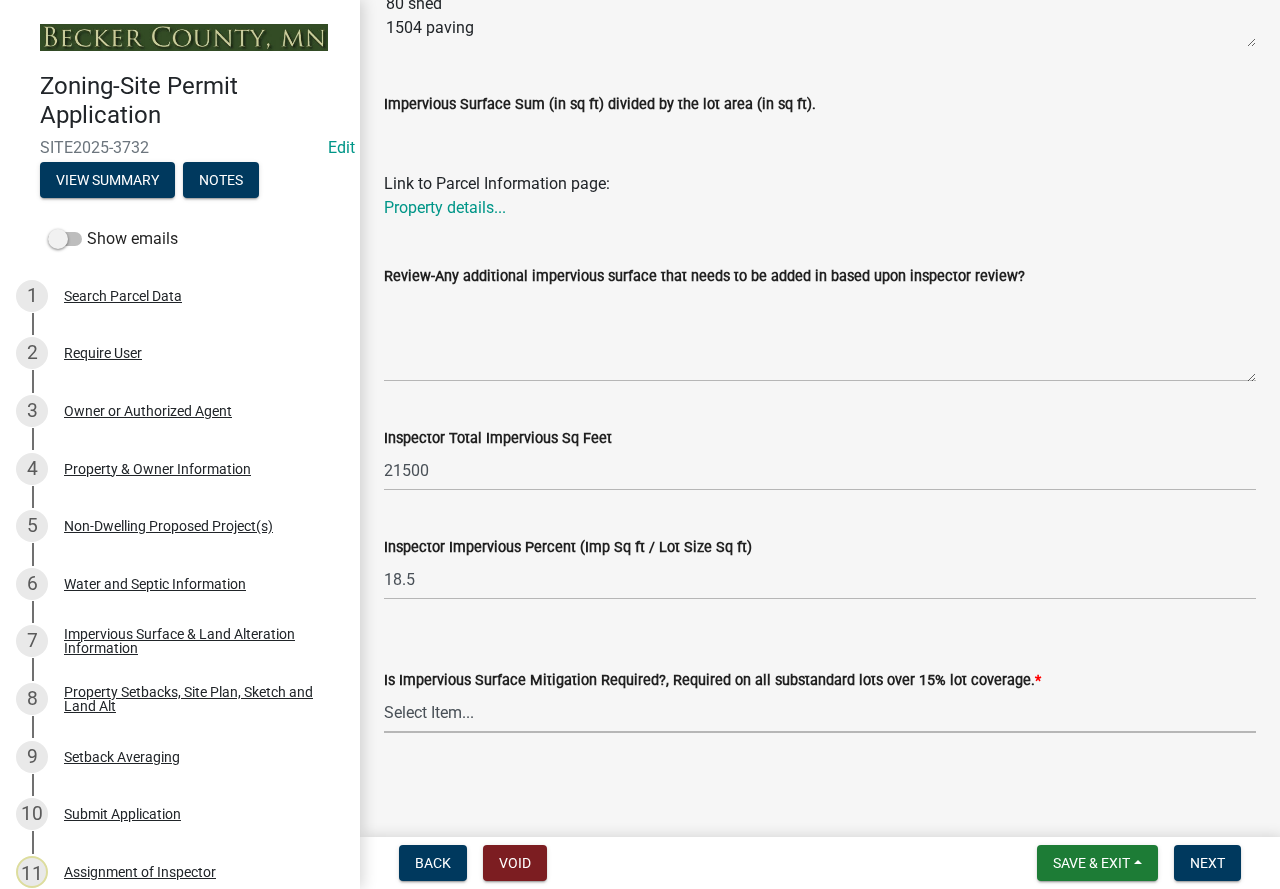click on "Select Item...   Yes- Over 15% substandard lot coverage   No   N/A" at bounding box center [820, 712] 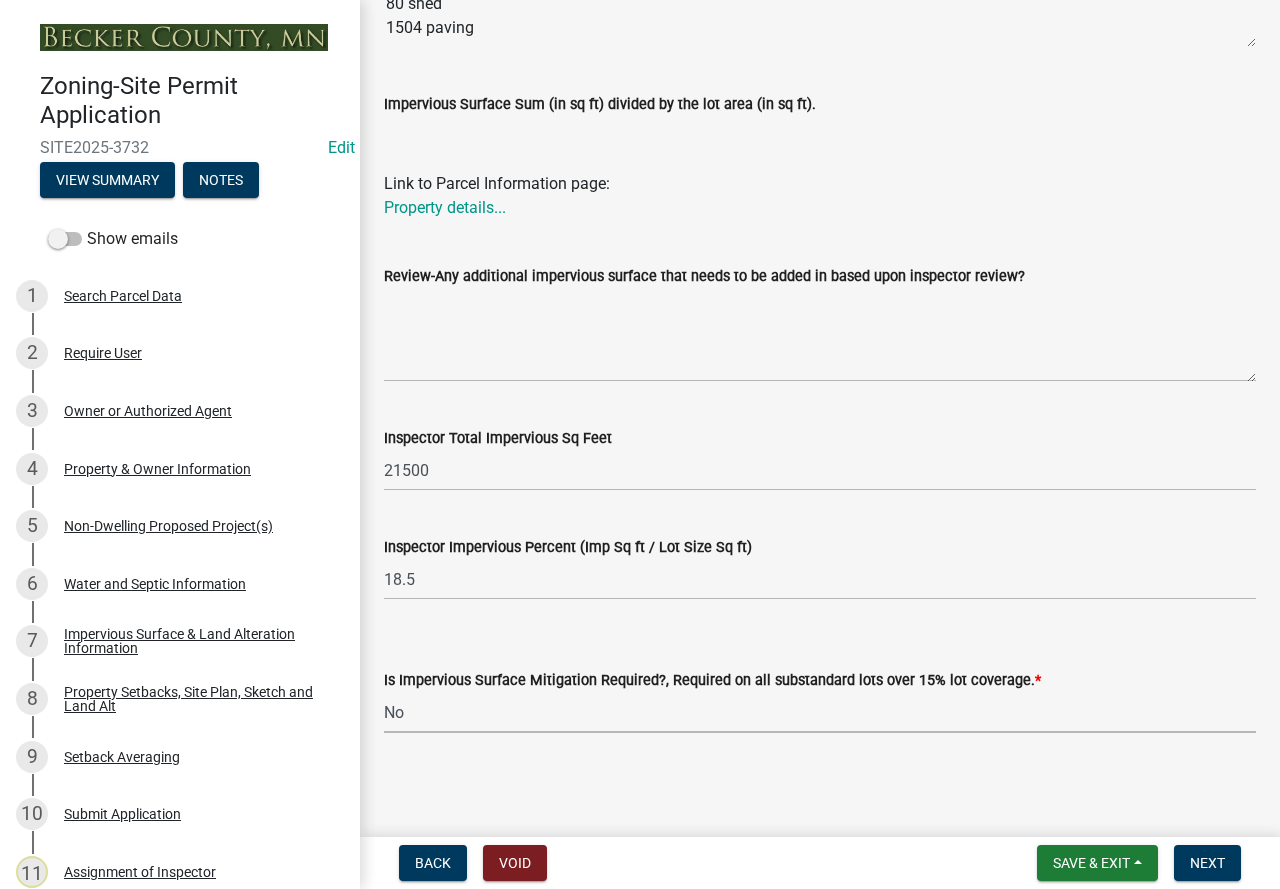 click on "Select Item...   Yes- Over 15% substandard lot coverage   No   N/A" at bounding box center [820, 712] 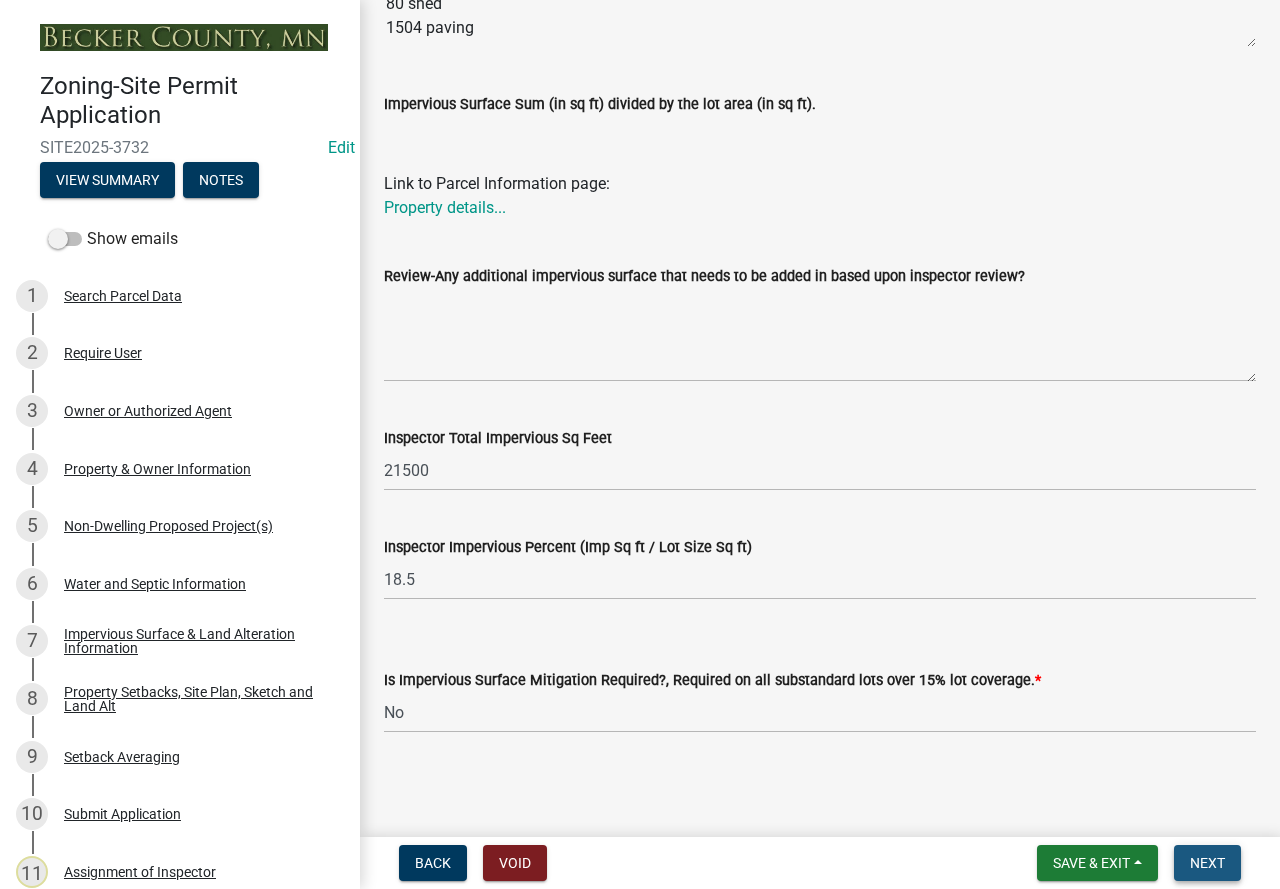 click on "Next" at bounding box center [1207, 863] 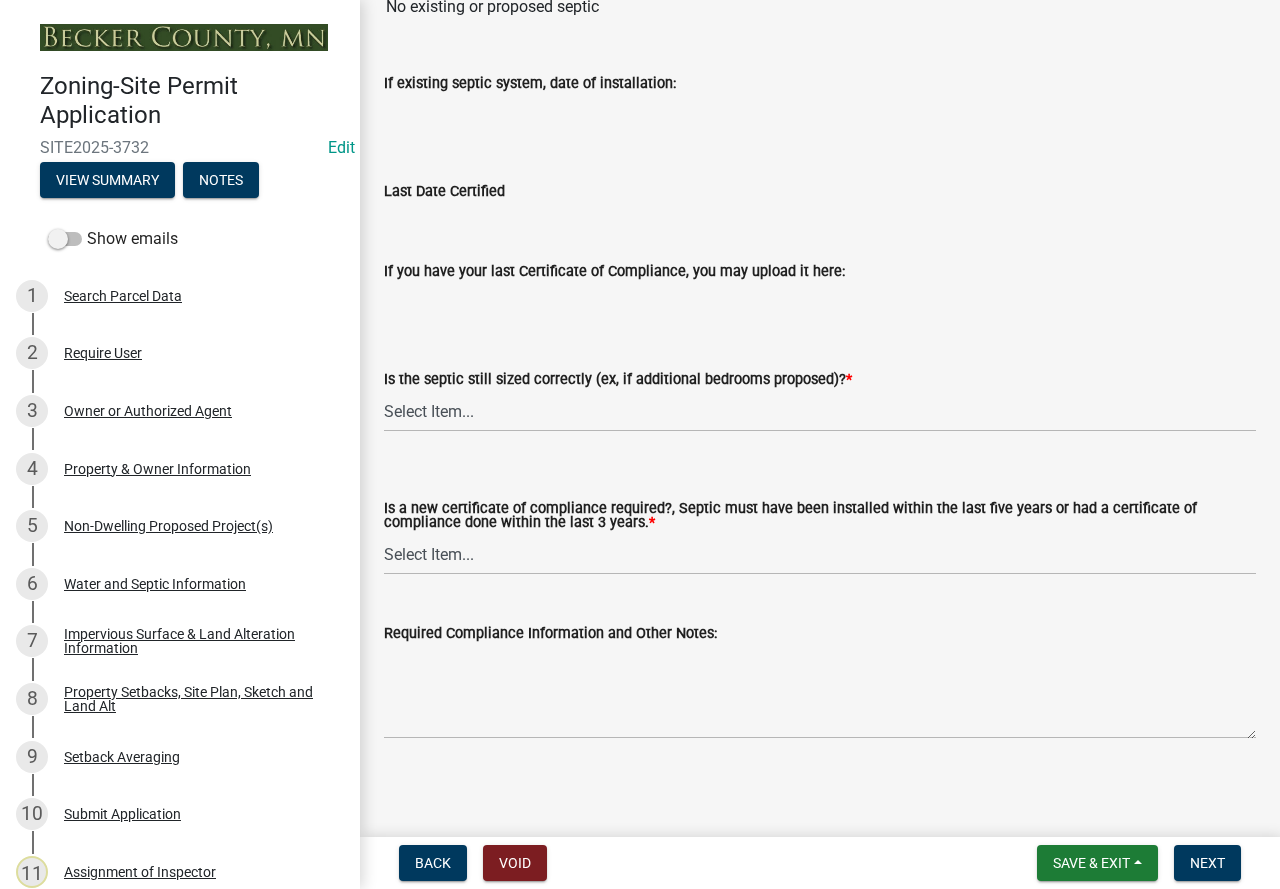 scroll, scrollTop: 246, scrollLeft: 0, axis: vertical 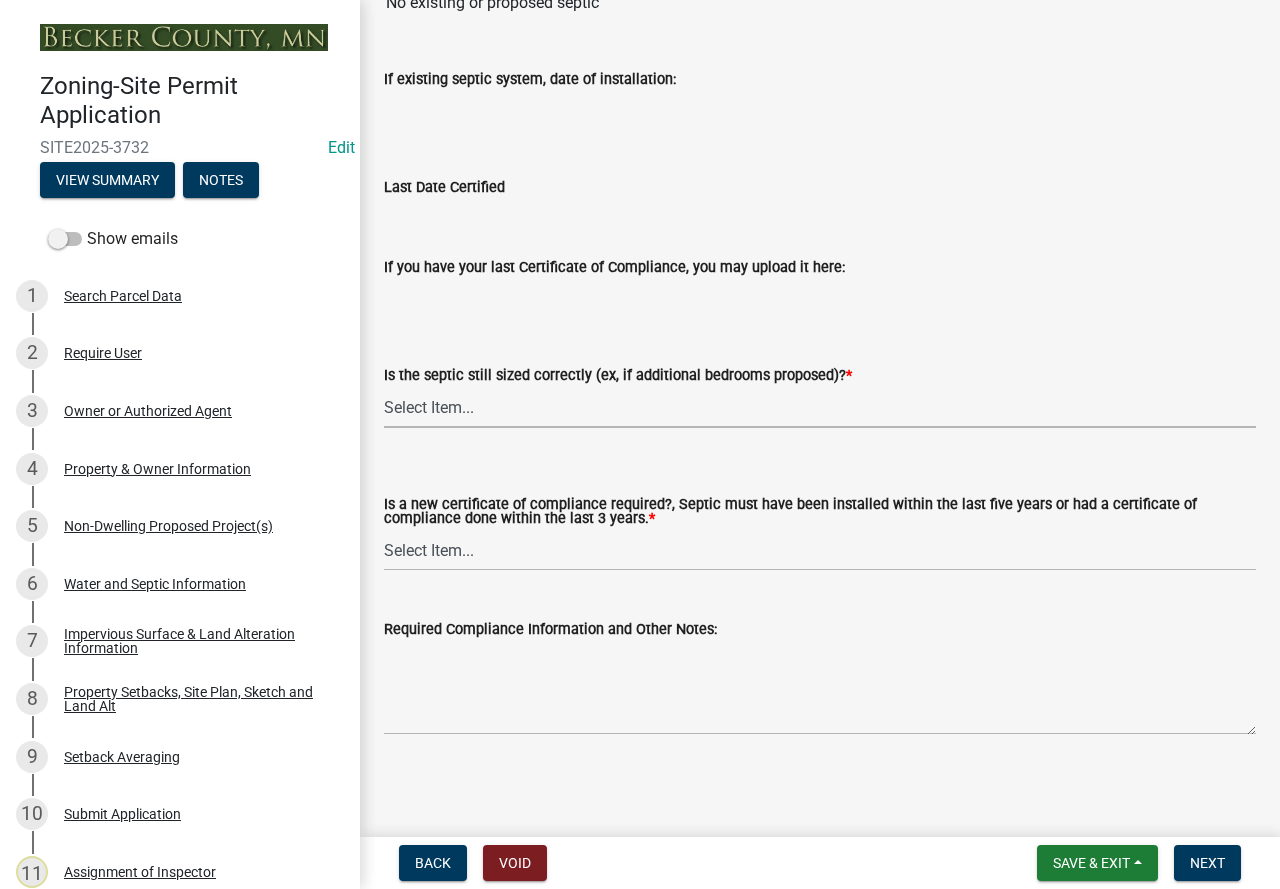 click on "Select Item...   Yes   No   N/A" at bounding box center [820, 407] 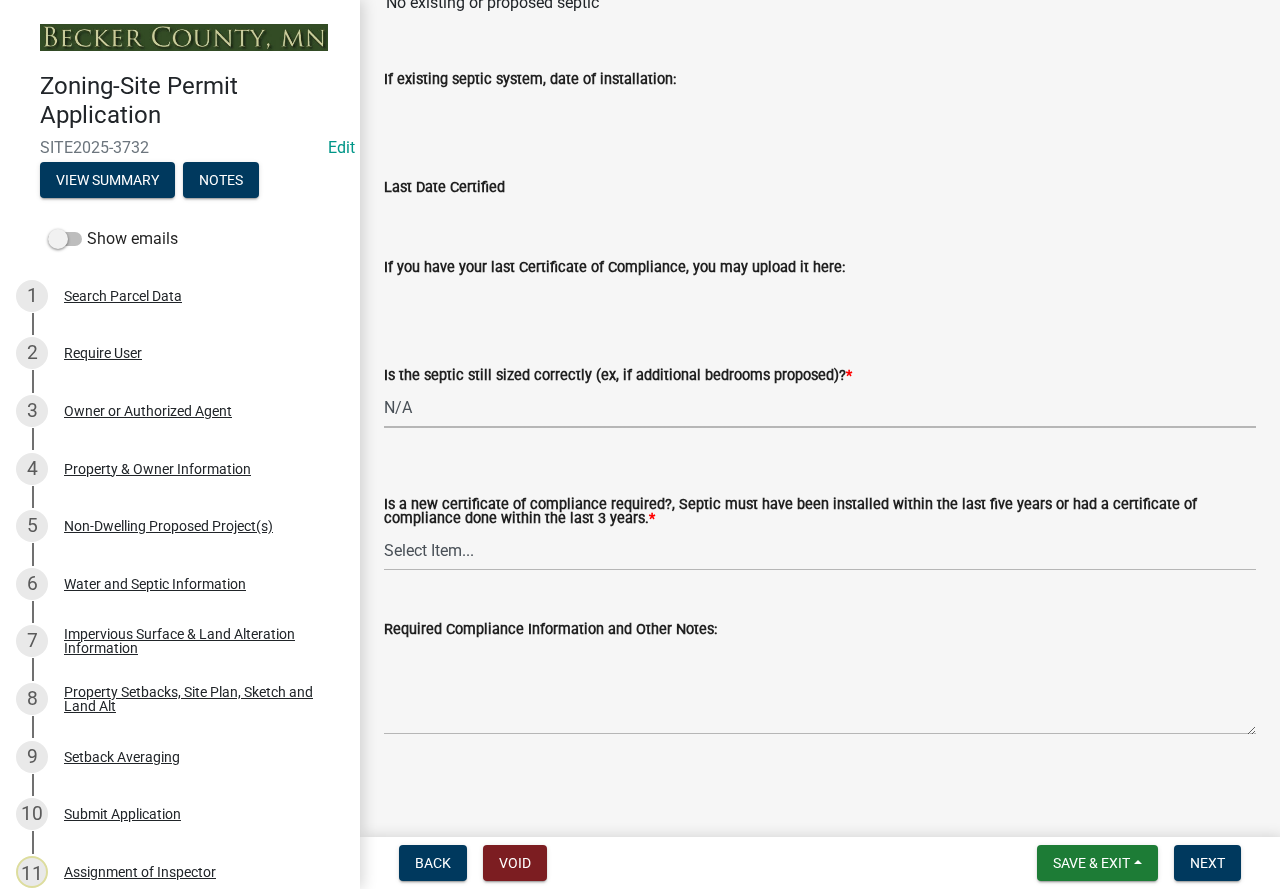 click on "Select Item...   Yes   No   N/A" at bounding box center [820, 407] 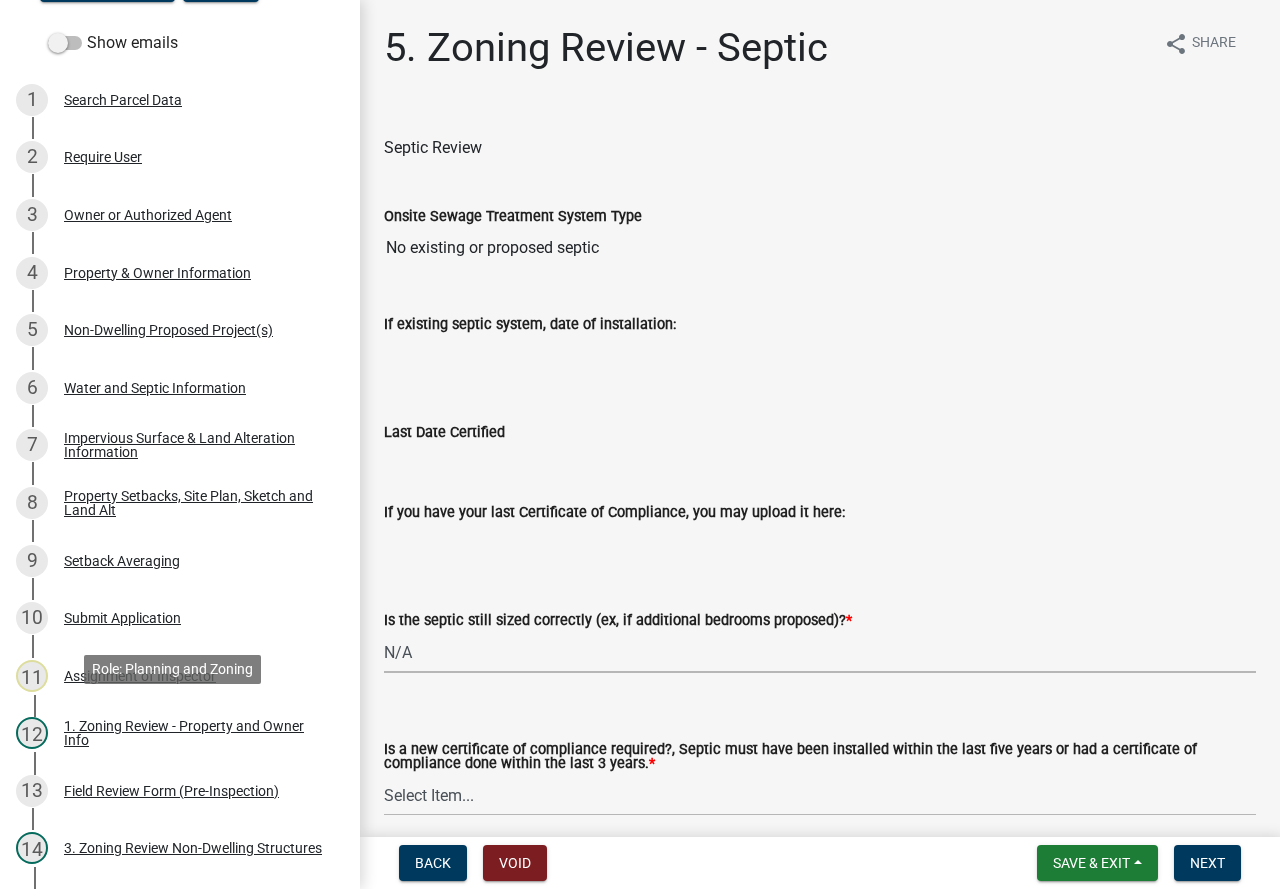 scroll, scrollTop: 555, scrollLeft: 0, axis: vertical 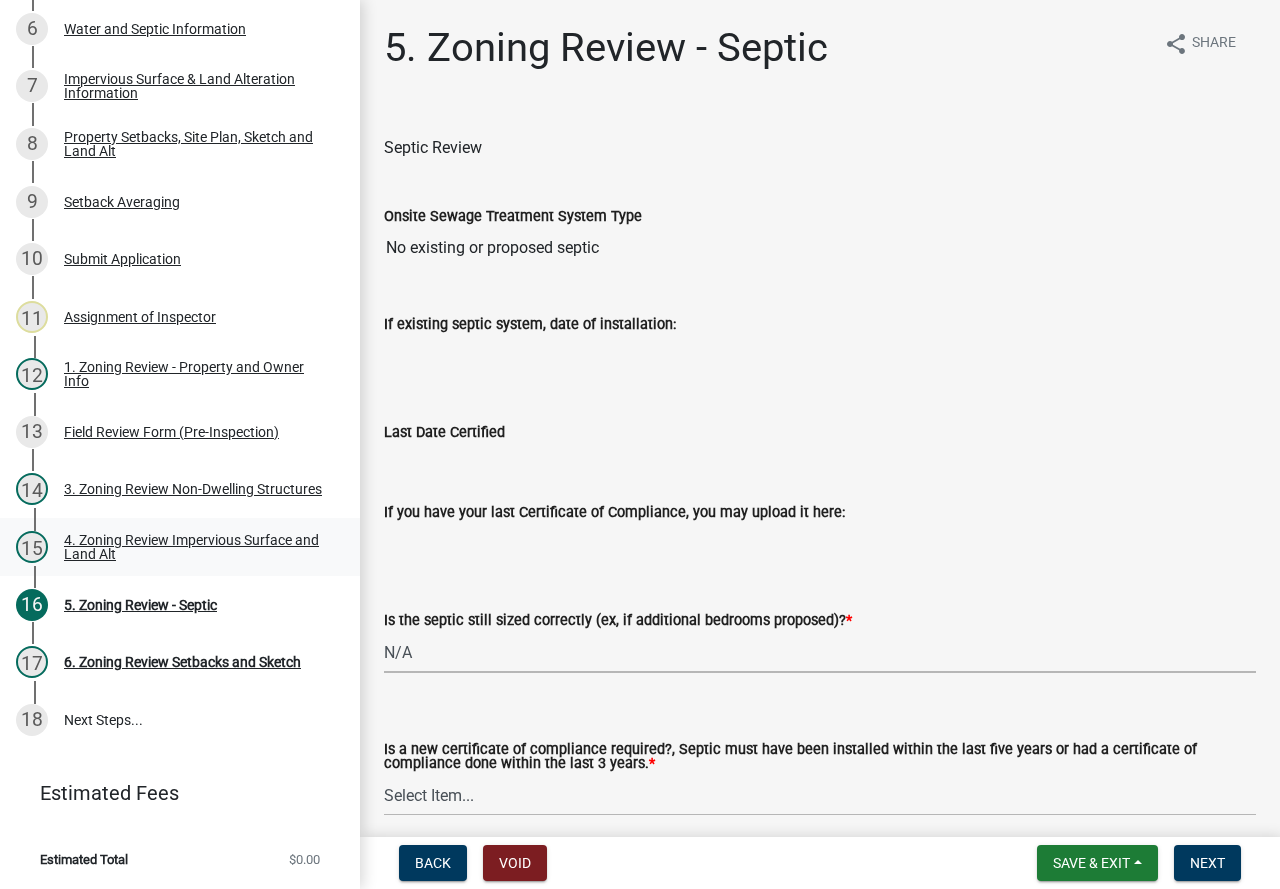click on "4. Zoning Review Impervious Surface and Land Alt" at bounding box center [196, 547] 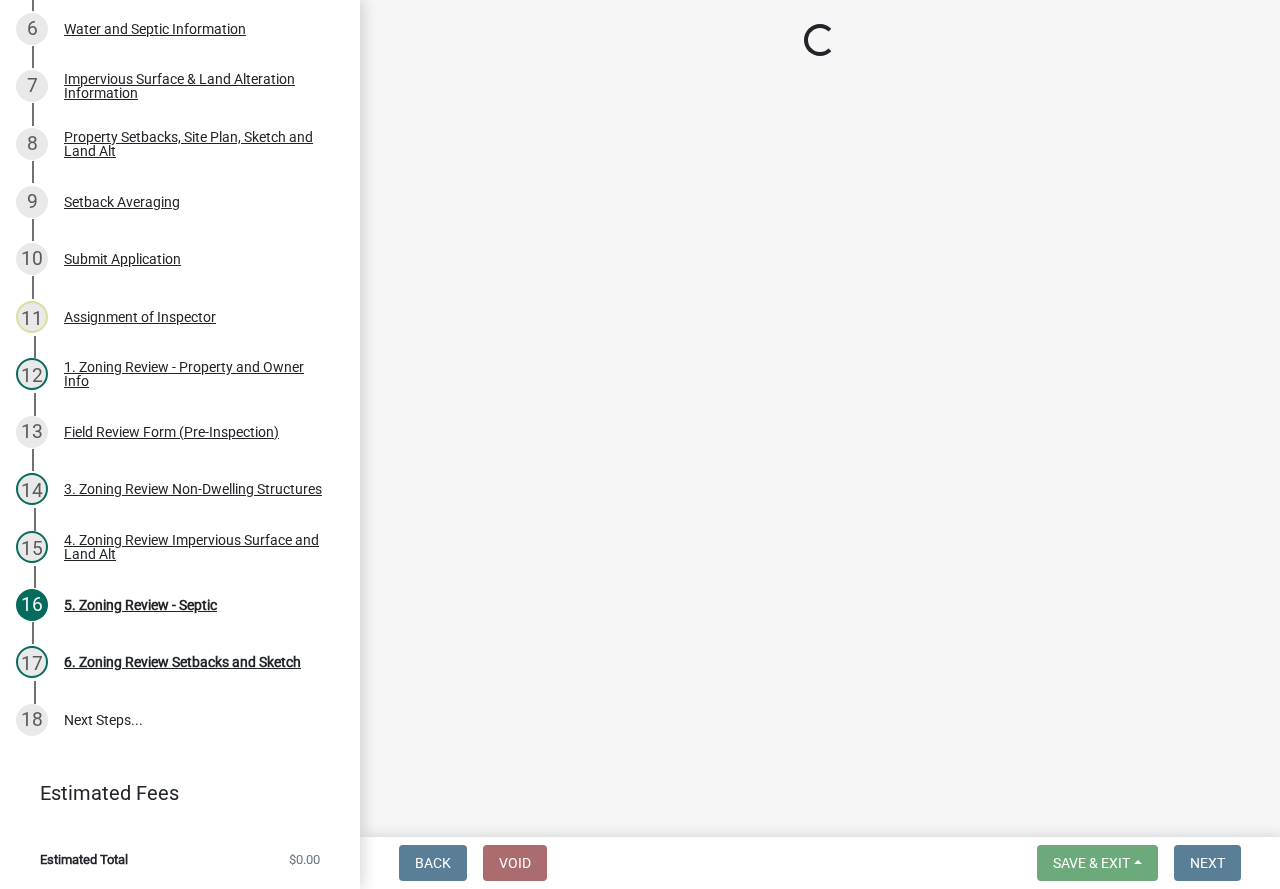 select on "e01e6f83-540c-4684-94c6-de0fe38ded07" 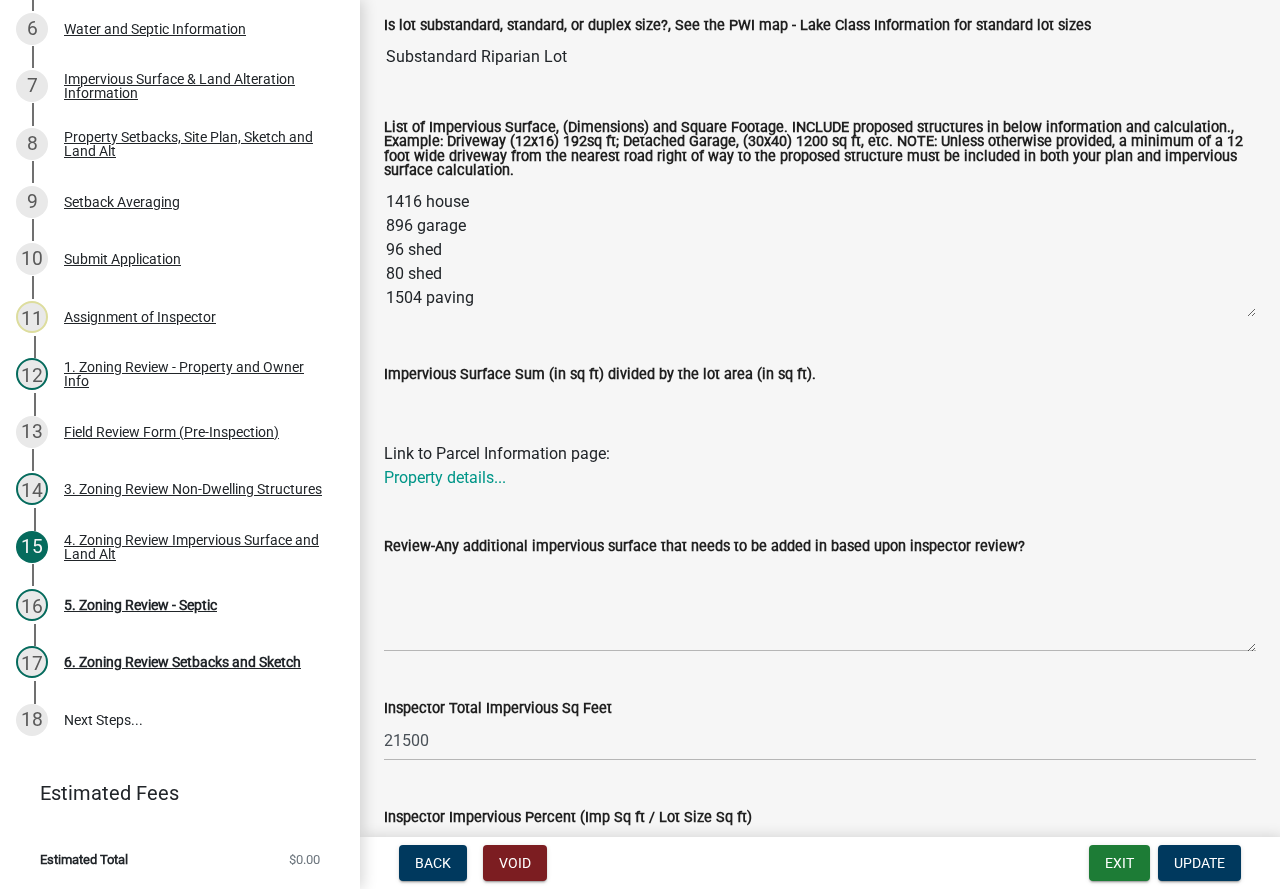 scroll, scrollTop: 700, scrollLeft: 0, axis: vertical 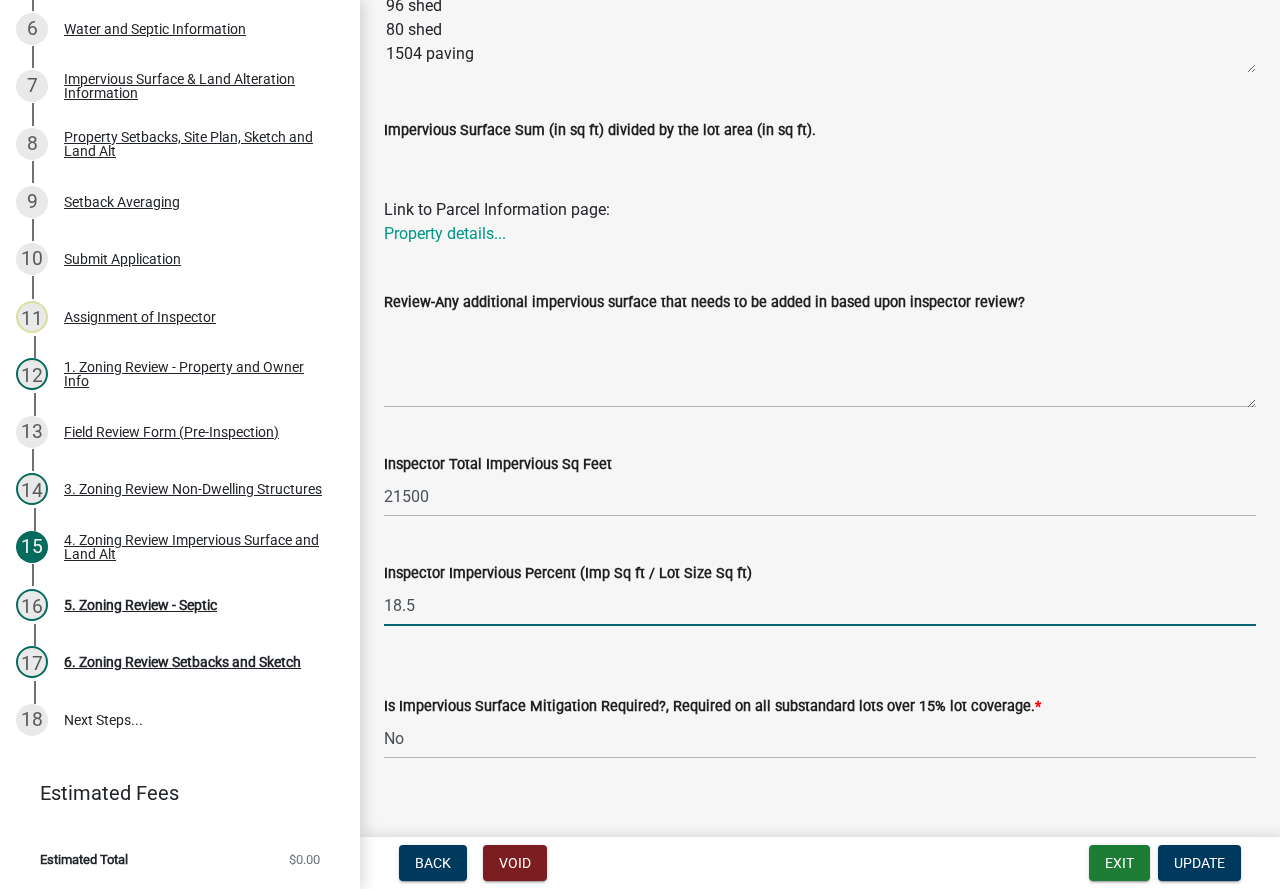 drag, startPoint x: 405, startPoint y: 602, endPoint x: 474, endPoint y: 600, distance: 69.02898 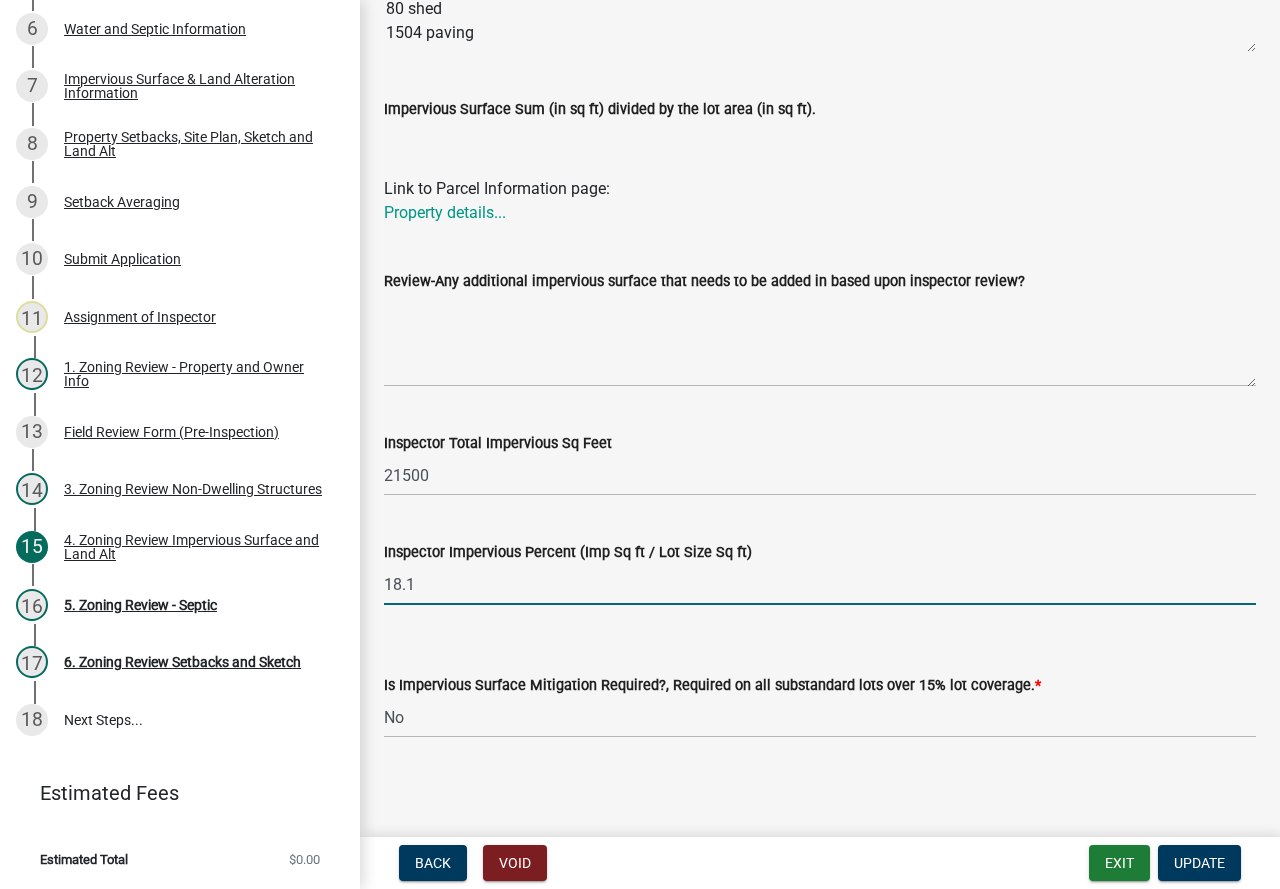 scroll, scrollTop: 727, scrollLeft: 0, axis: vertical 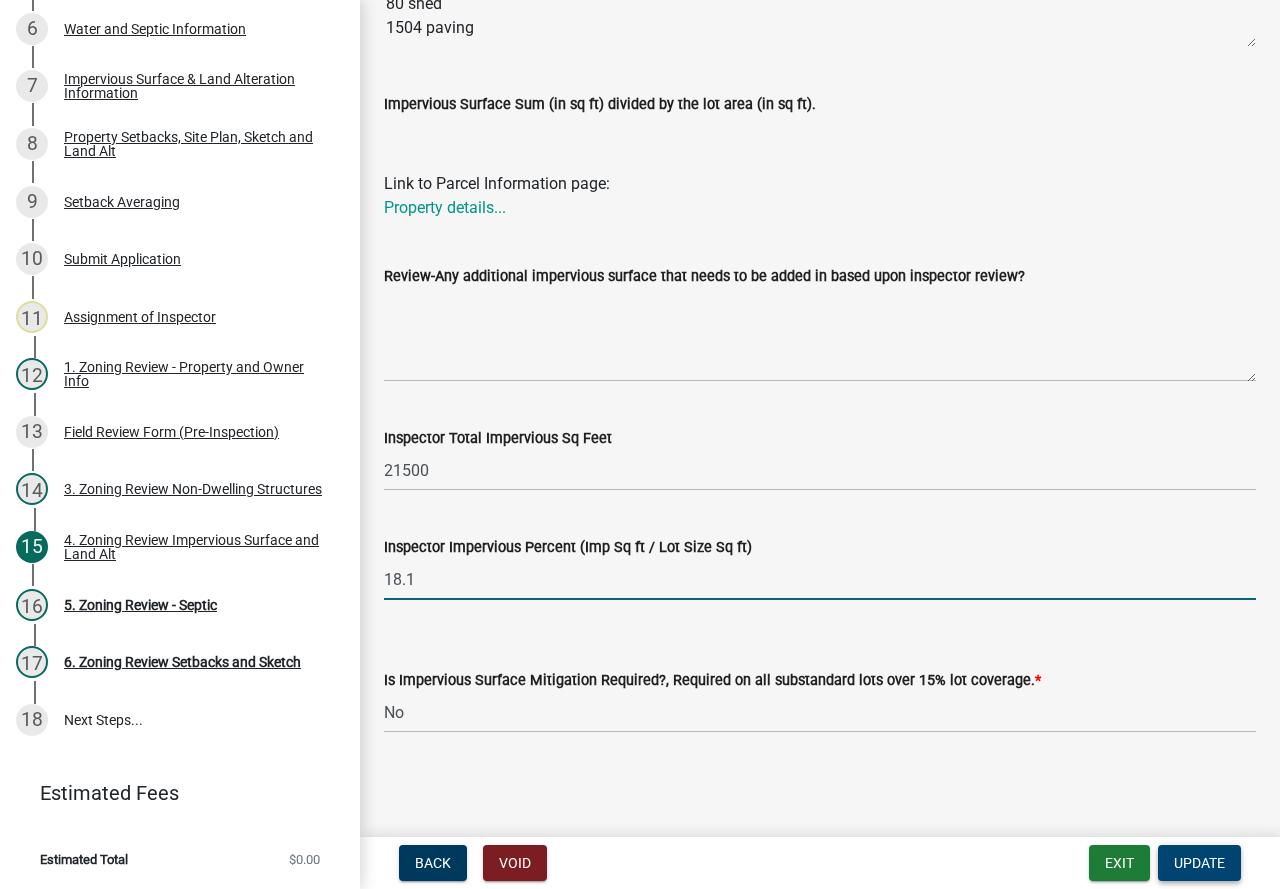 type on "18.1" 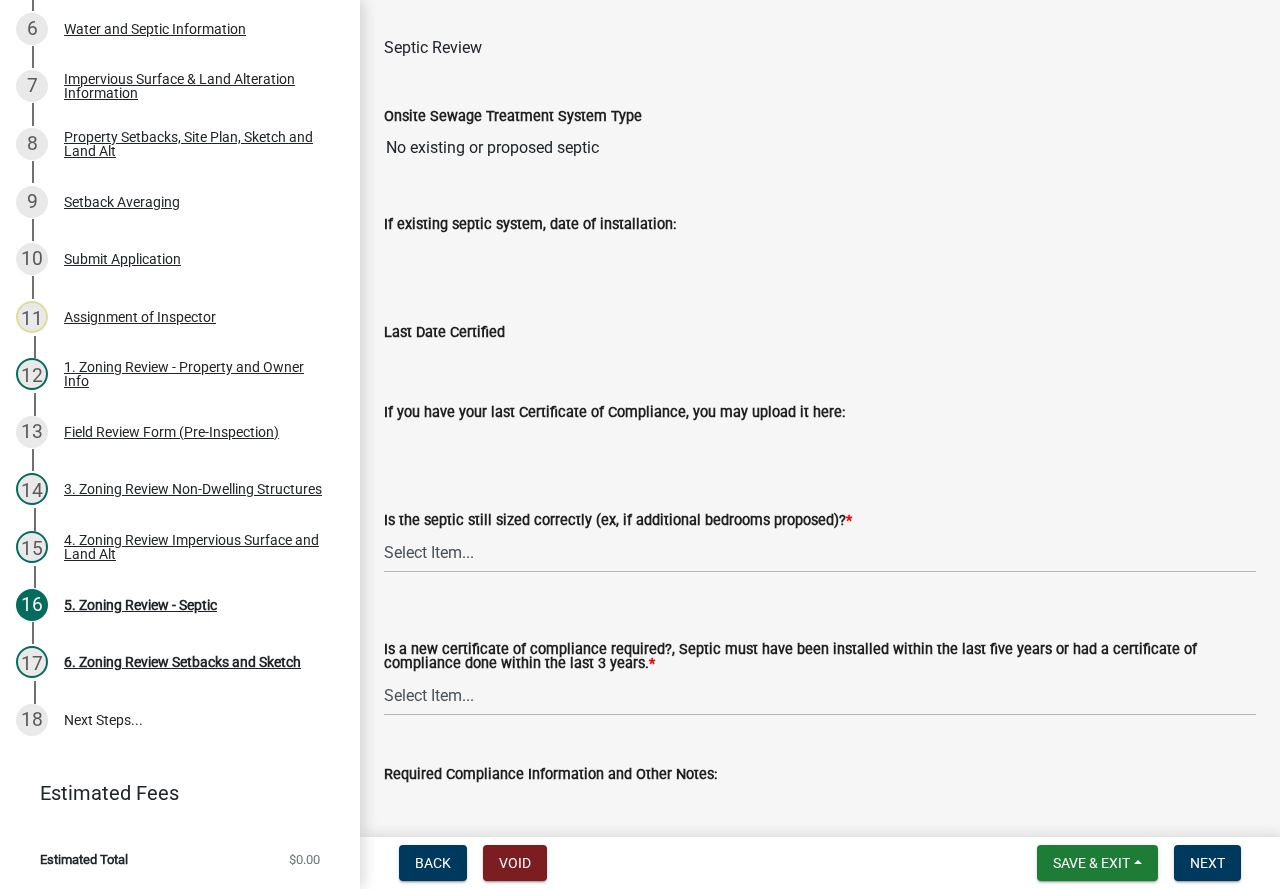 scroll, scrollTop: 246, scrollLeft: 0, axis: vertical 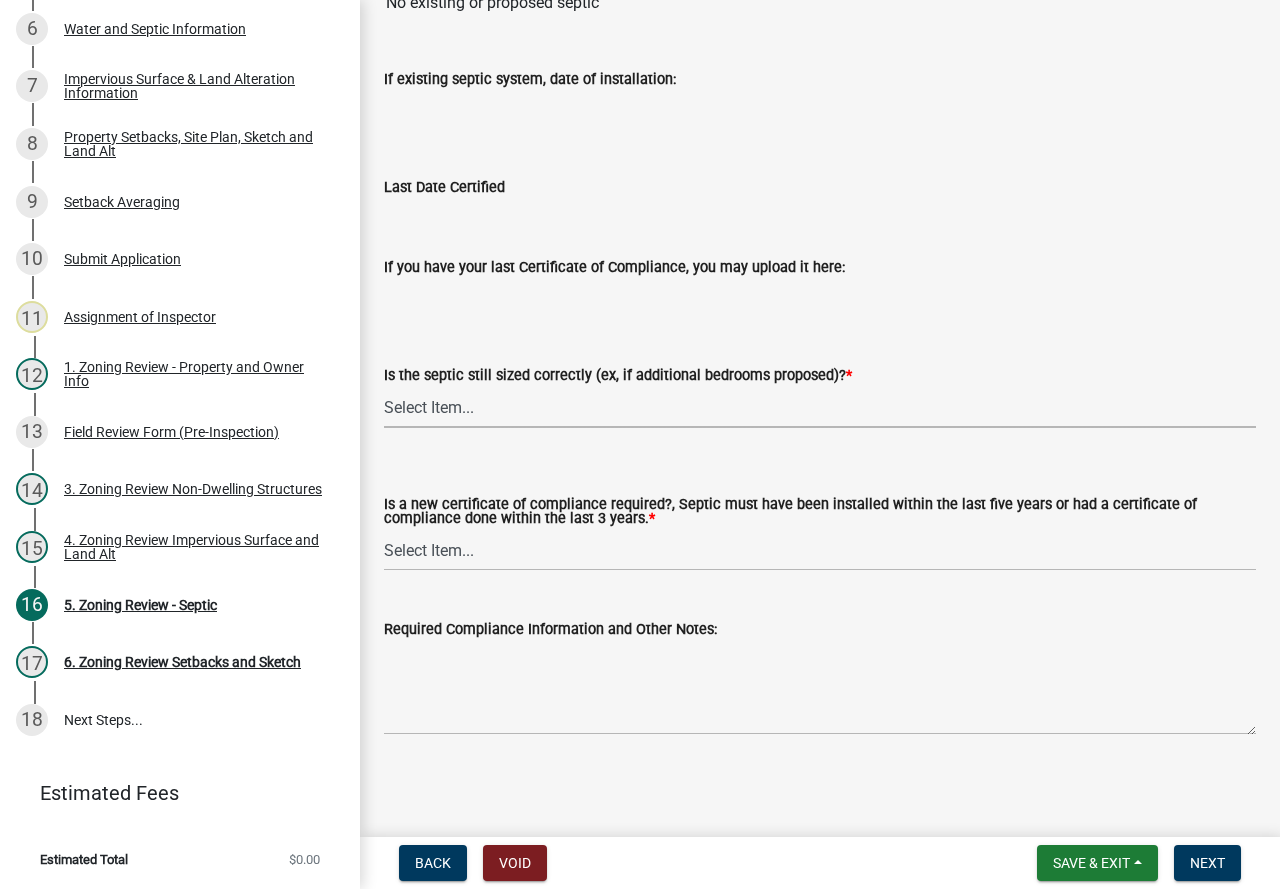 click on "Select Item...   Yes   No   N/A" at bounding box center [820, 407] 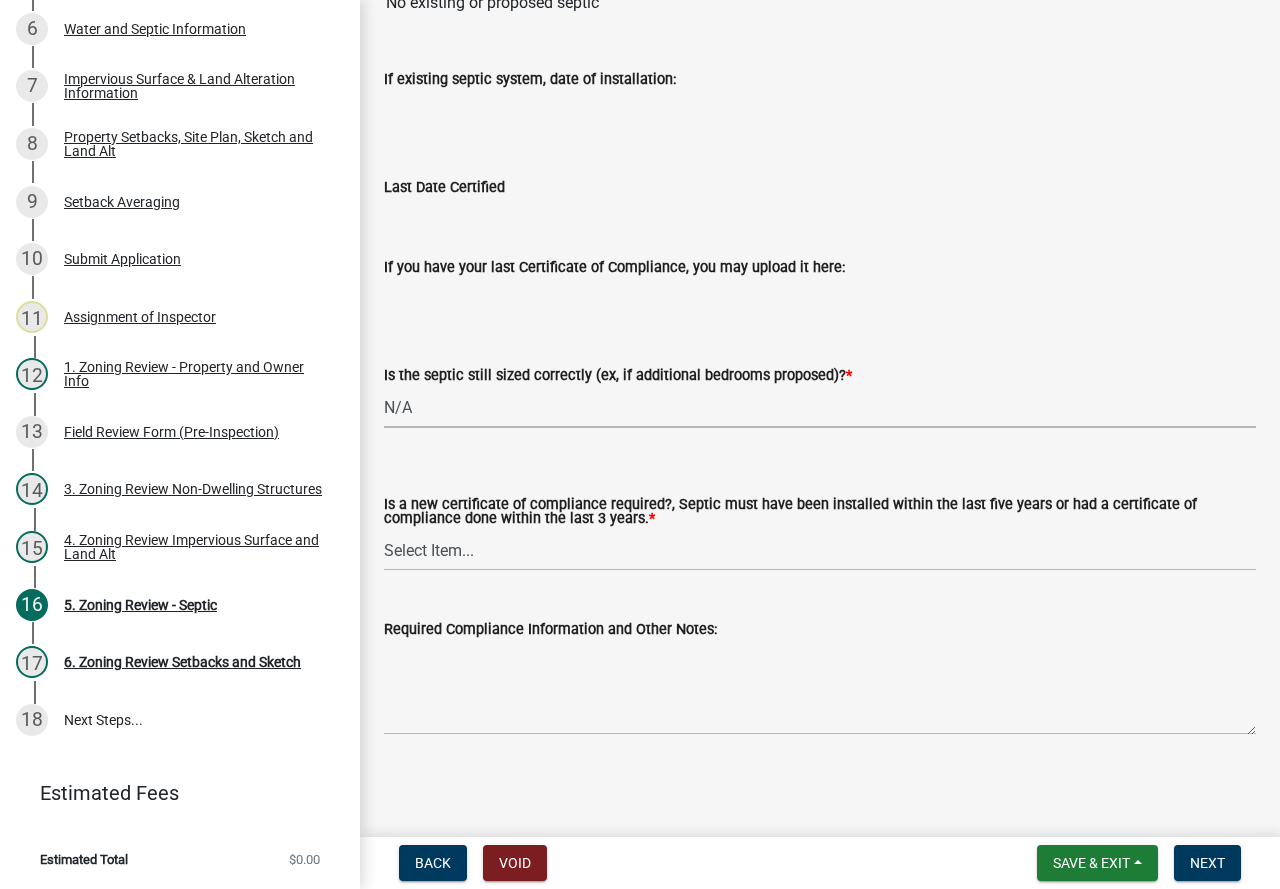 click on "Select Item...   Yes   No   N/A" at bounding box center [820, 407] 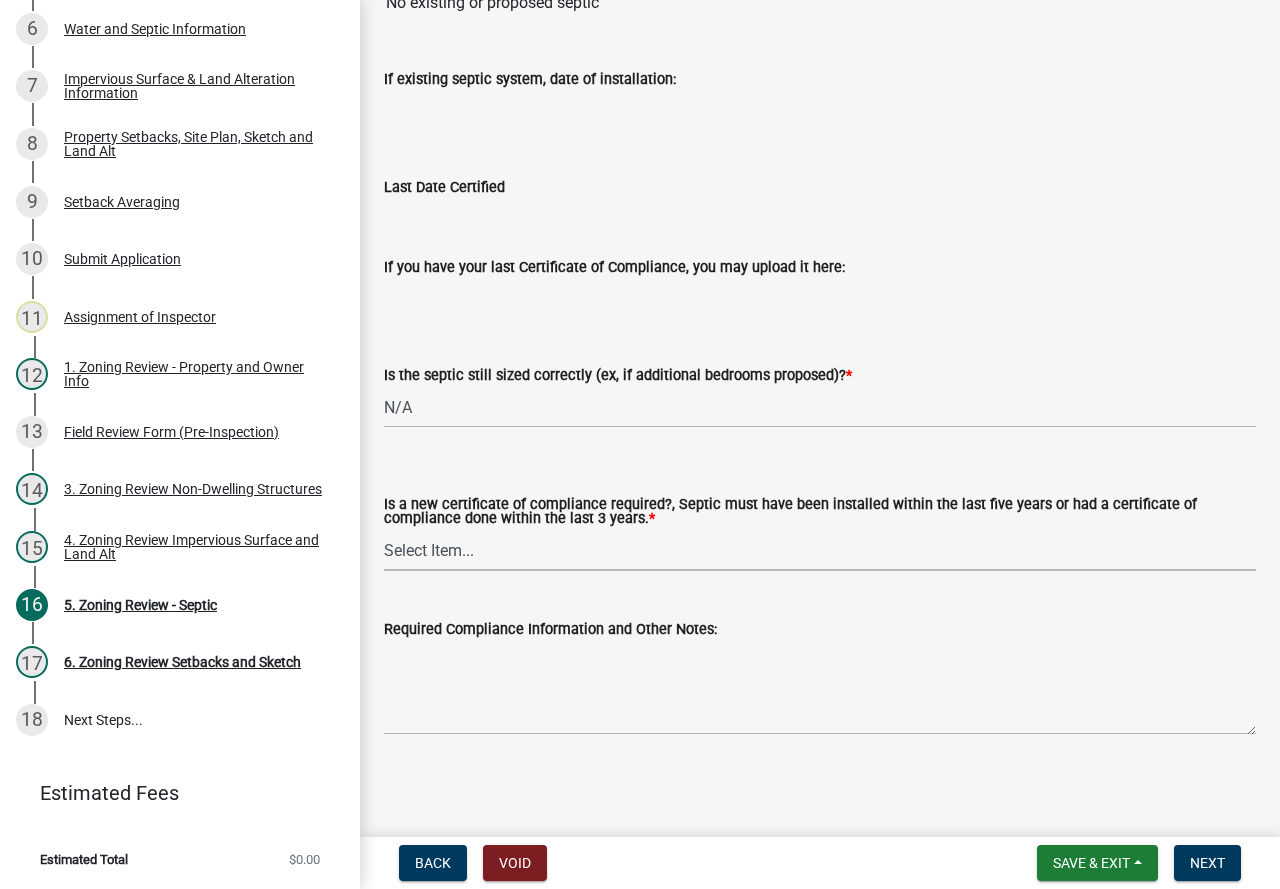 click on "Select Item...   Yes   No" at bounding box center [820, 550] 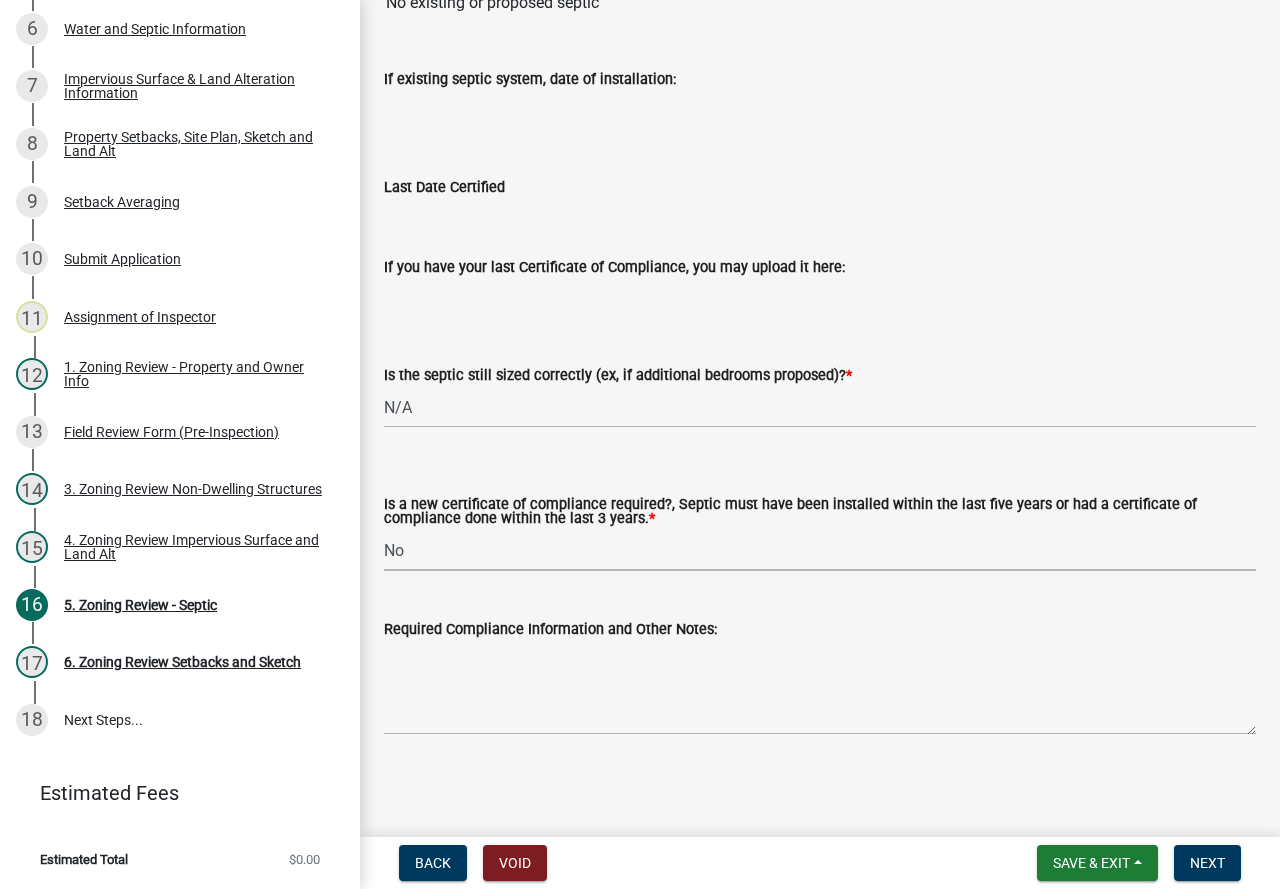 click on "Select Item...   Yes   No" at bounding box center [820, 550] 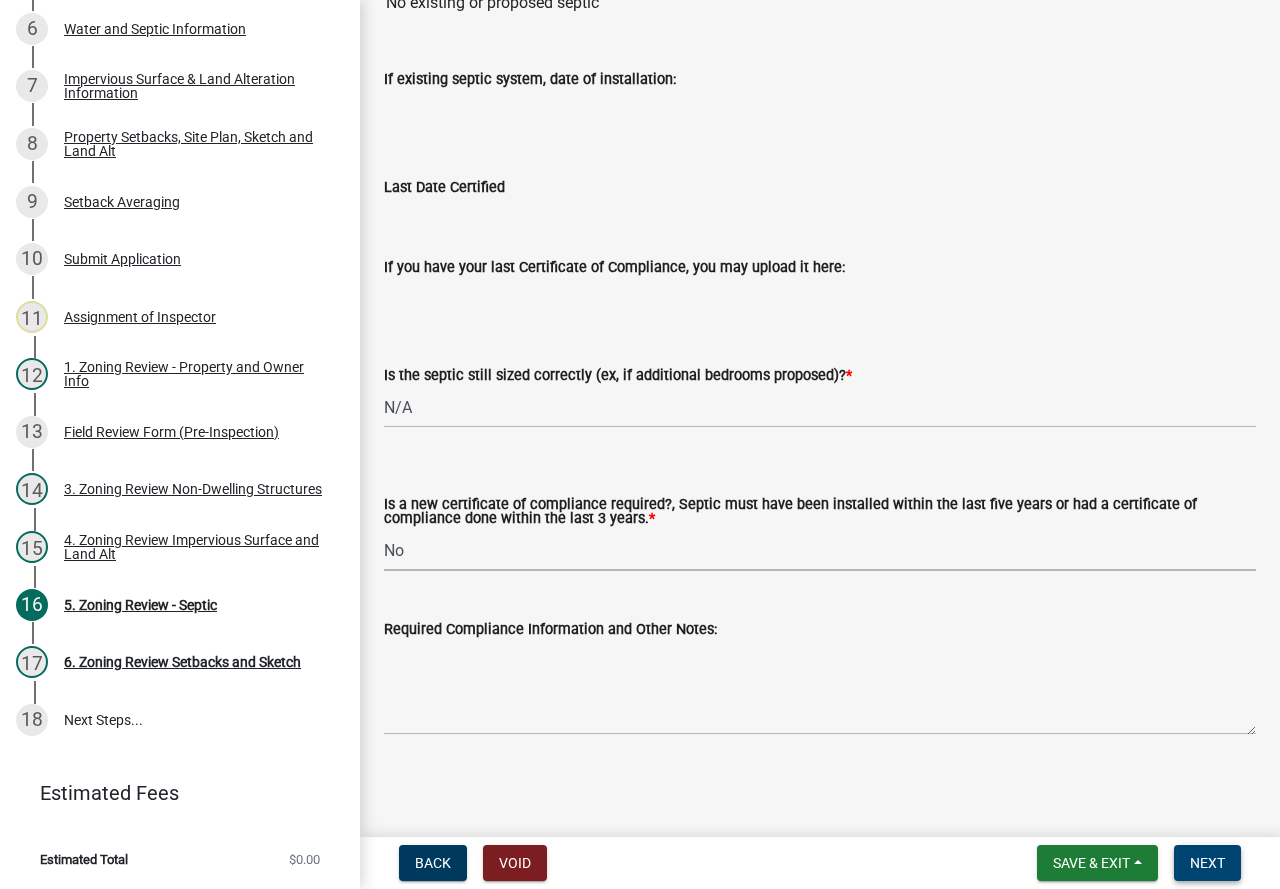 click on "Next" at bounding box center [1207, 863] 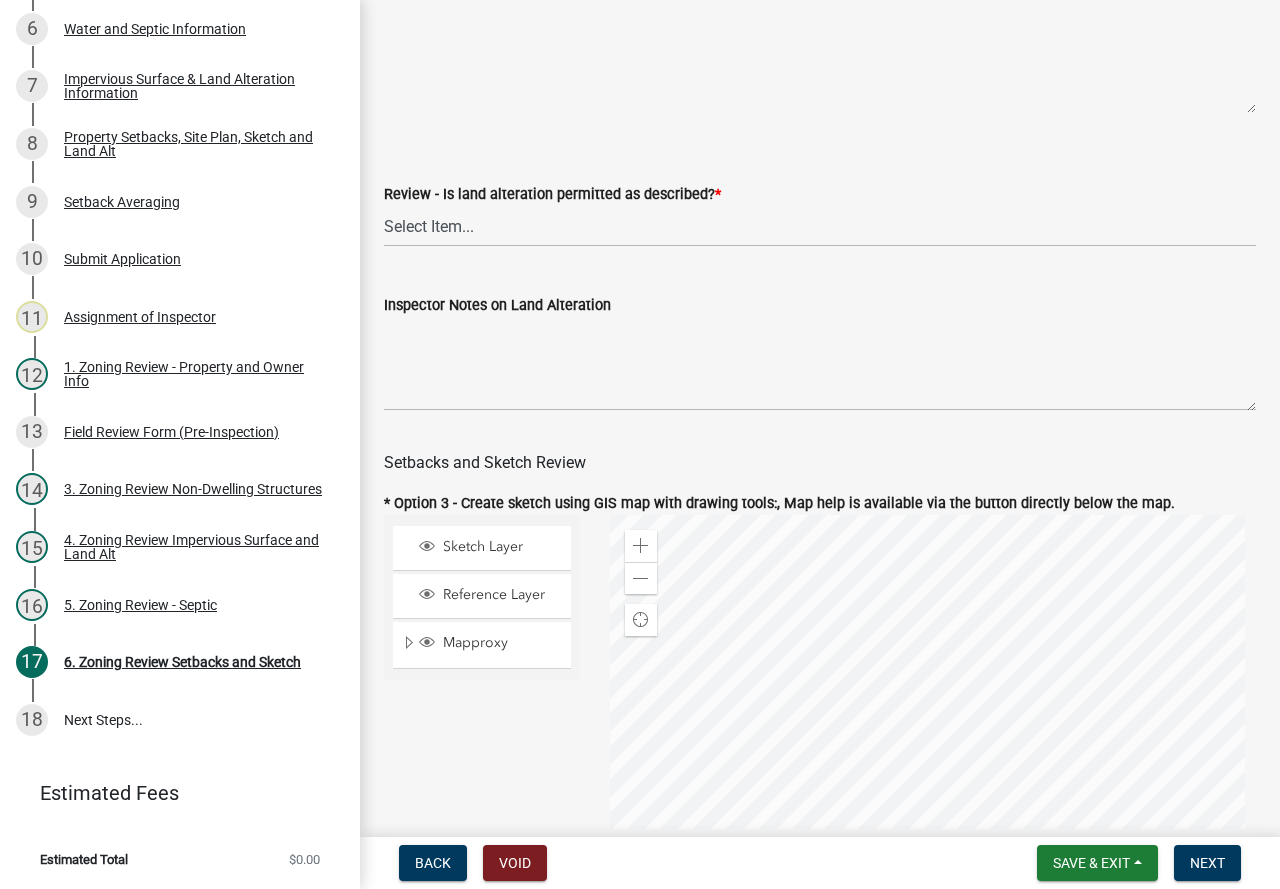 scroll, scrollTop: 700, scrollLeft: 0, axis: vertical 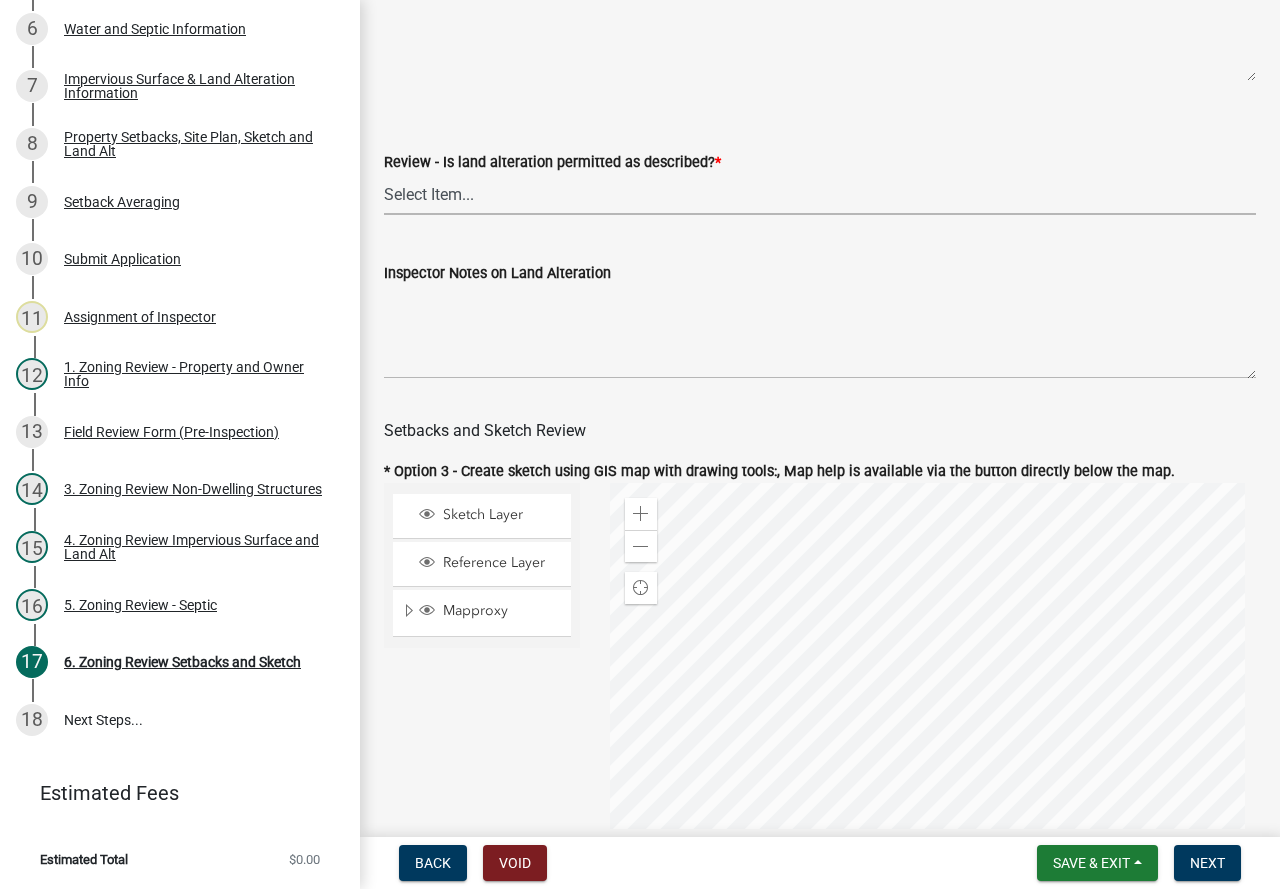 click on "Select Item...   Yes   No   N/A" at bounding box center [820, 194] 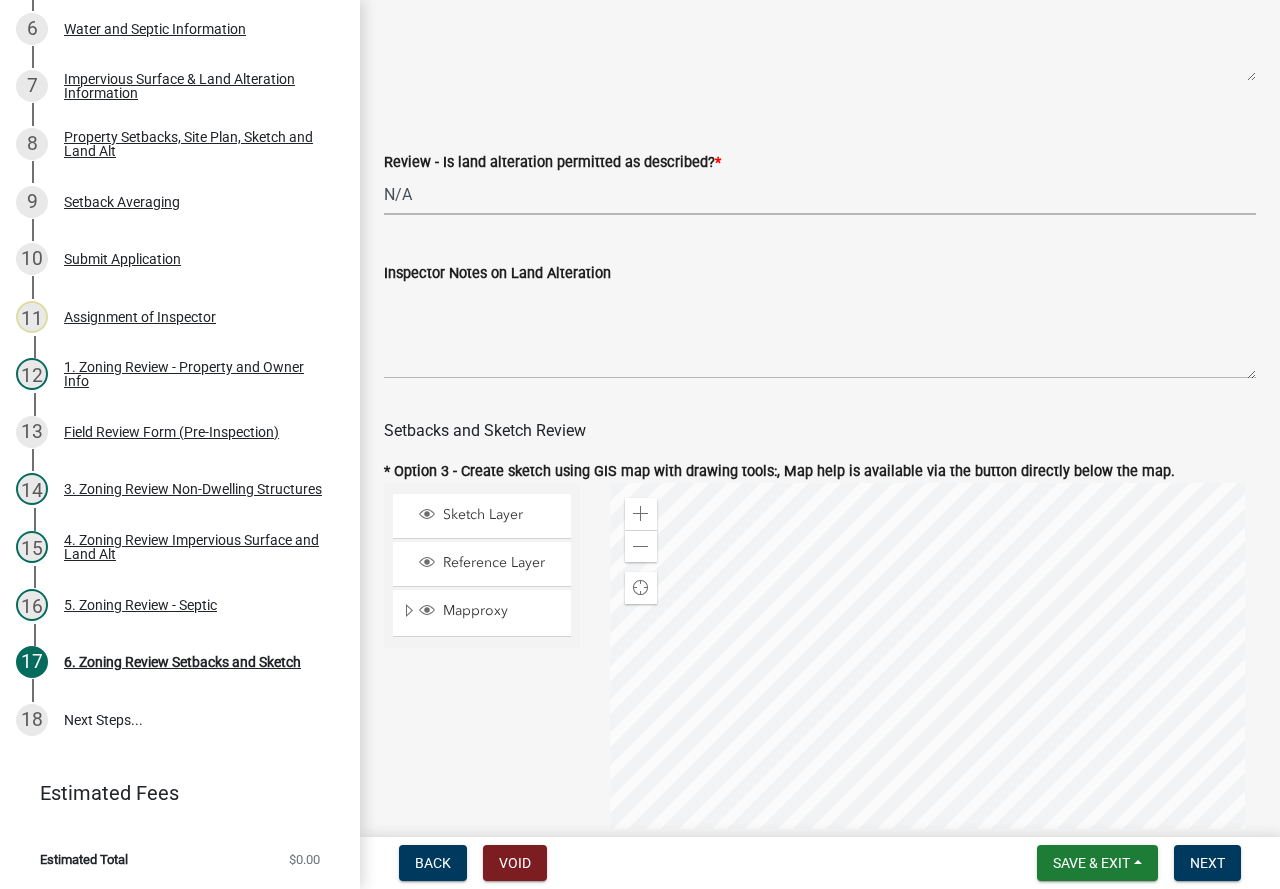 click on "Select Item...   Yes   No   N/A" at bounding box center [820, 194] 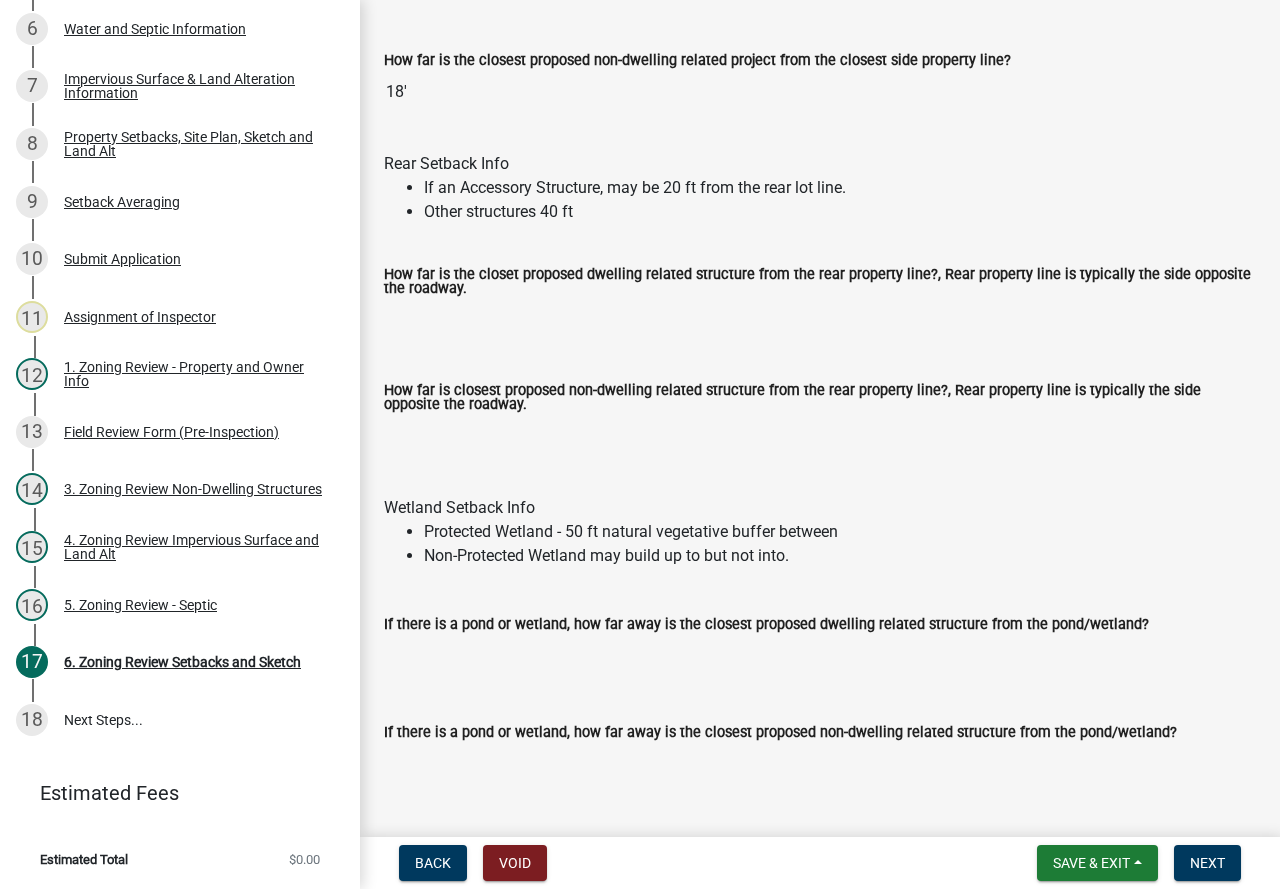 scroll, scrollTop: 2700, scrollLeft: 0, axis: vertical 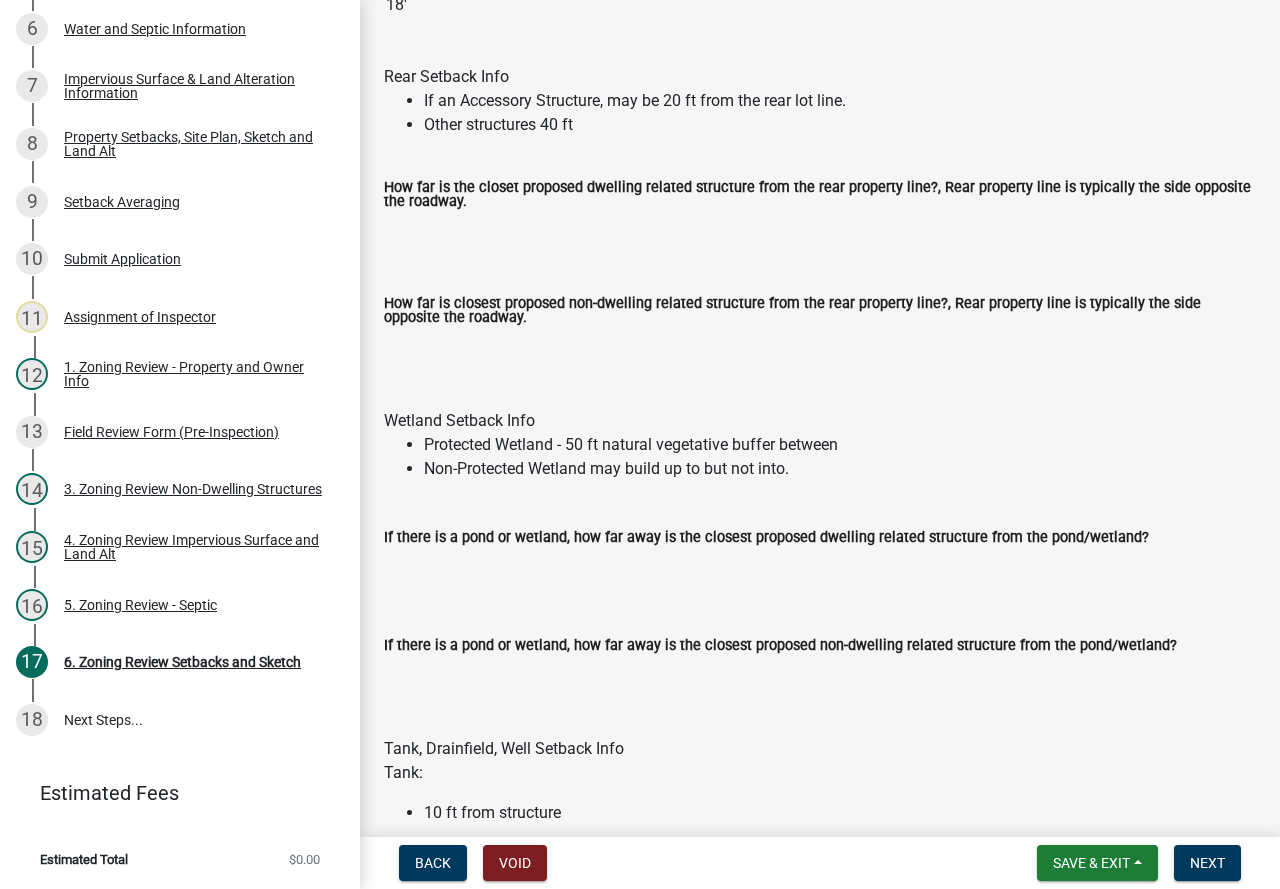 click on "How far is the closet proposed dwelling related structure from the rear property line?, Rear property line is typically the side opposite the roadway." at bounding box center [820, 233] 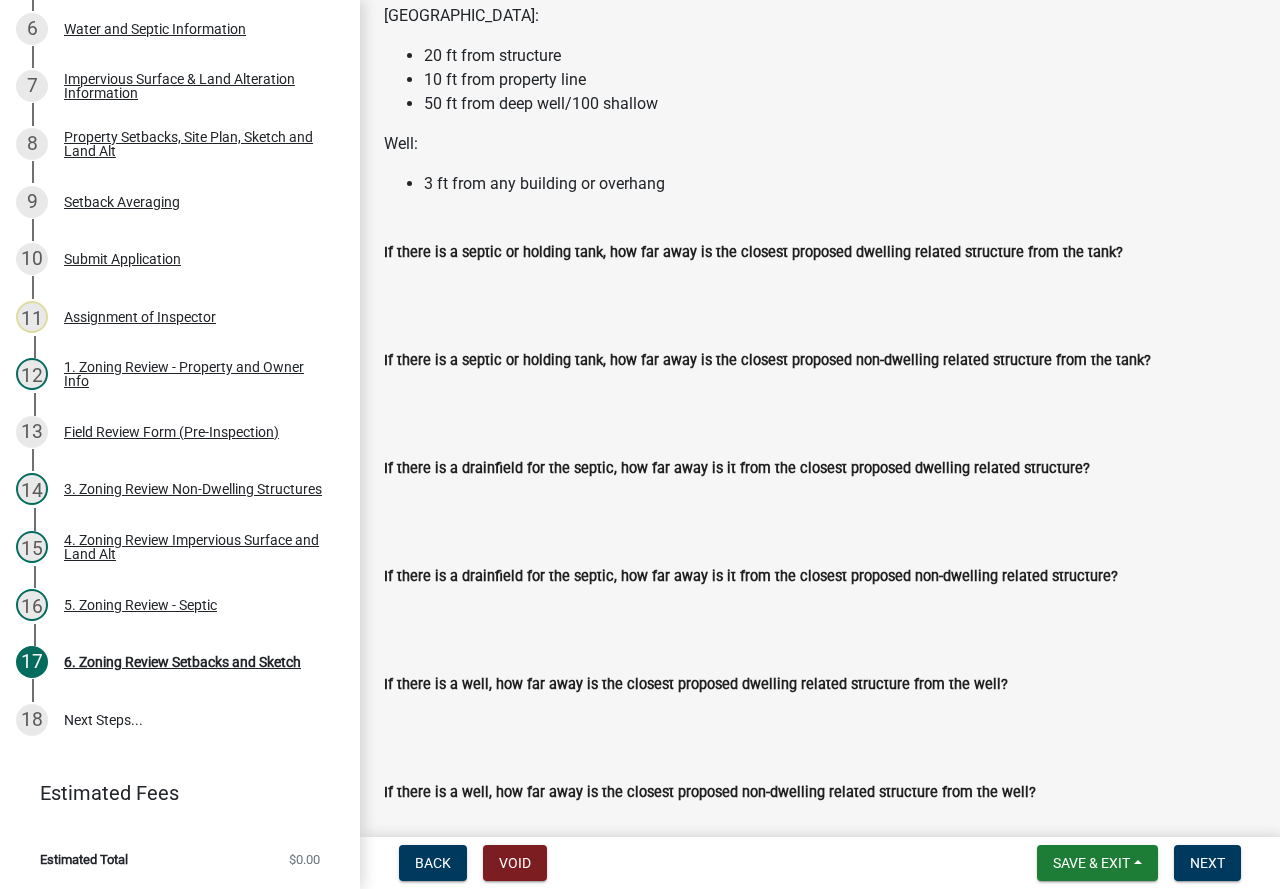 scroll, scrollTop: 3700, scrollLeft: 0, axis: vertical 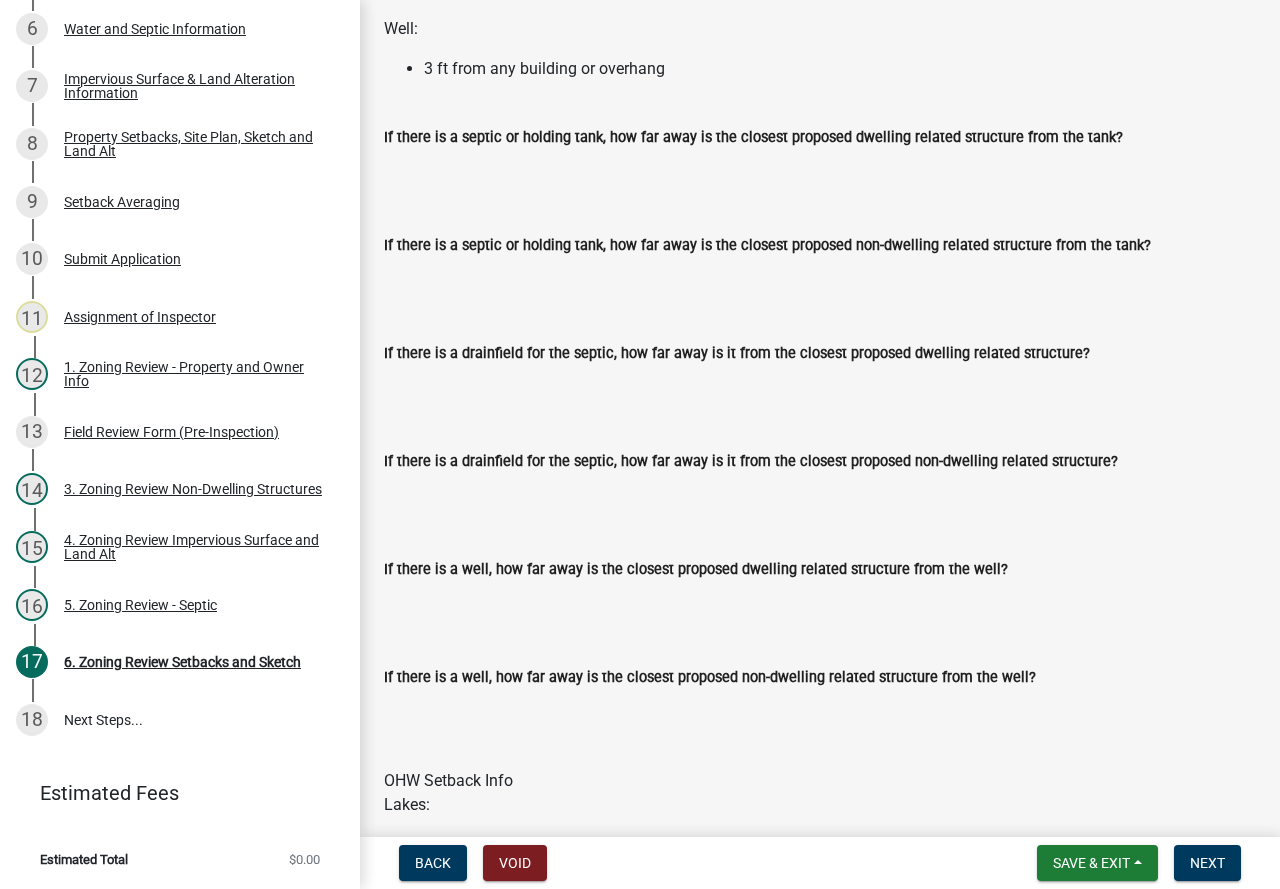 click on "If there is a septic or holding tank, how far away is the closest proposed non-dwelling related structure from the tank?" at bounding box center (820, 277) 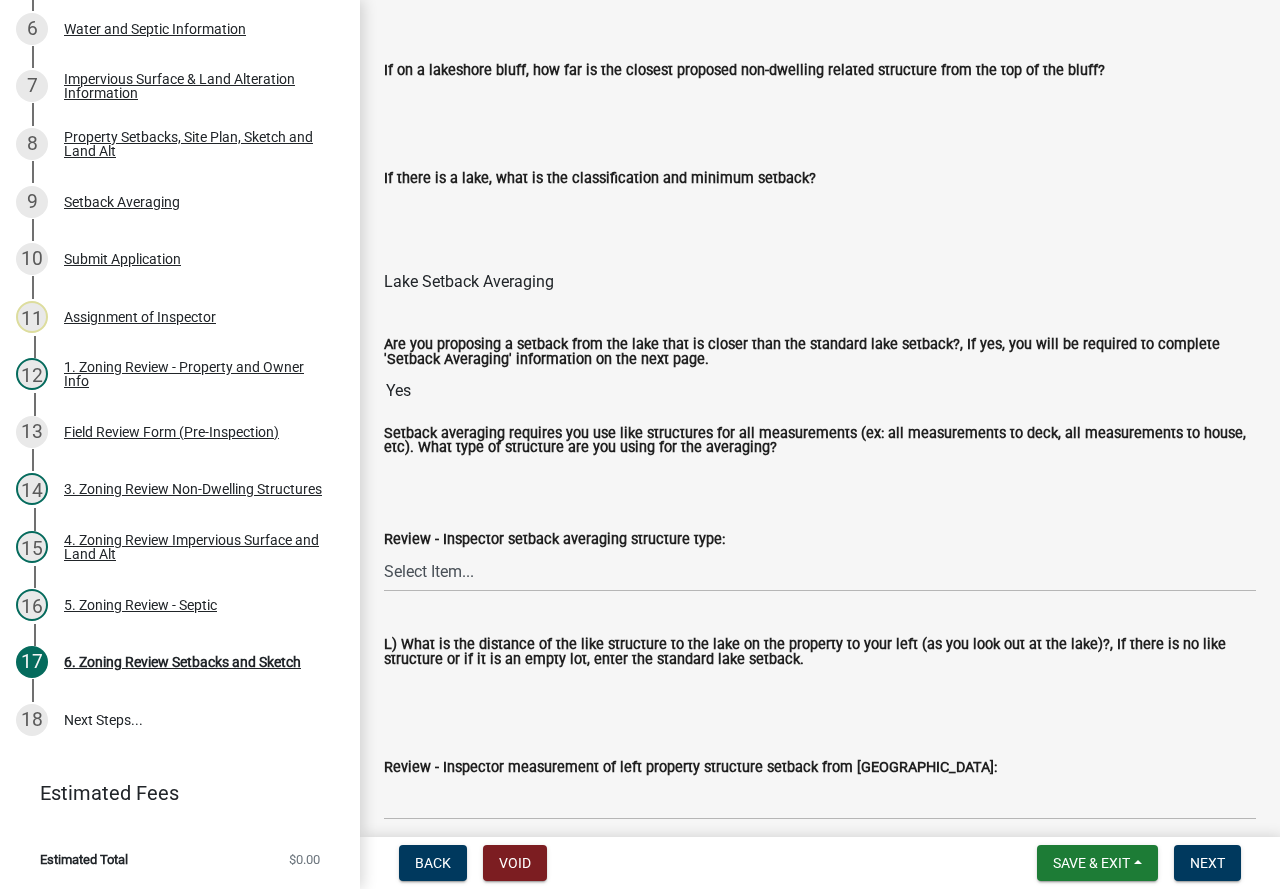 scroll, scrollTop: 5200, scrollLeft: 0, axis: vertical 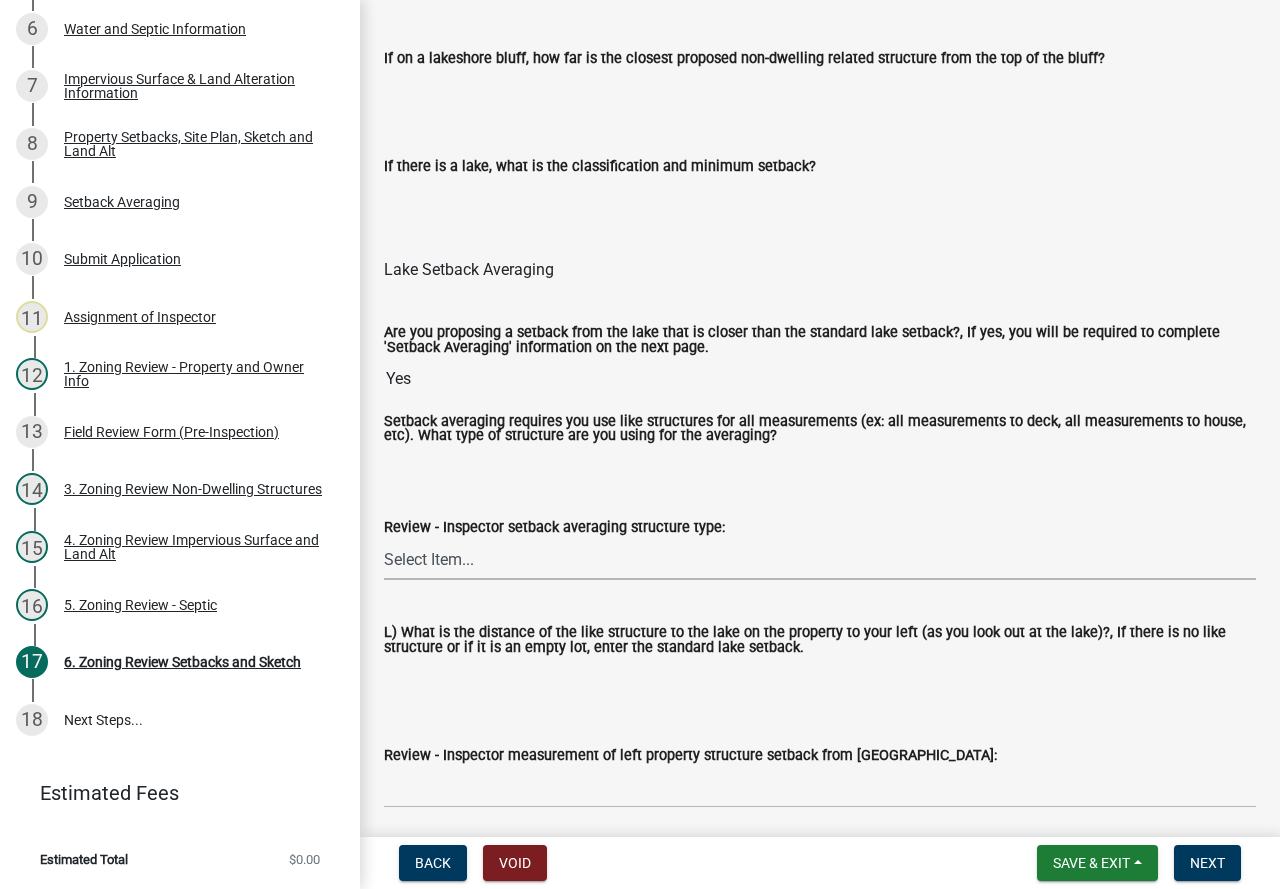 click on "Select Item...   Deck to Deck   House to House   Garage to Garage   Patio to Patio   Shed to Shed" at bounding box center [820, 559] 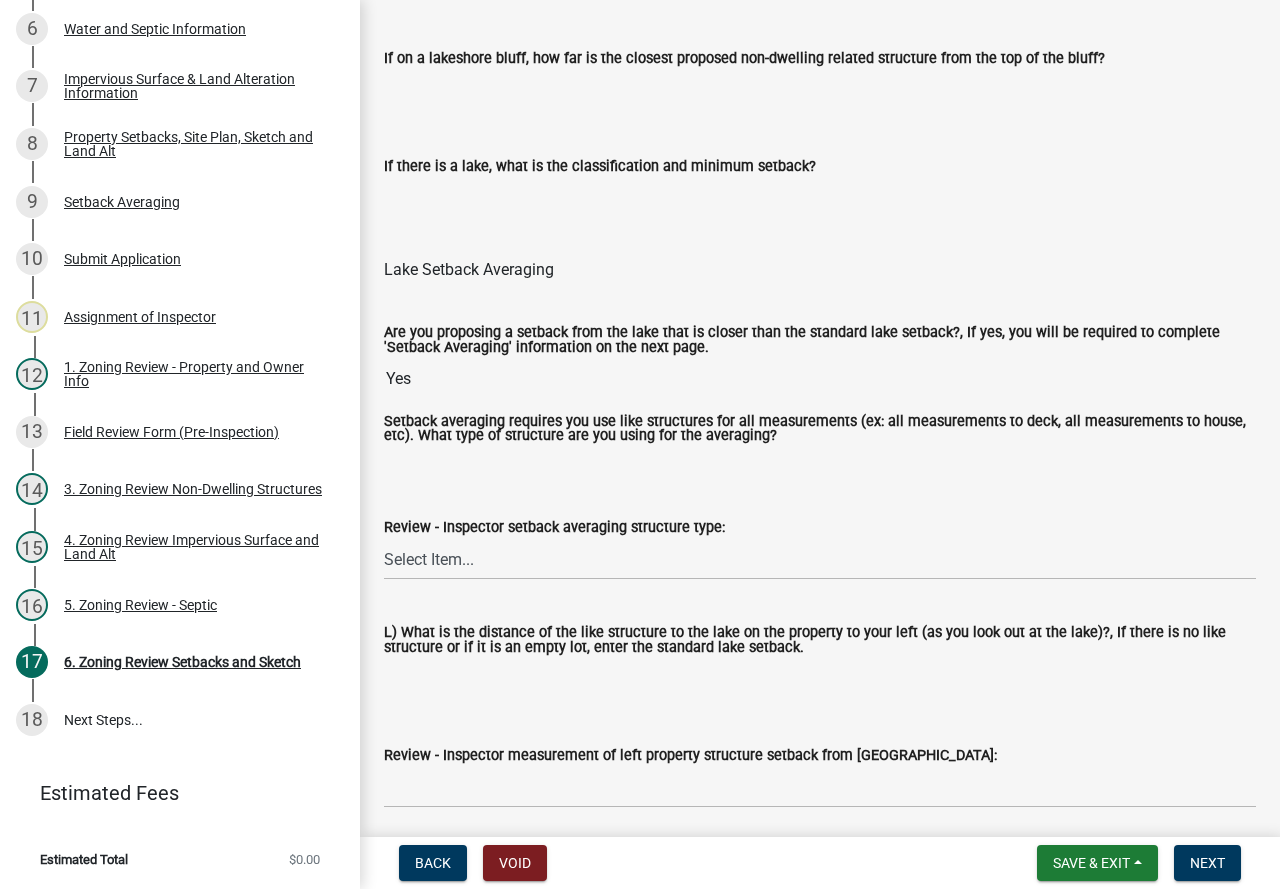 click on "Review - Inspector setback averaging structure type:   Select Item...   Deck to Deck   House to House   Garage to Garage   Patio to Patio   Shed to Shed" 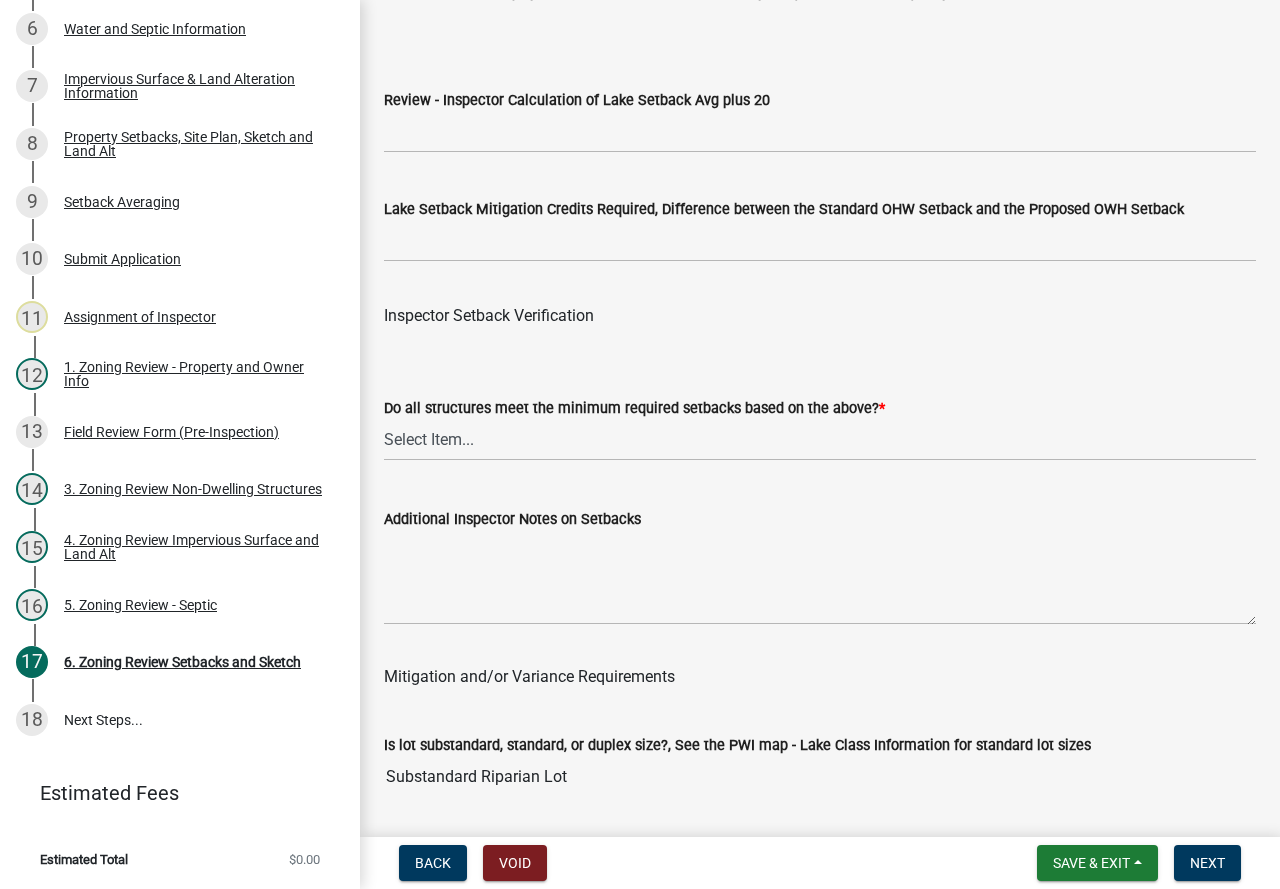 scroll, scrollTop: 6300, scrollLeft: 0, axis: vertical 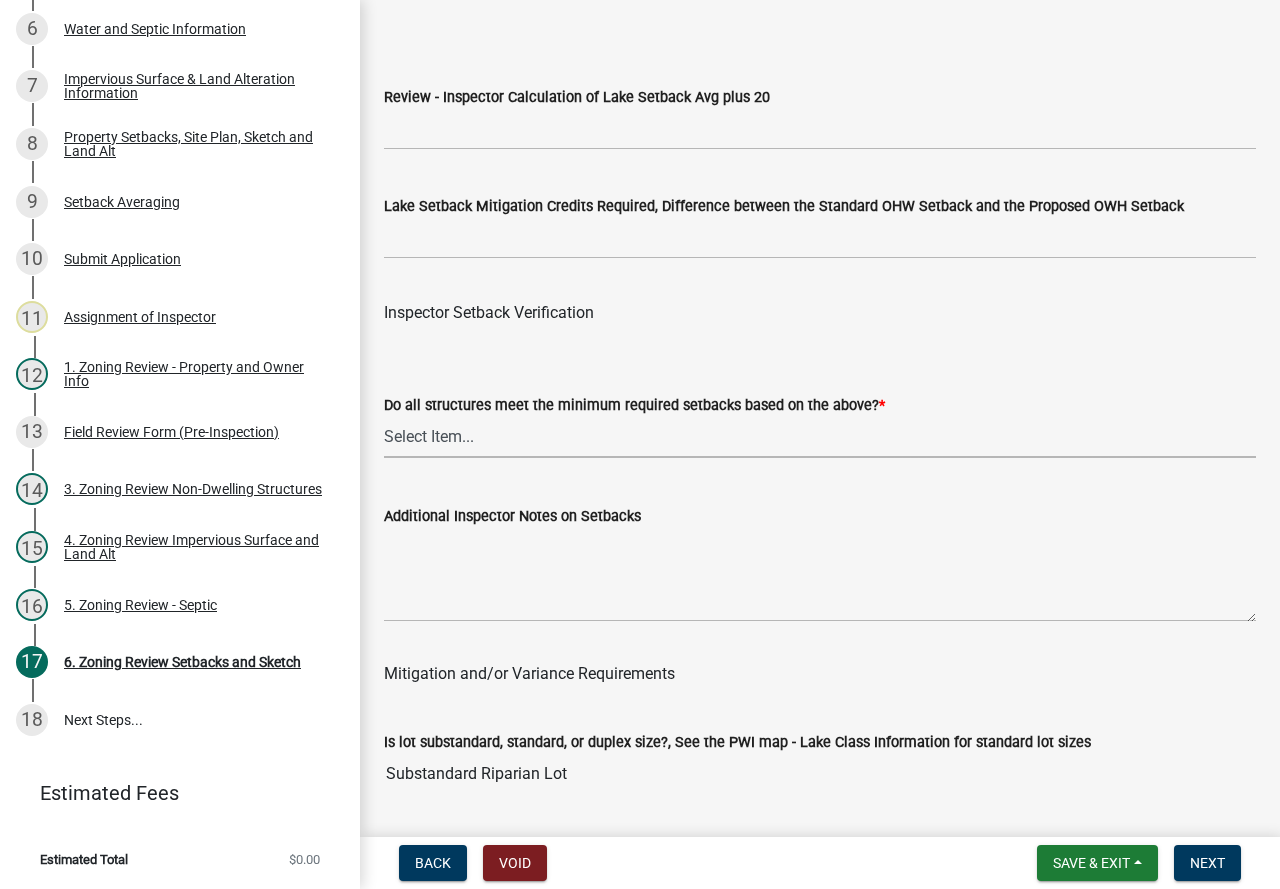 click on "Select Item...   Yes   No" at bounding box center (820, 437) 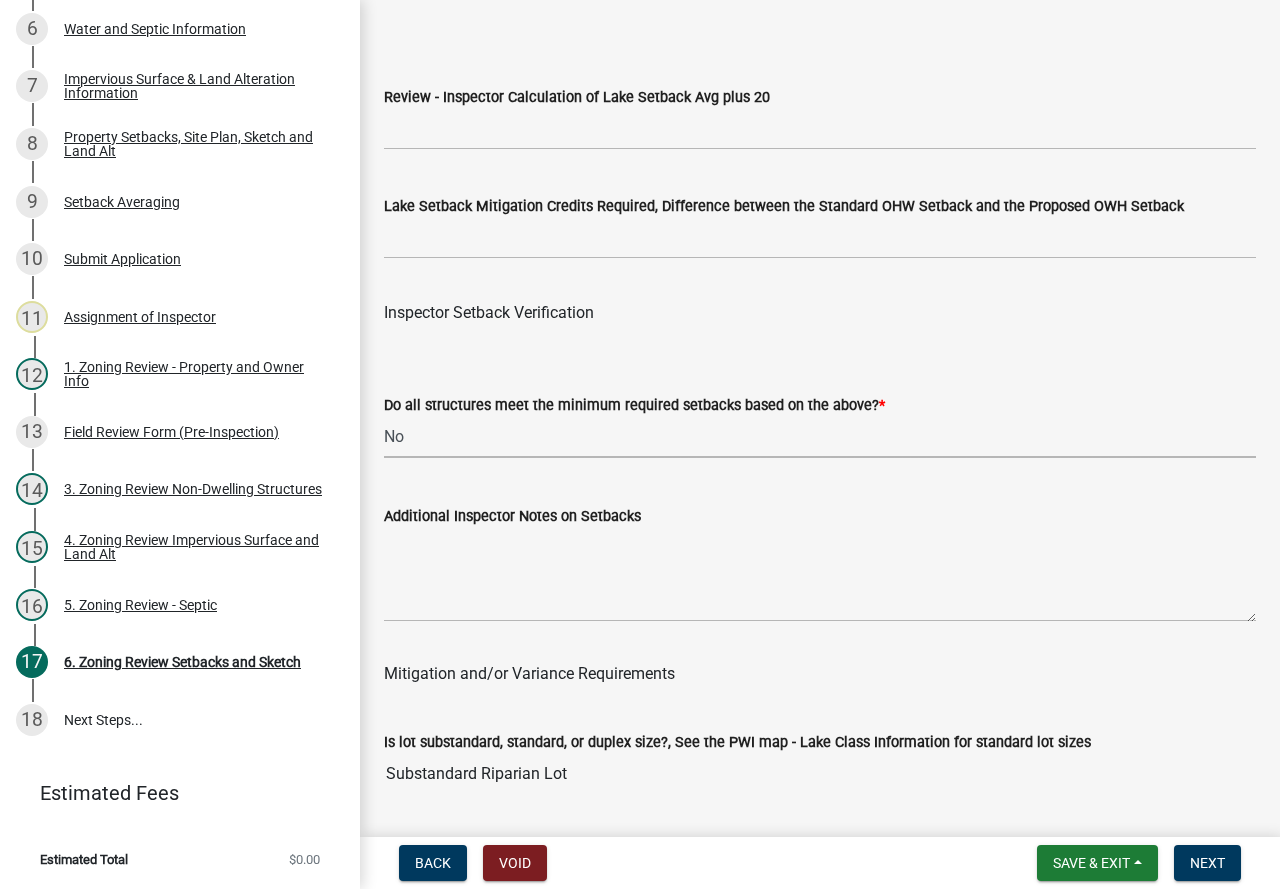 click on "Select Item...   Yes   No" at bounding box center [820, 437] 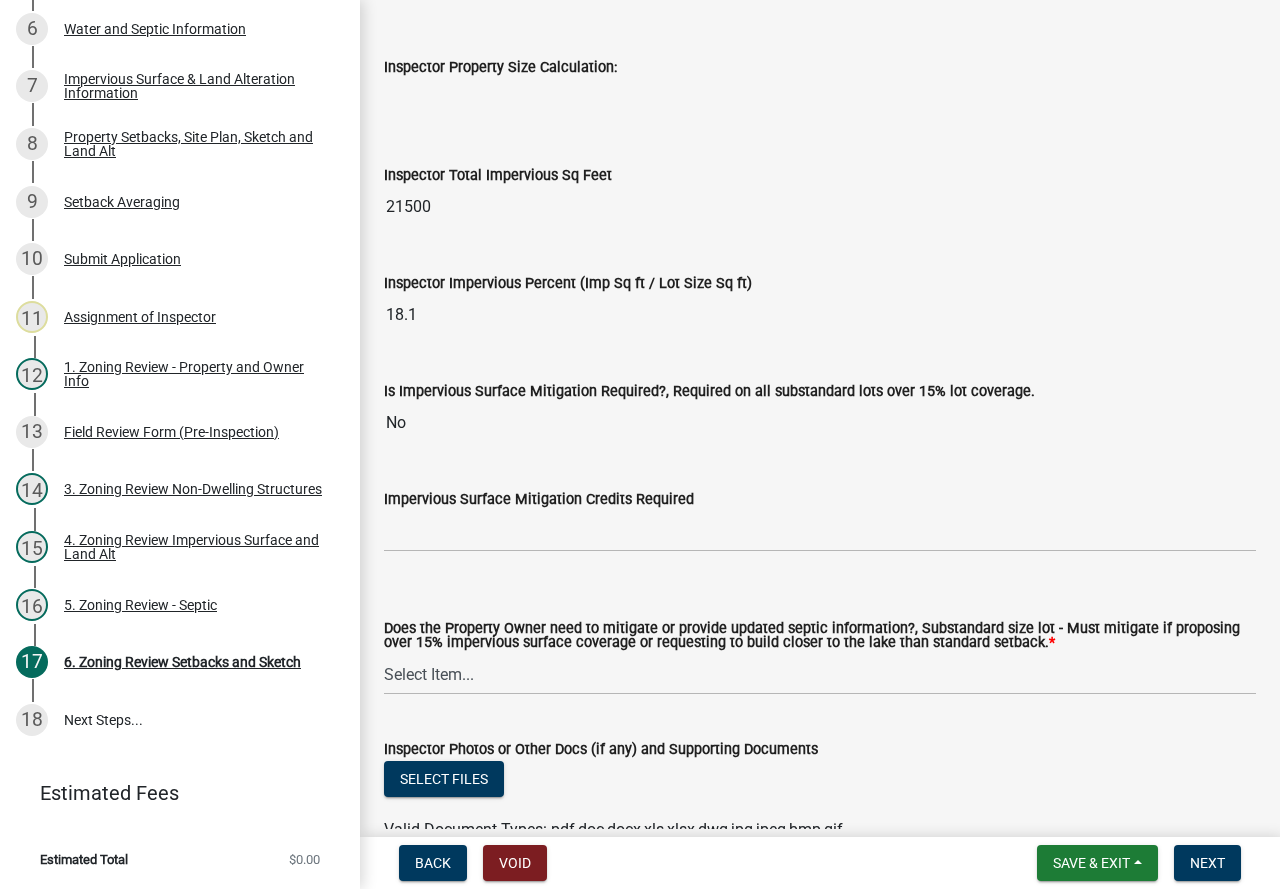 scroll, scrollTop: 7200, scrollLeft: 0, axis: vertical 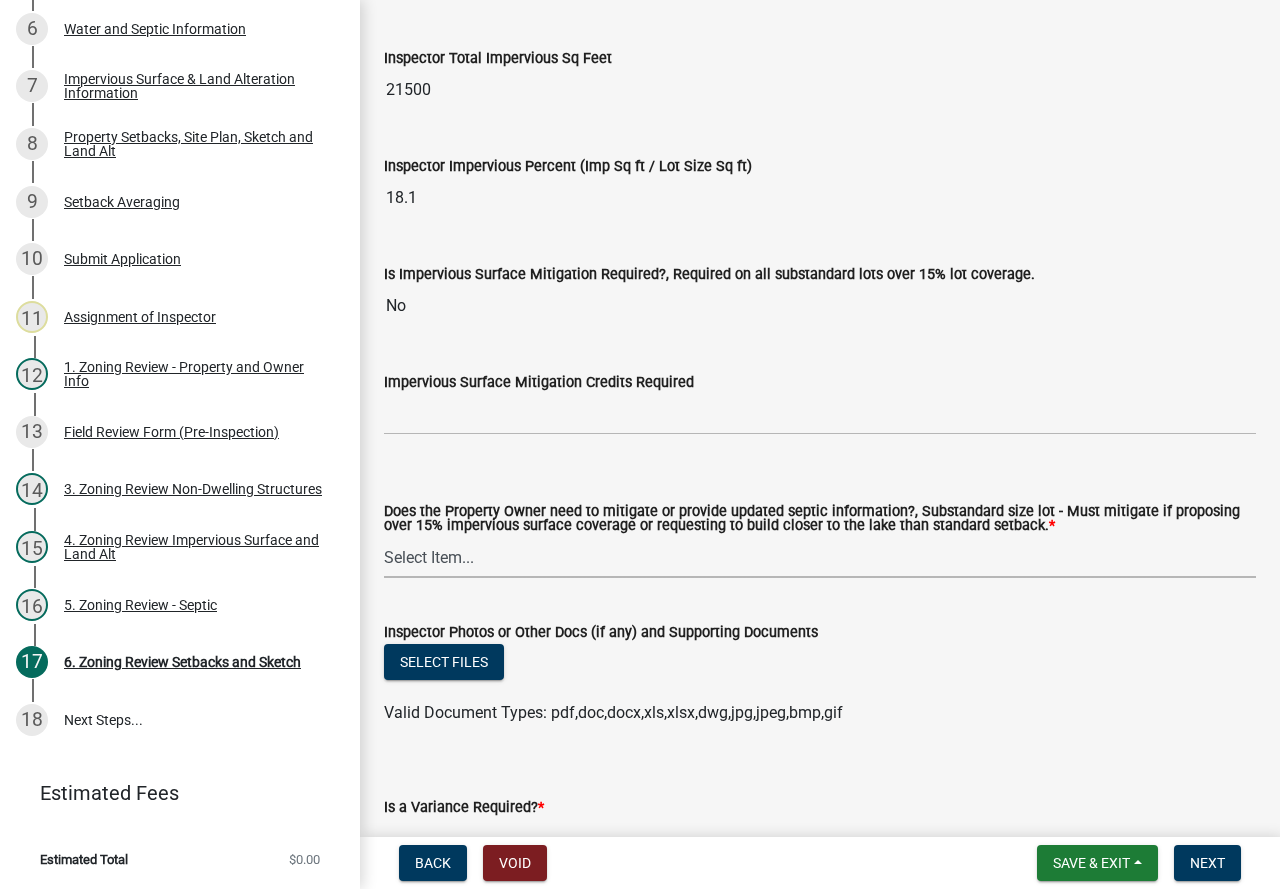 click on "Select Item...   No Mitigation or additional Septic Information is required   Septic compliance is required (must be new or completed within last 10 years)   Lake Setback Mitigation is Required   Impervious Surface Mitigation is required   Lake Setback and Impervious Surface Mitigation is required   Septic Compliance & Lake Setback Mitigation is required   Septic Compliance & Impervious Surface Mitigation is required   Septic Compliance & Lake Setback Mitigation & Impervious Surface Mitigation is required" at bounding box center (820, 557) 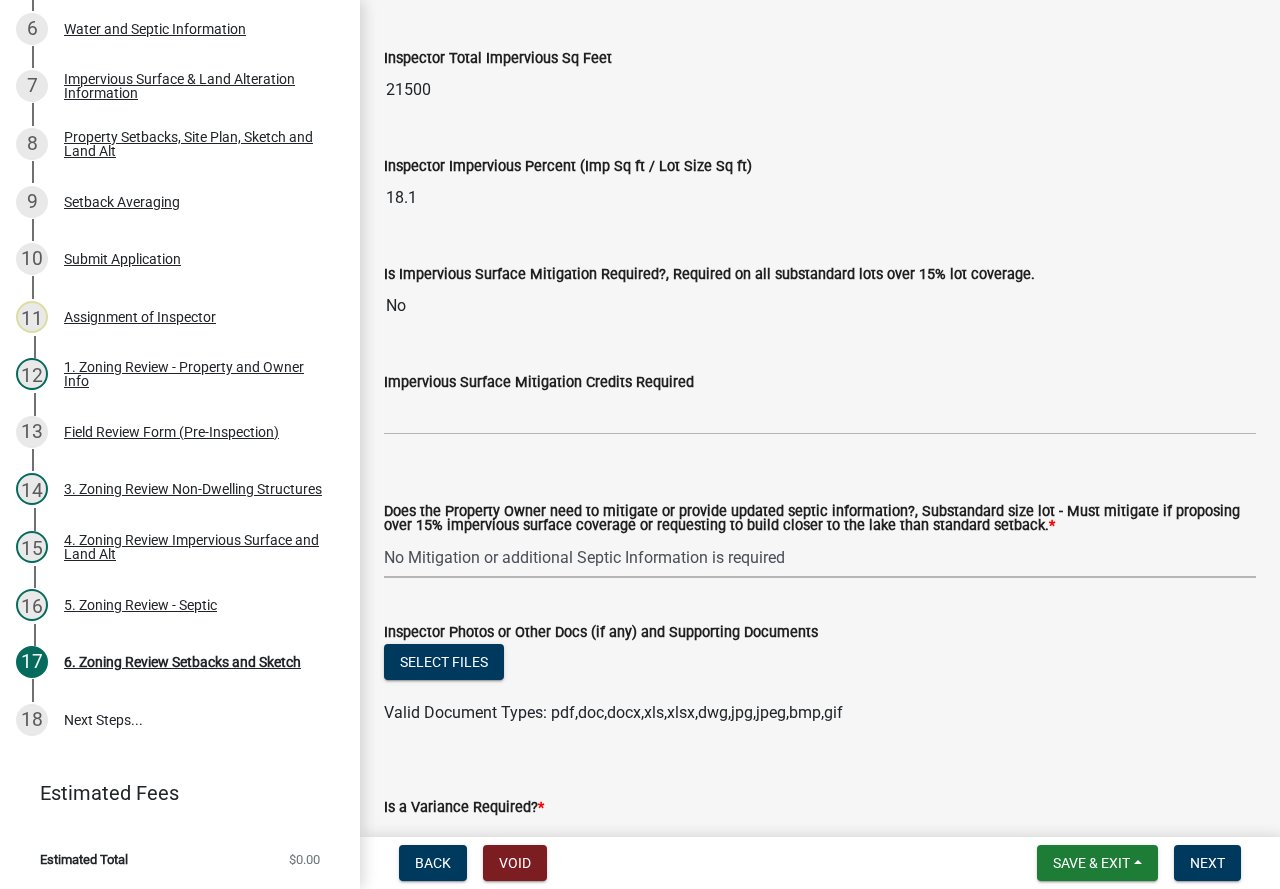 click on "Select Item...   No Mitigation or additional Septic Information is required   Septic compliance is required (must be new or completed within last 10 years)   Lake Setback Mitigation is Required   Impervious Surface Mitigation is required   Lake Setback and Impervious Surface Mitigation is required   Septic Compliance & Lake Setback Mitigation is required   Septic Compliance & Impervious Surface Mitigation is required   Septic Compliance & Lake Setback Mitigation & Impervious Surface Mitigation is required" at bounding box center (820, 557) 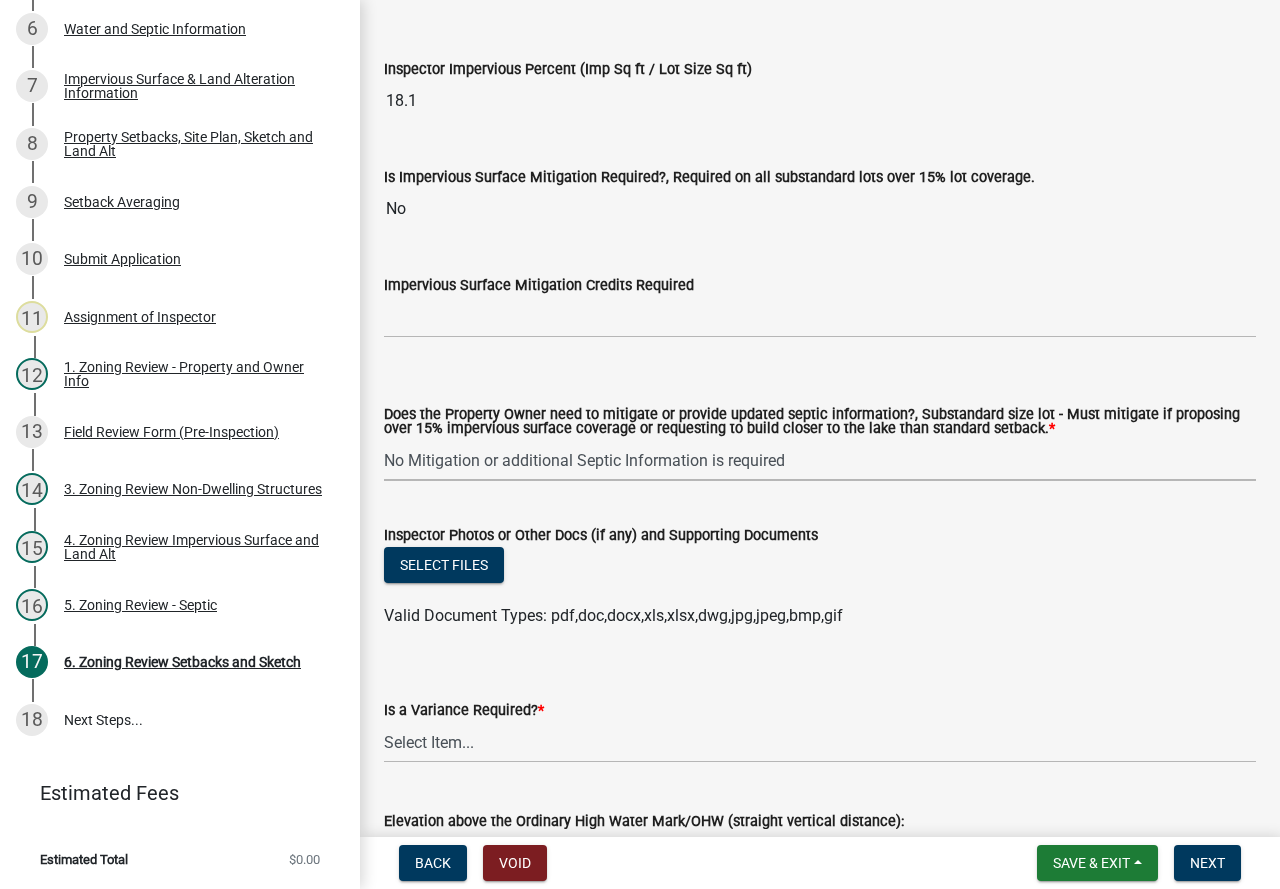 scroll, scrollTop: 7464, scrollLeft: 0, axis: vertical 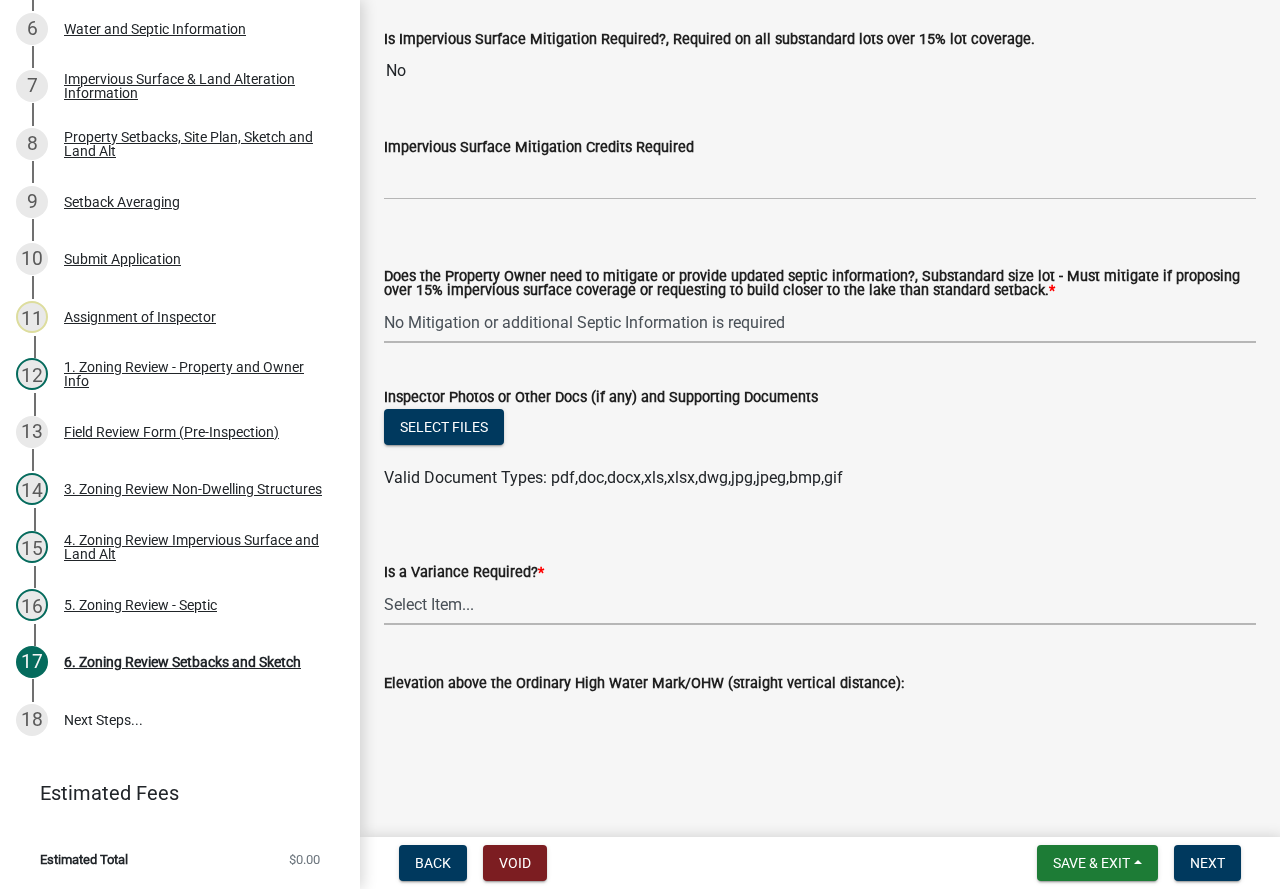 click on "Select Item...   Yes   No" at bounding box center (820, 604) 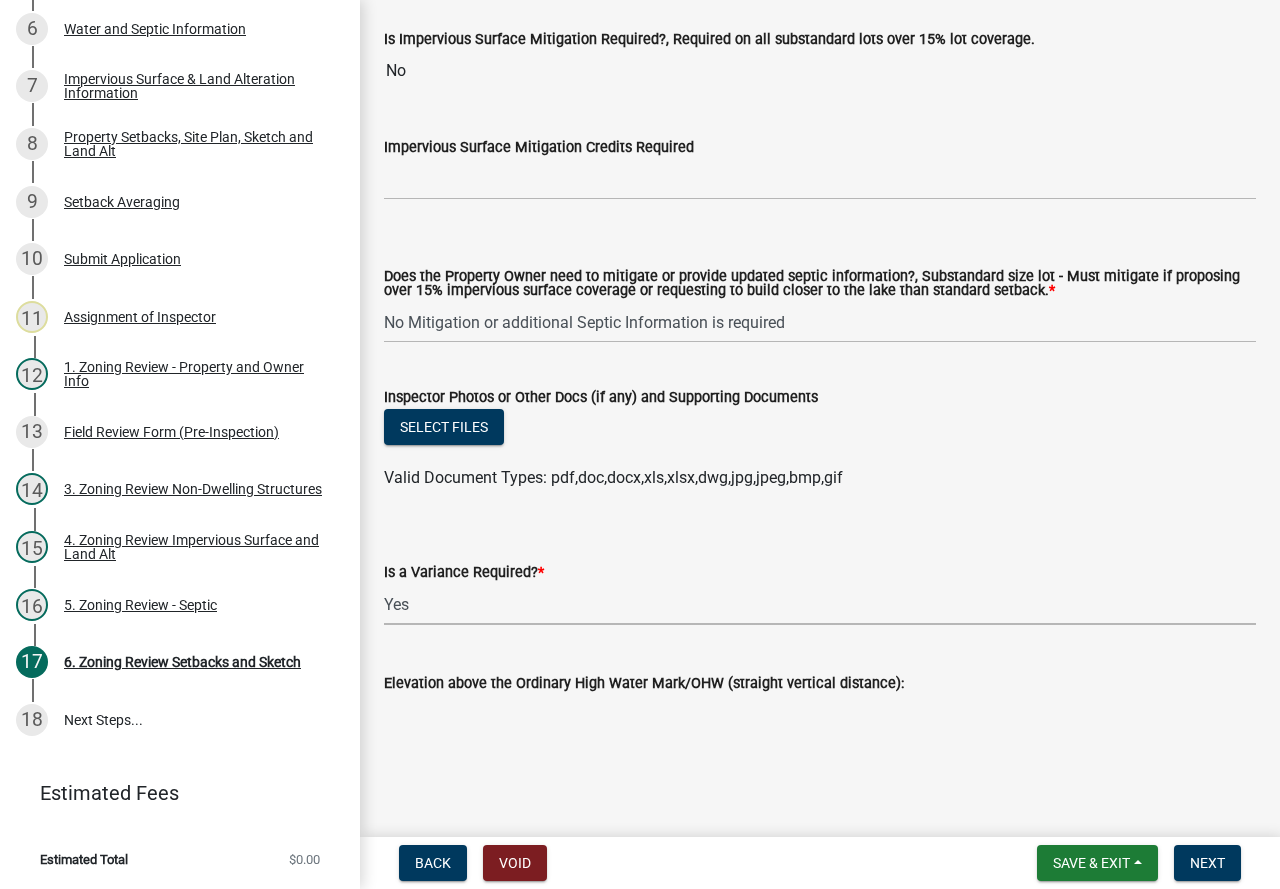 click on "Select Item...   Yes   No" at bounding box center (820, 604) 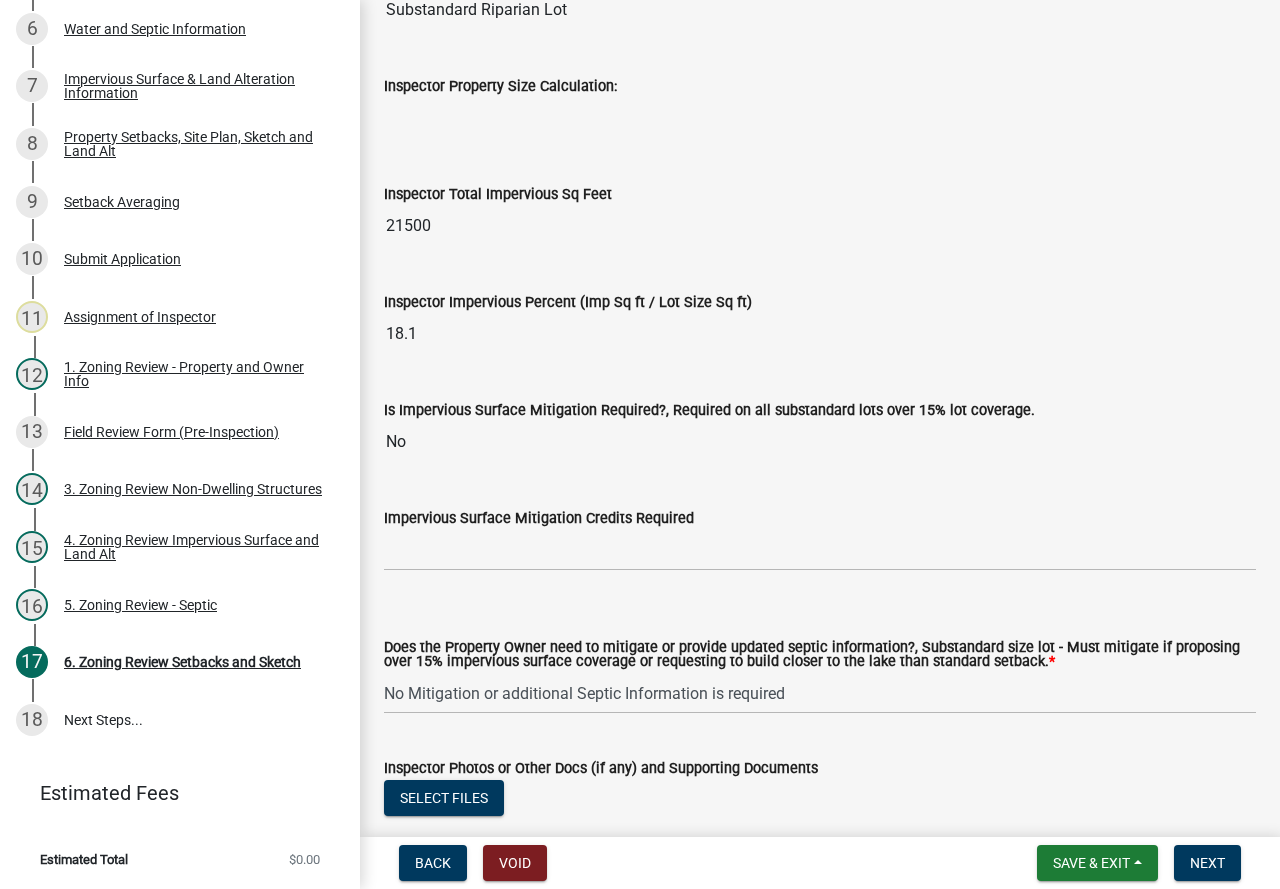 scroll, scrollTop: 7464, scrollLeft: 0, axis: vertical 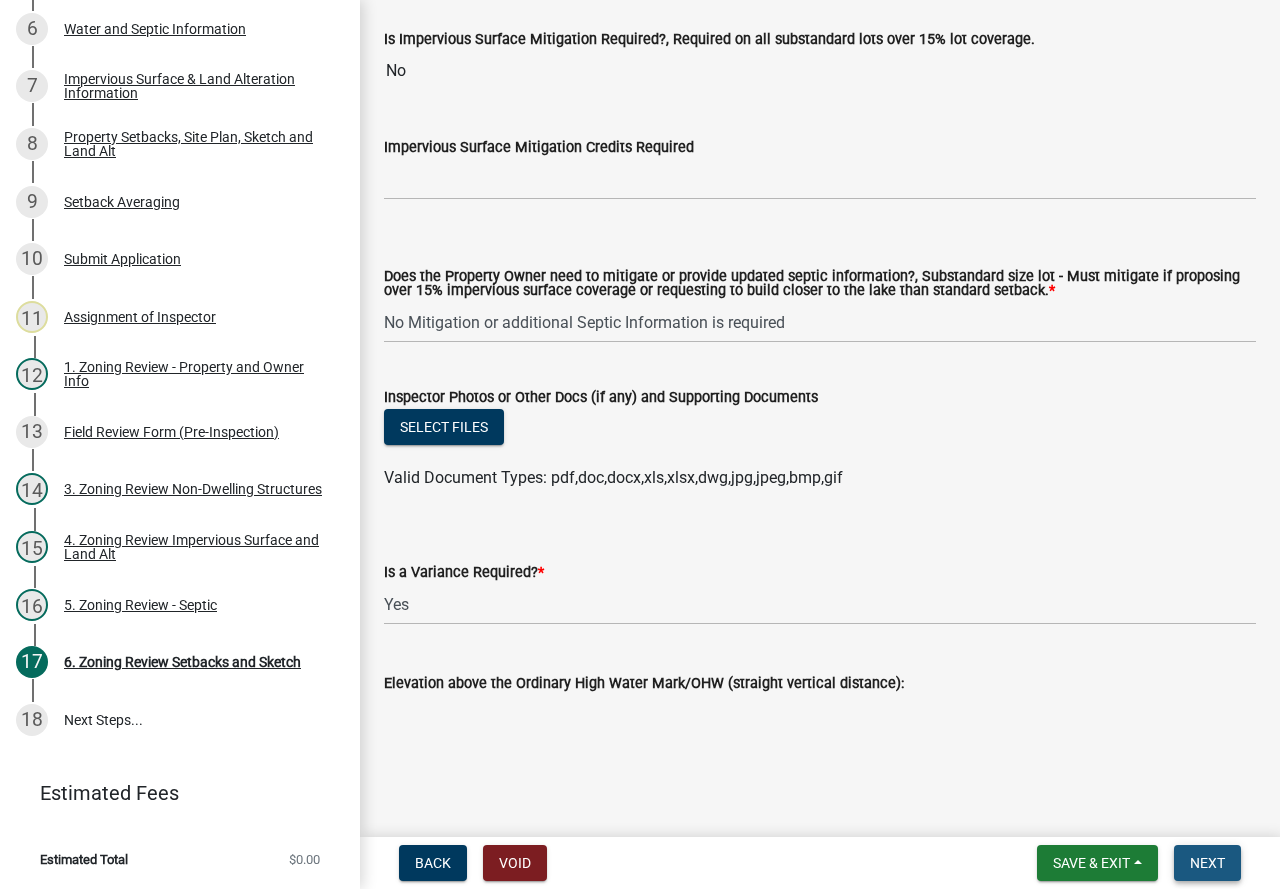 click on "Next" at bounding box center [1207, 863] 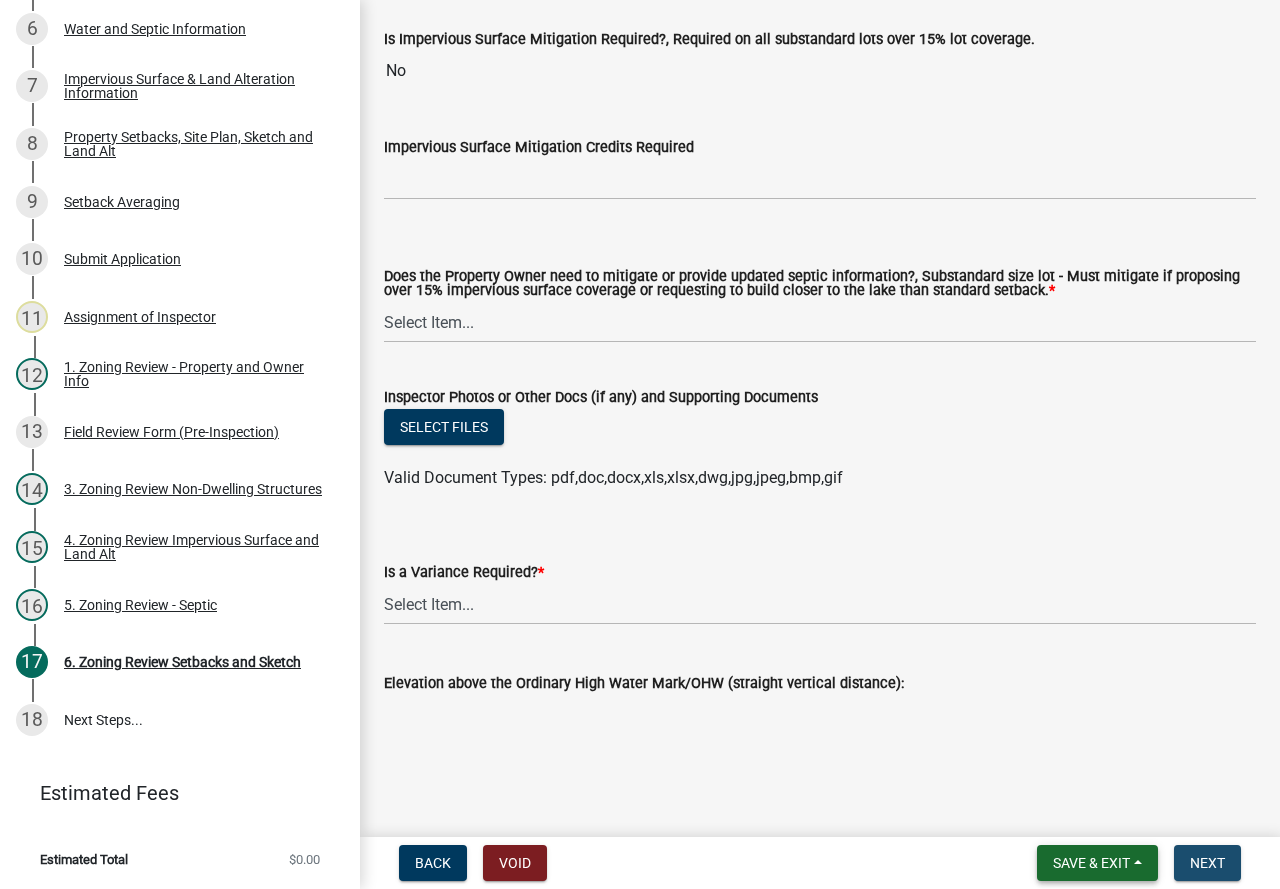 scroll, scrollTop: 0, scrollLeft: 0, axis: both 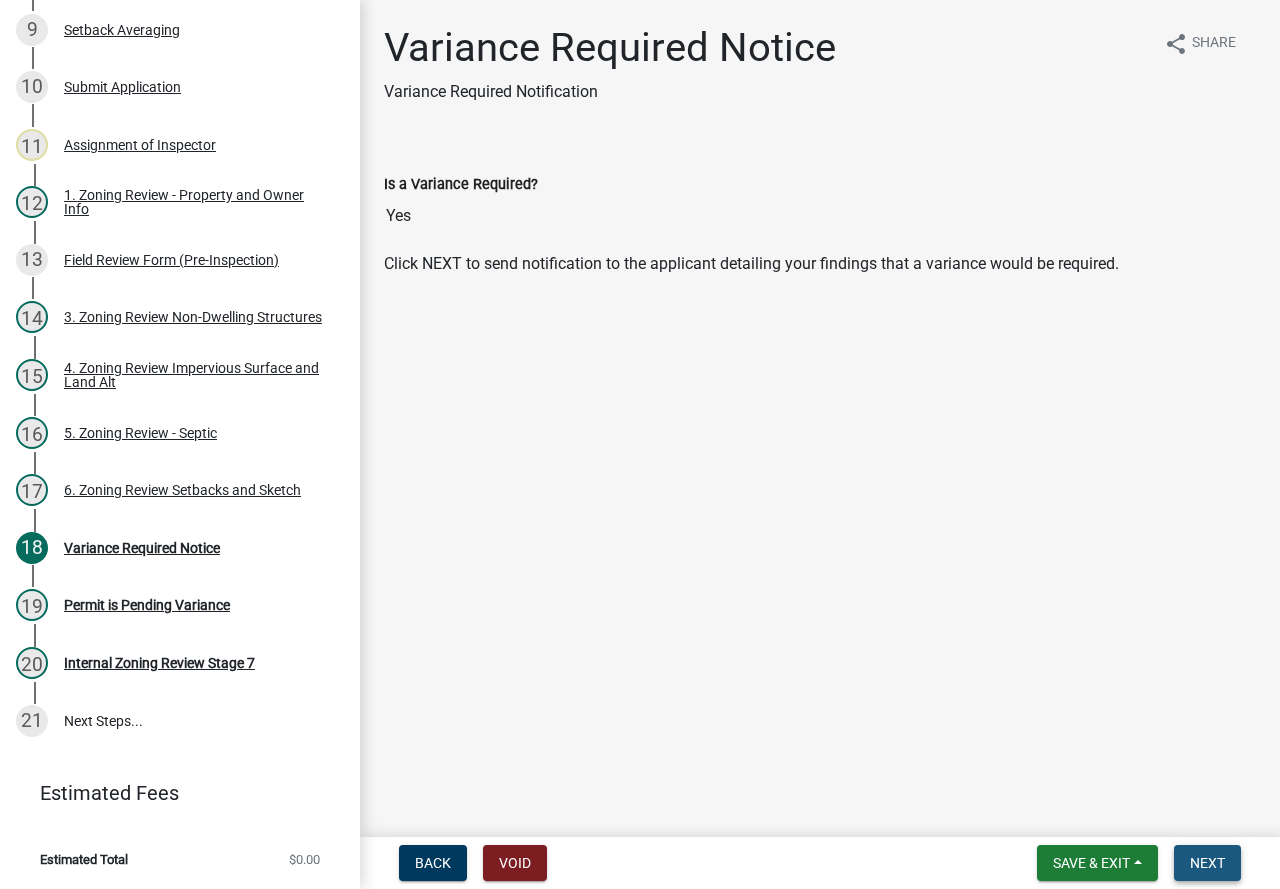 click on "Next" at bounding box center [1207, 863] 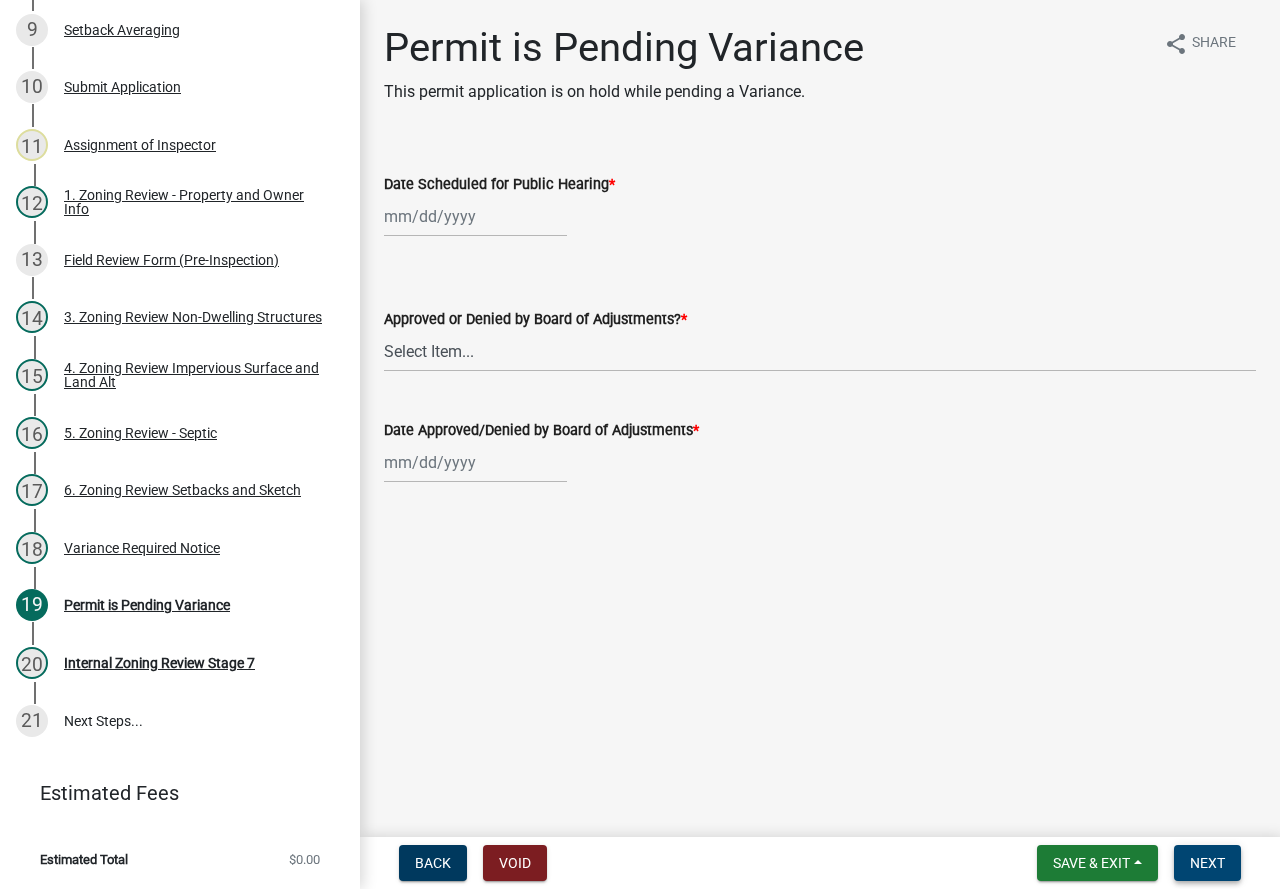 click on "Next" at bounding box center [1207, 863] 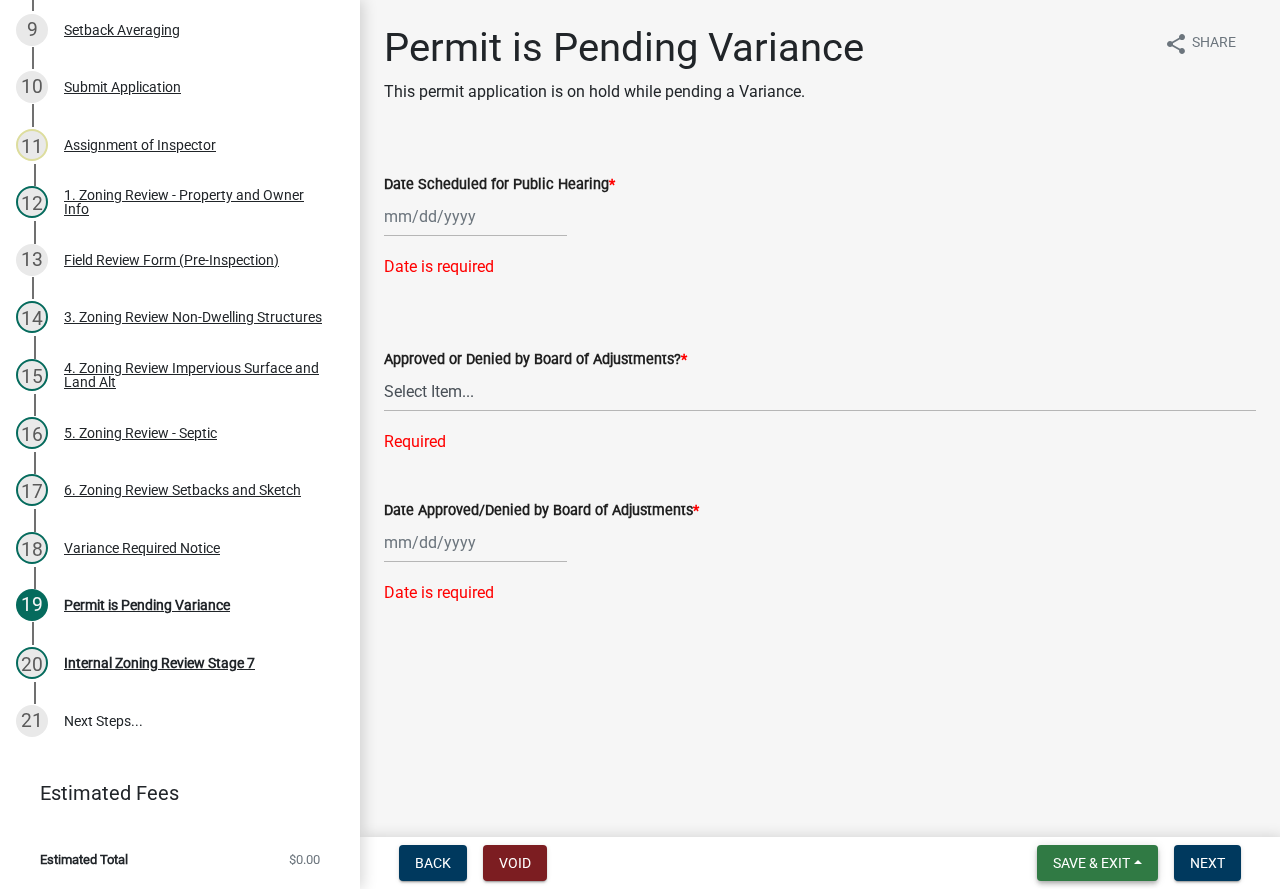 click on "Save & Exit" at bounding box center [1091, 863] 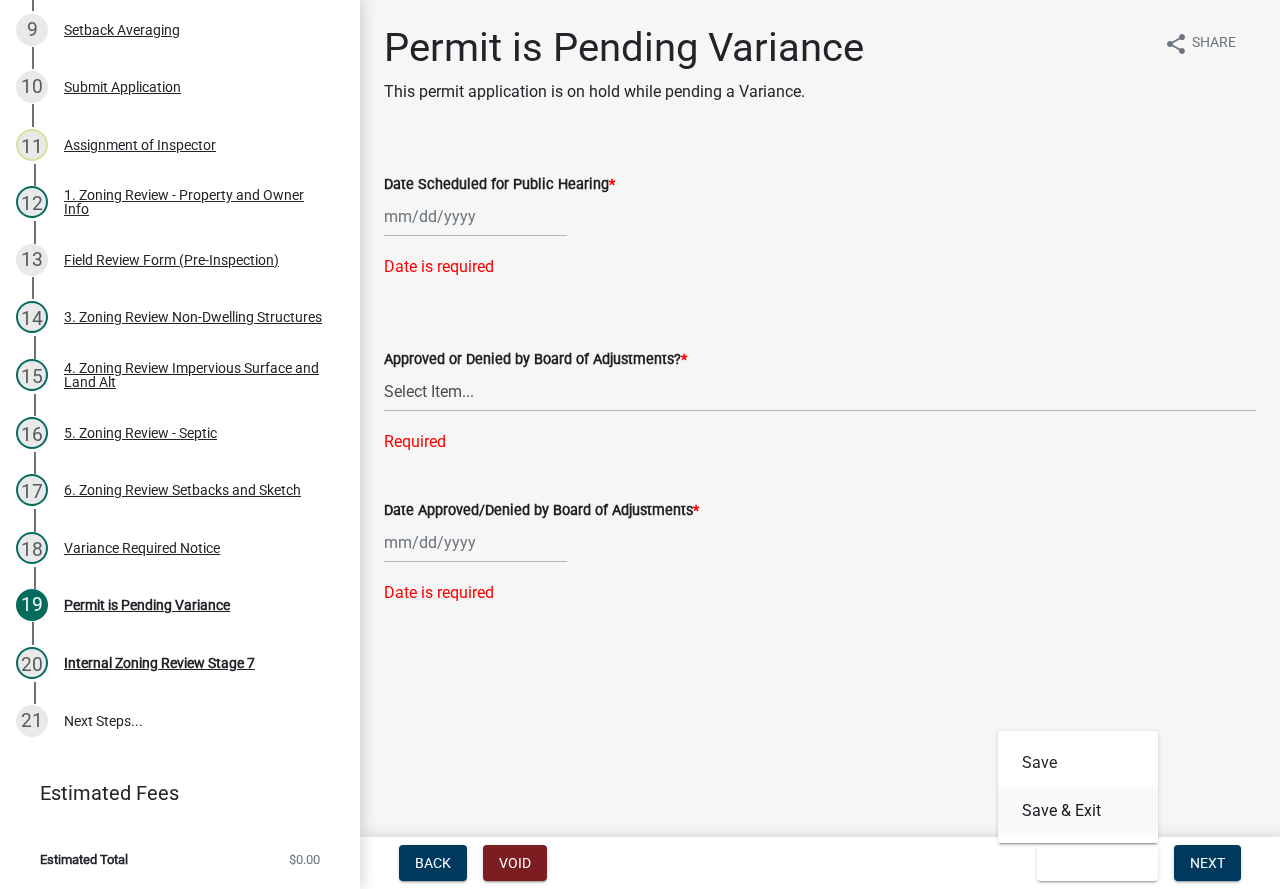 click on "Save & Exit" at bounding box center [1078, 811] 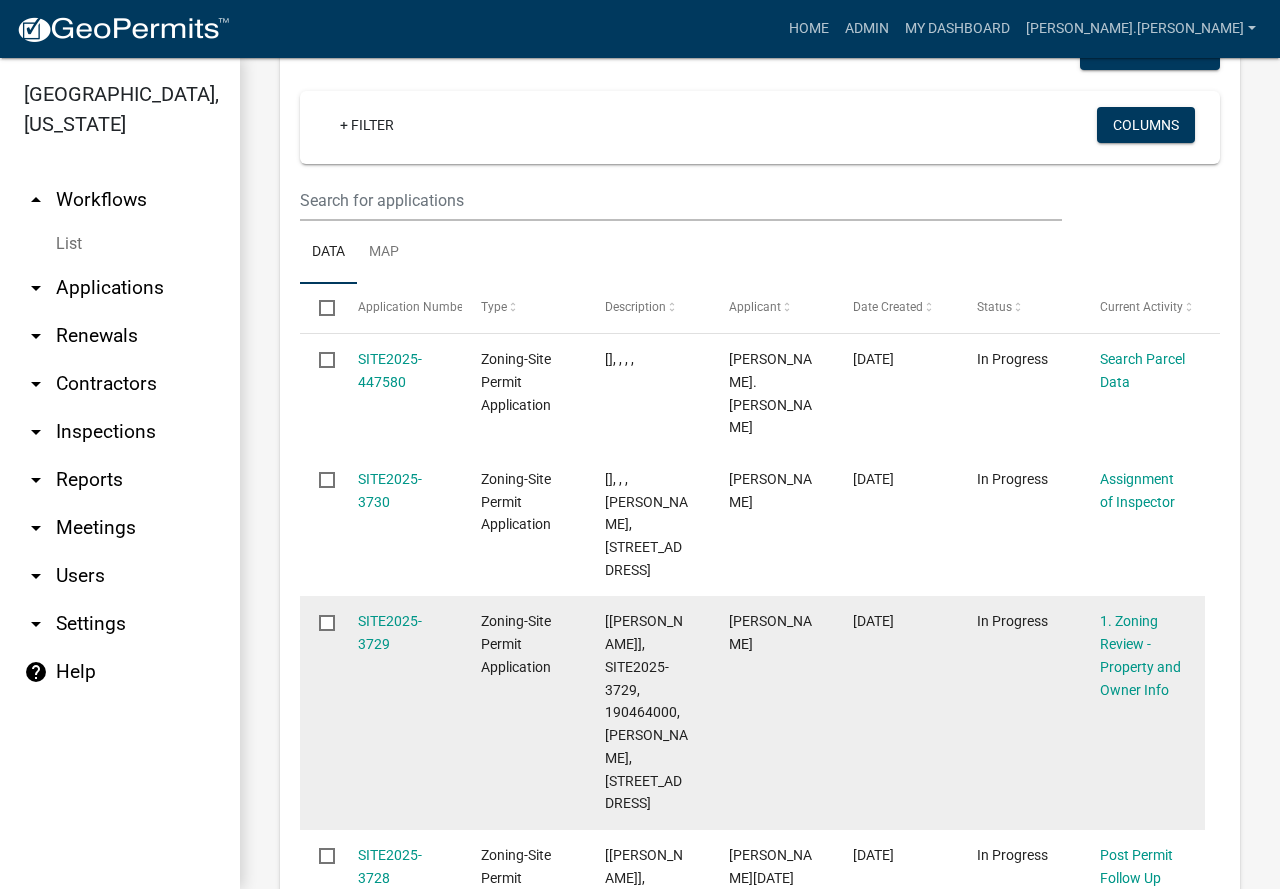 scroll, scrollTop: 0, scrollLeft: 0, axis: both 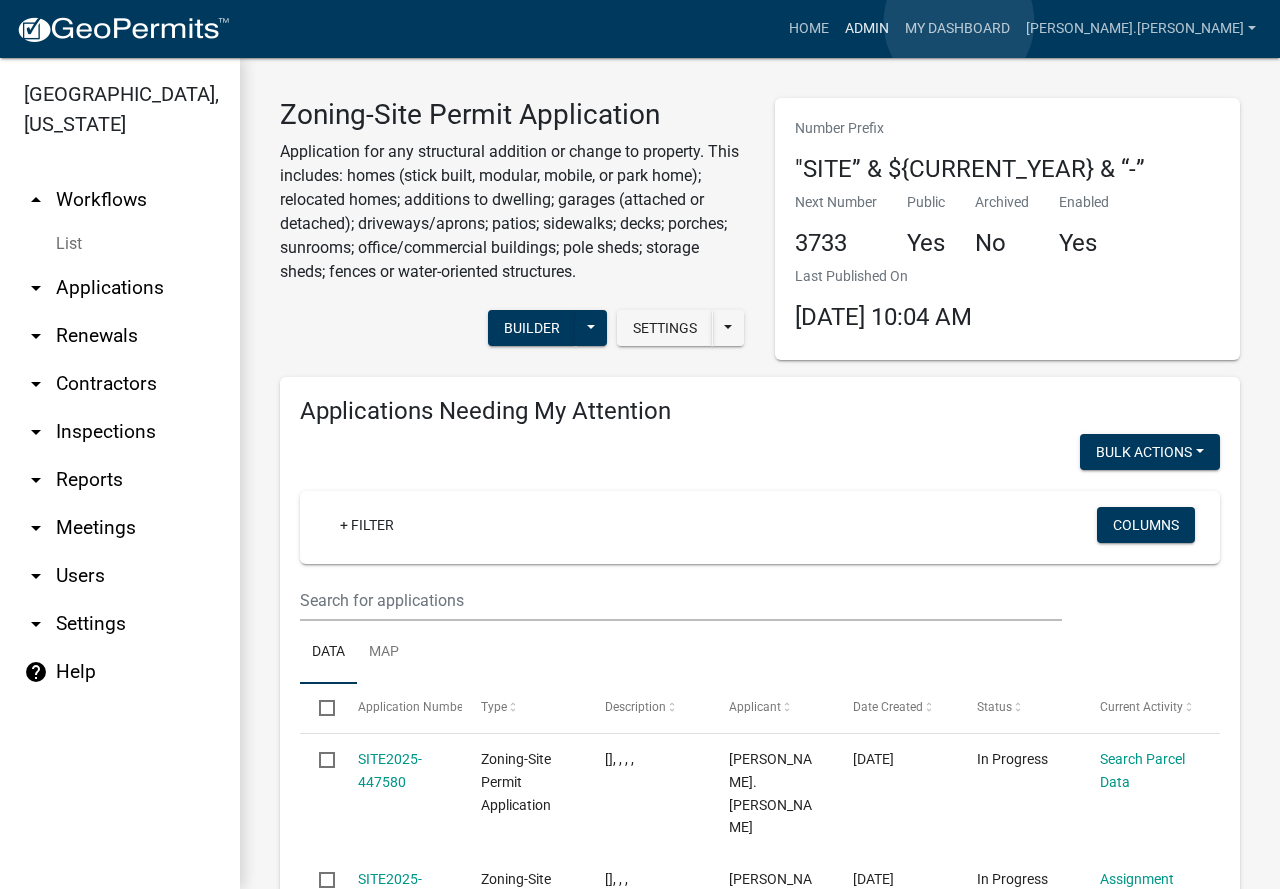 click on "Admin" at bounding box center (867, 29) 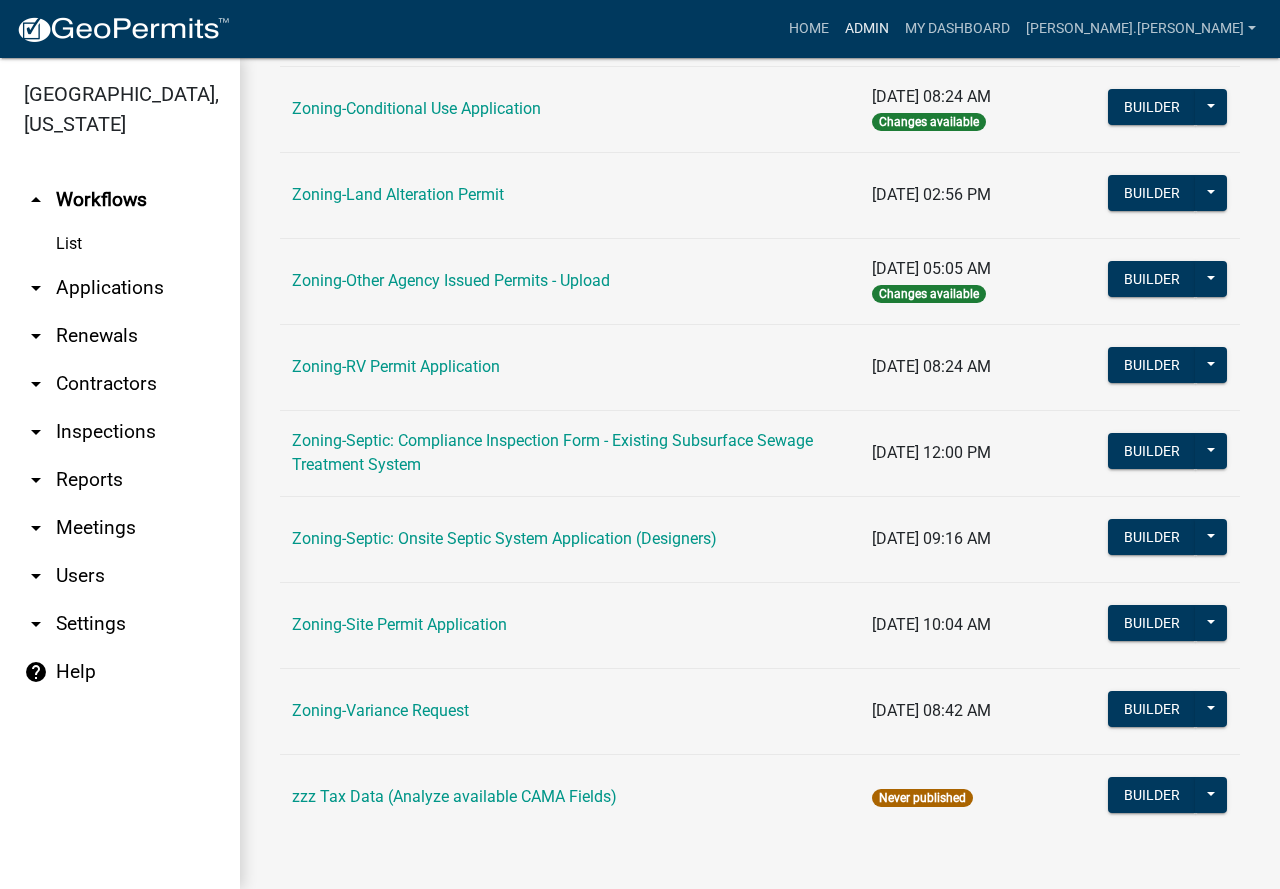scroll, scrollTop: 631, scrollLeft: 0, axis: vertical 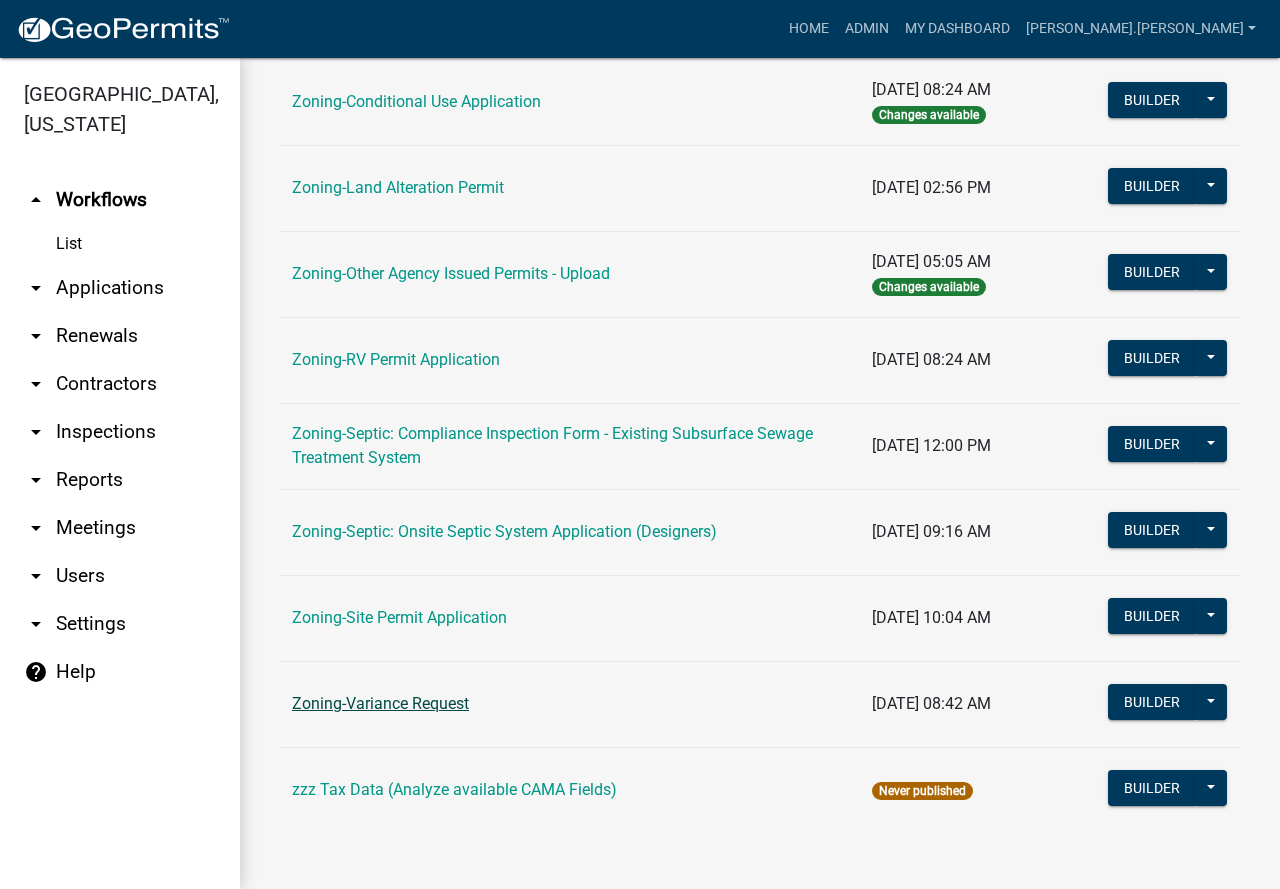click on "Zoning-Variance Request" at bounding box center [380, 703] 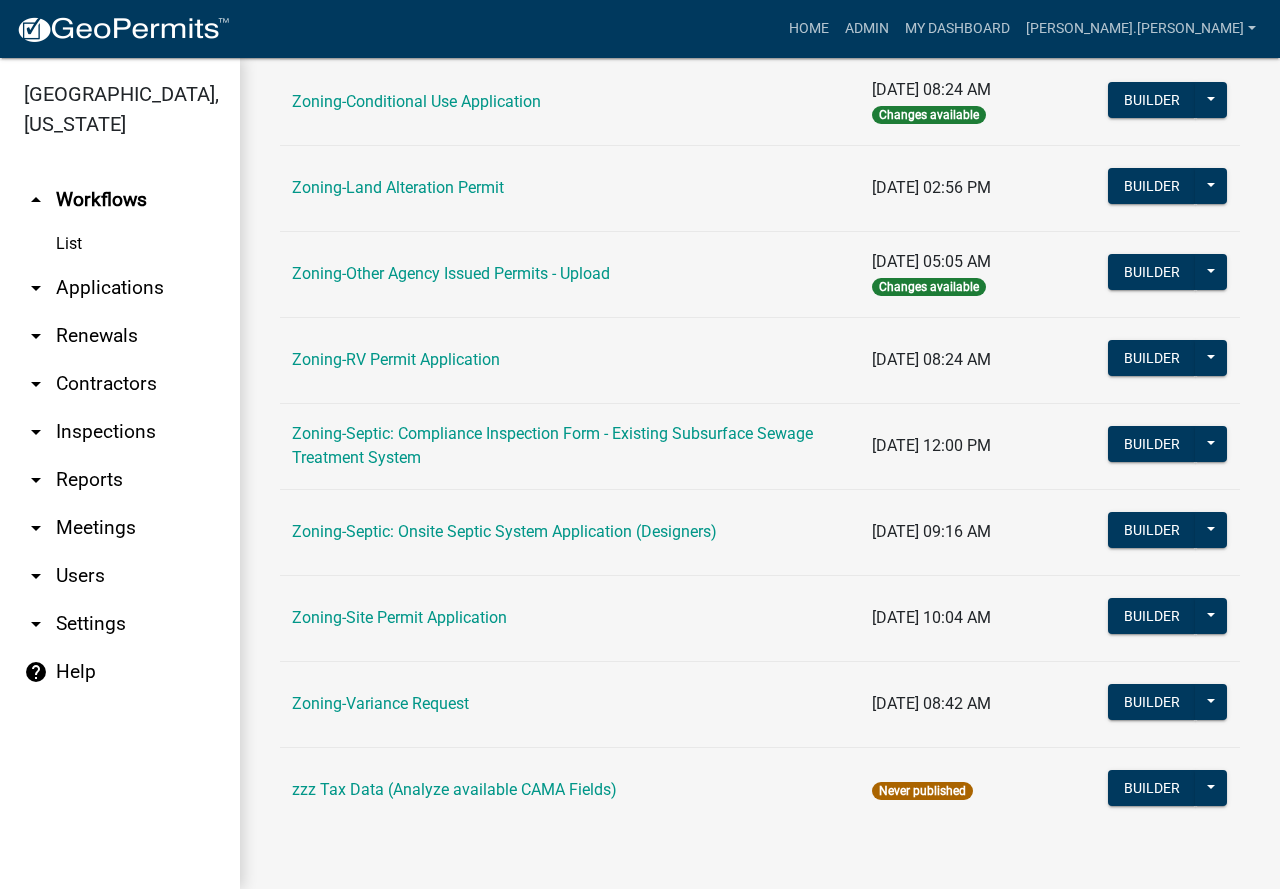 scroll, scrollTop: 0, scrollLeft: 0, axis: both 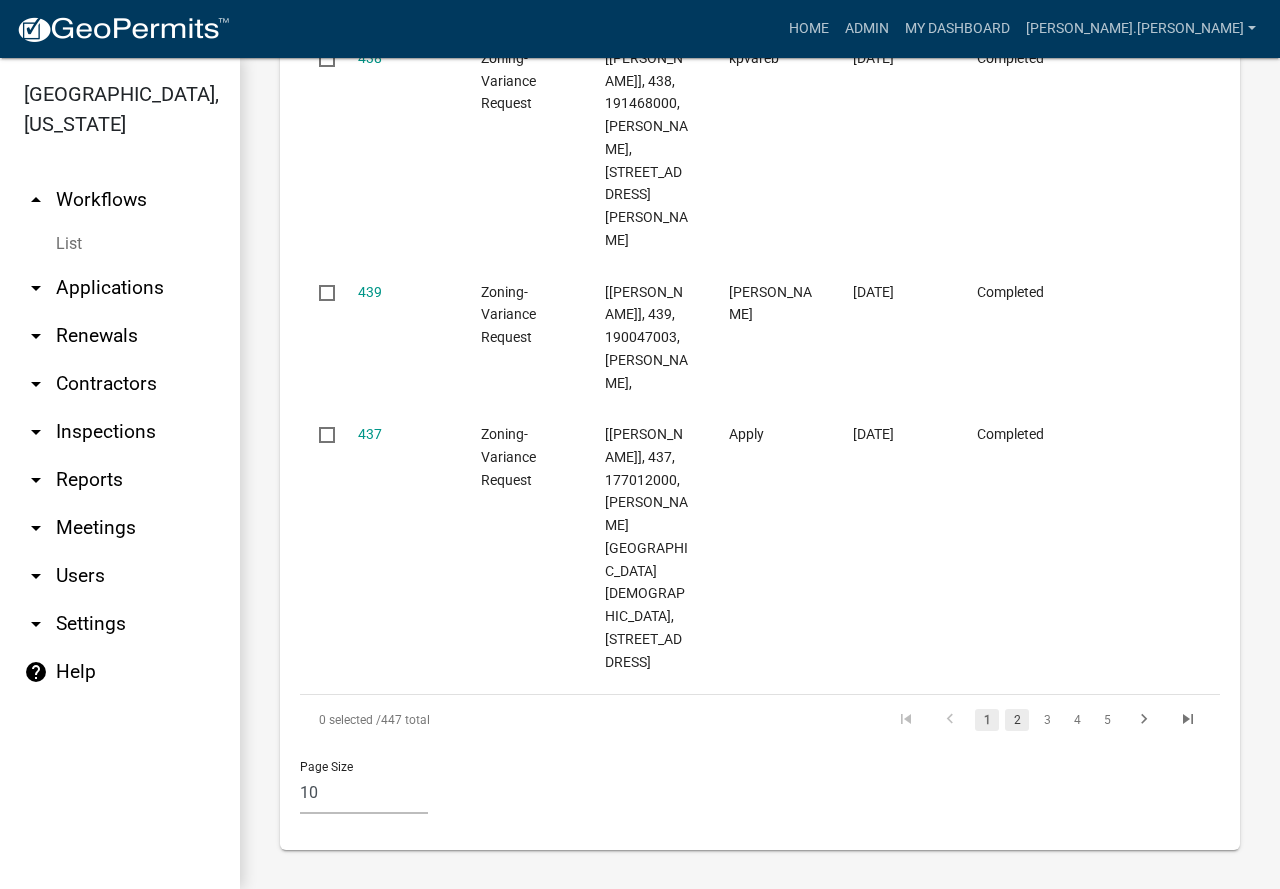 click on "2" 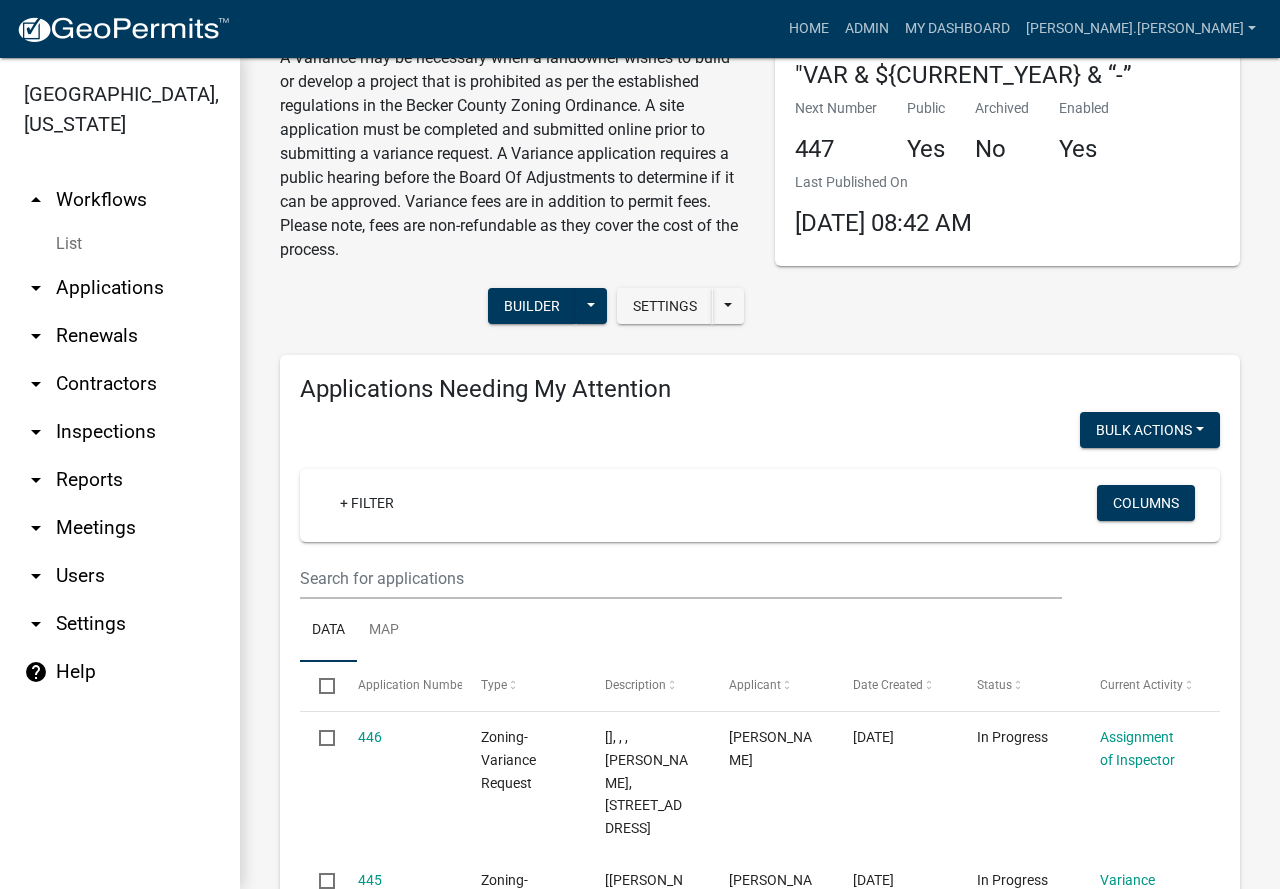 scroll, scrollTop: 0, scrollLeft: 0, axis: both 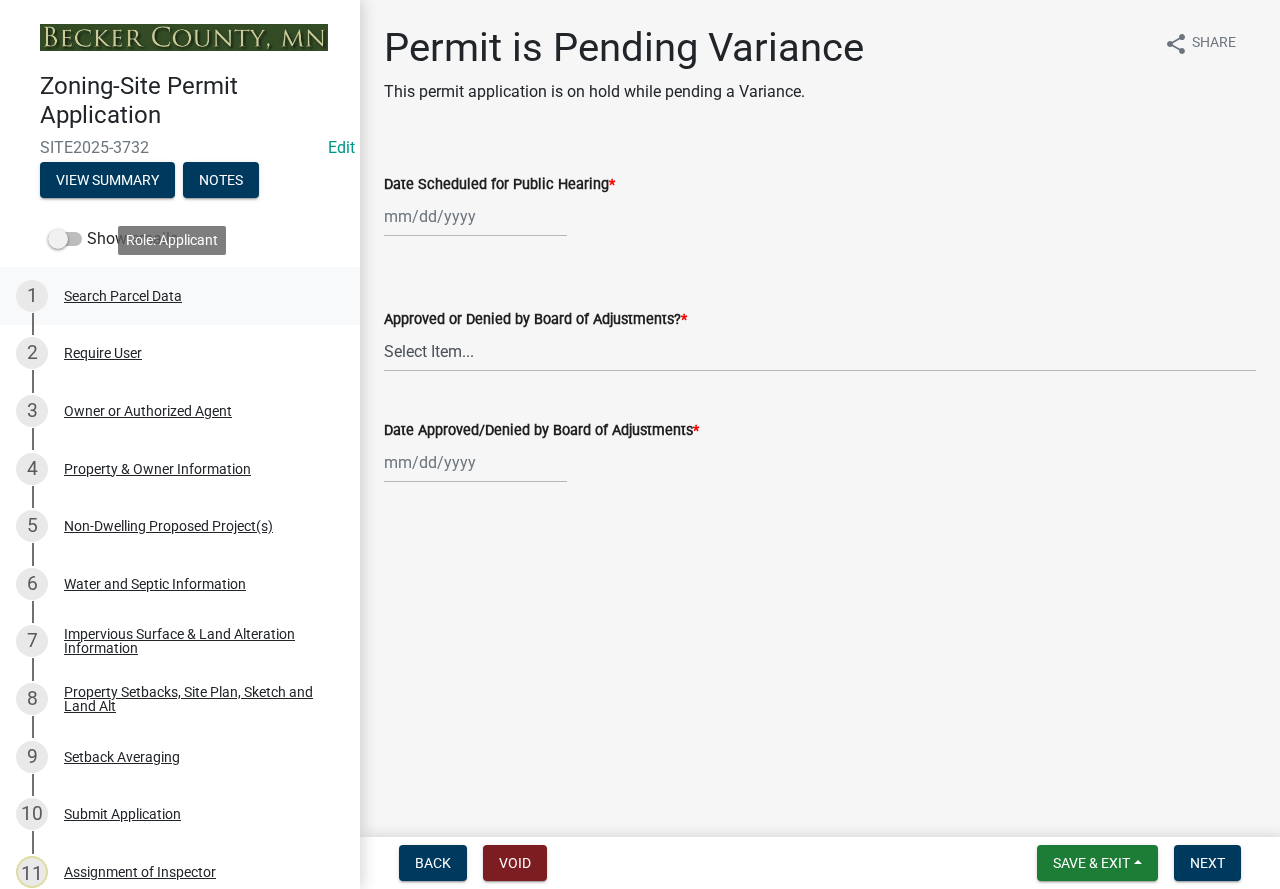 click on "1     Search Parcel Data" at bounding box center (172, 296) 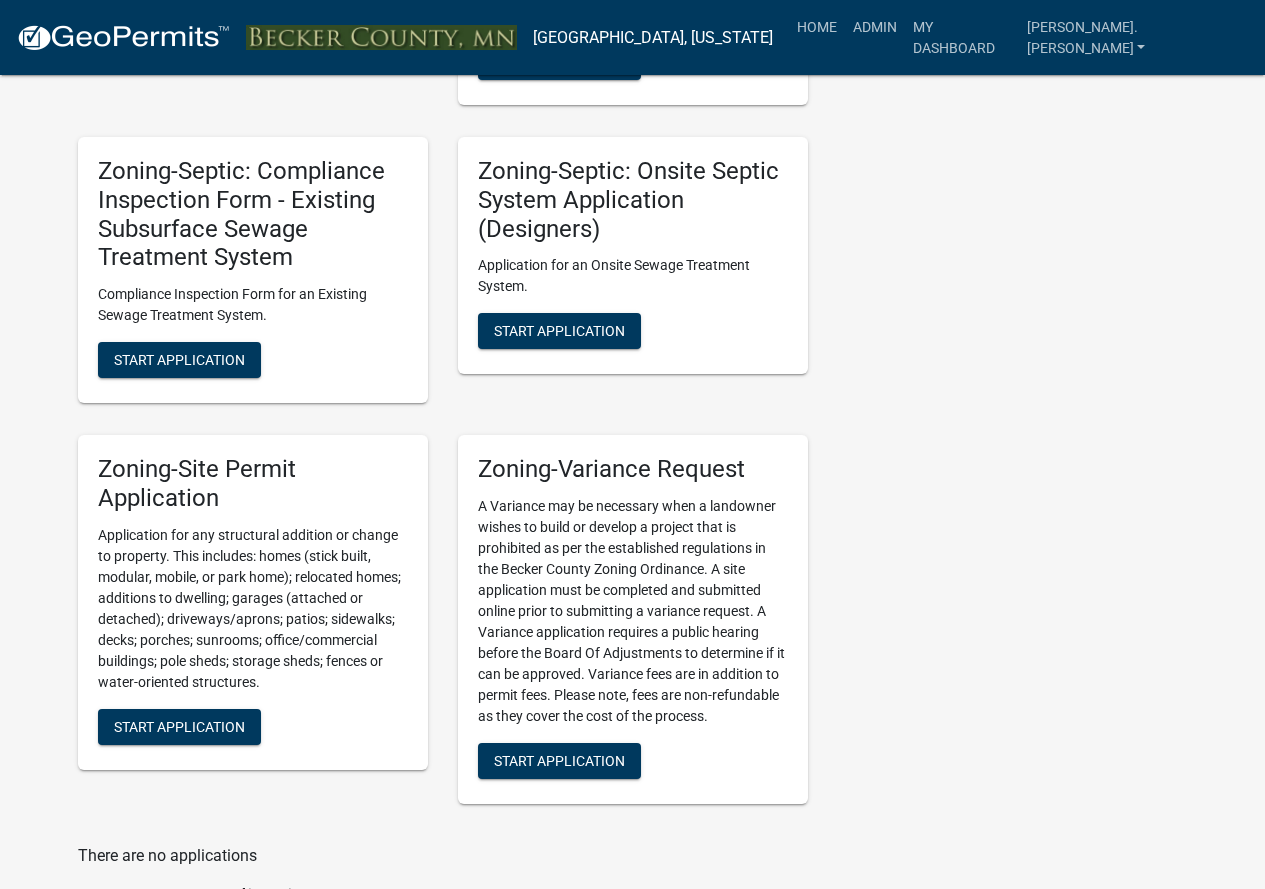 scroll, scrollTop: 2200, scrollLeft: 0, axis: vertical 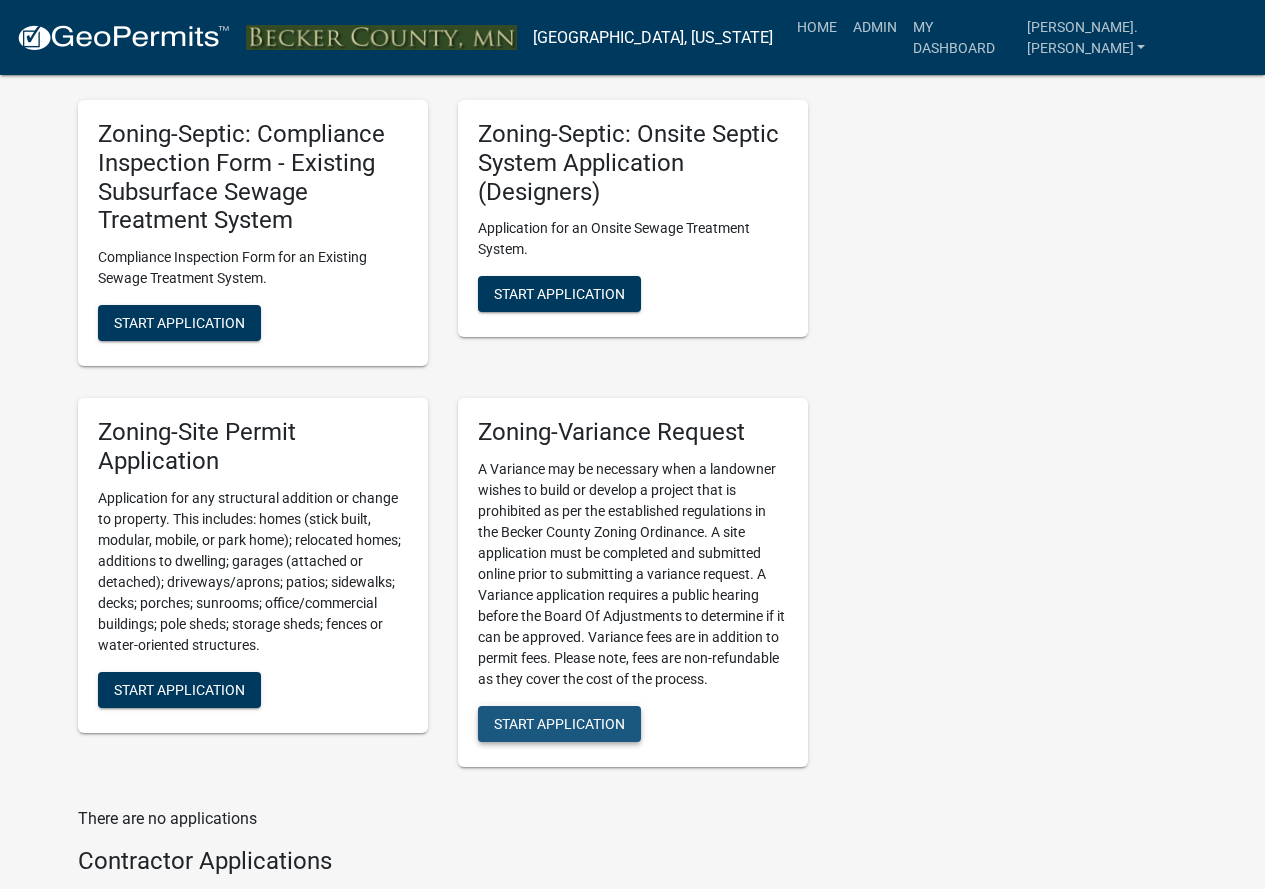 click on "Start Application" 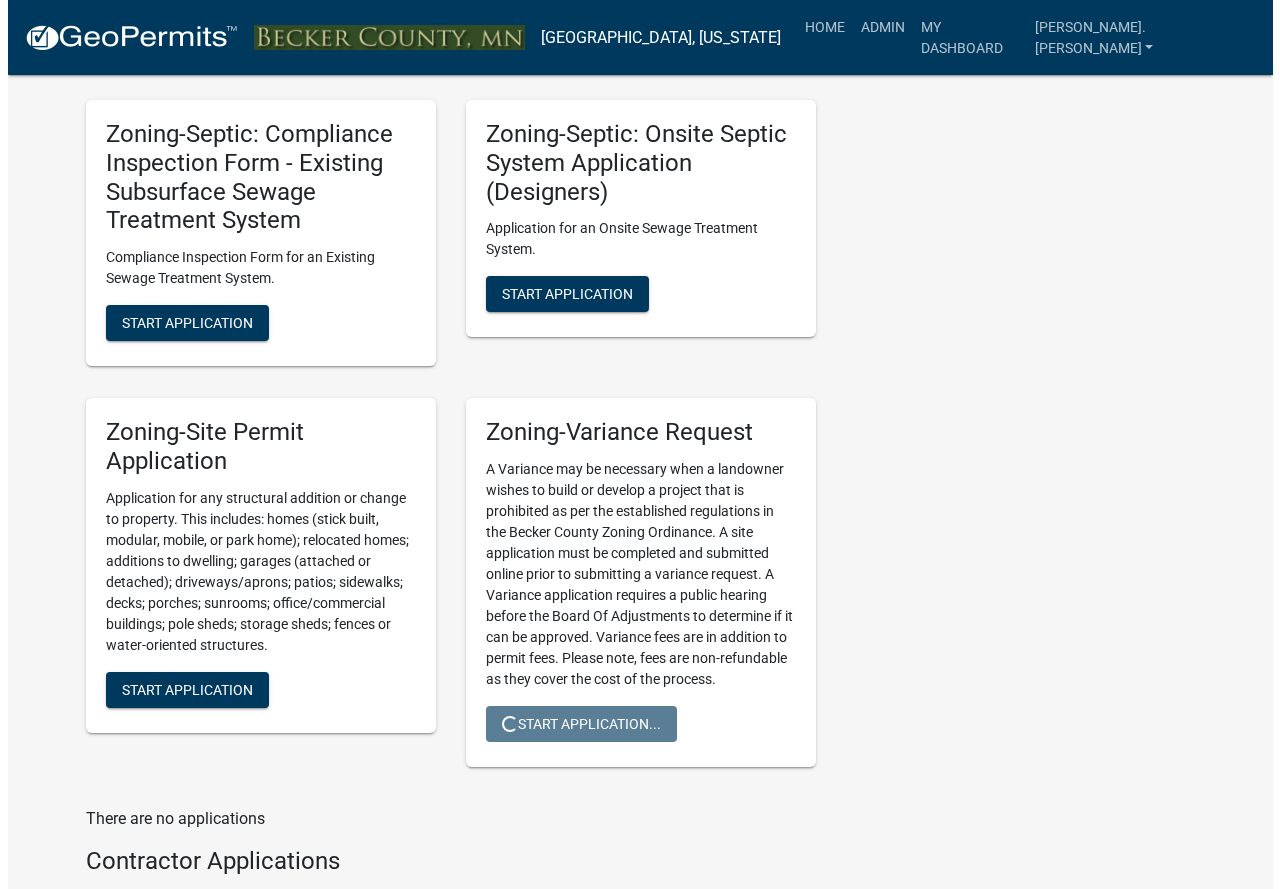 scroll, scrollTop: 0, scrollLeft: 0, axis: both 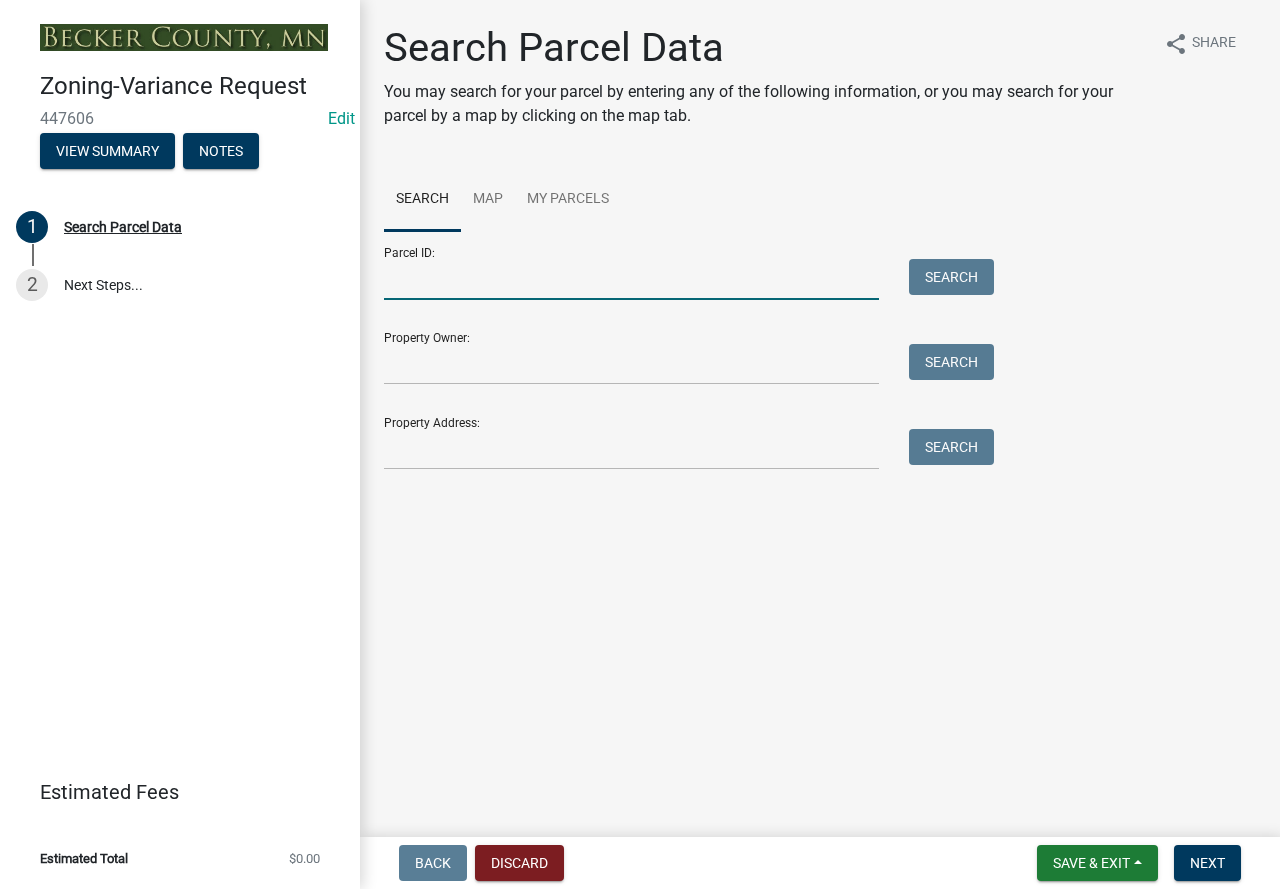 click on "Parcel ID:" at bounding box center [631, 279] 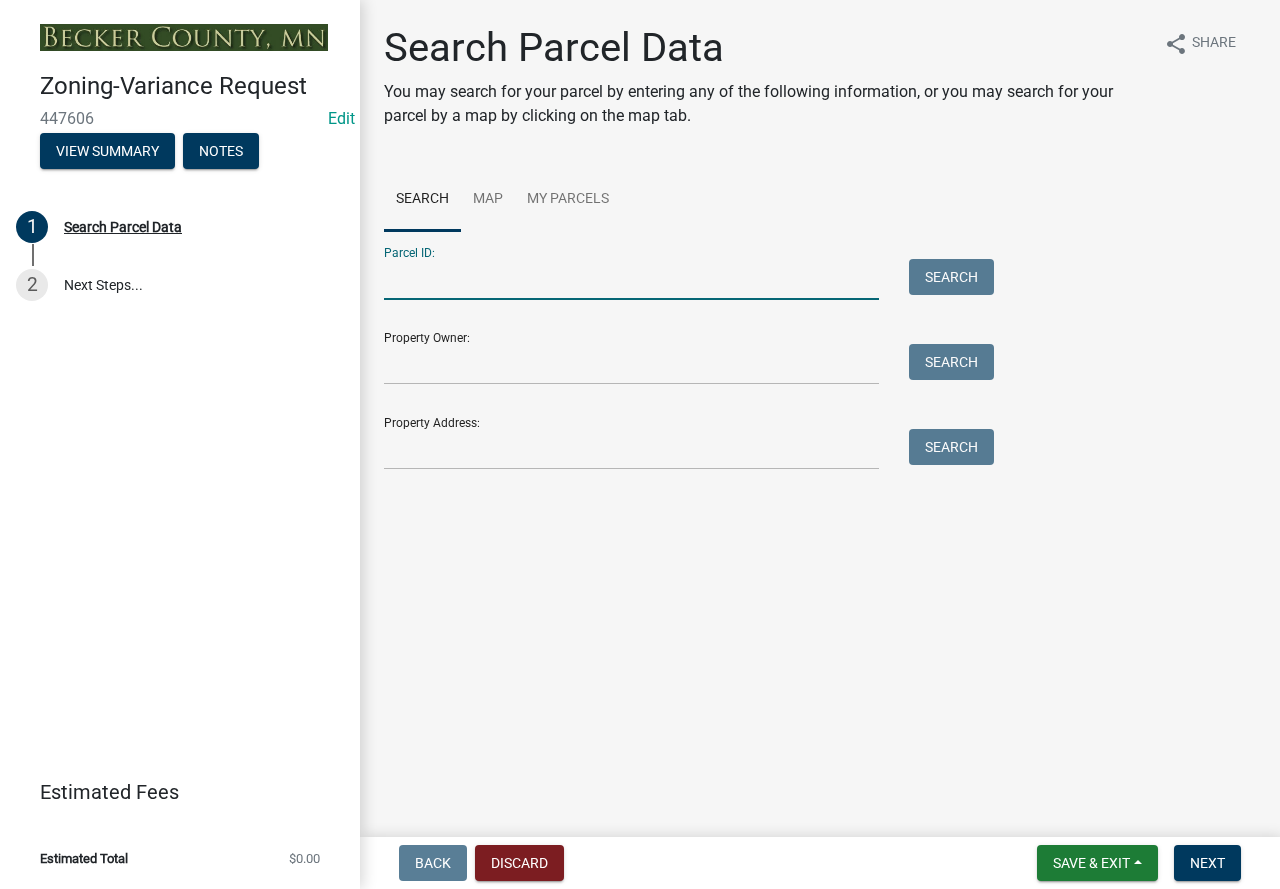 click on "Parcel ID:" at bounding box center [631, 279] 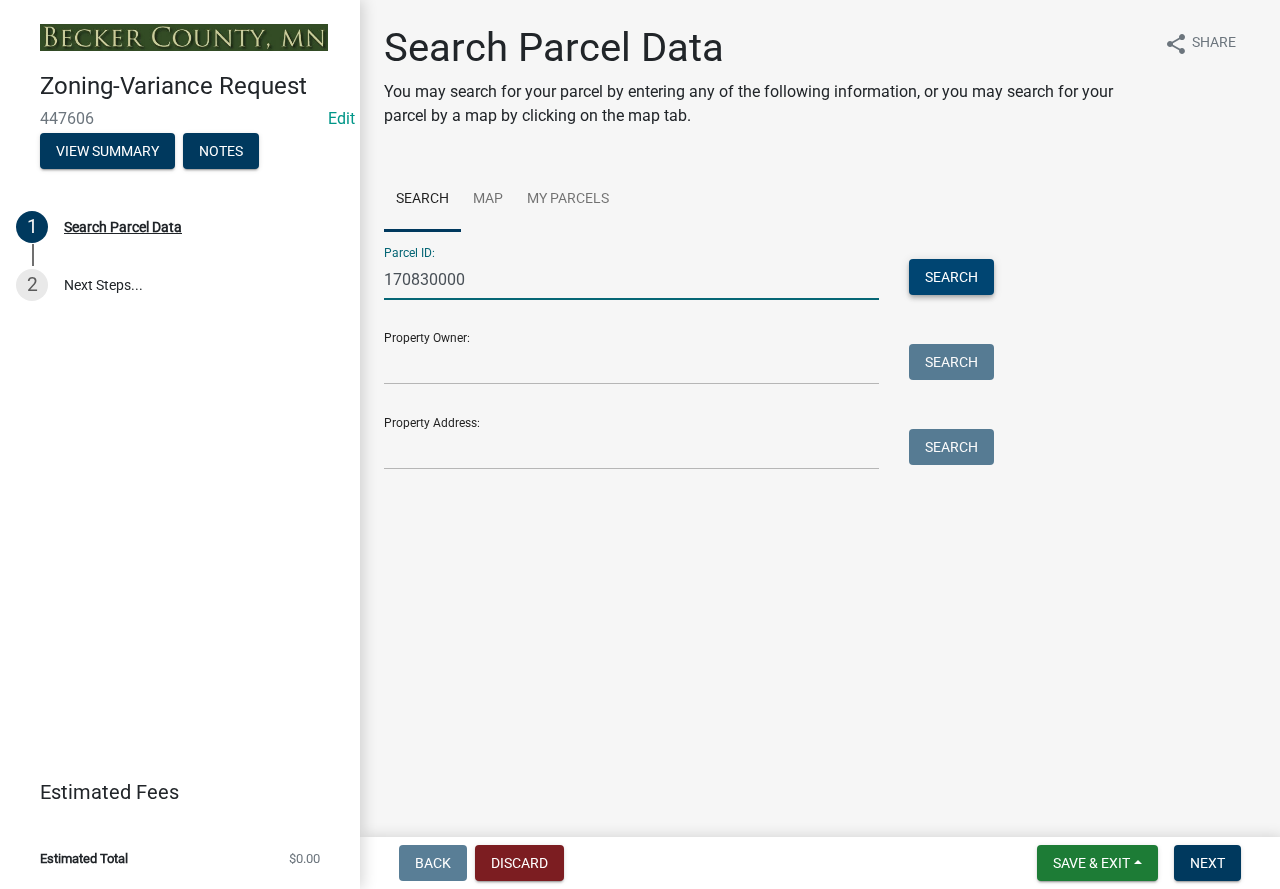 type on "170830000" 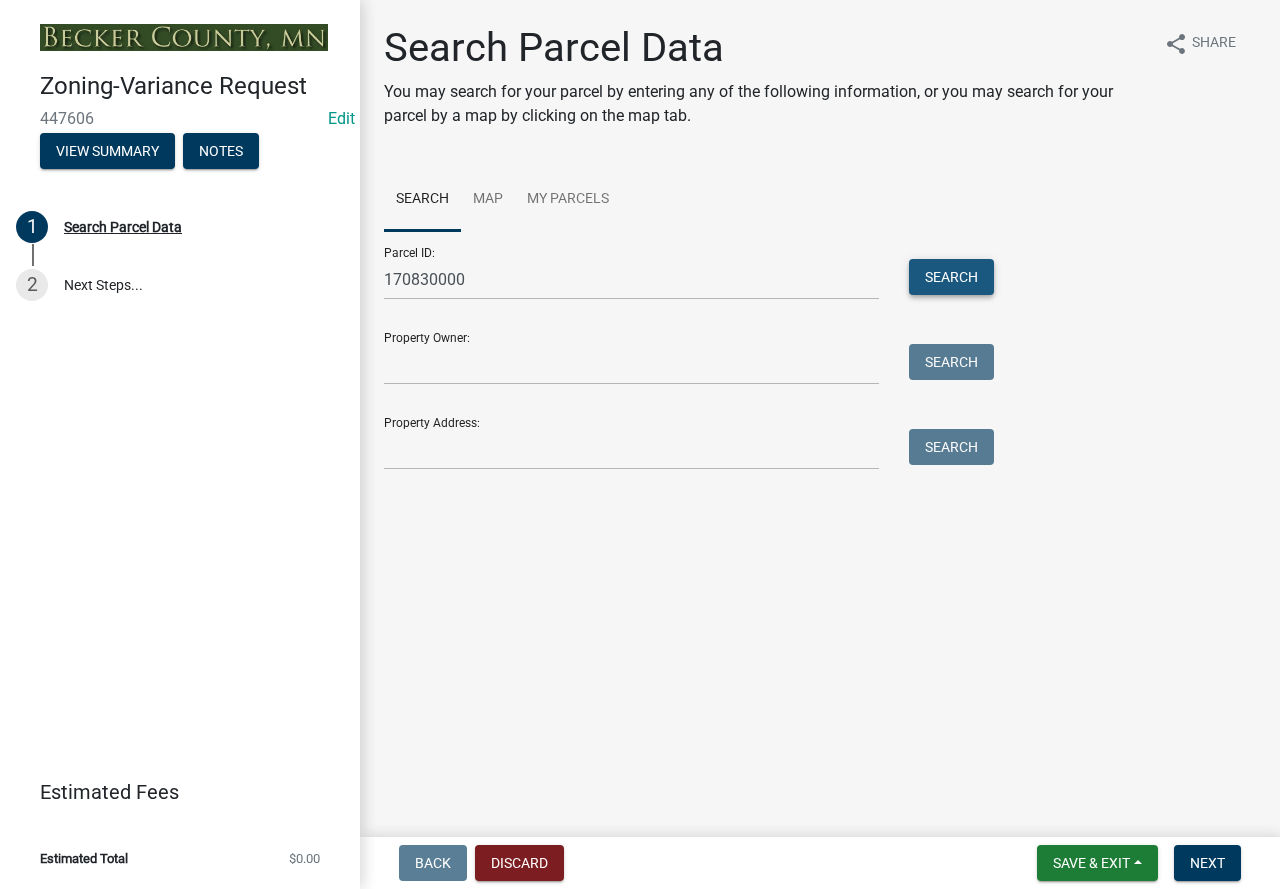 click on "Search" at bounding box center (951, 277) 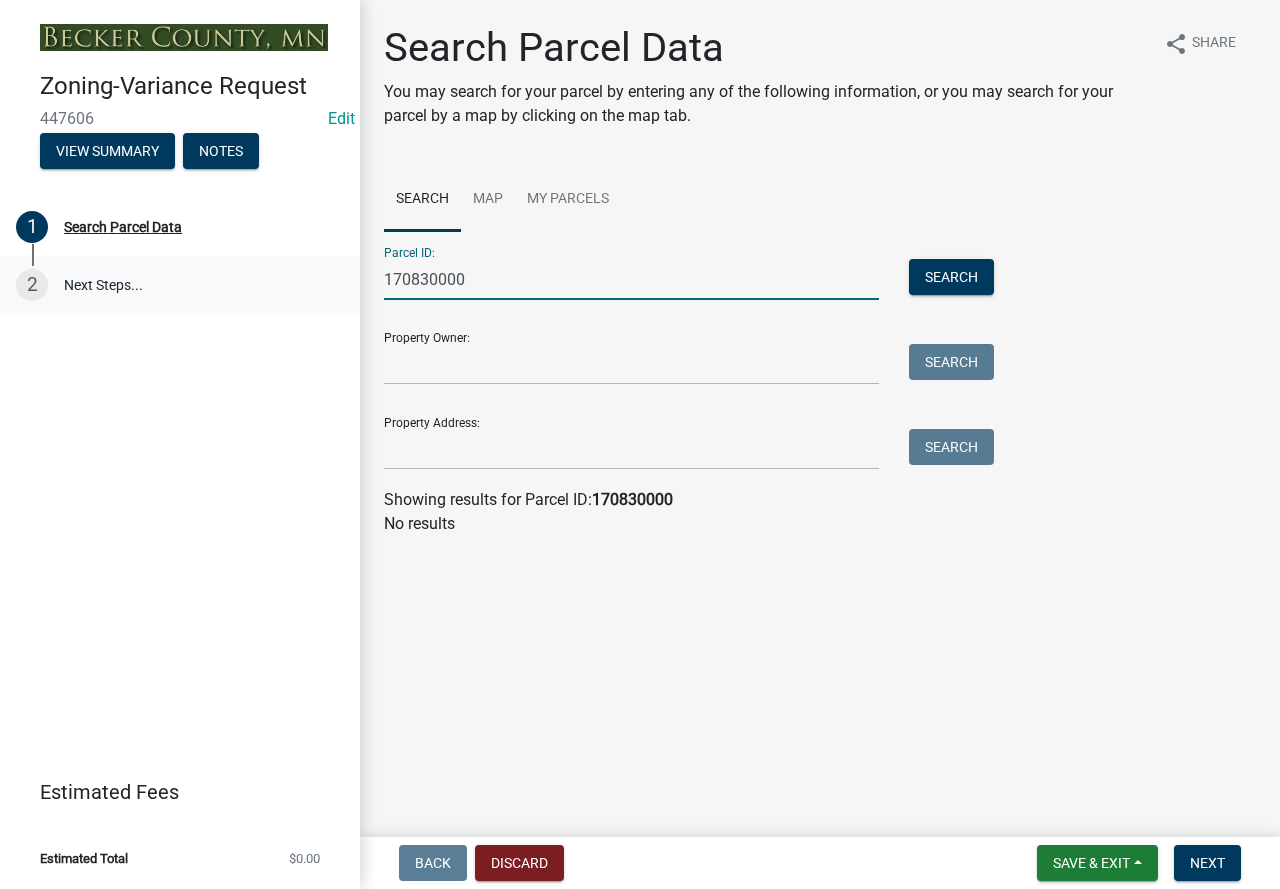 drag, startPoint x: 539, startPoint y: 279, endPoint x: 227, endPoint y: 290, distance: 312.19385 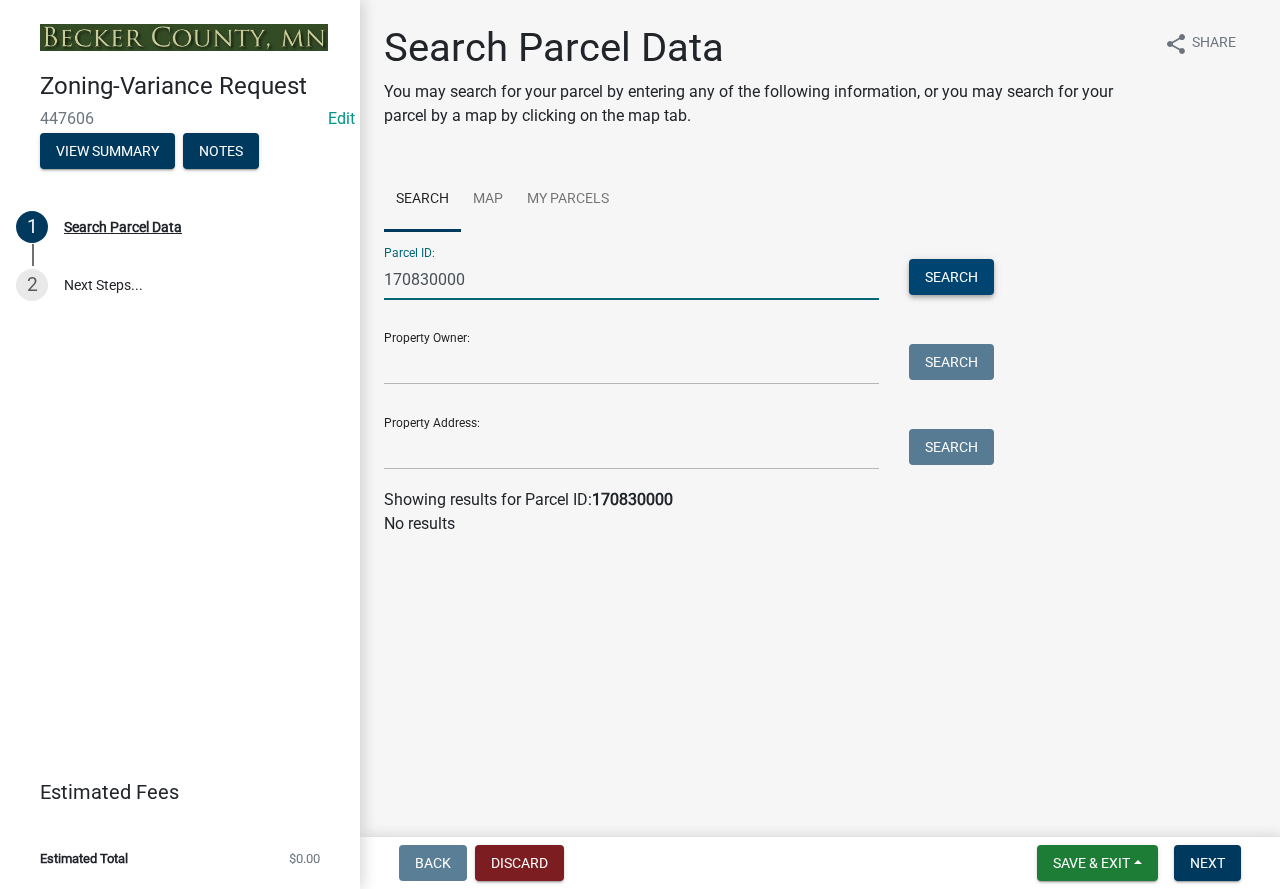 click on "Search" at bounding box center [951, 277] 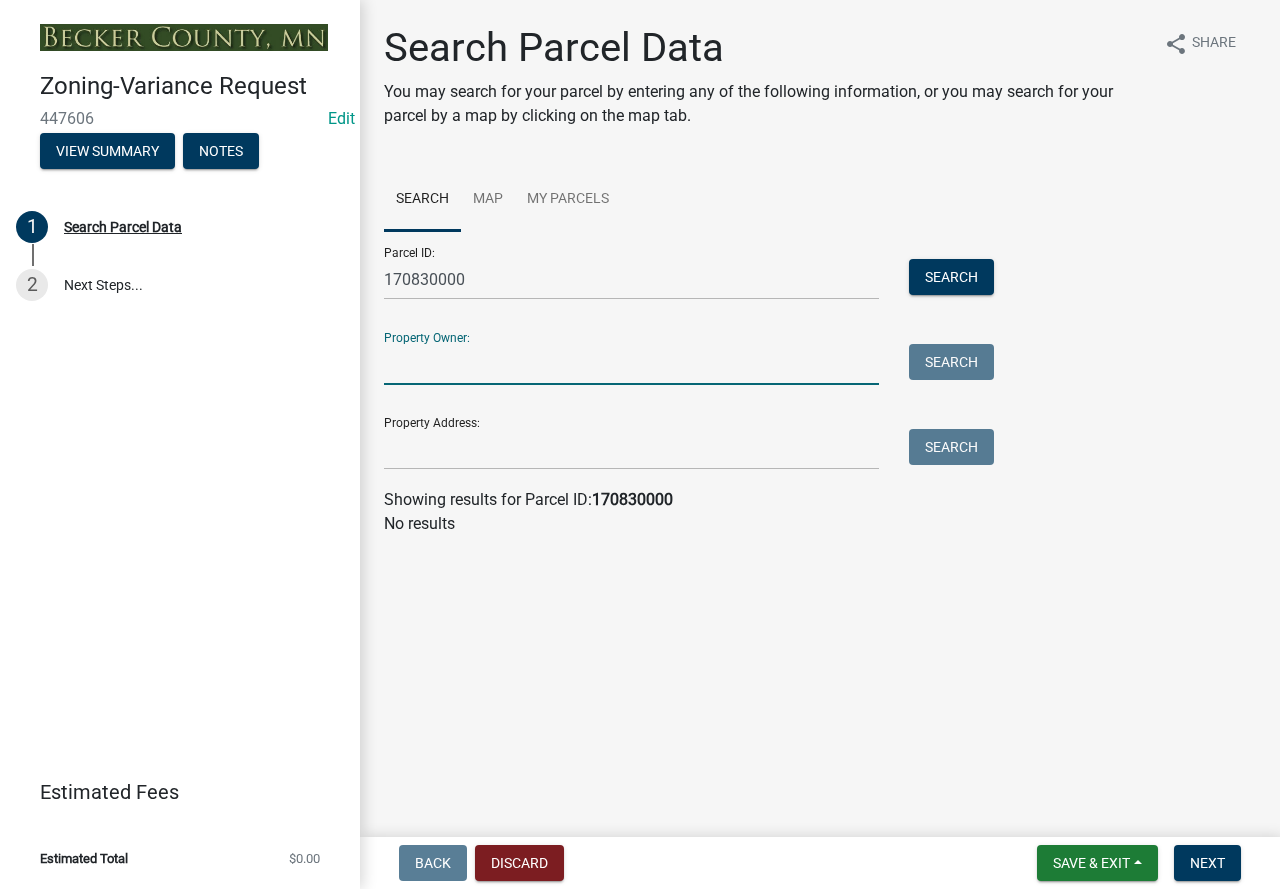 click on "Property Owner:" at bounding box center (631, 364) 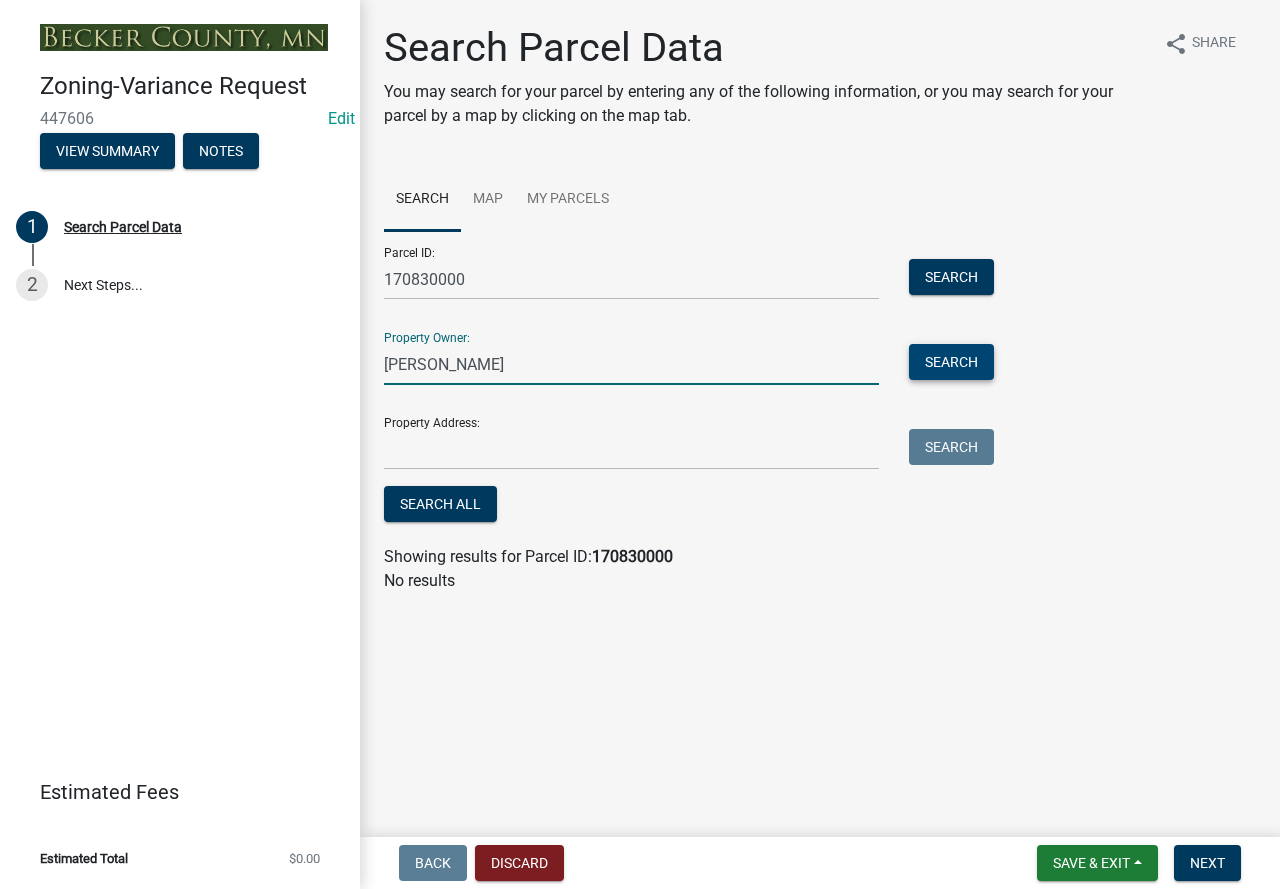 type on "cossette" 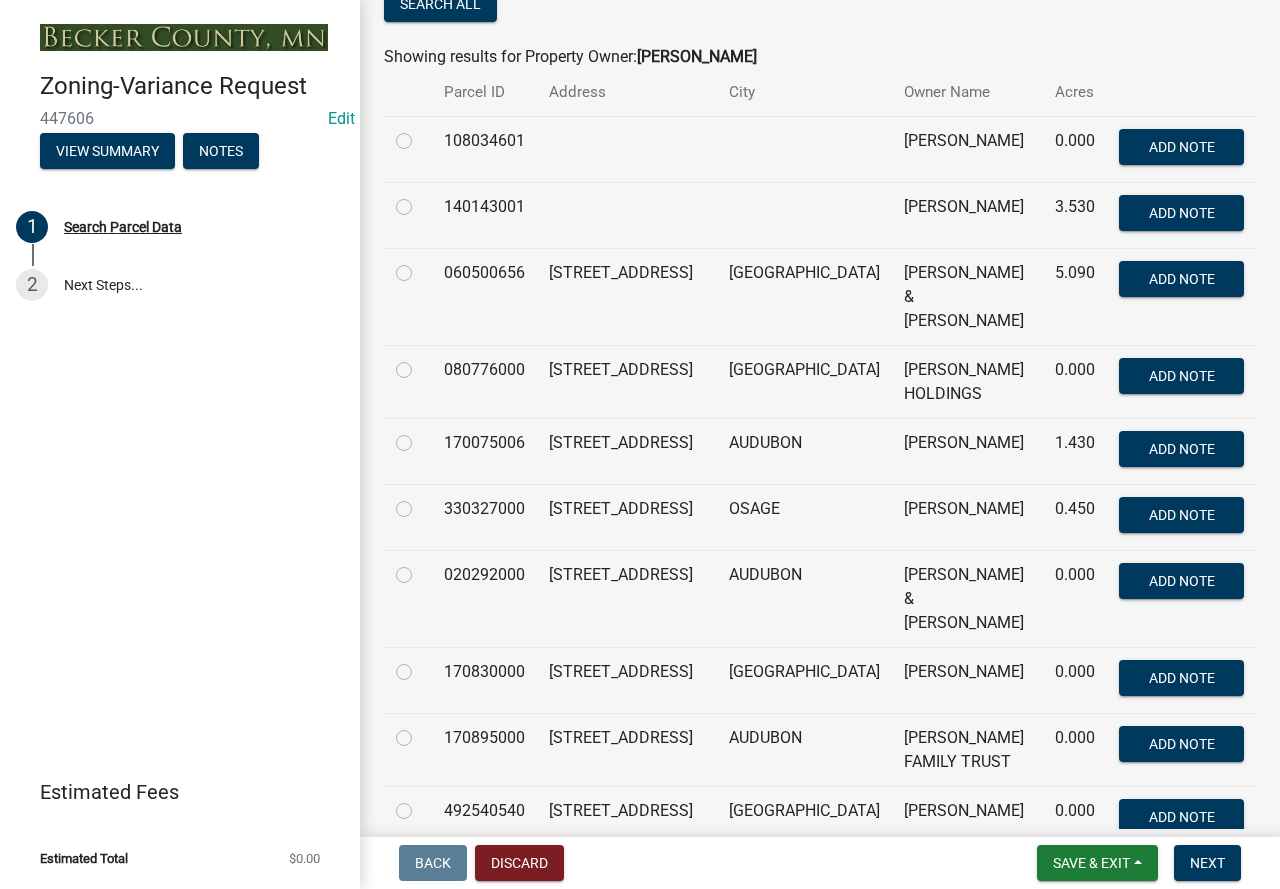 scroll, scrollTop: 600, scrollLeft: 0, axis: vertical 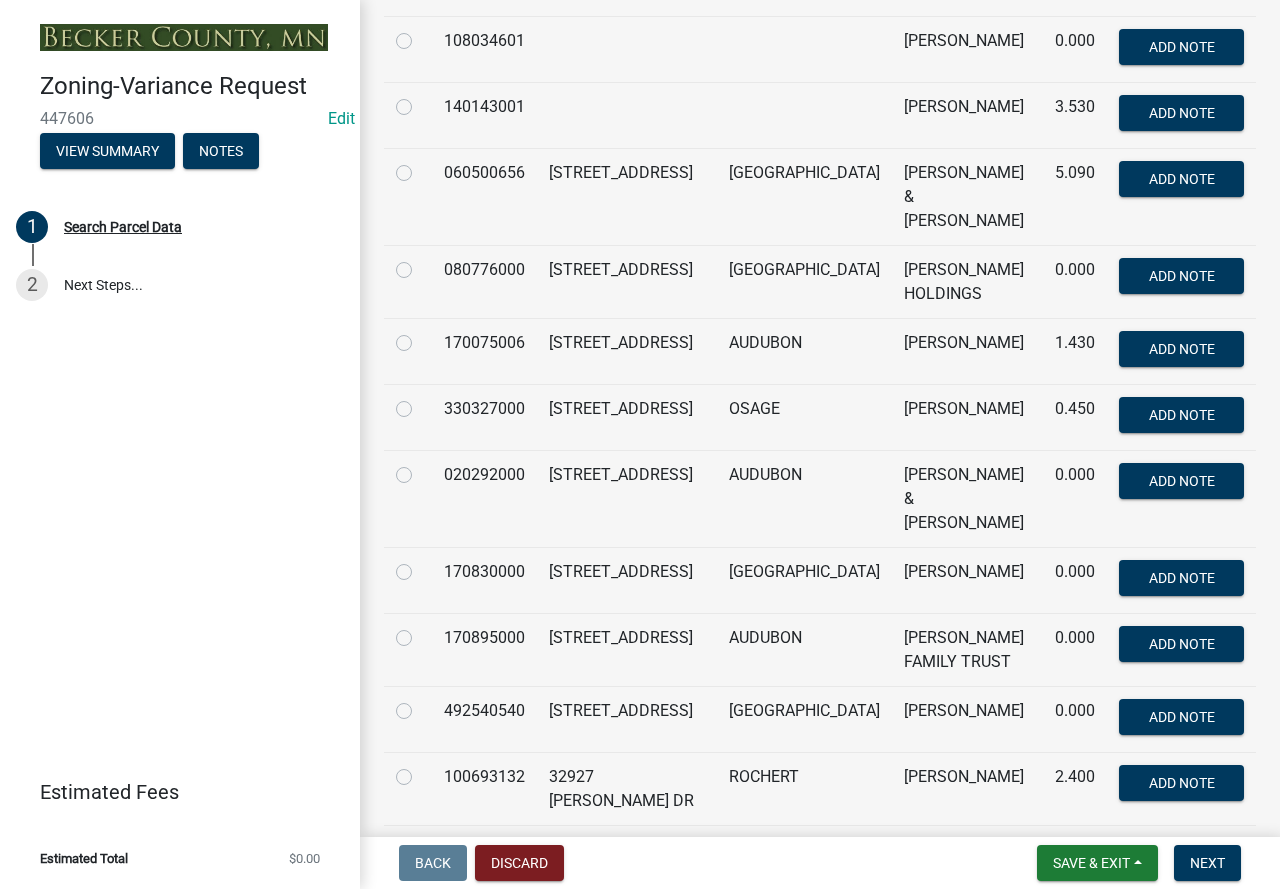 drag, startPoint x: 404, startPoint y: 522, endPoint x: 433, endPoint y: 568, distance: 54.378304 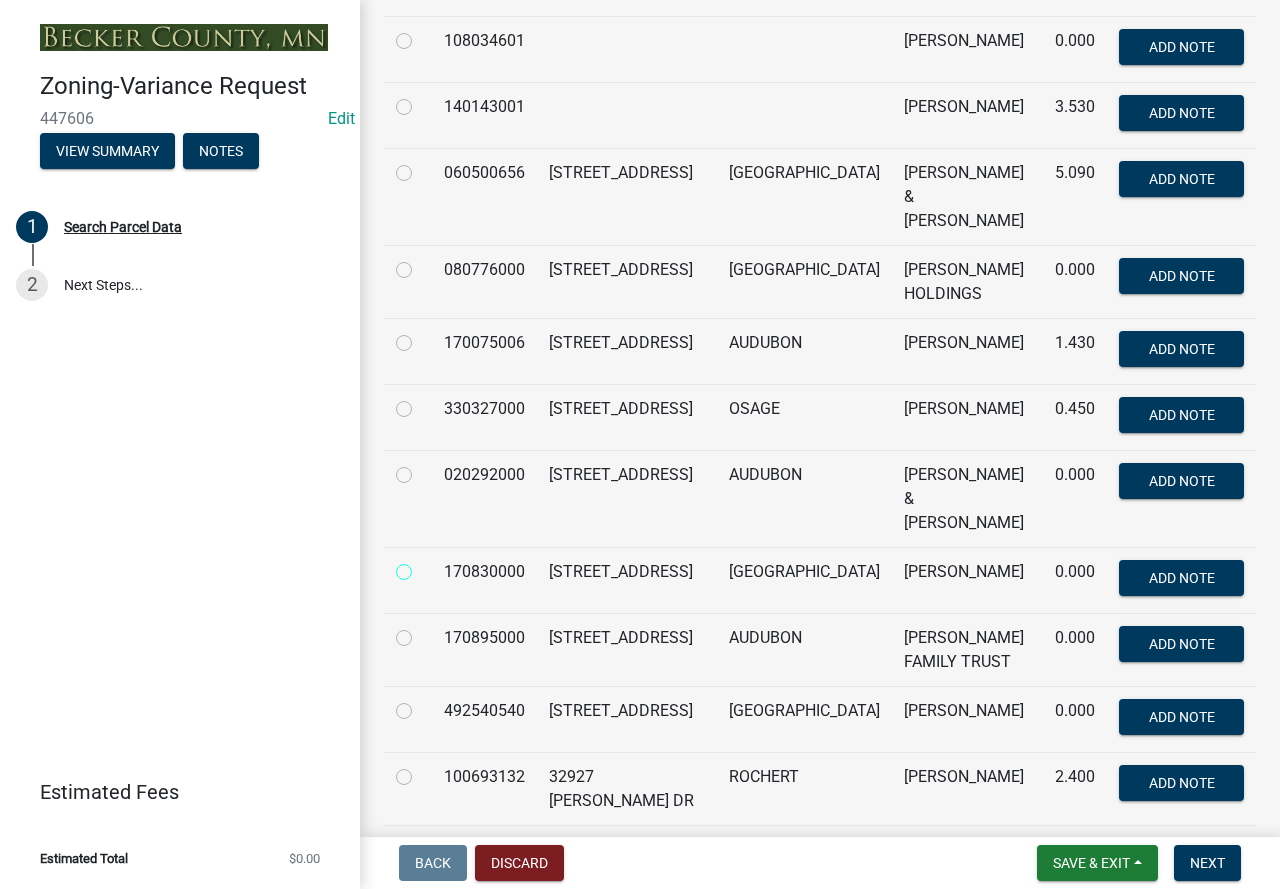 click at bounding box center (426, 566) 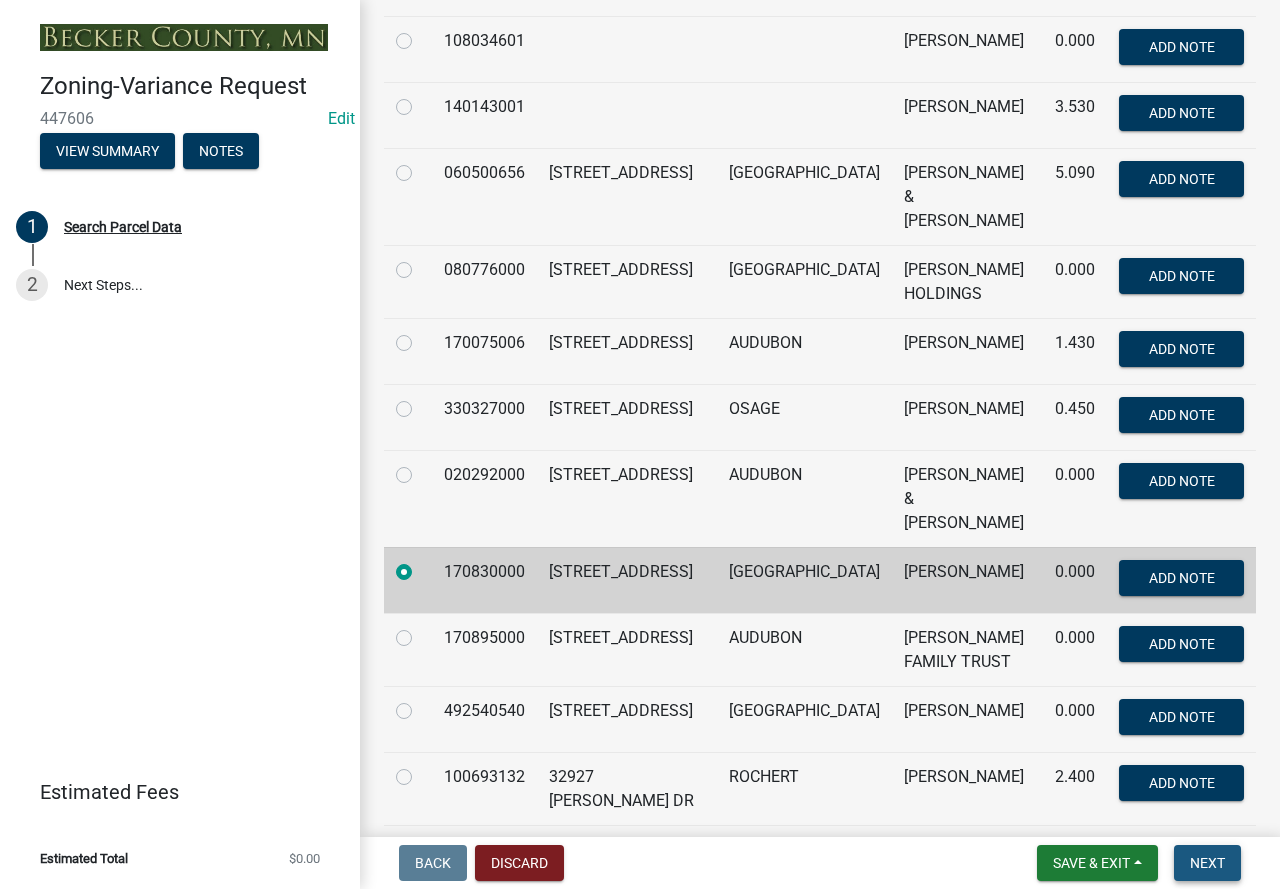 click on "Next" at bounding box center [1207, 863] 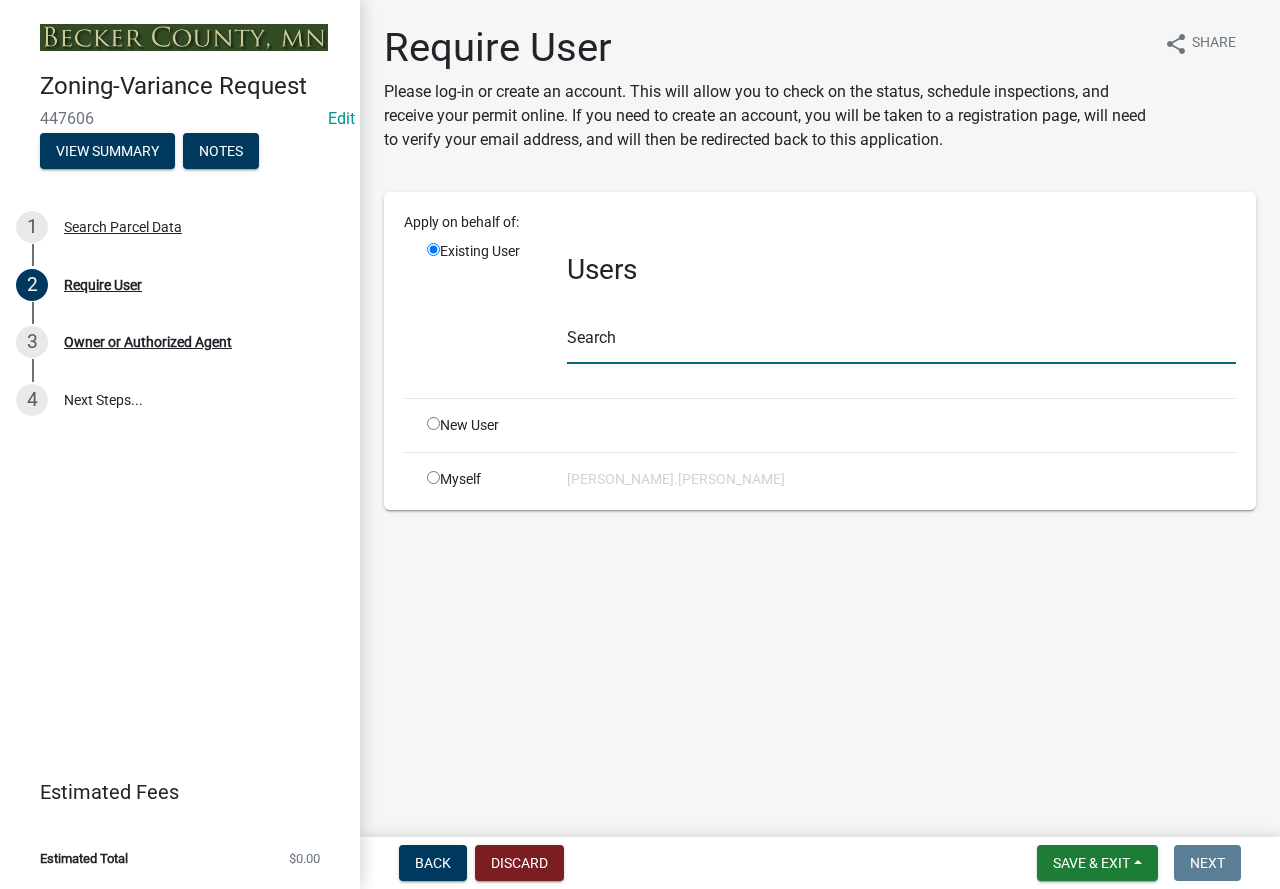 click 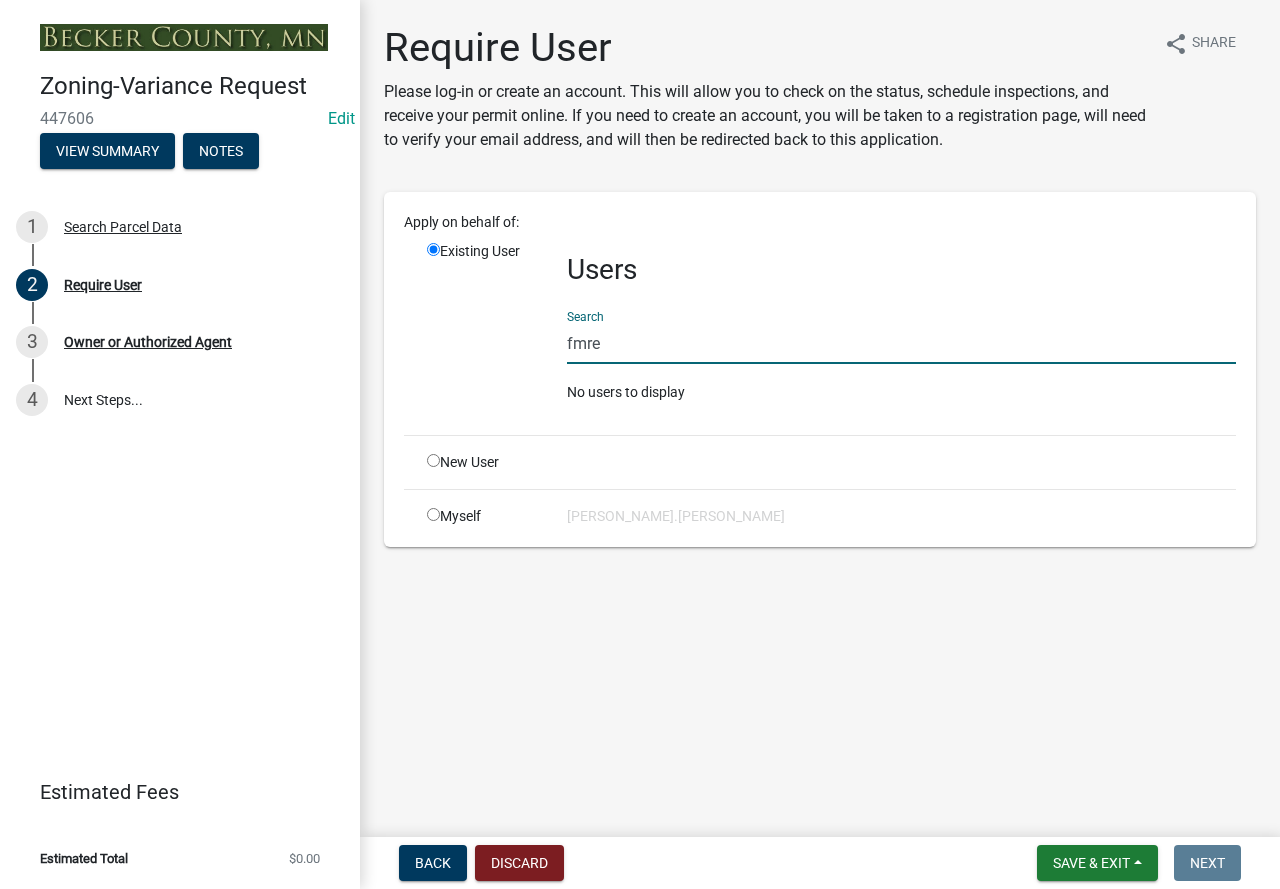 type on "fmre" 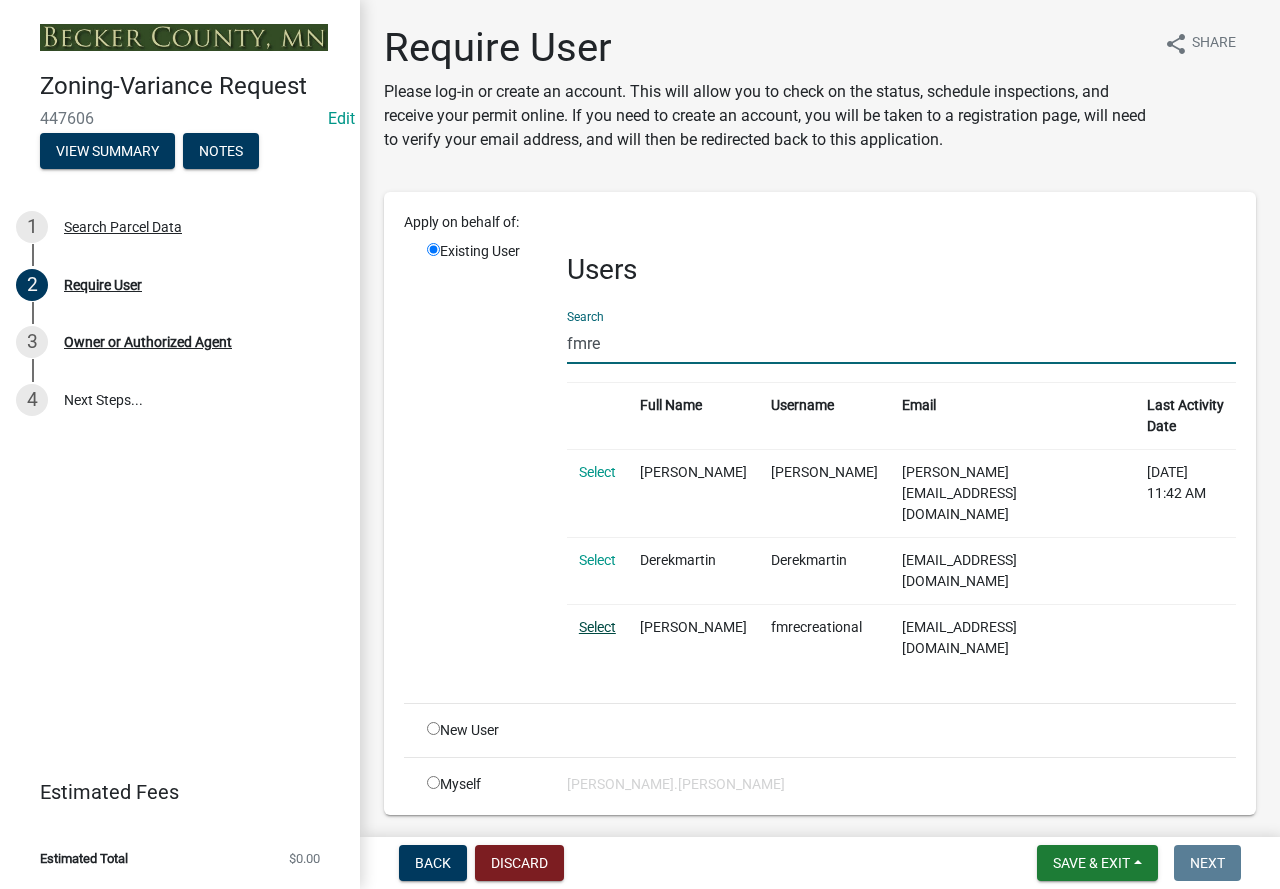 click on "Select" 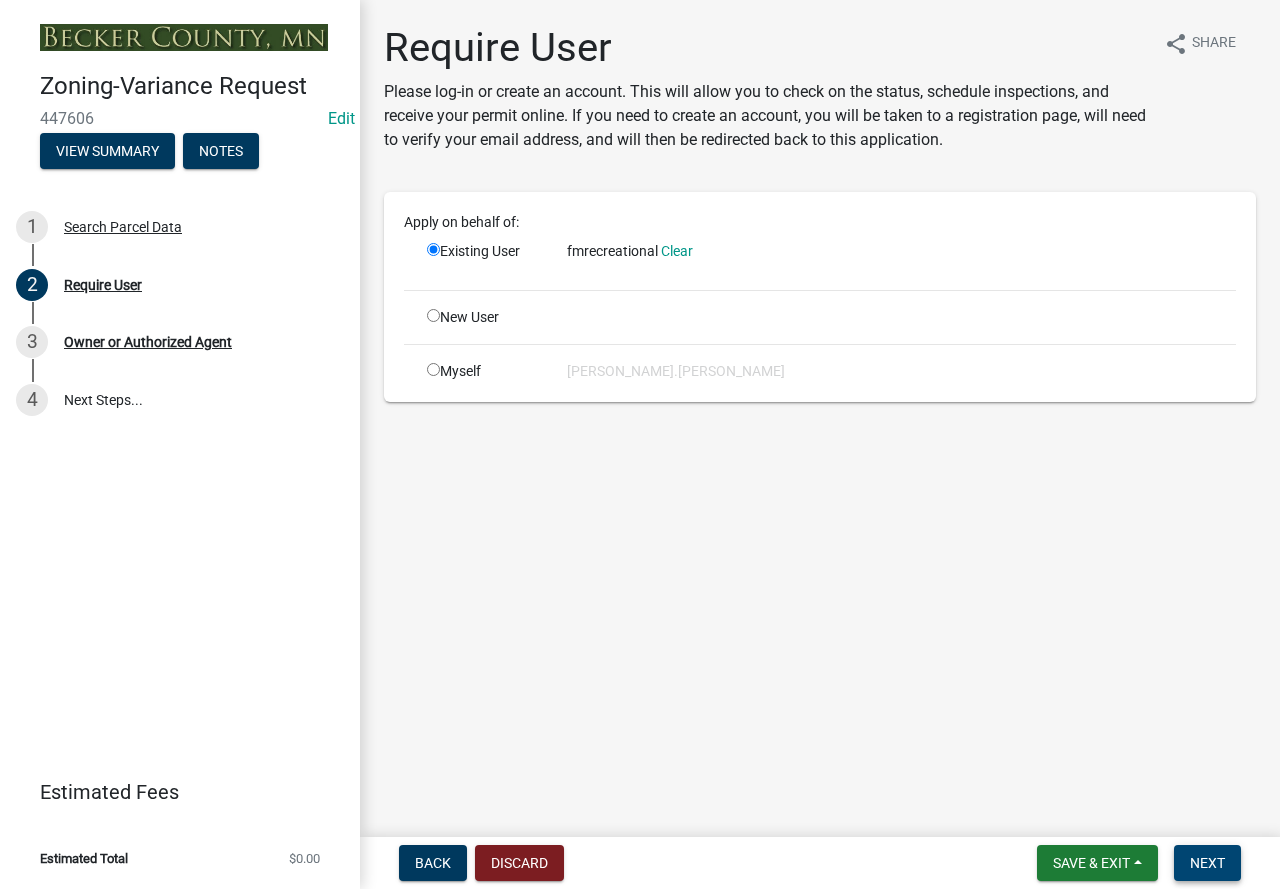 click on "Next" at bounding box center (1207, 863) 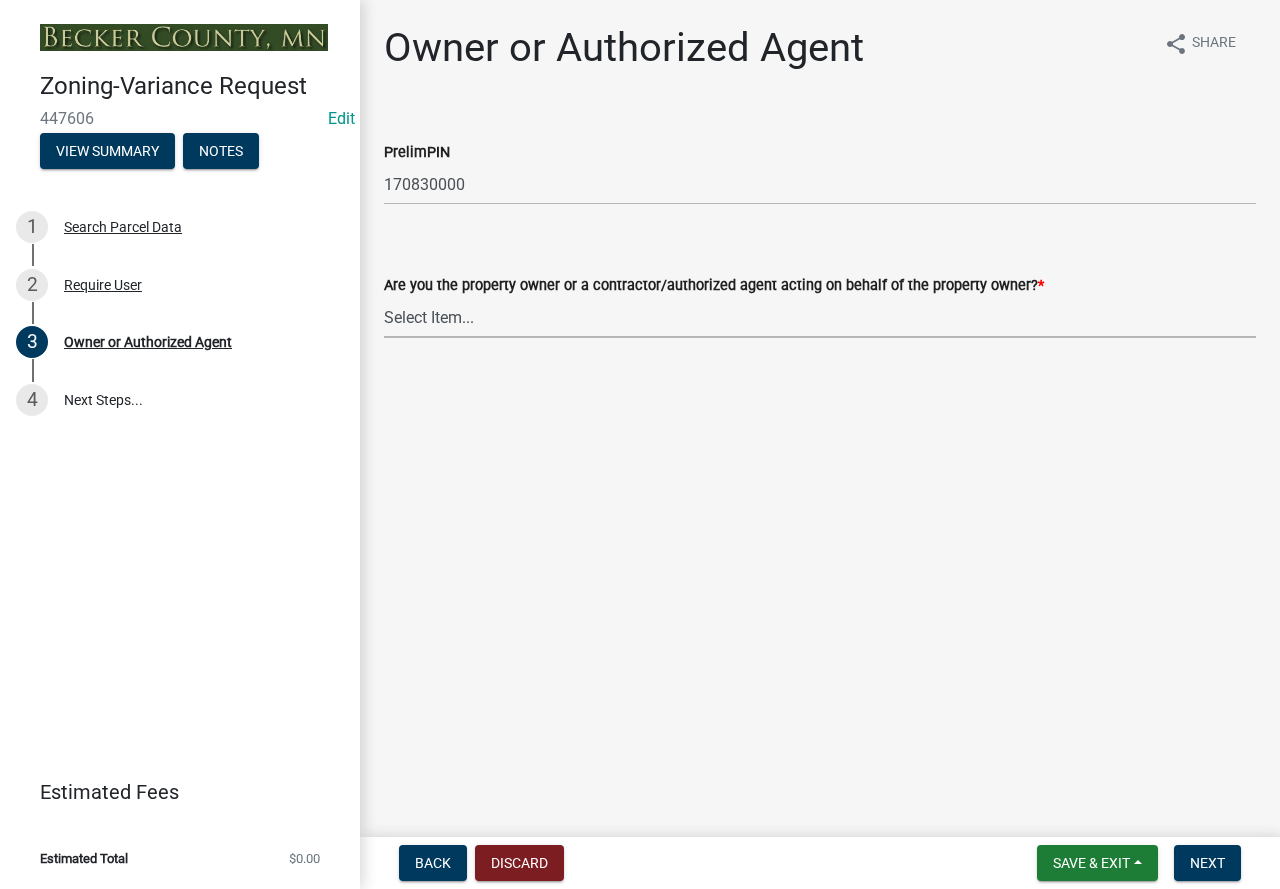 click on "Select Item...   Property Owner   Authorized Agent" at bounding box center (820, 317) 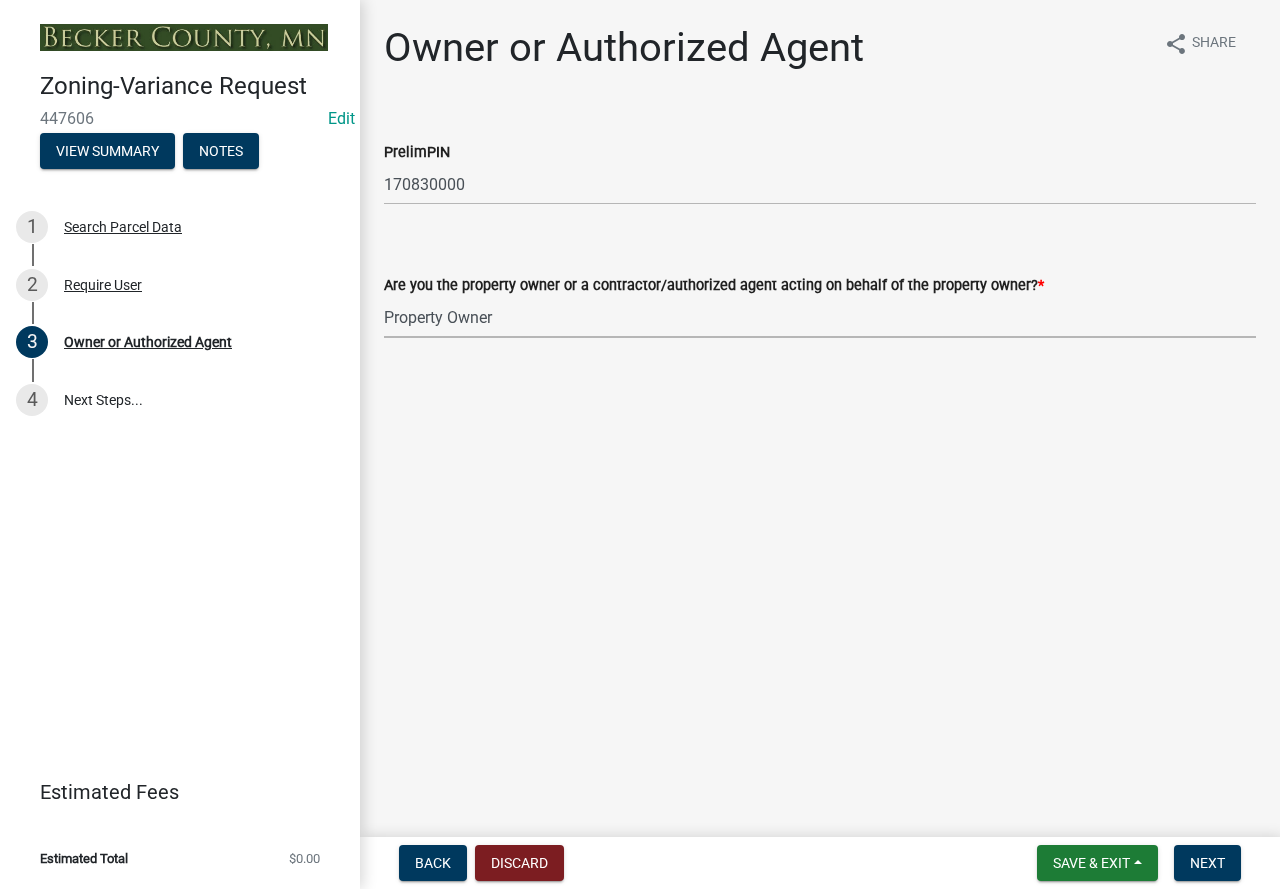 click on "Select Item...   Property Owner   Authorized Agent" at bounding box center (820, 317) 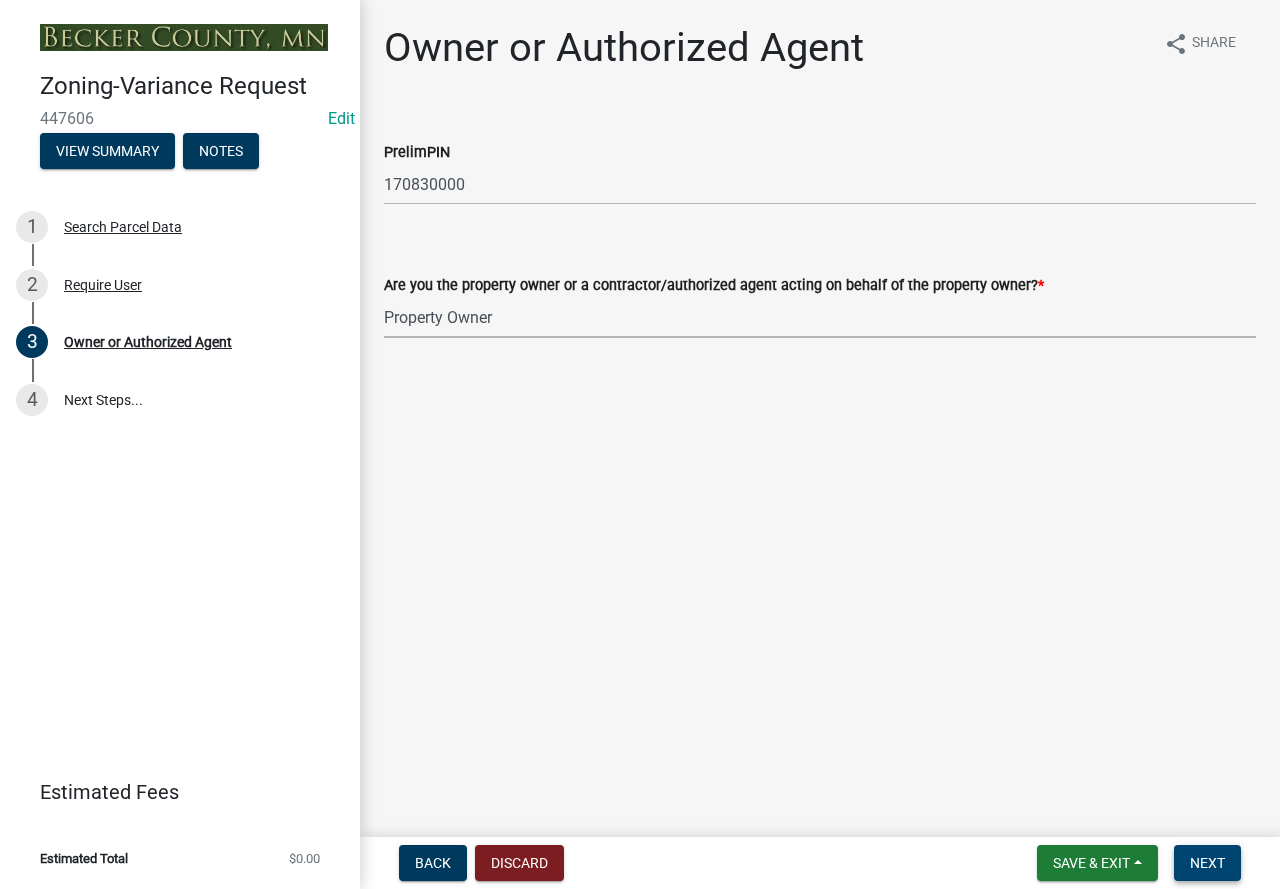 click on "Next" at bounding box center [1207, 863] 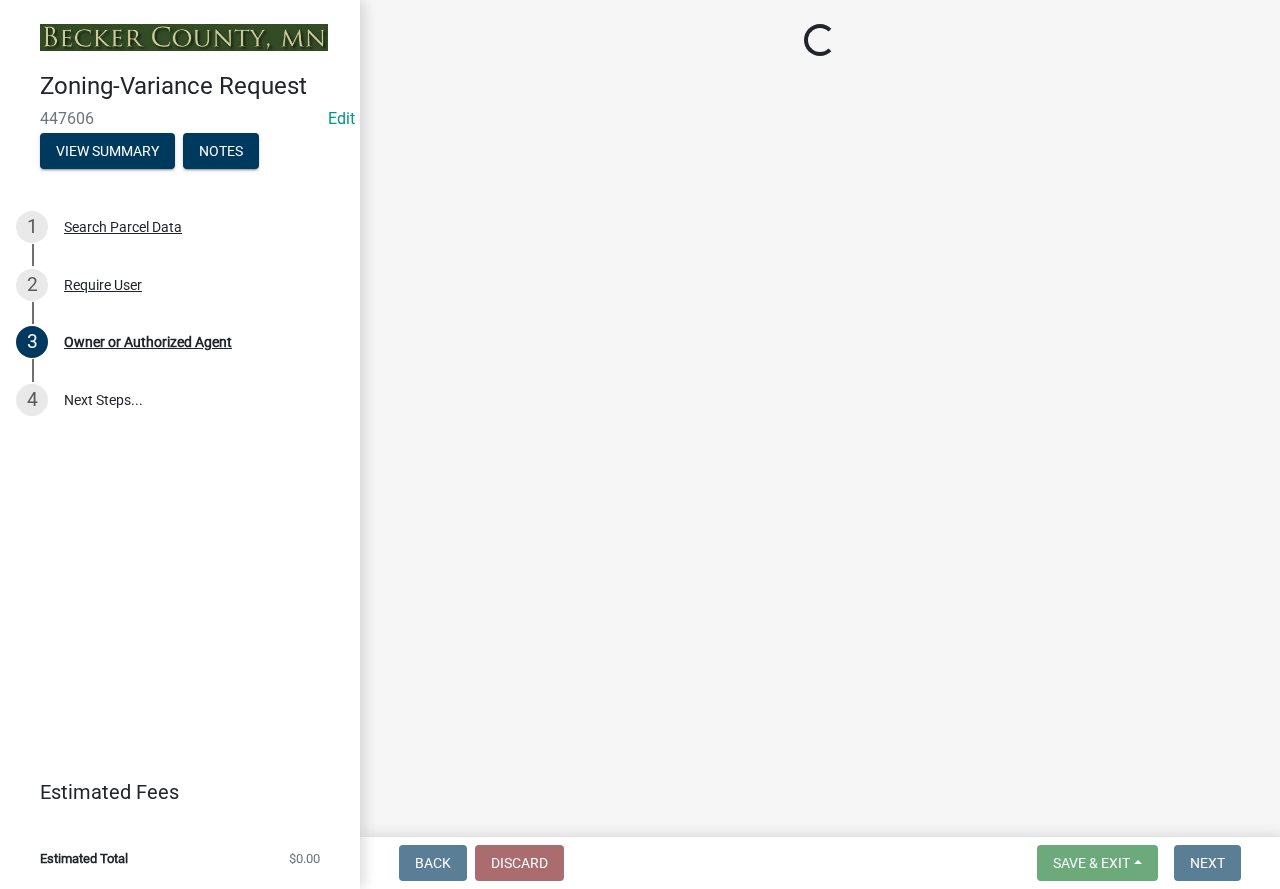 select on "bd6c4c96-e8c1-49bc-ade5-b37215bb1ac6" 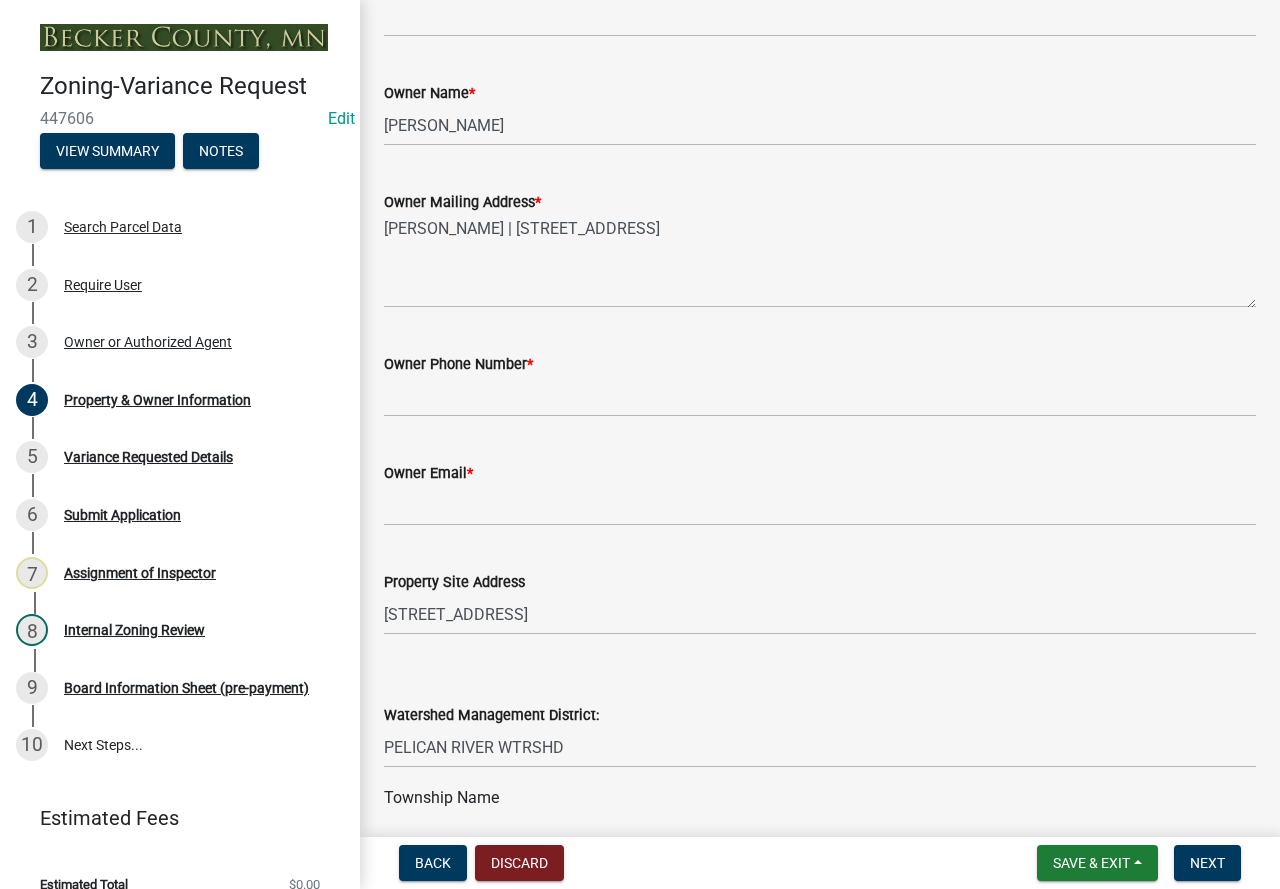 scroll, scrollTop: 400, scrollLeft: 0, axis: vertical 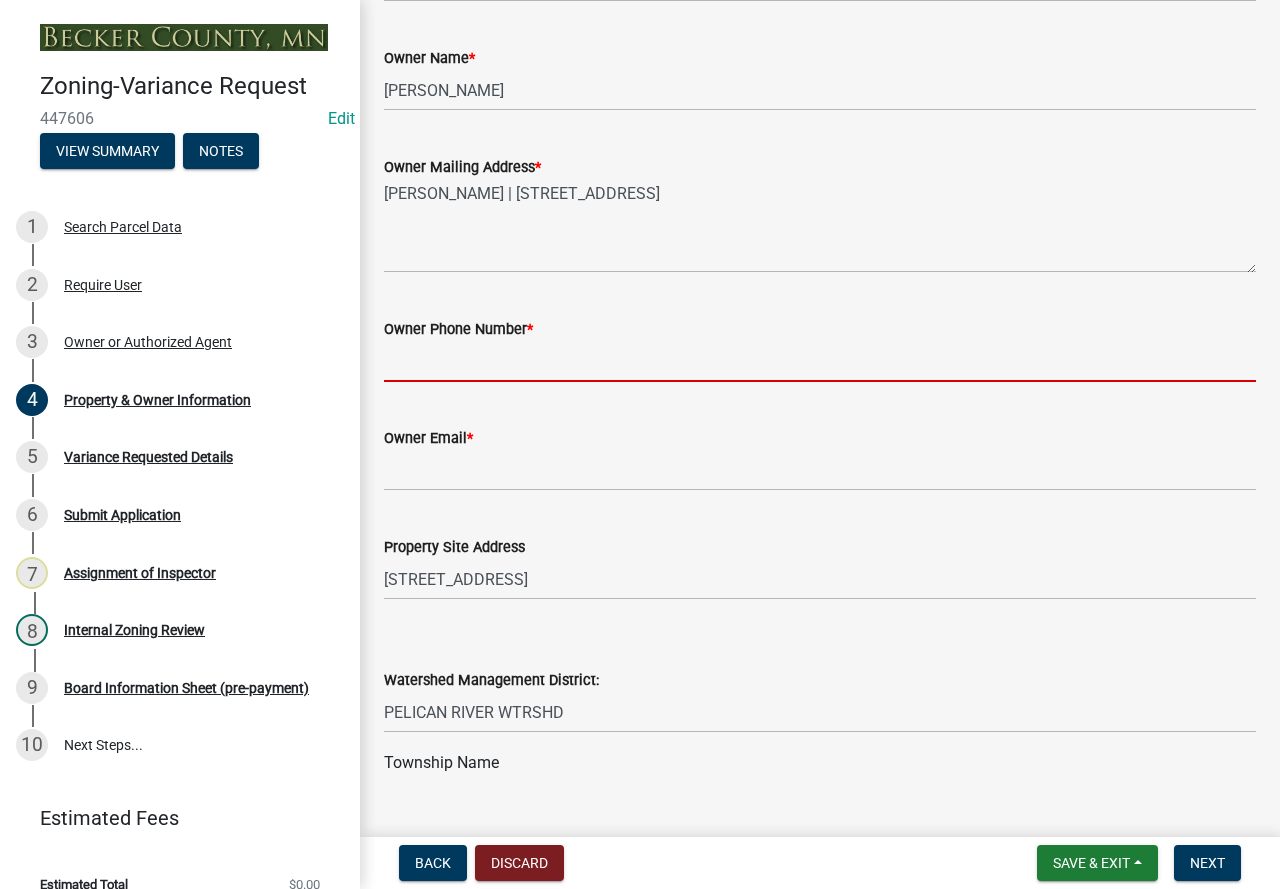 click on "Owner Phone Number  *" at bounding box center [820, 361] 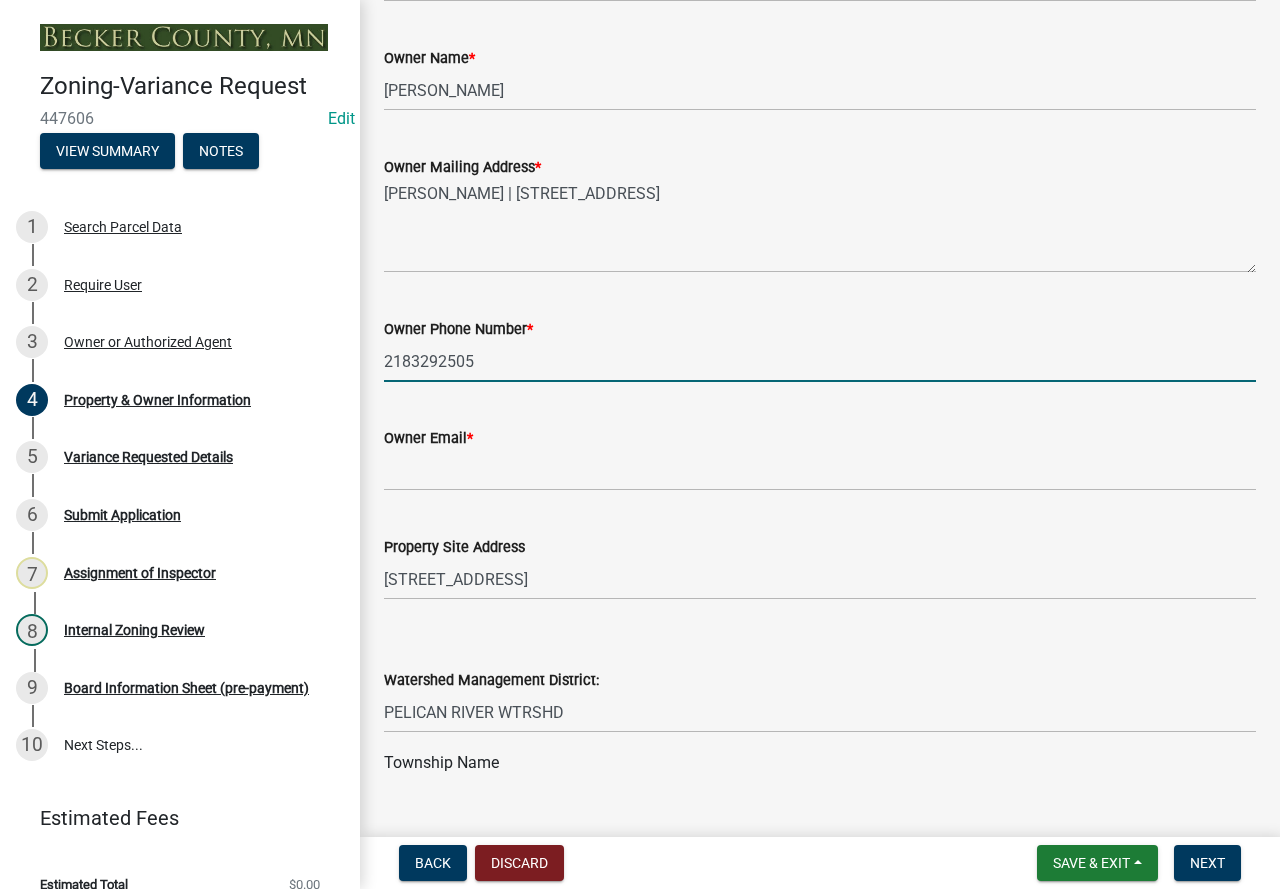 type on "2183292505" 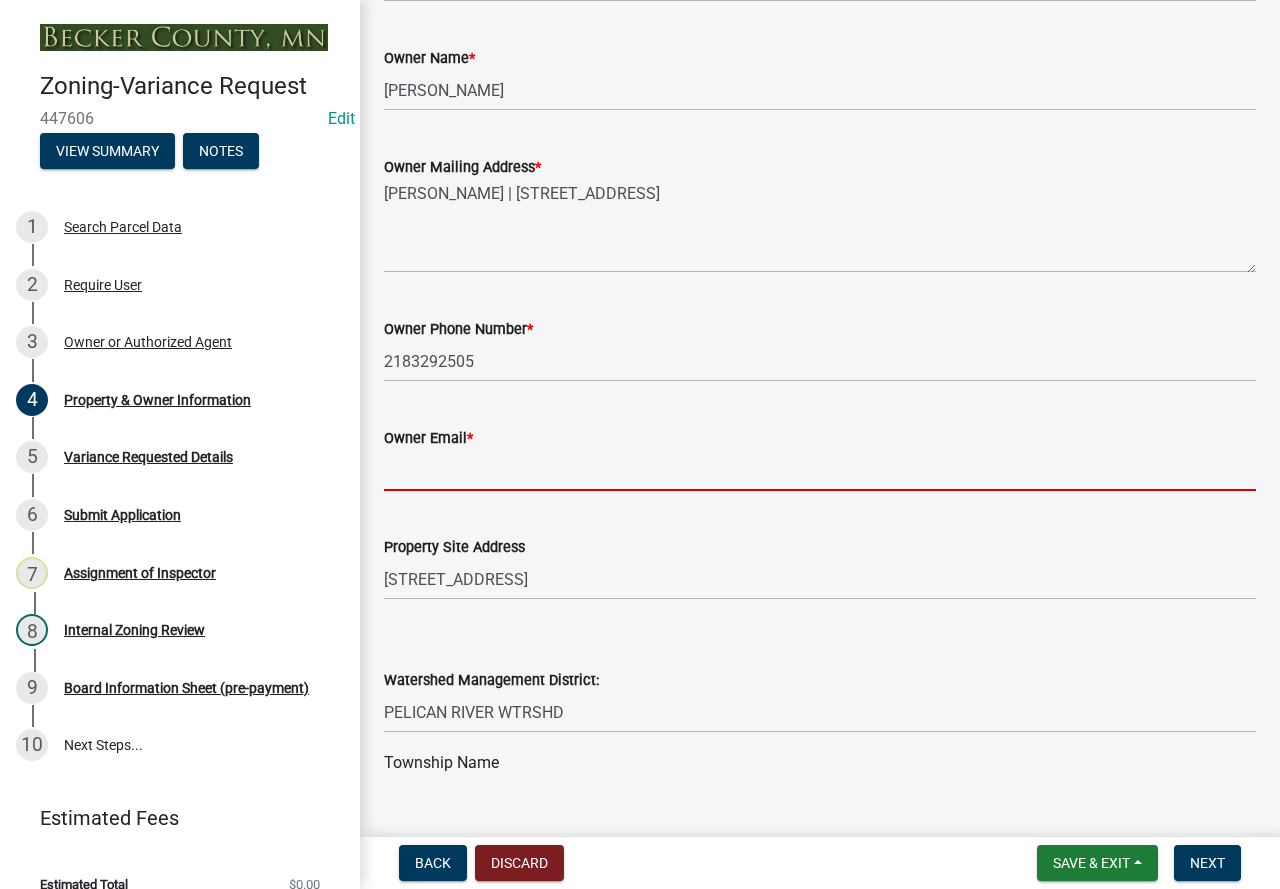 click on "Owner Email  *" at bounding box center [820, 470] 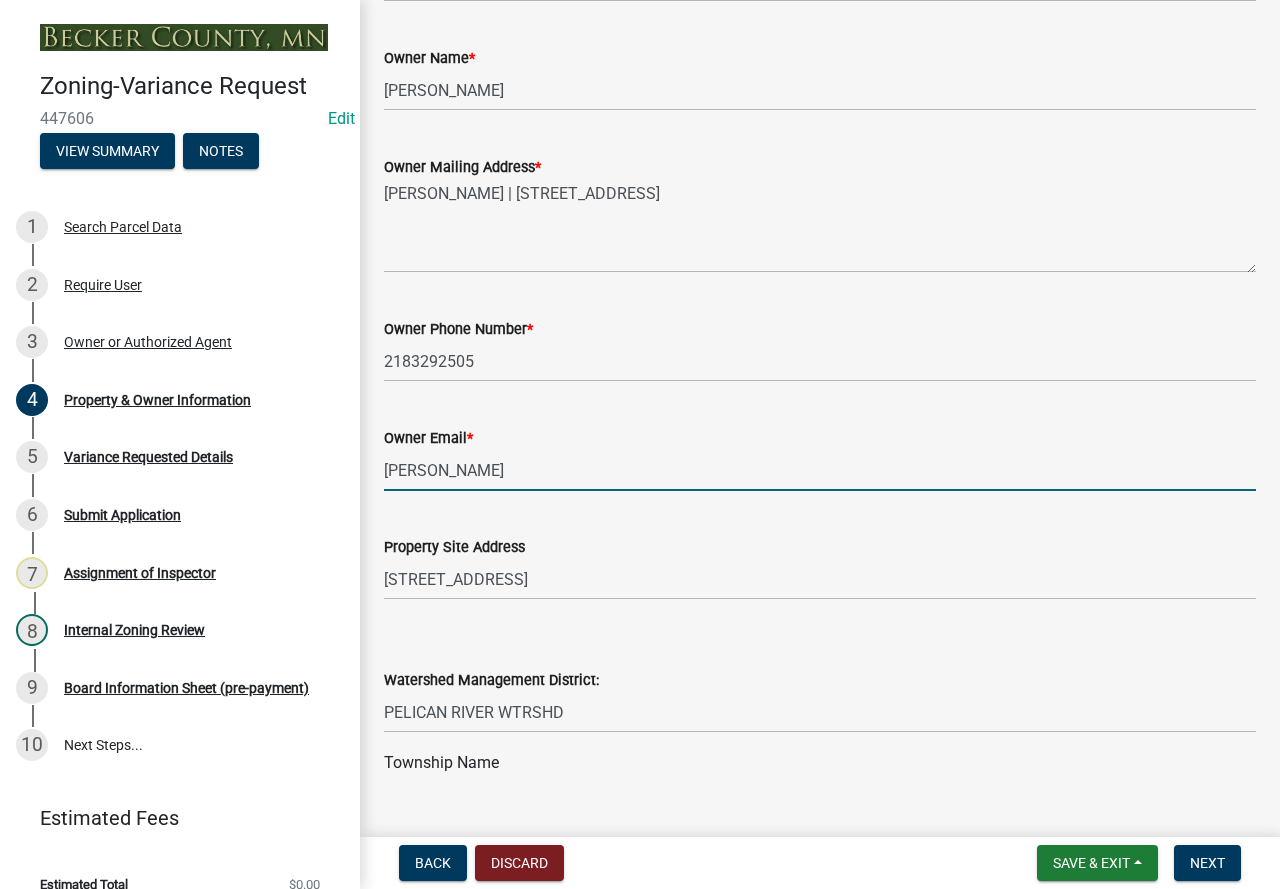 type on "bradcossette@yahoo.com" 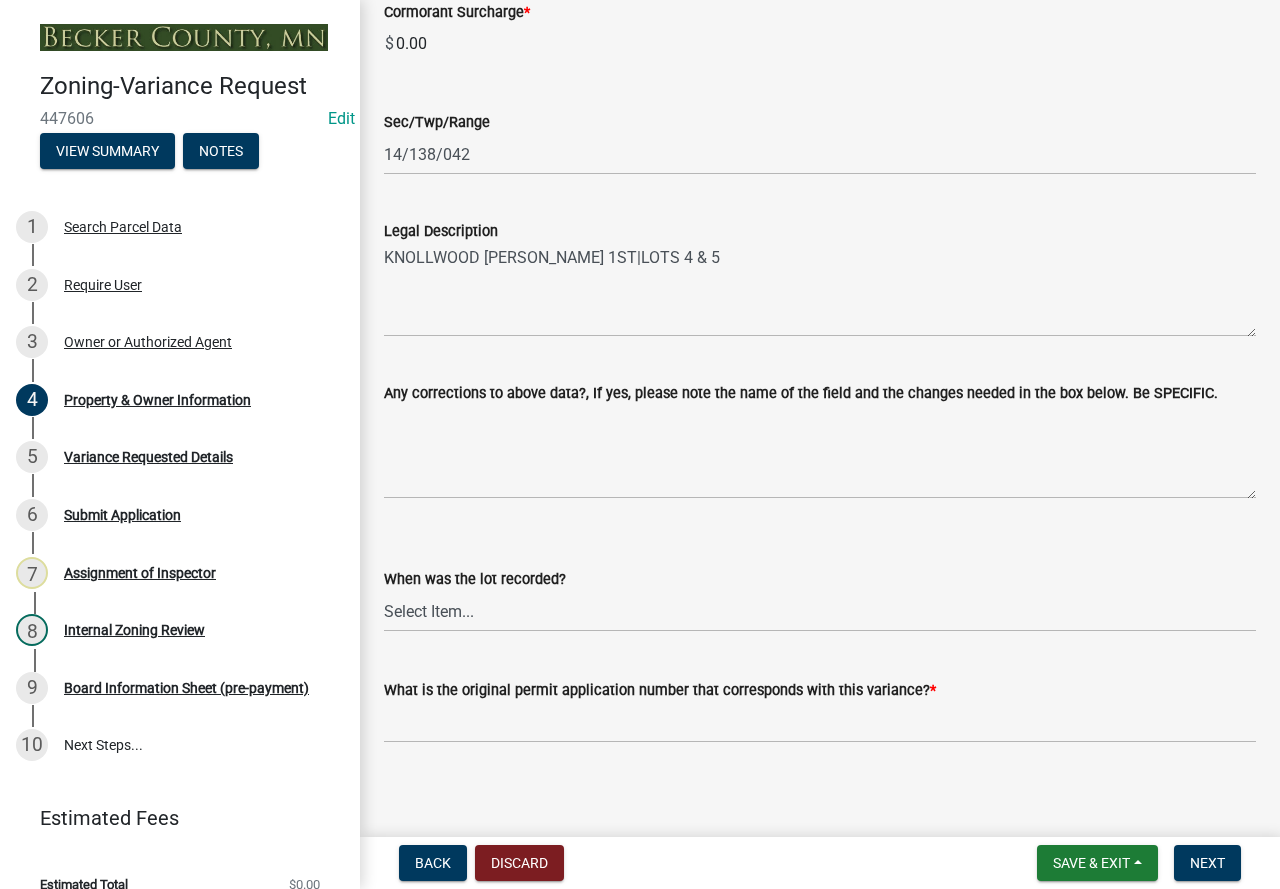 scroll, scrollTop: 1363, scrollLeft: 0, axis: vertical 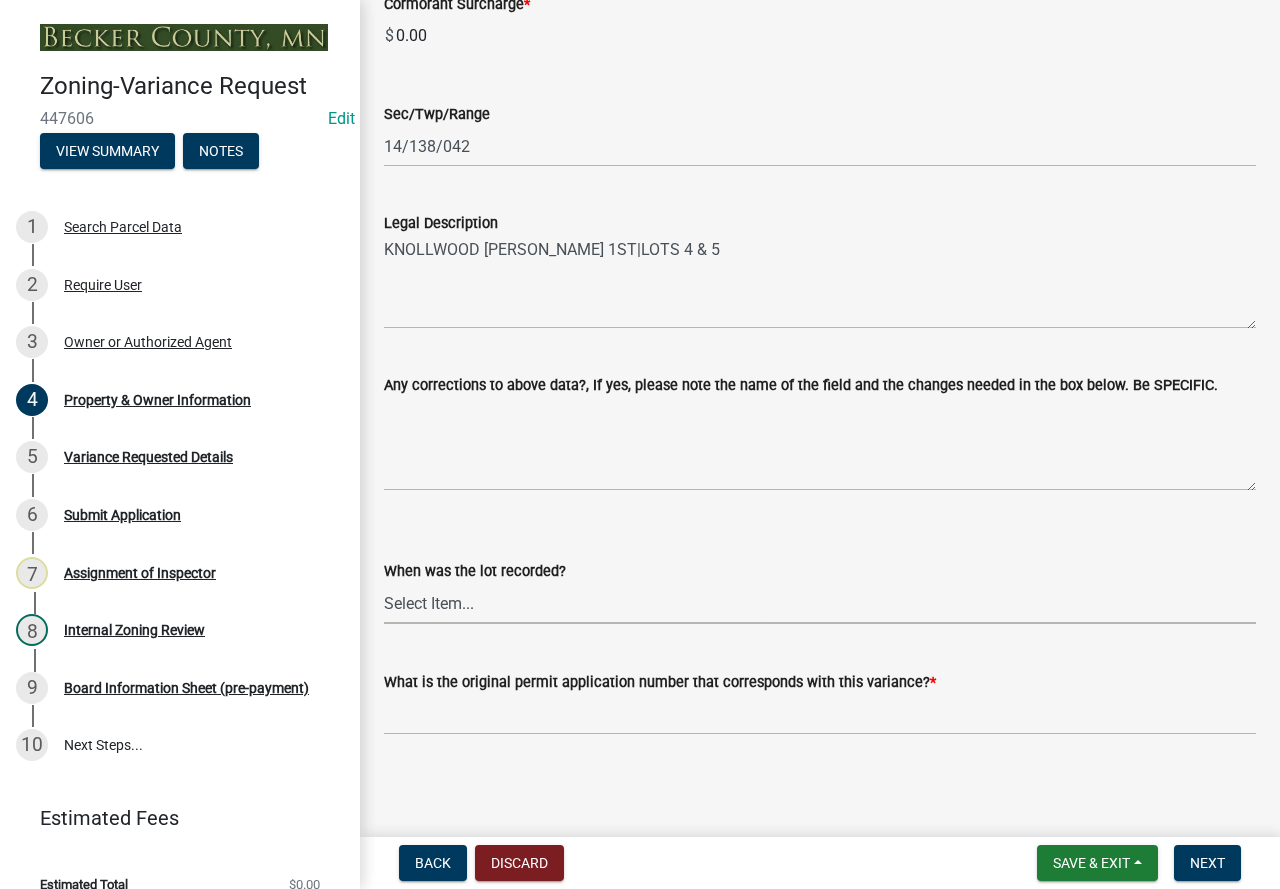 click on "Select Item...   Prior to 1971   Between 1971 and 1992   After 1992   This will be a new lot split" at bounding box center [820, 603] 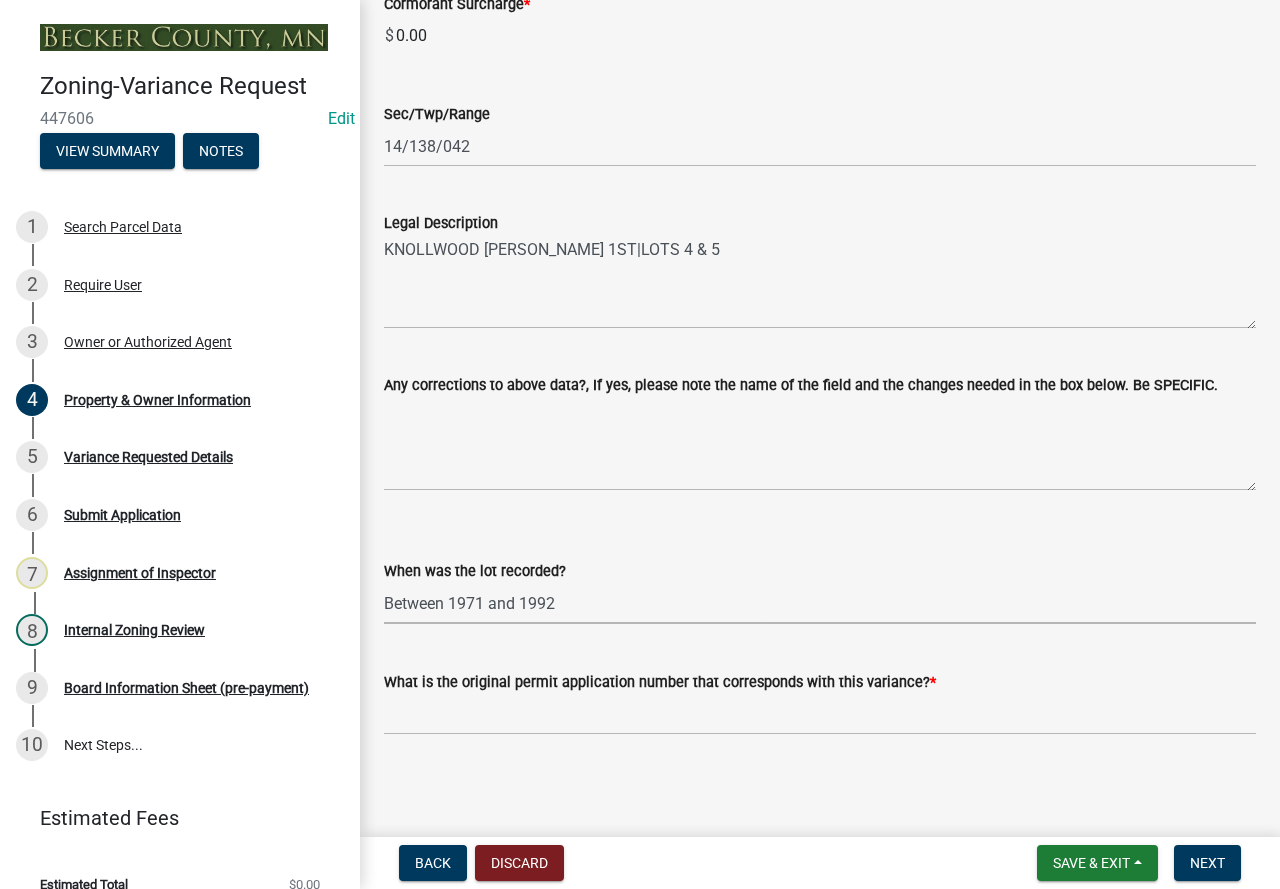 click on "Select Item...   Prior to 1971   Between 1971 and 1992   After 1992   This will be a new lot split" at bounding box center (820, 603) 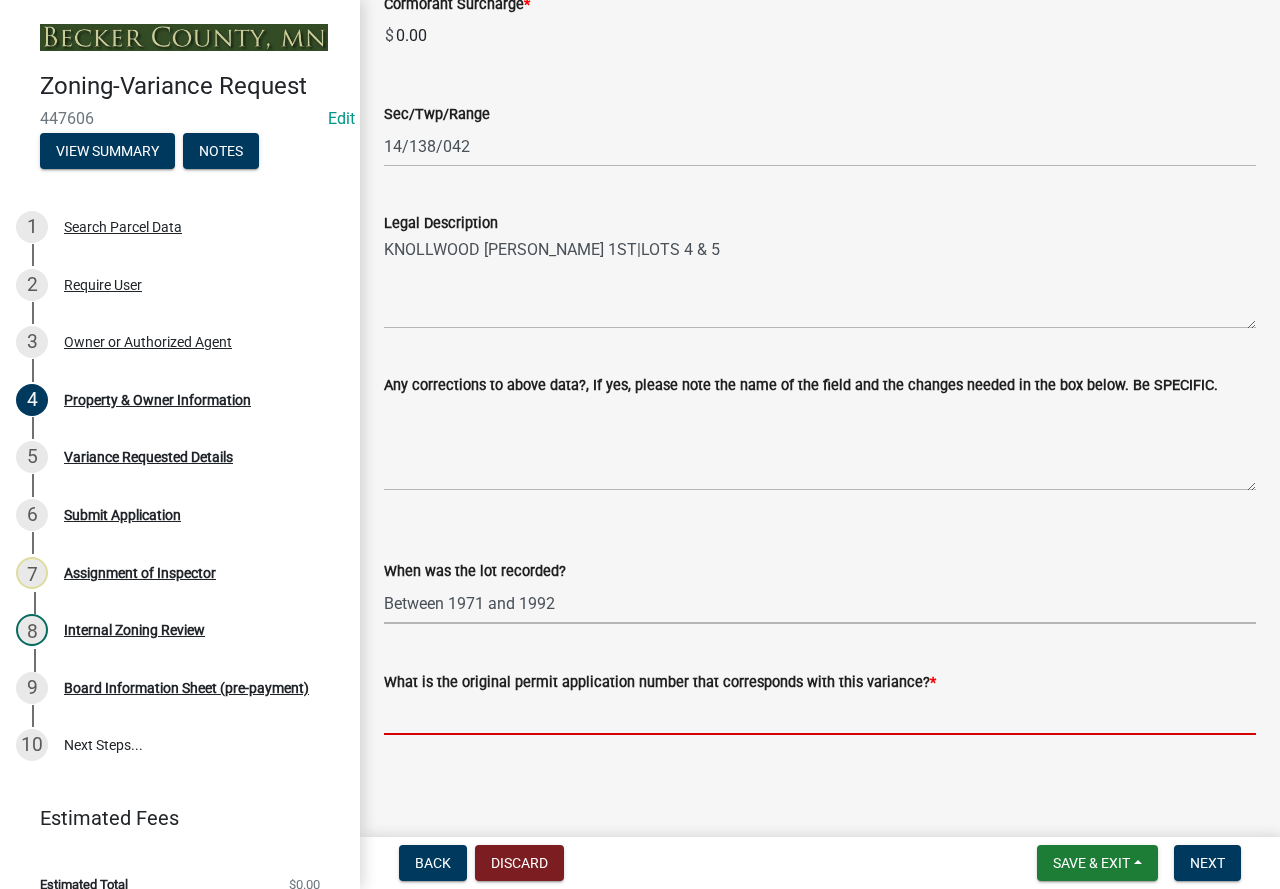 click on "What is the original permit application number that corresponds with this variance?  *" at bounding box center (820, 714) 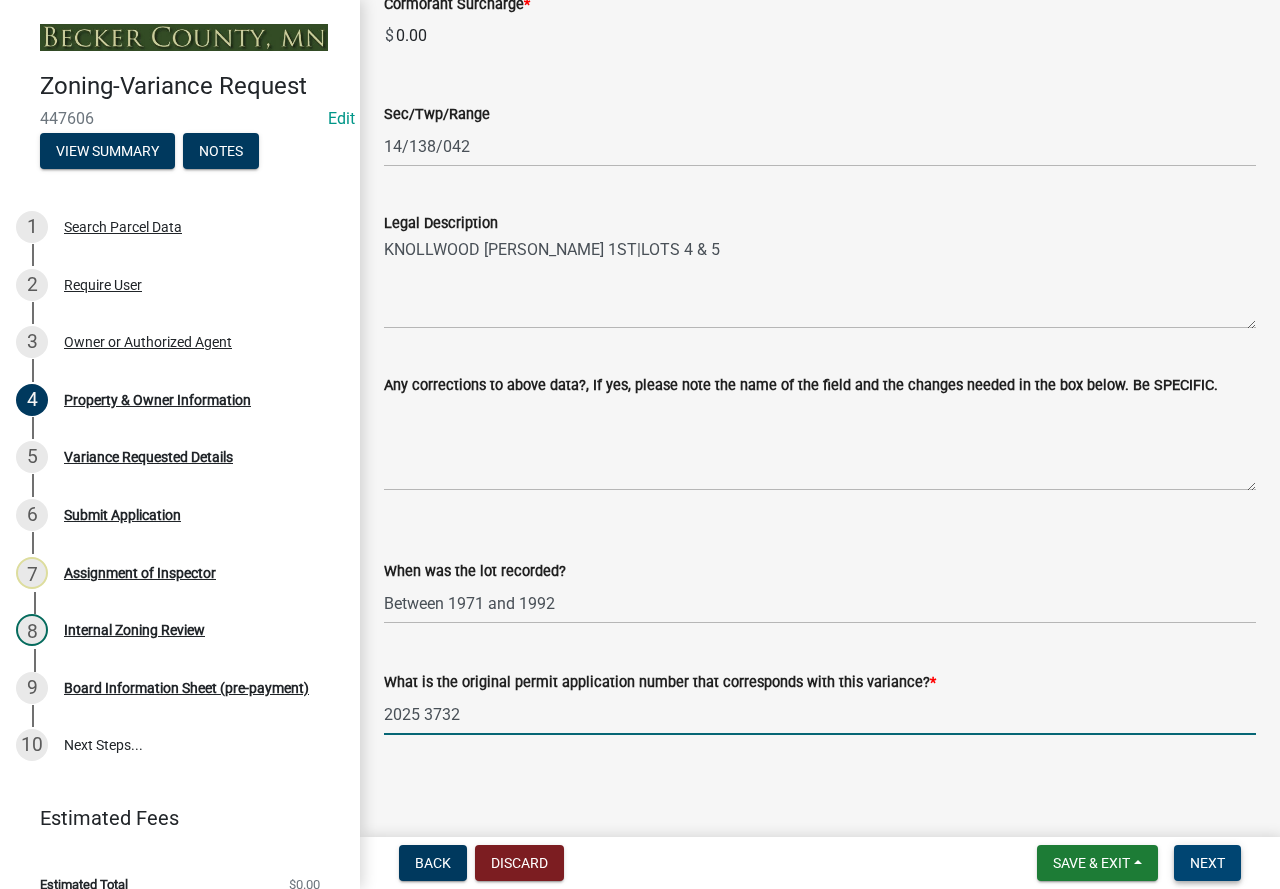 type on "2025 3732" 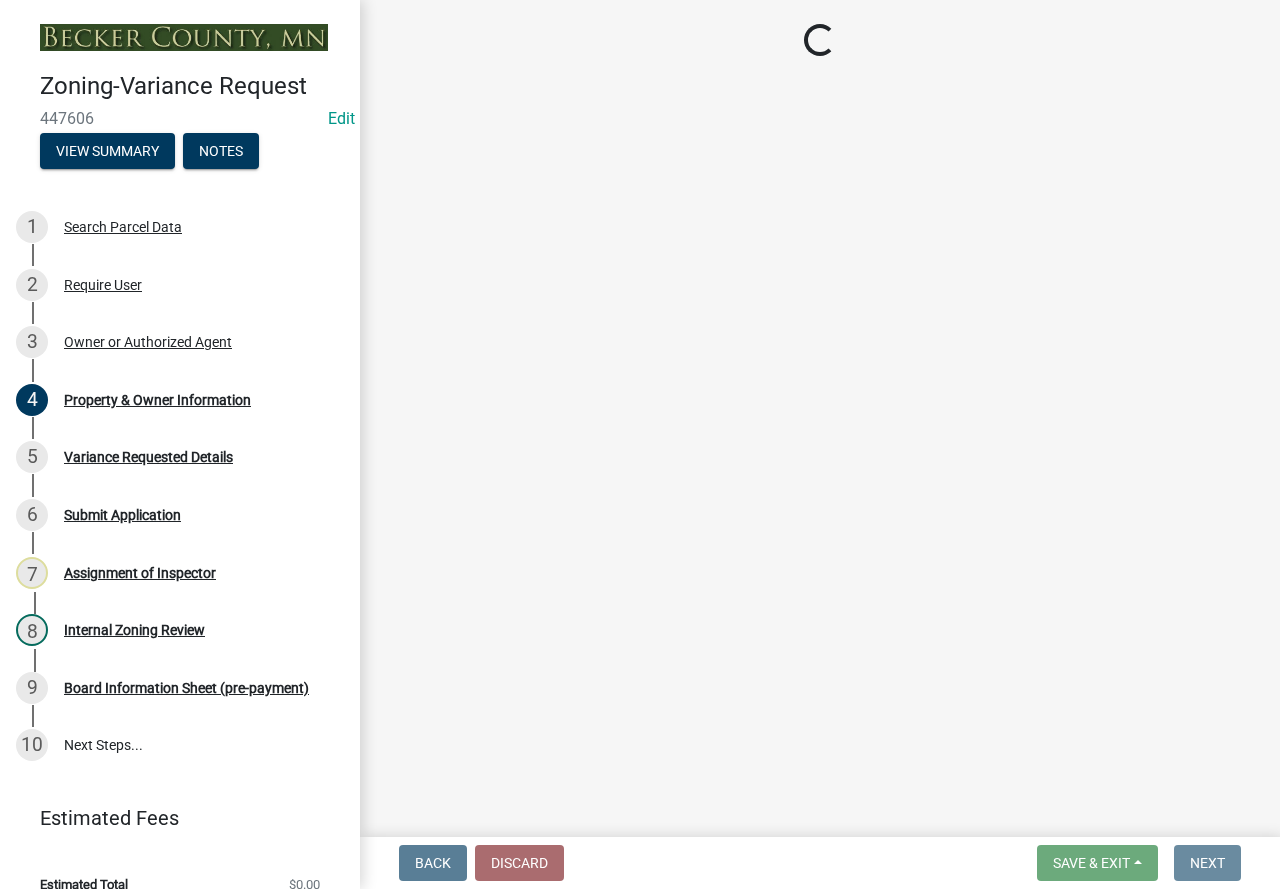 scroll, scrollTop: 0, scrollLeft: 0, axis: both 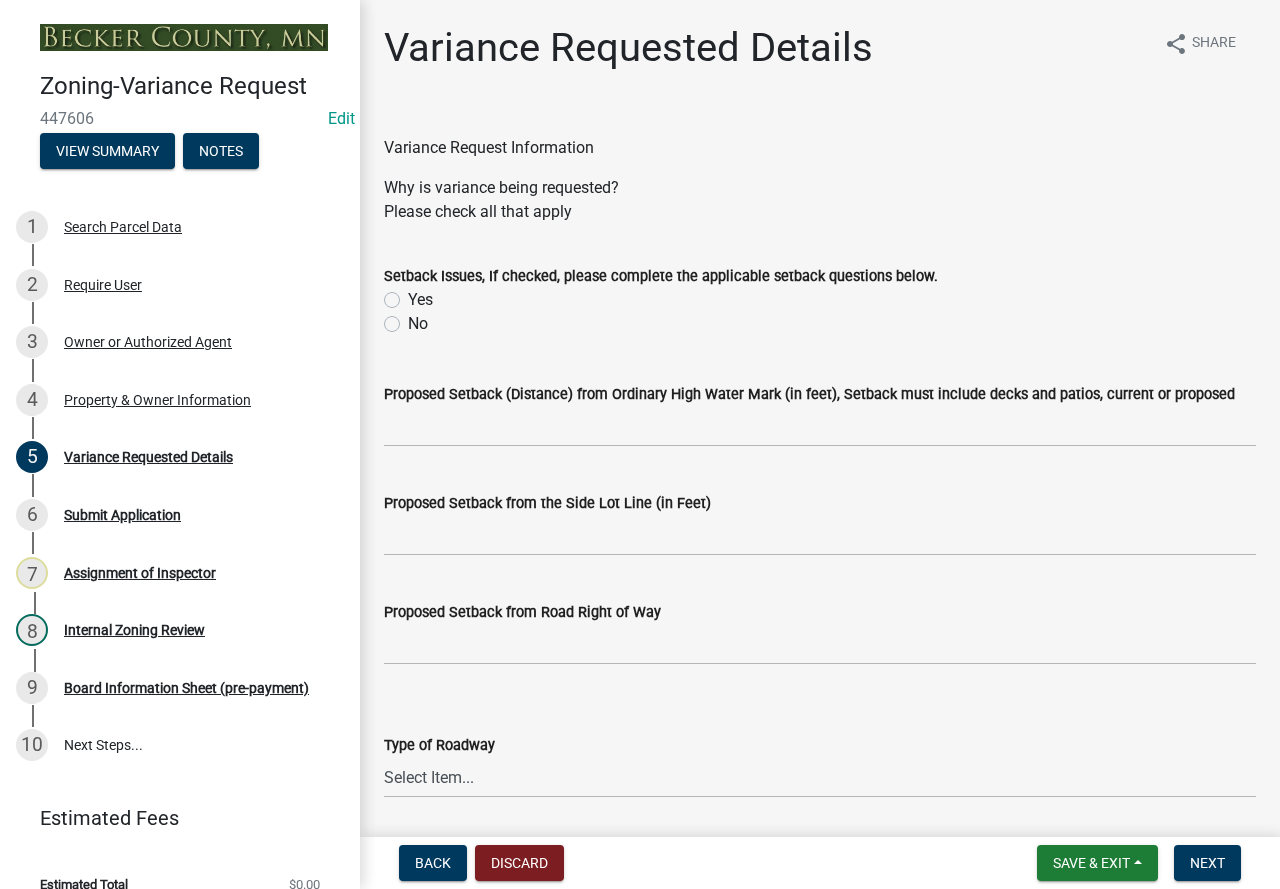 click on "Yes" 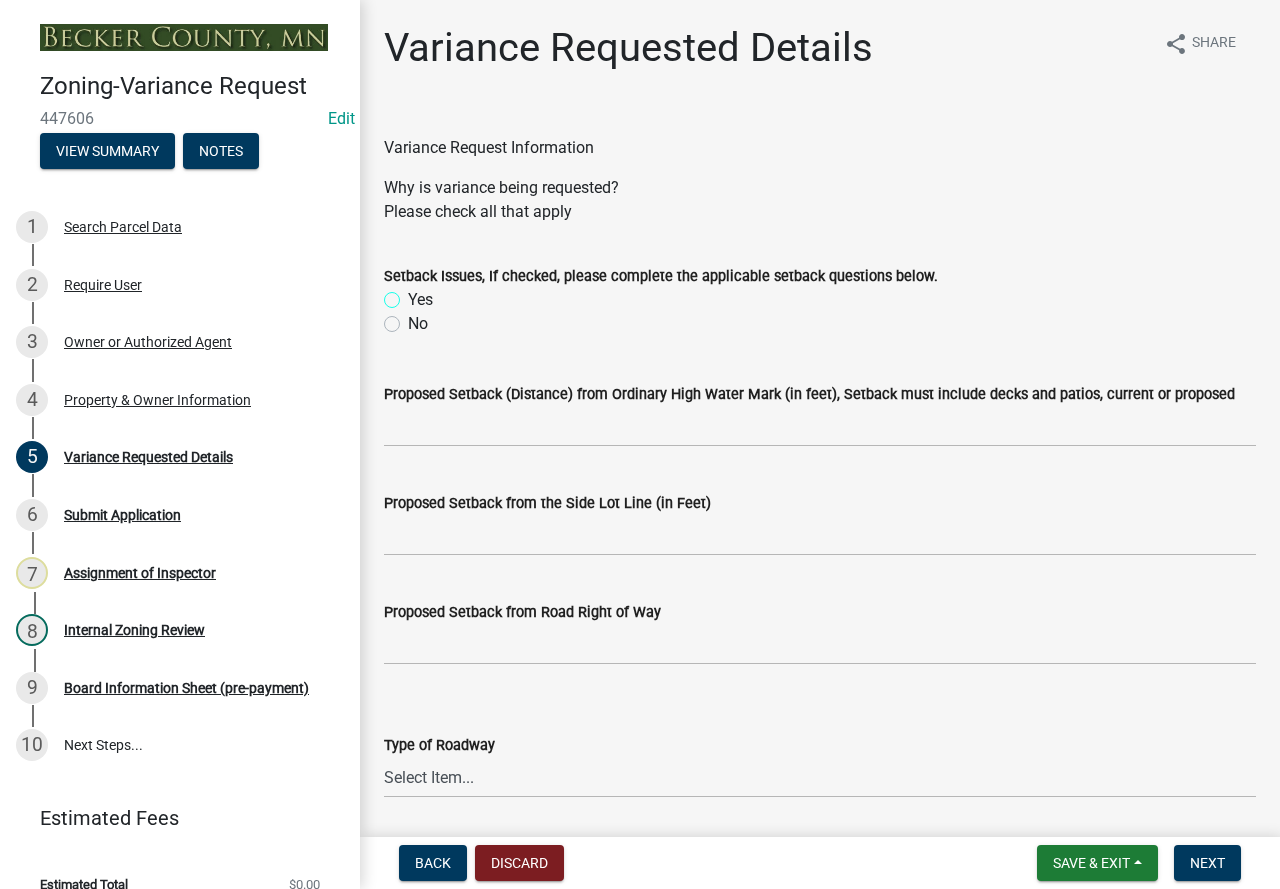 click on "Yes" at bounding box center [414, 294] 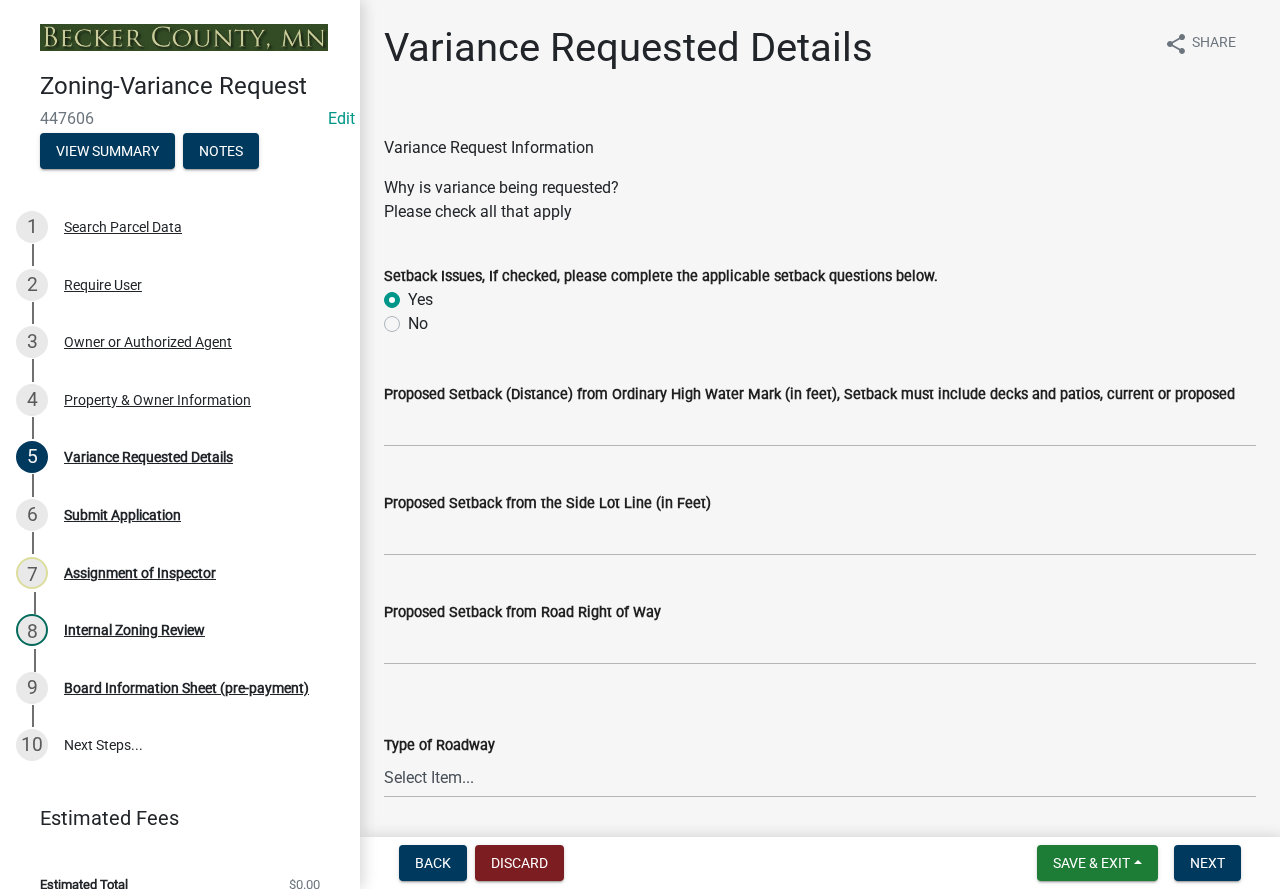 radio on "true" 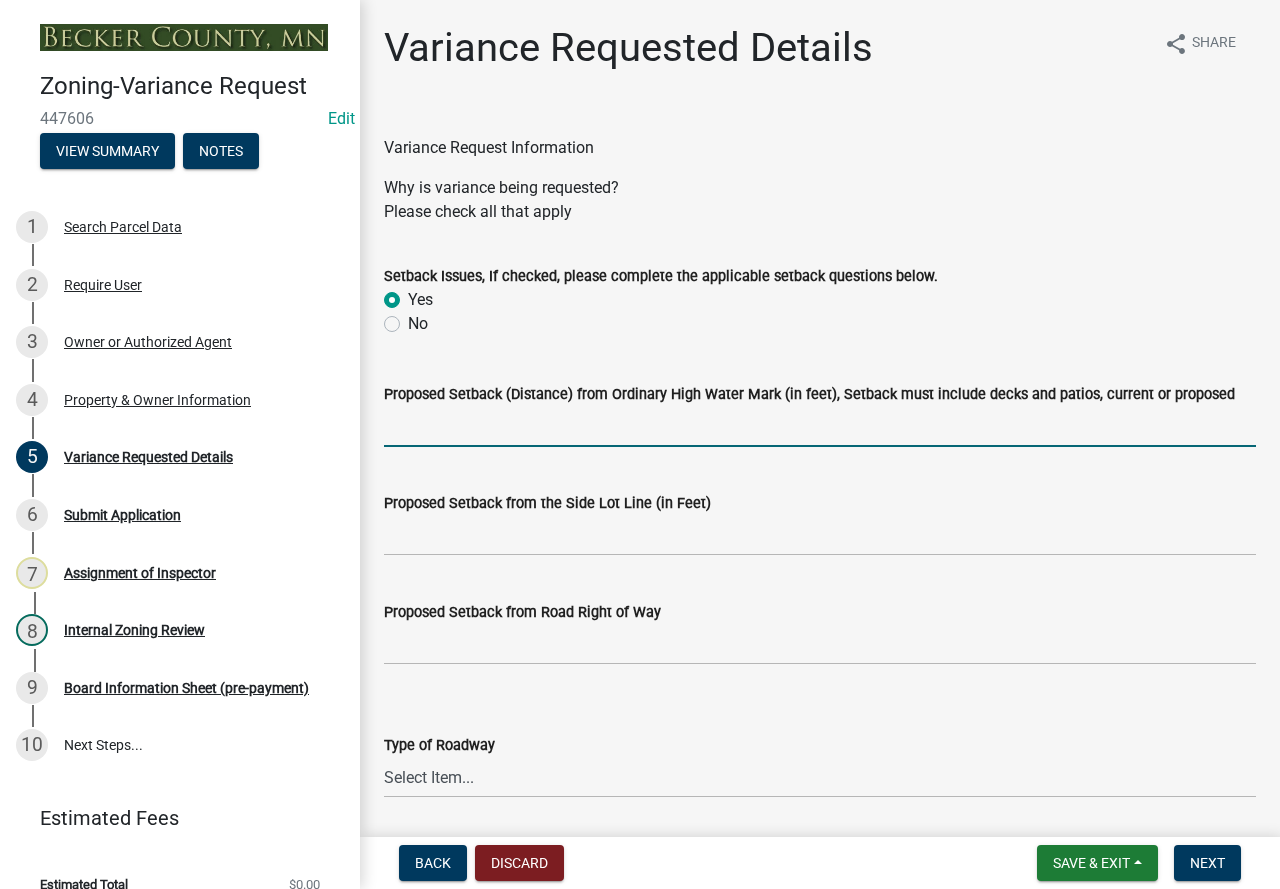 click on "Proposed Setback (Distance) from Ordinary High Water Mark (in feet), Setback must include decks and patios, current or proposed" at bounding box center (820, 426) 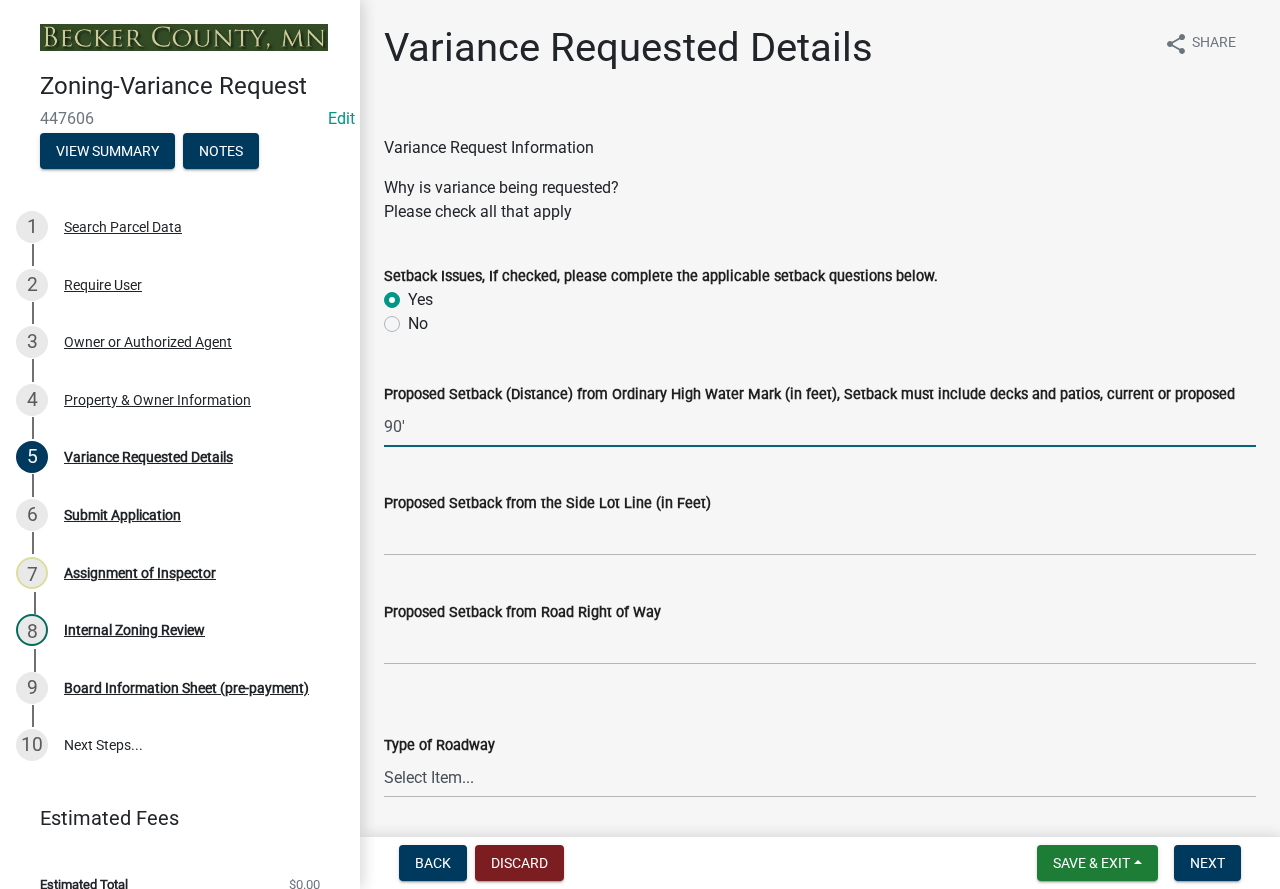 type on "90'" 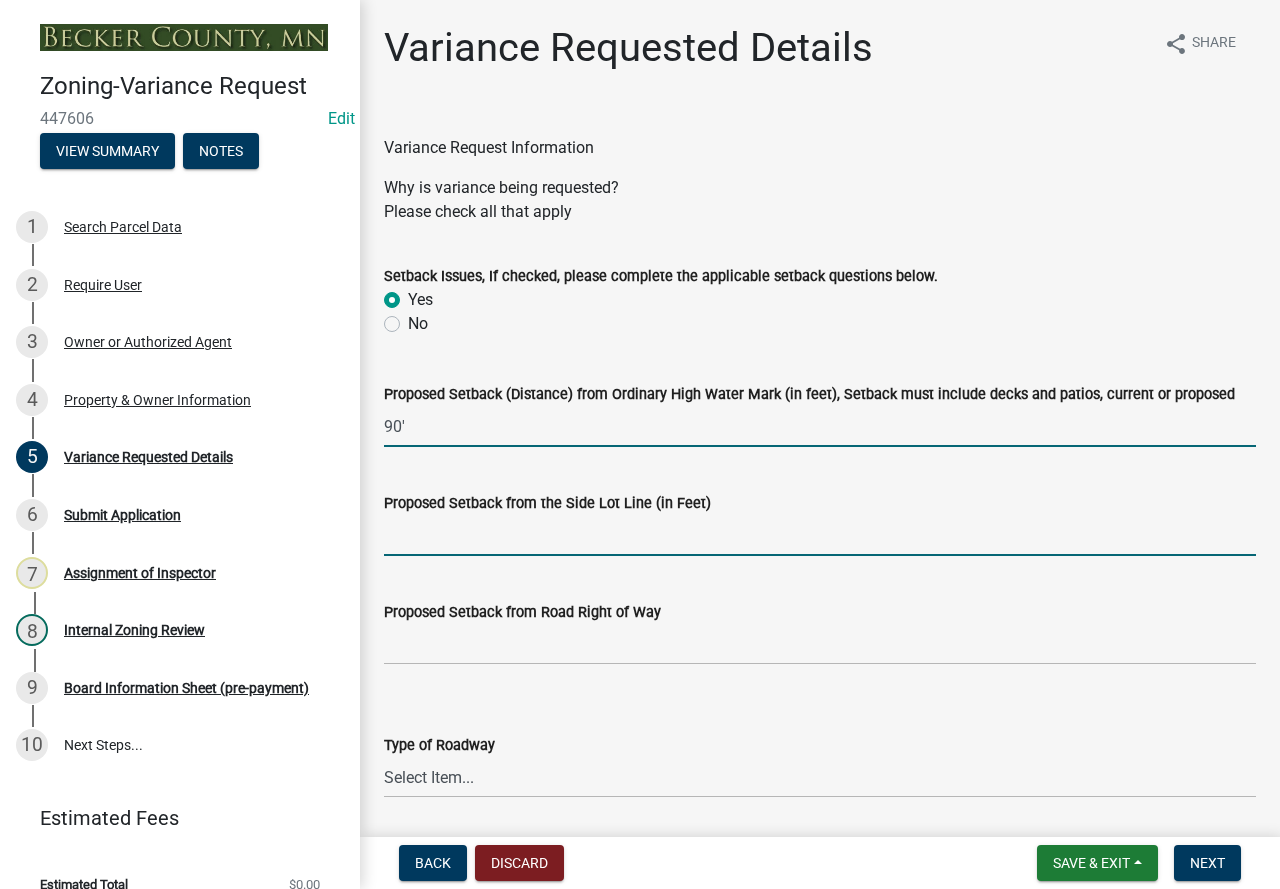 click on "Proposed Setback from the Side Lot Line (in Feet)" at bounding box center (820, 535) 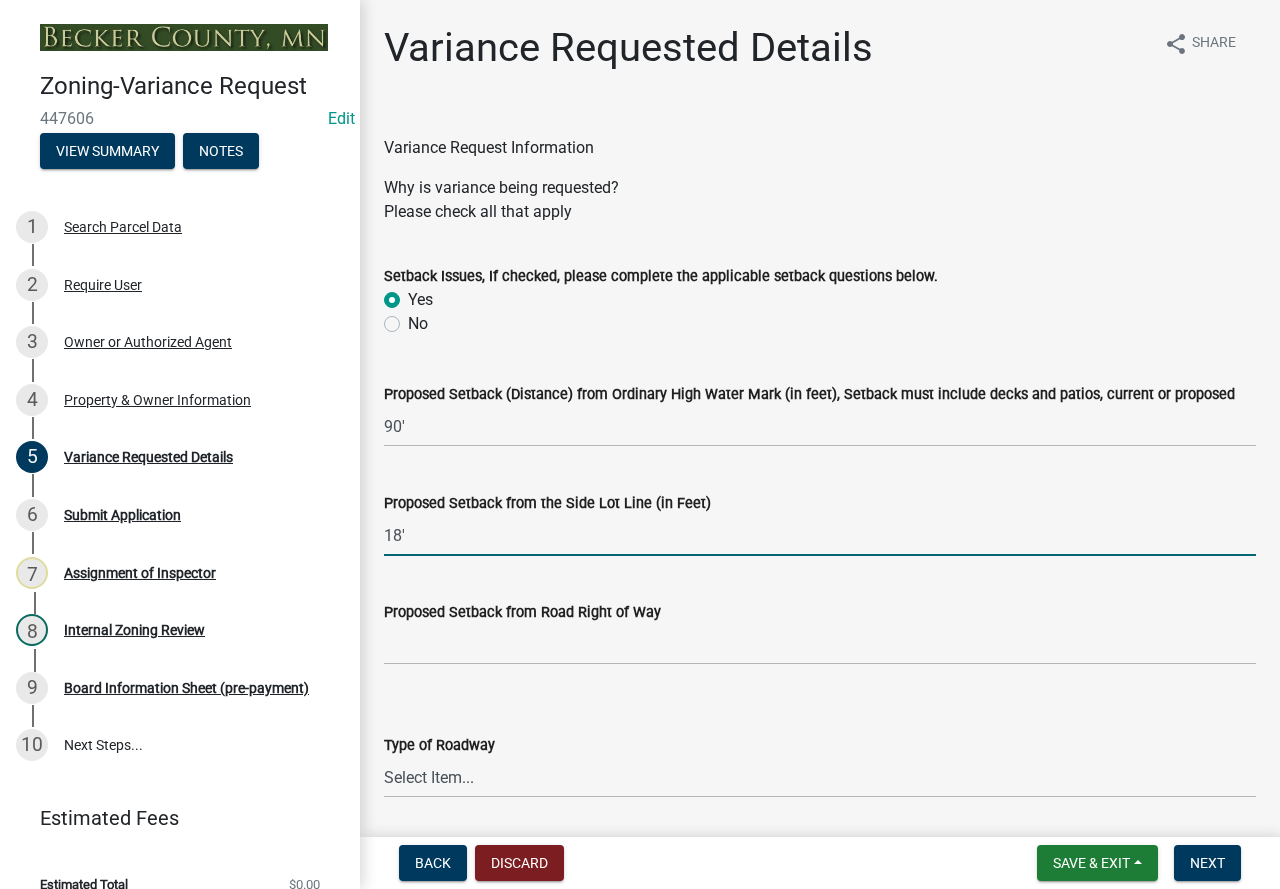 type on "18'" 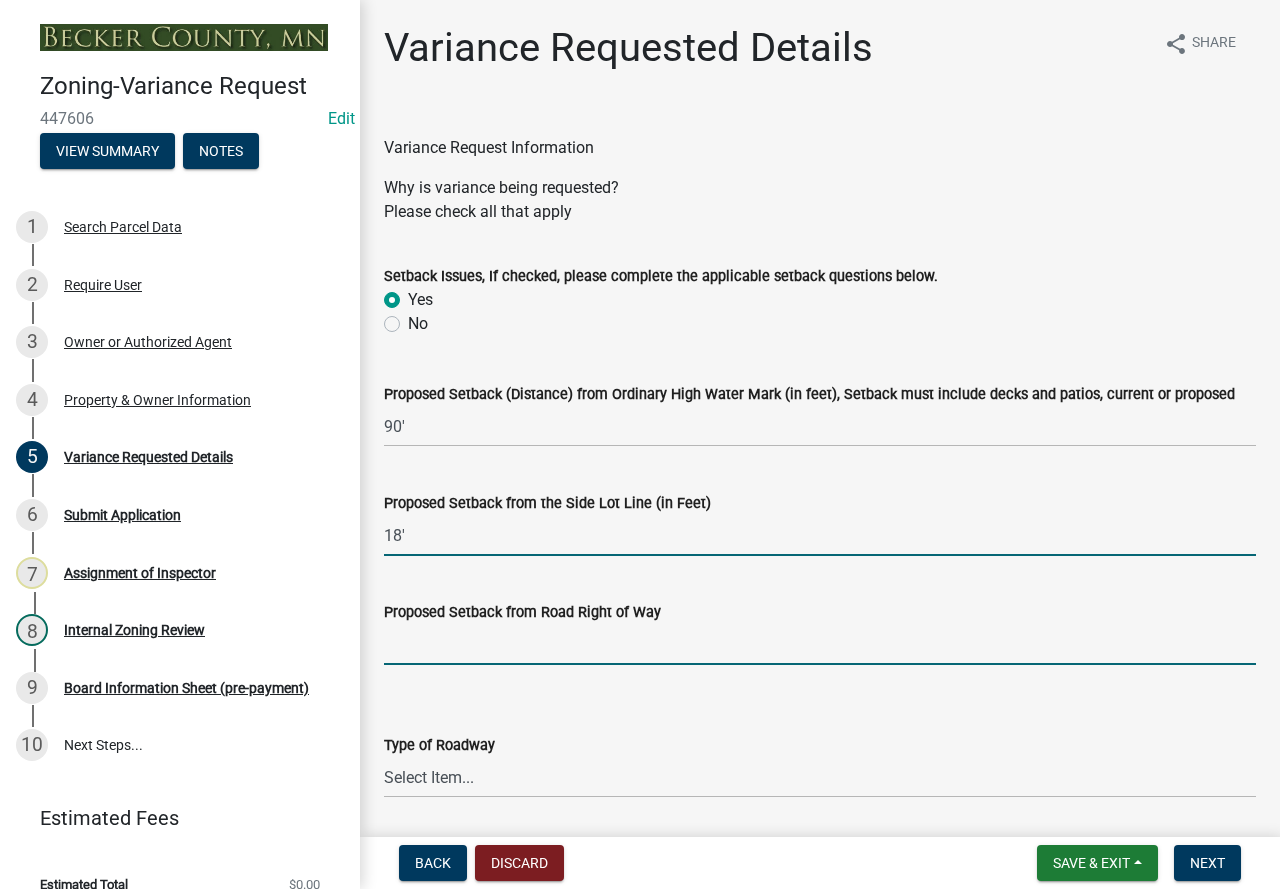 click on "Proposed Setback from Road Right of Way" at bounding box center (820, 644) 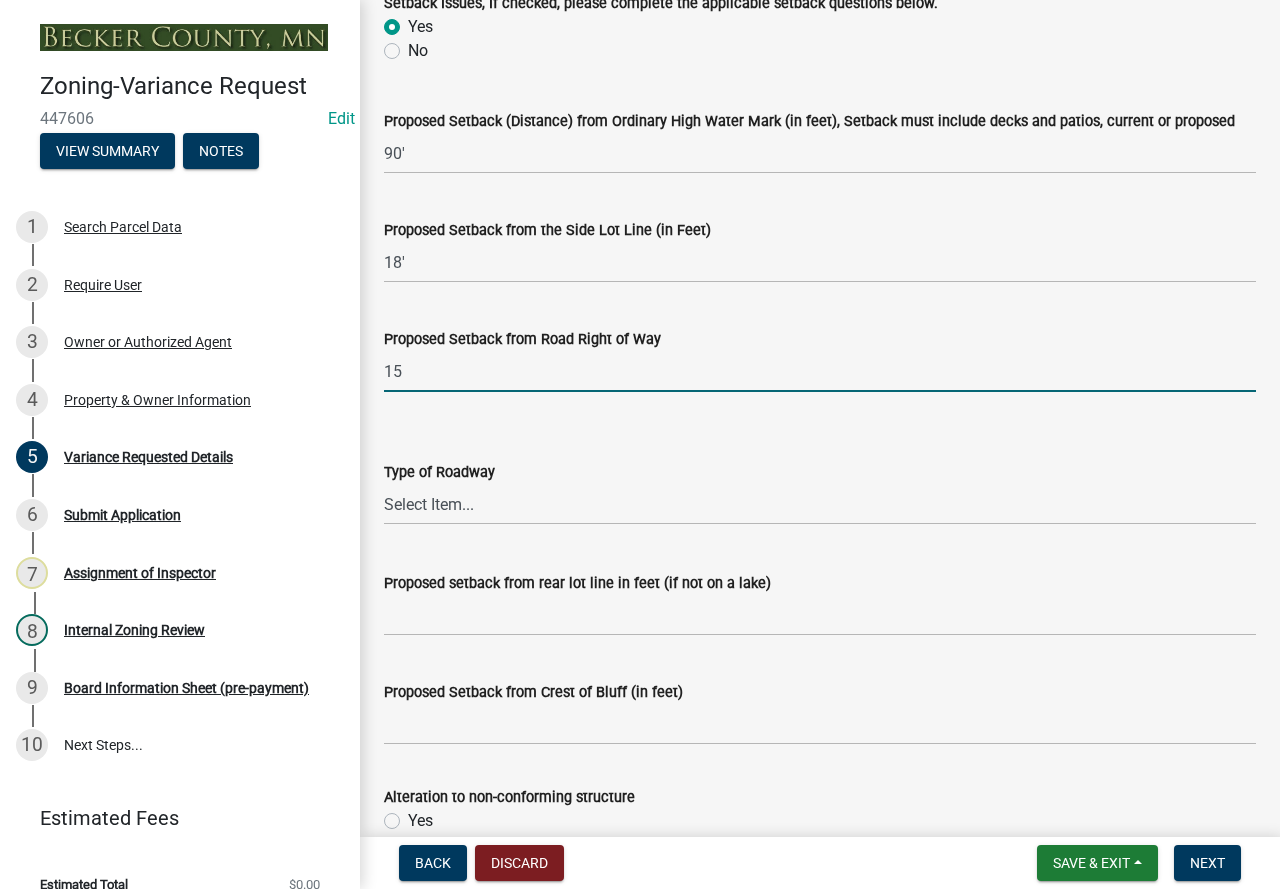 scroll, scrollTop: 300, scrollLeft: 0, axis: vertical 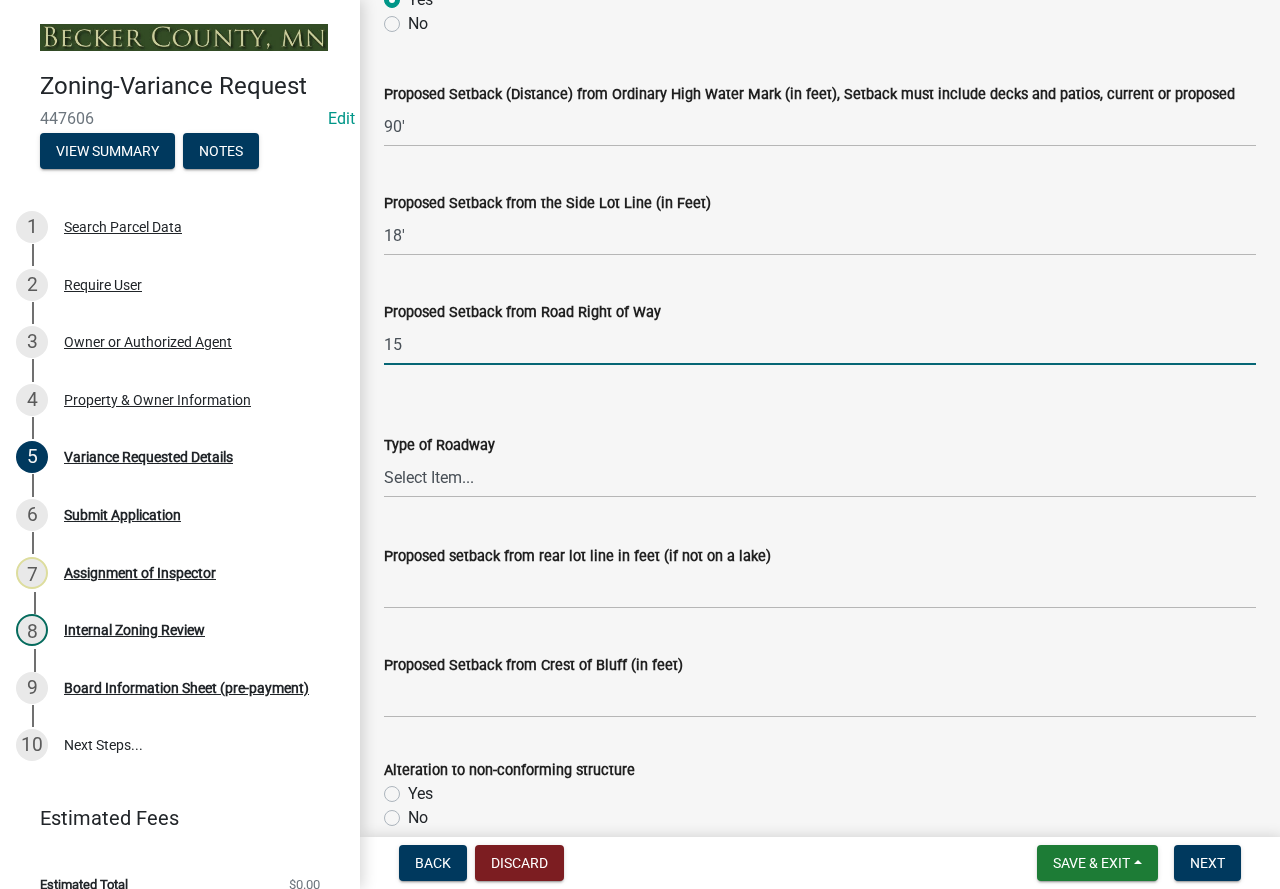 type on "15" 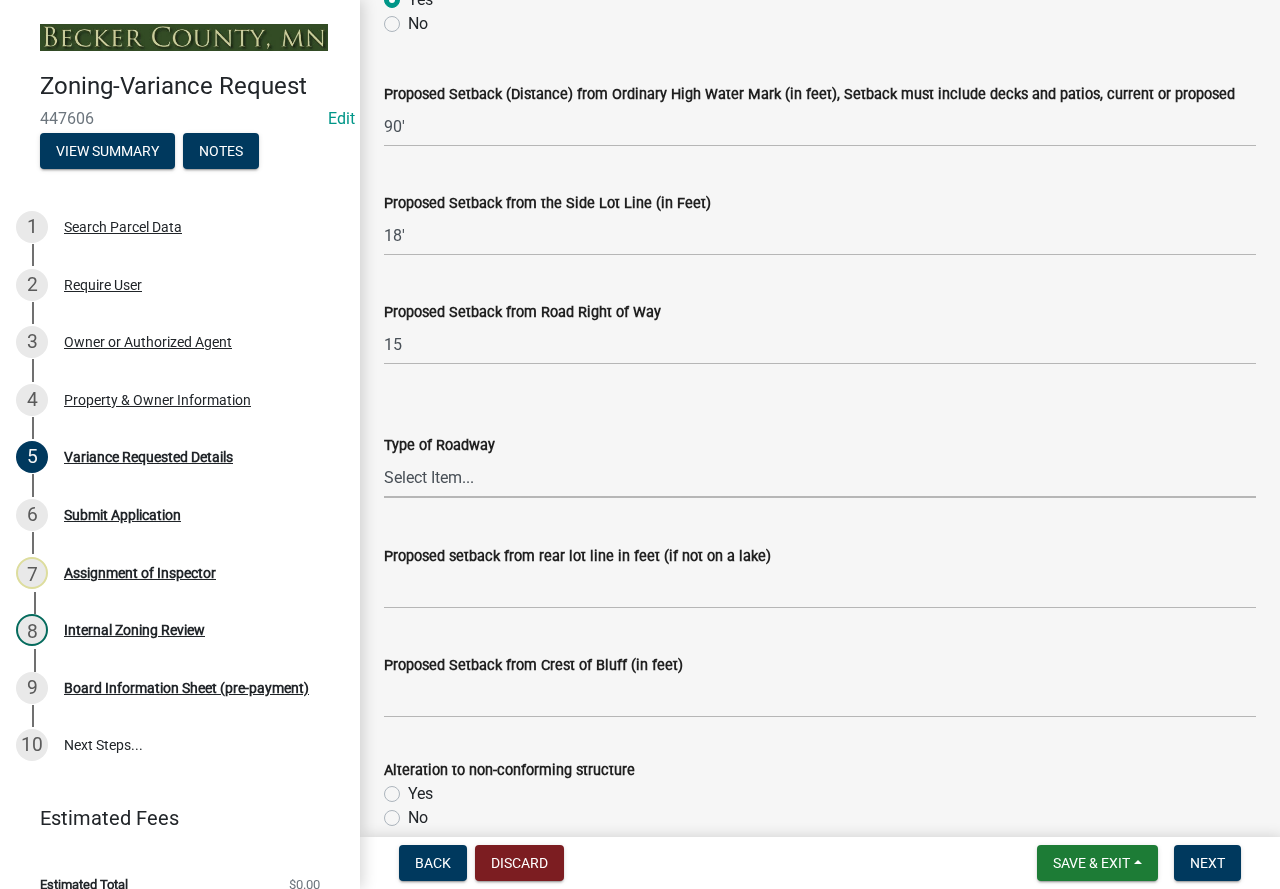 click on "Select Item...   Township   County   State" at bounding box center [820, 477] 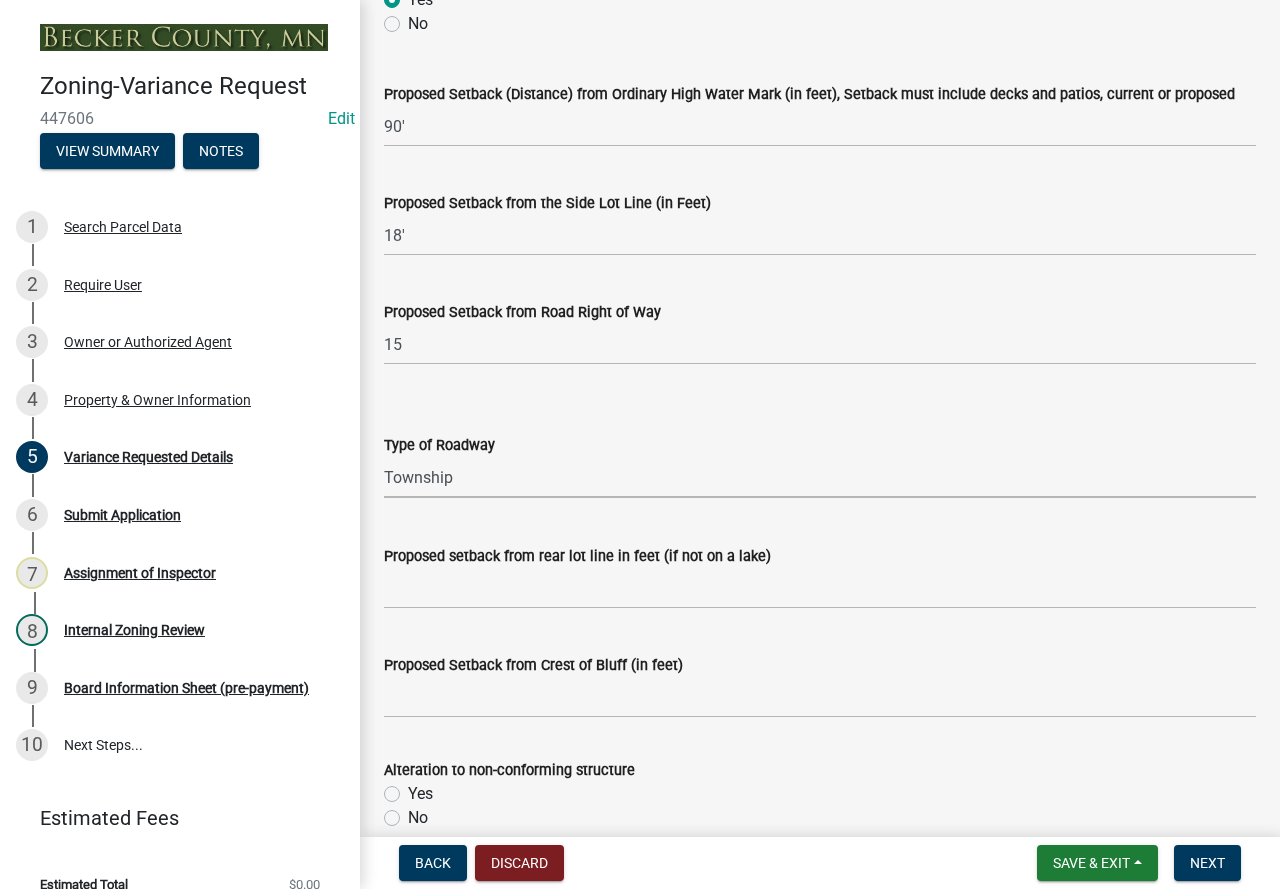 click on "Select Item...   Township   County   State" at bounding box center (820, 477) 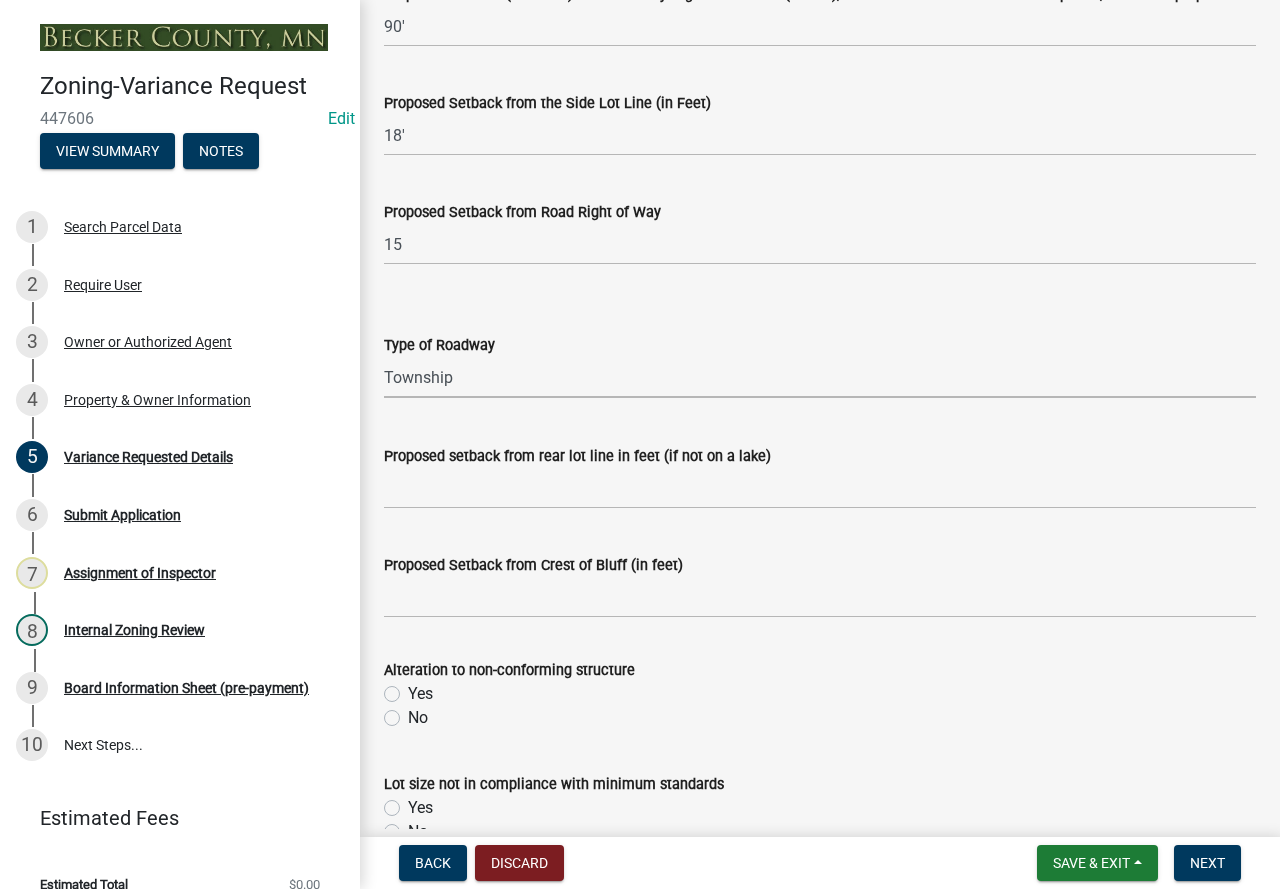 scroll, scrollTop: 500, scrollLeft: 0, axis: vertical 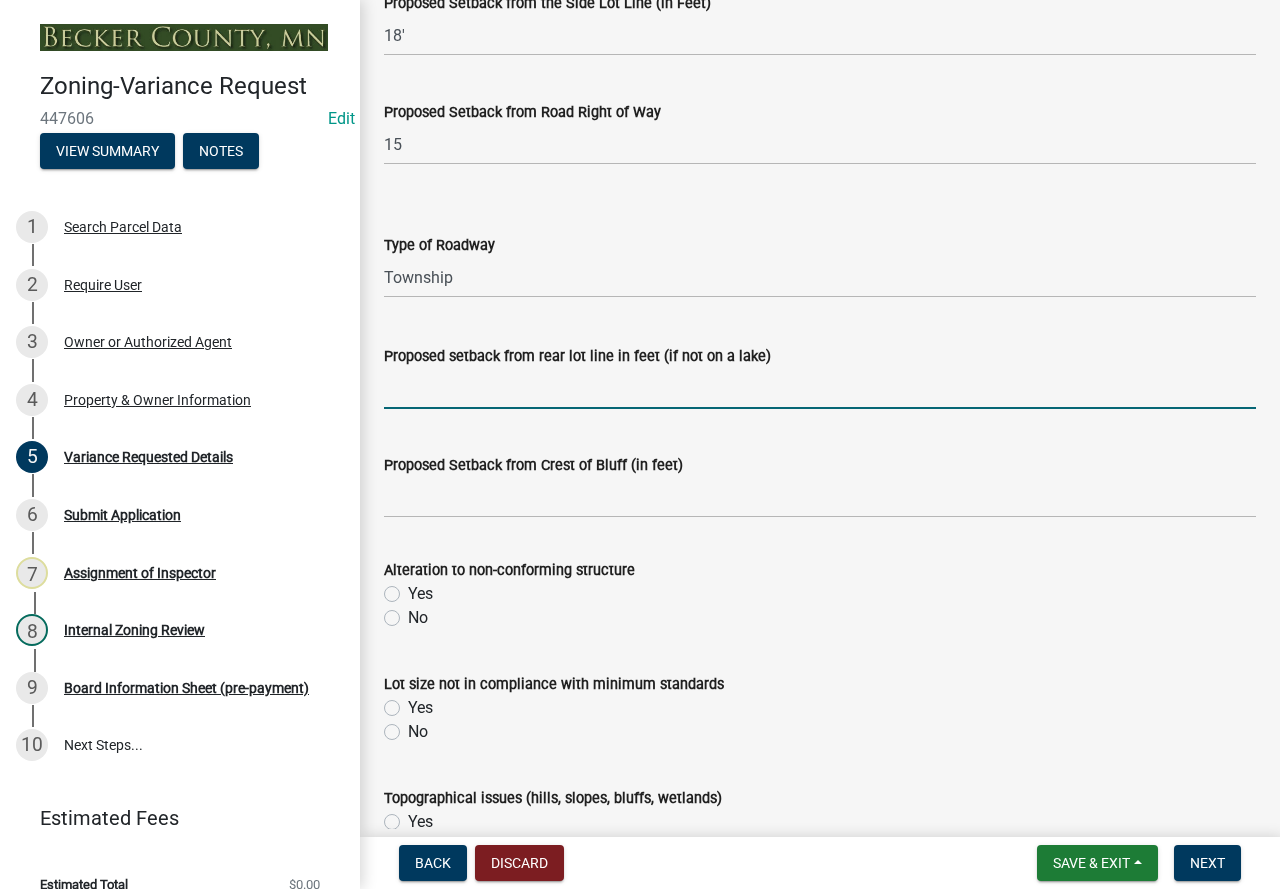 click on "Proposed setback from rear lot line in feet (if not on a lake)" at bounding box center [820, 388] 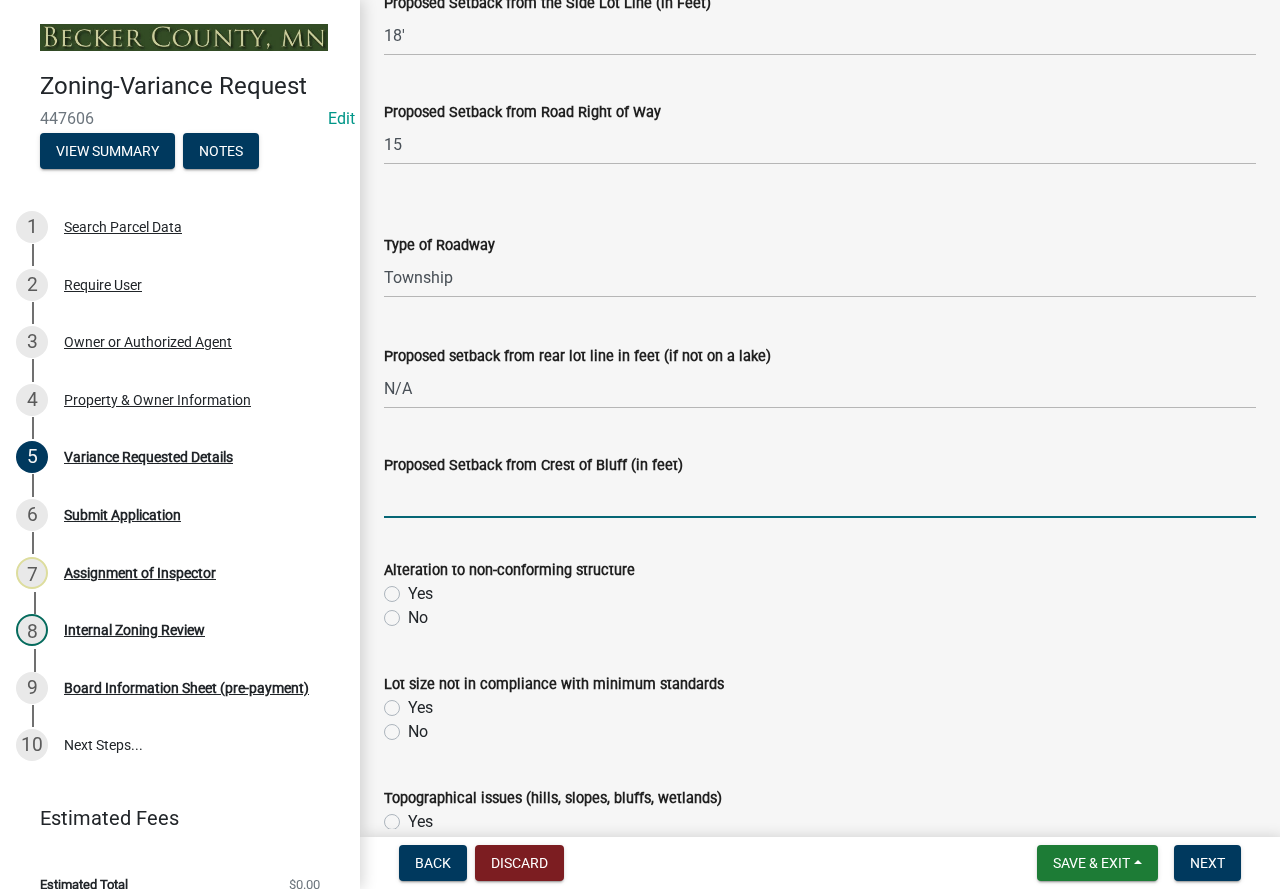 click on "Proposed Setback from Crest of Bluff (in feet)" at bounding box center [820, 497] 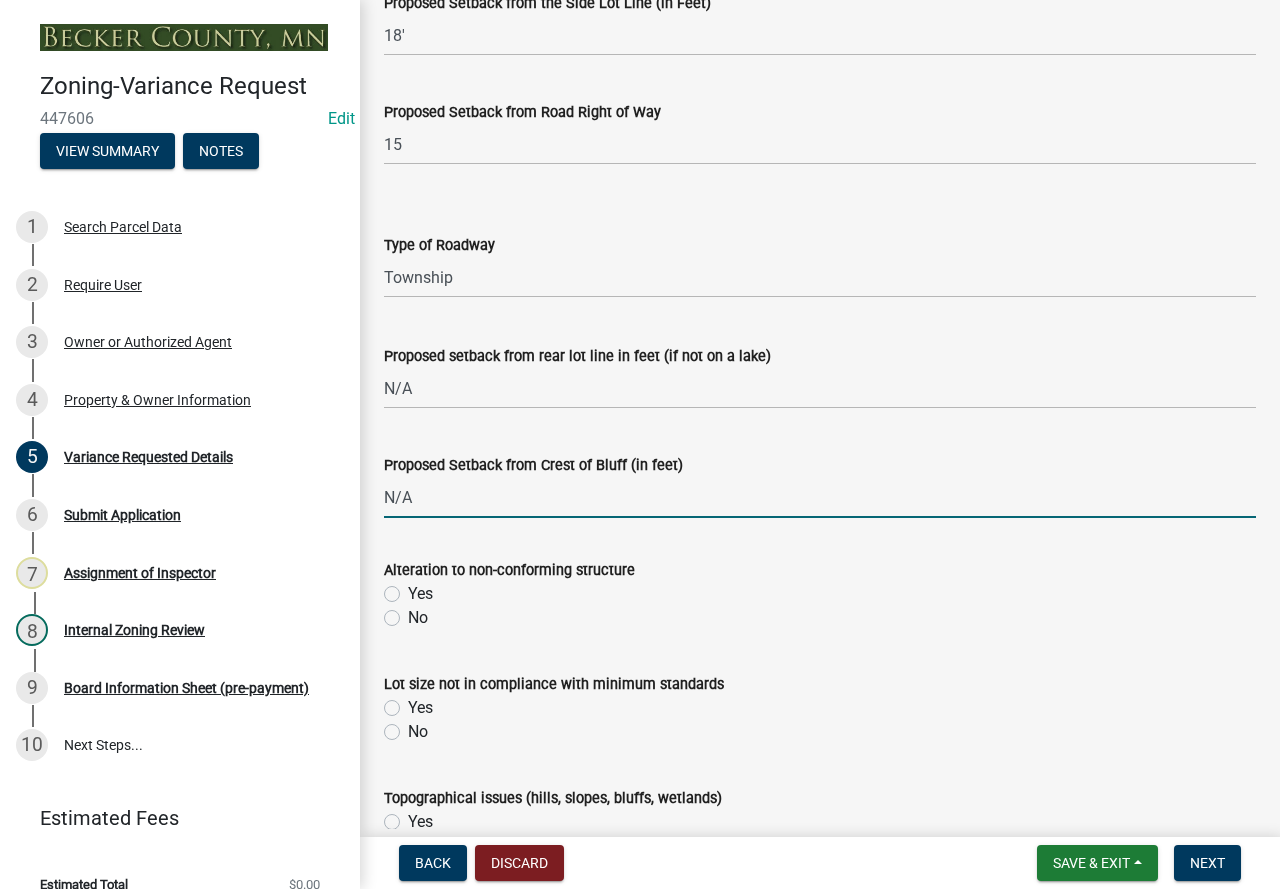 click on "No" 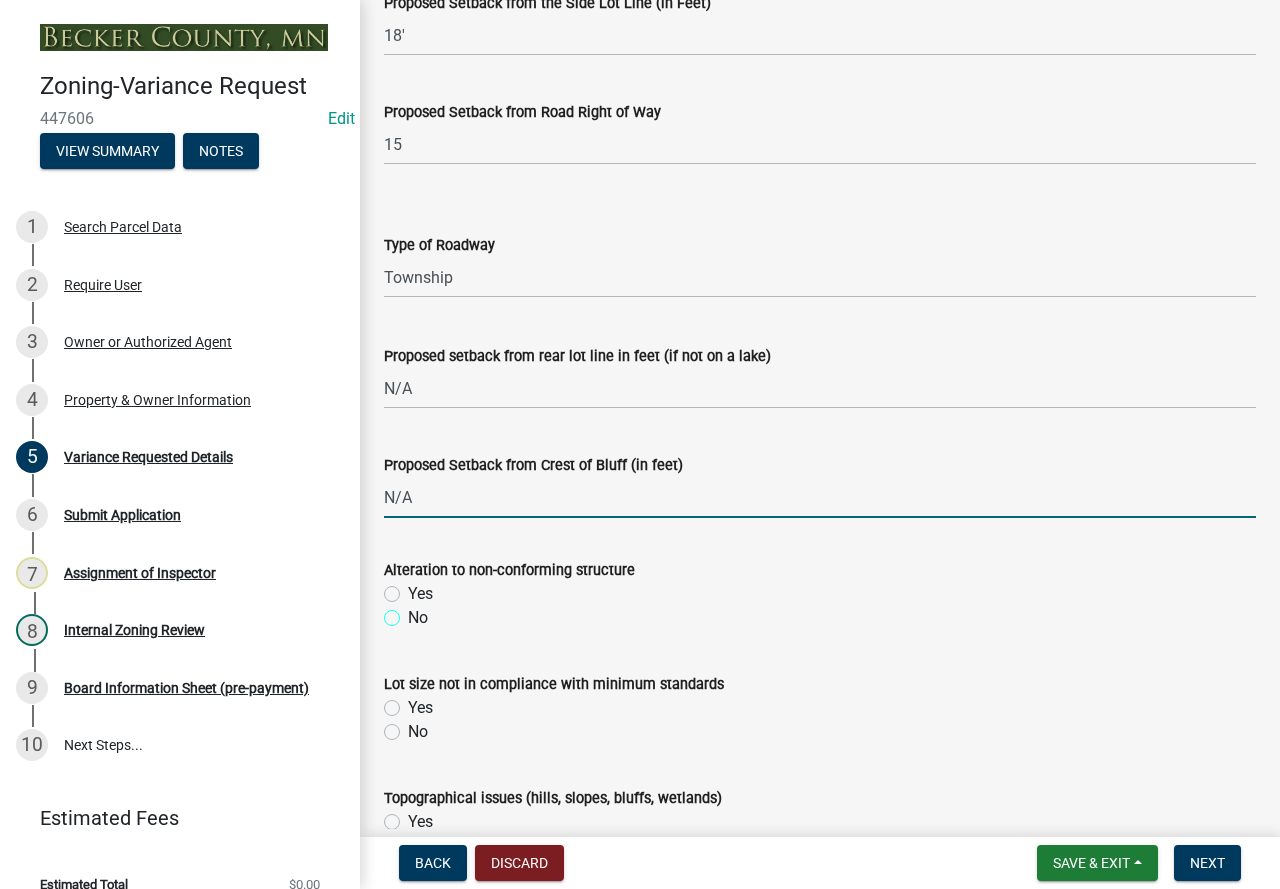 click on "No" at bounding box center [414, 612] 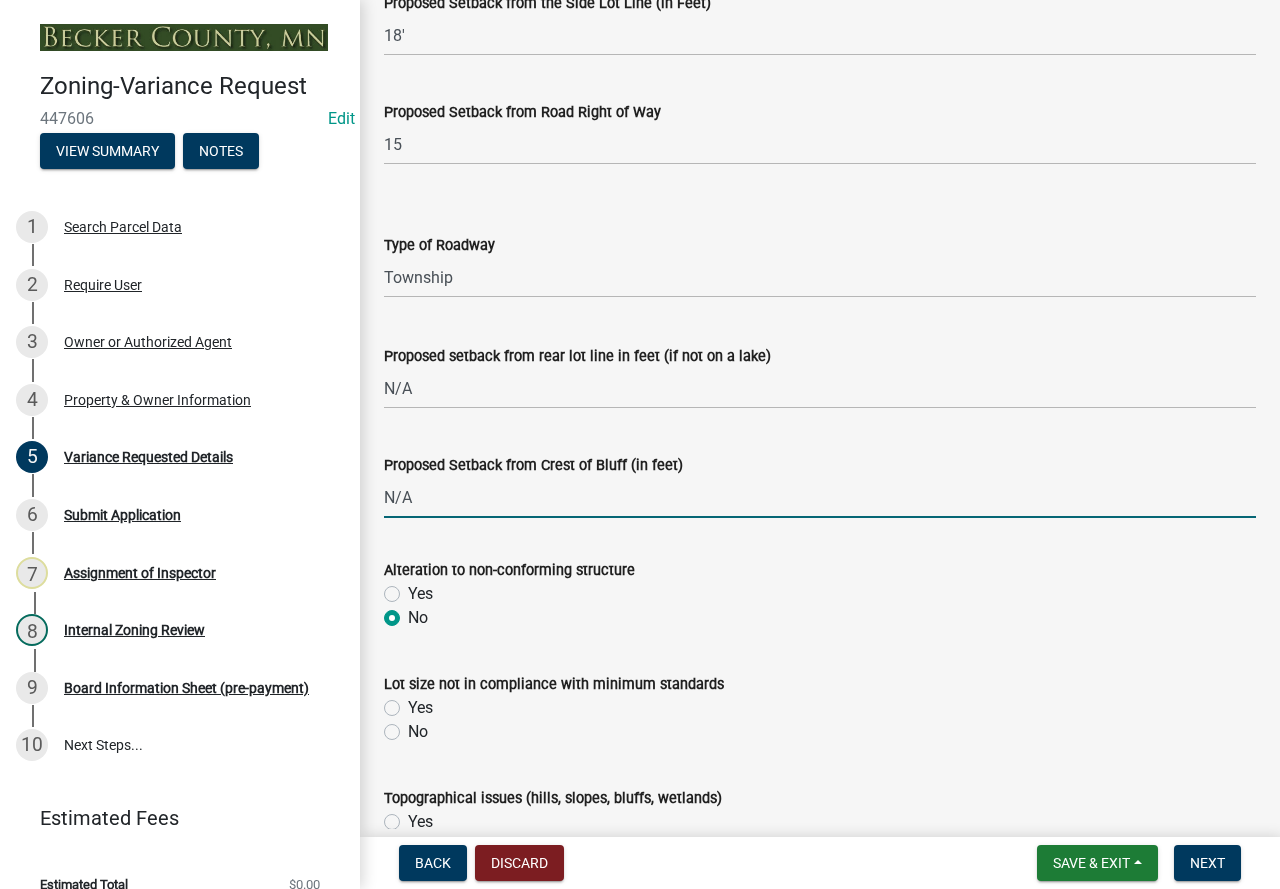 radio on "true" 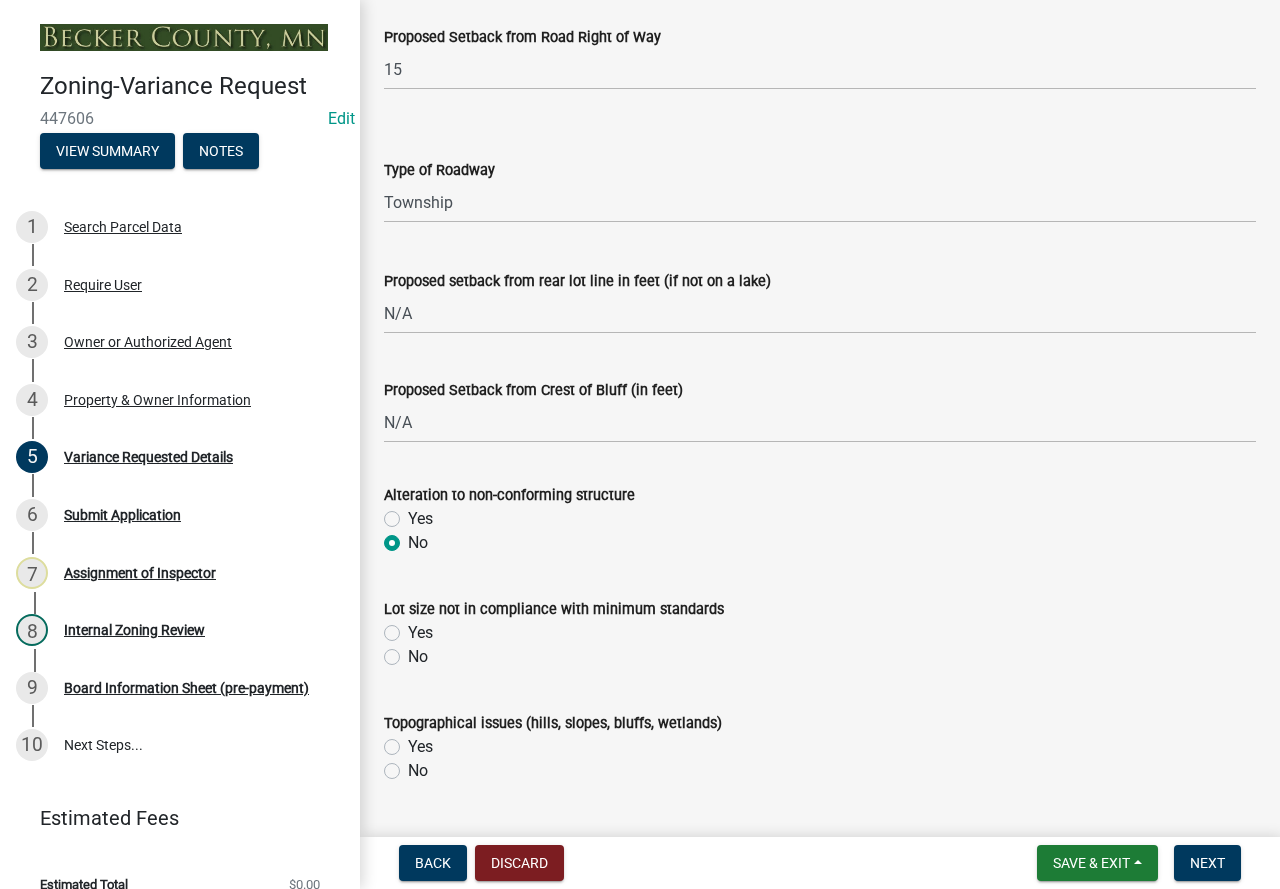 scroll, scrollTop: 700, scrollLeft: 0, axis: vertical 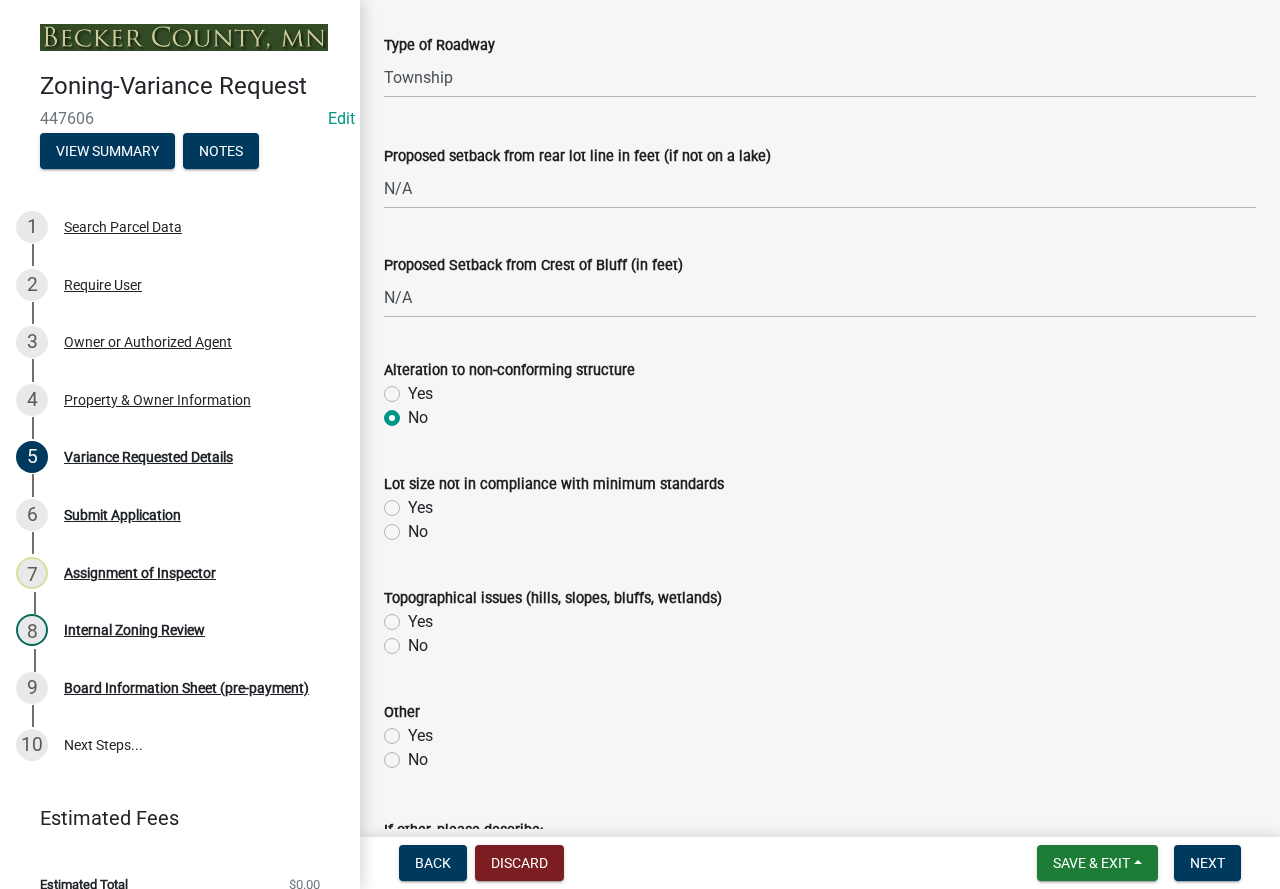 click on "No" 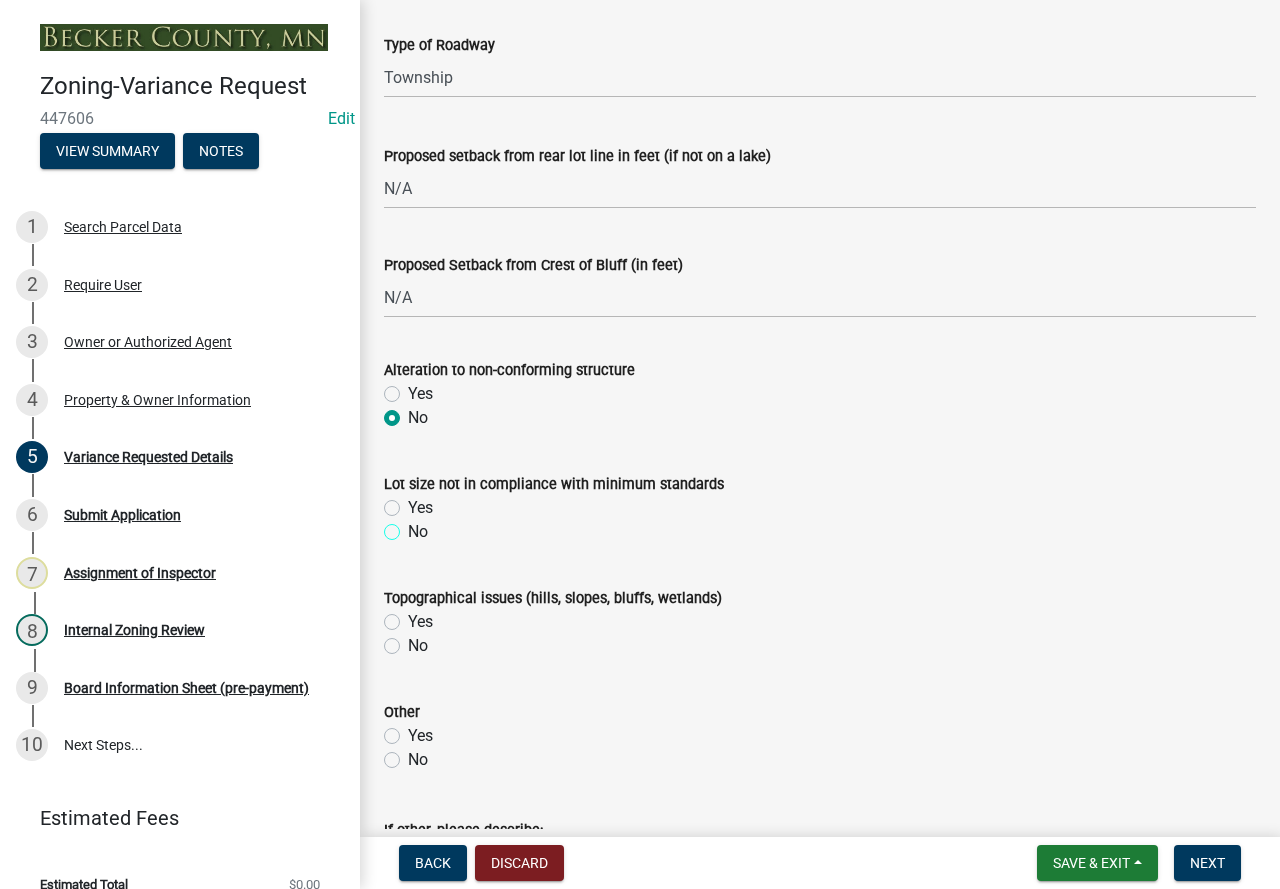 click on "No" at bounding box center [414, 526] 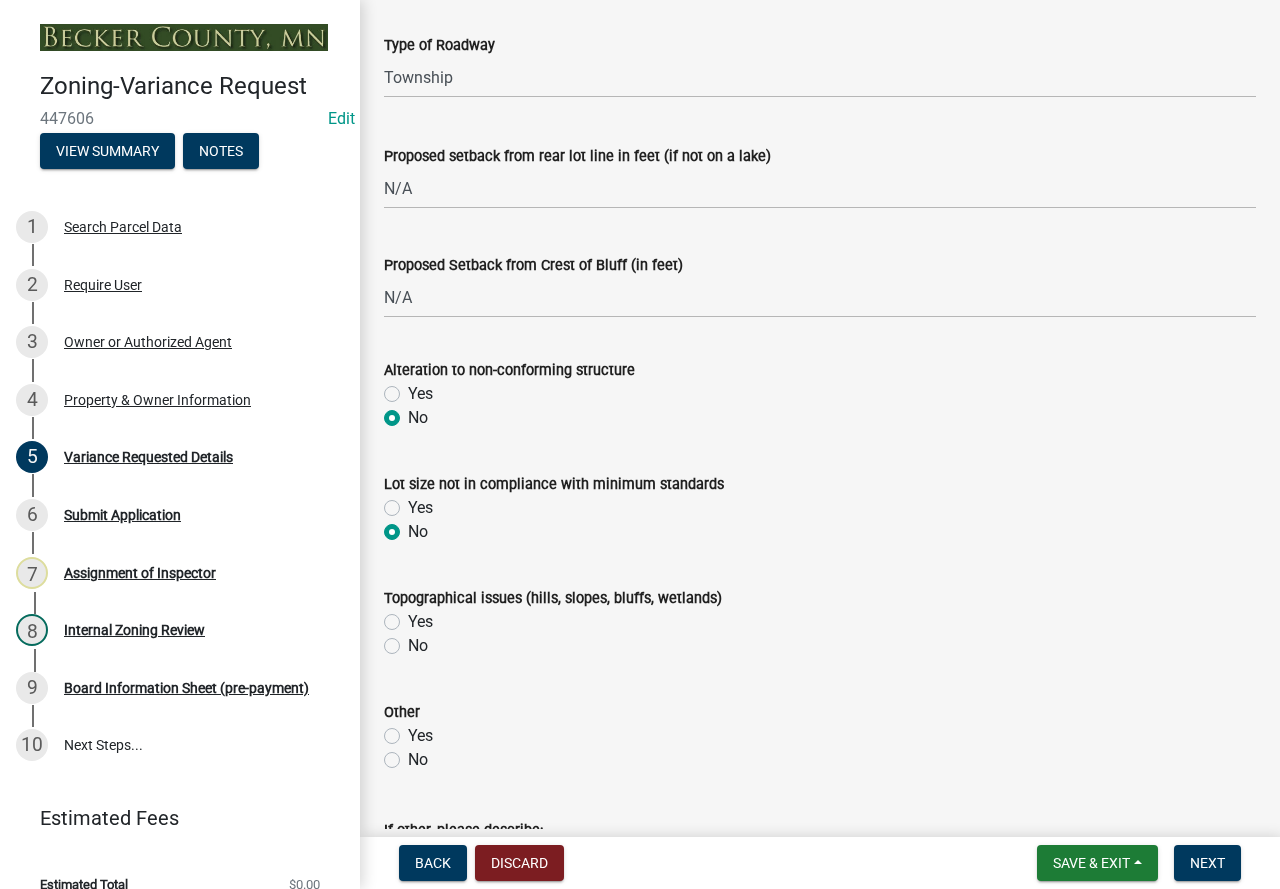 radio on "true" 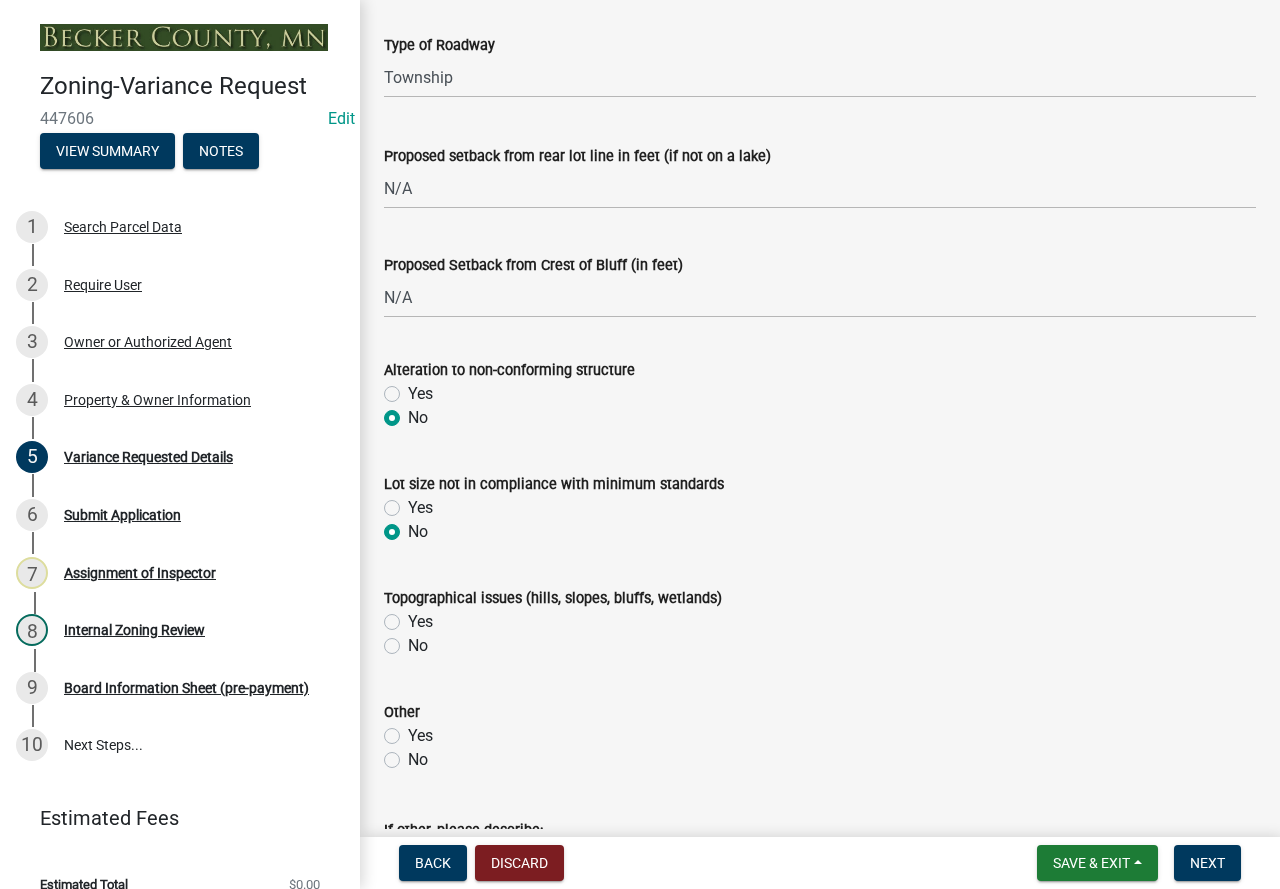 scroll, scrollTop: 800, scrollLeft: 0, axis: vertical 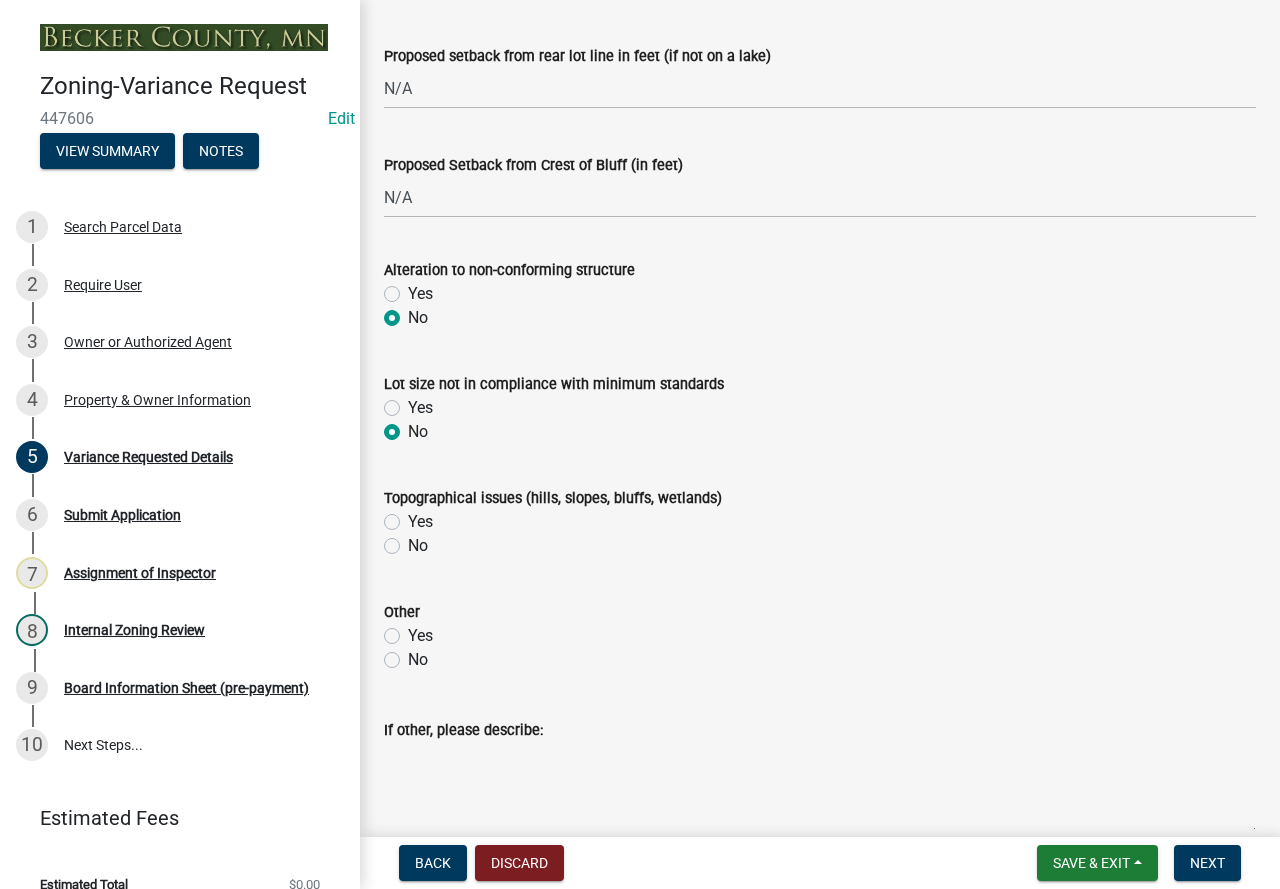click on "No" 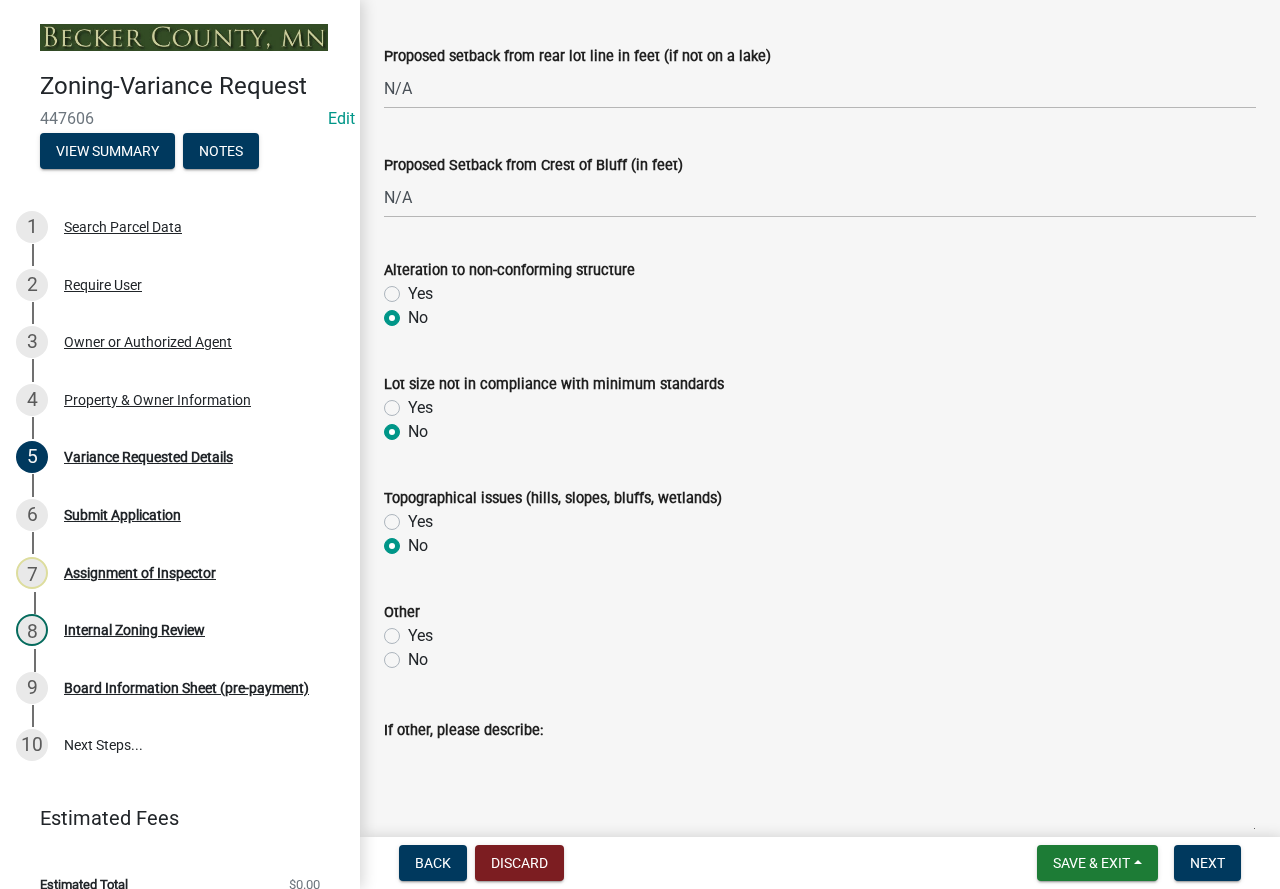 radio on "true" 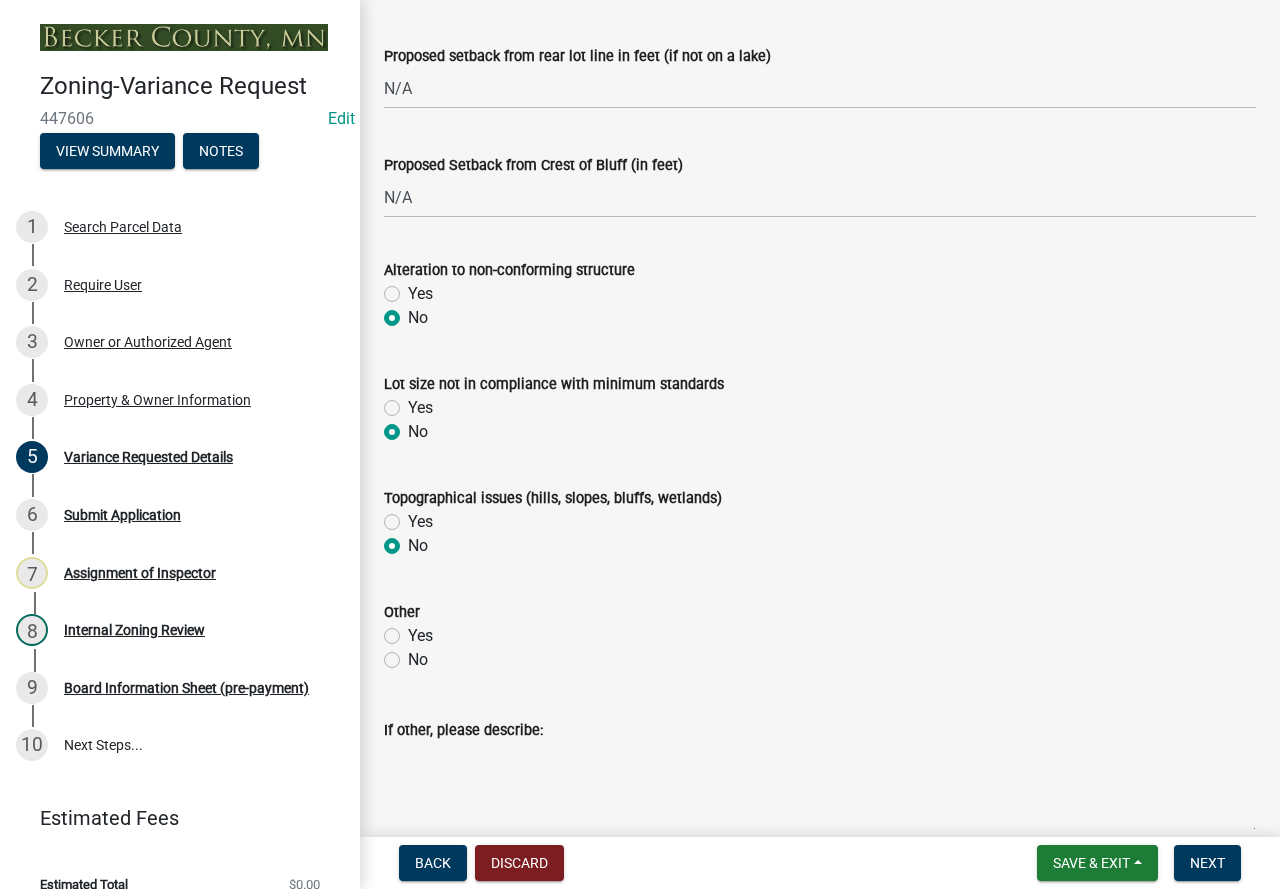 click on "Yes" 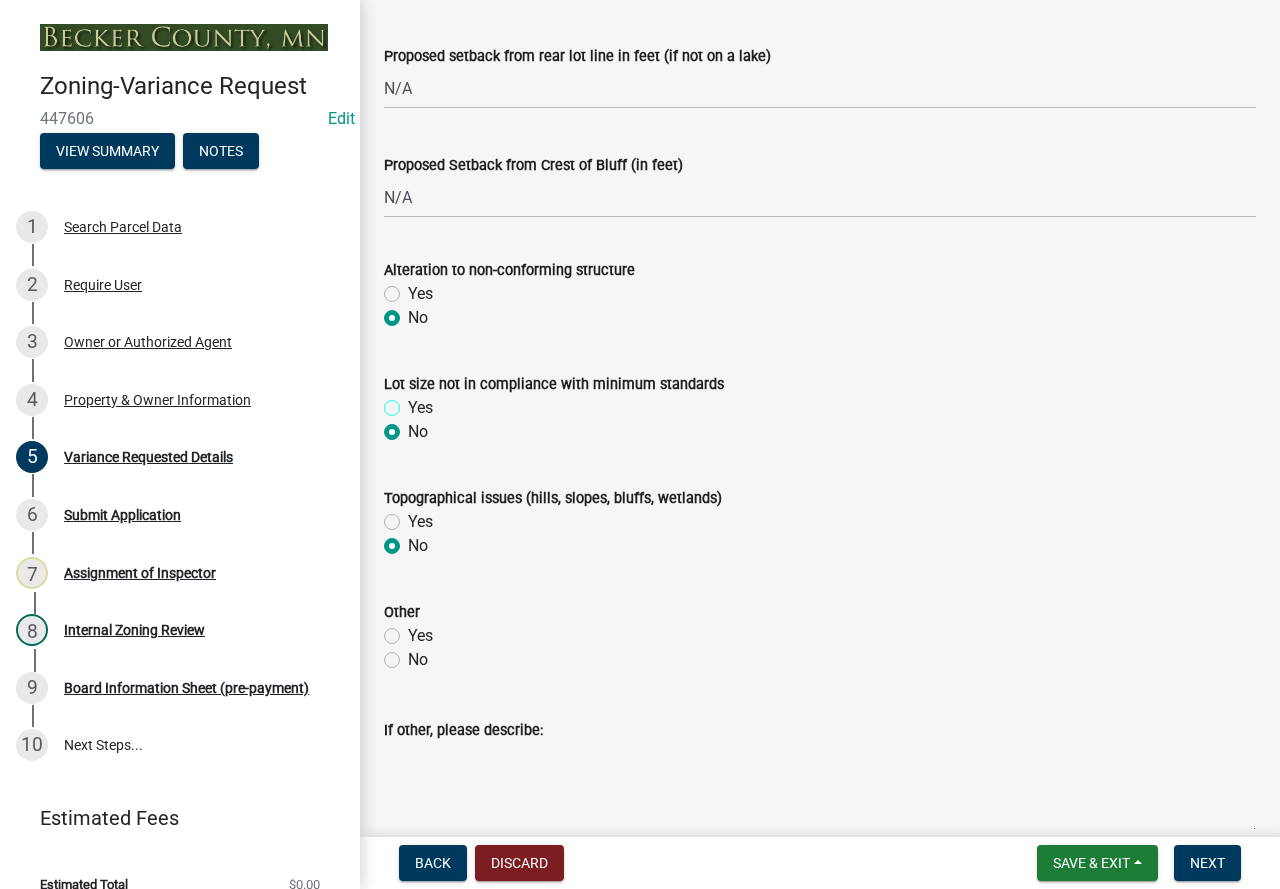 click on "Yes" at bounding box center [414, 402] 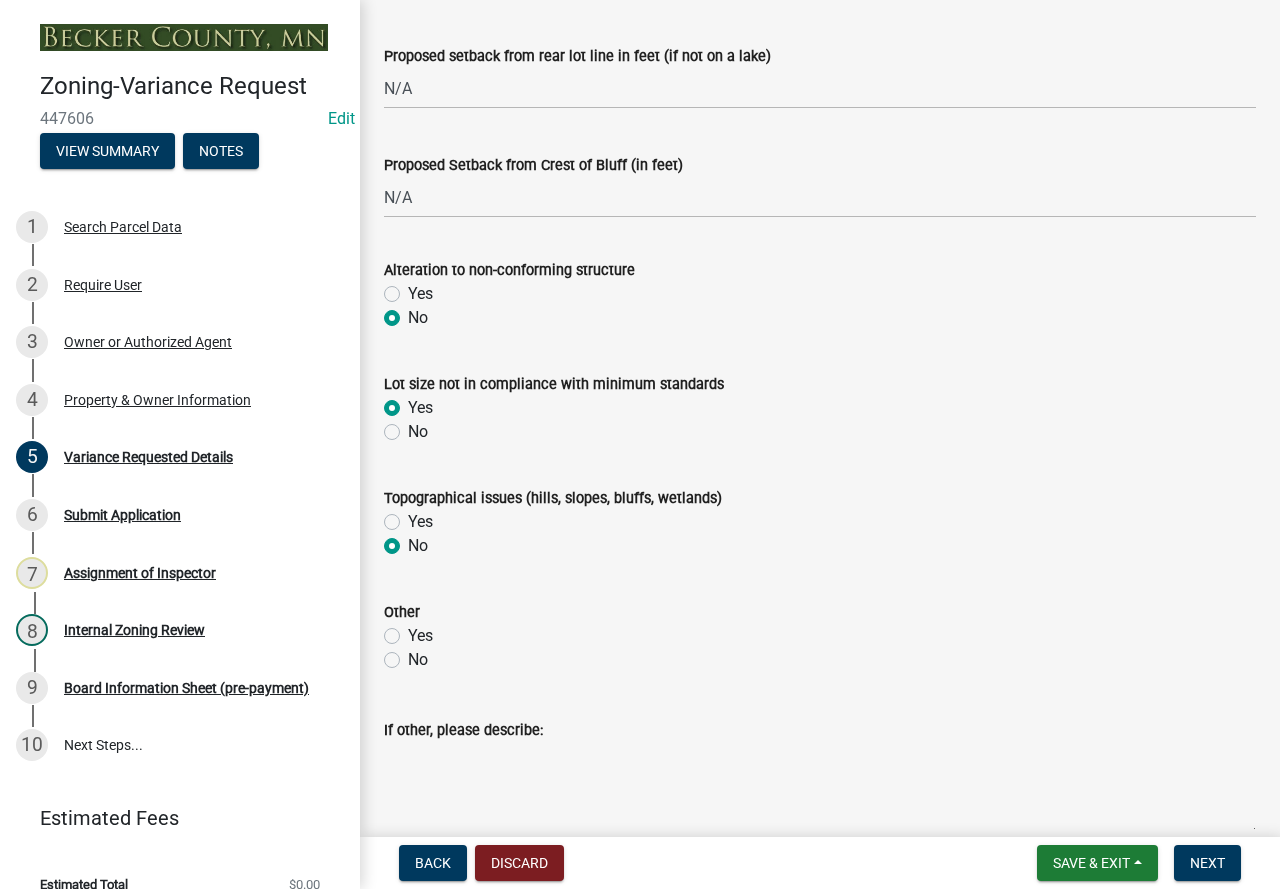 radio on "true" 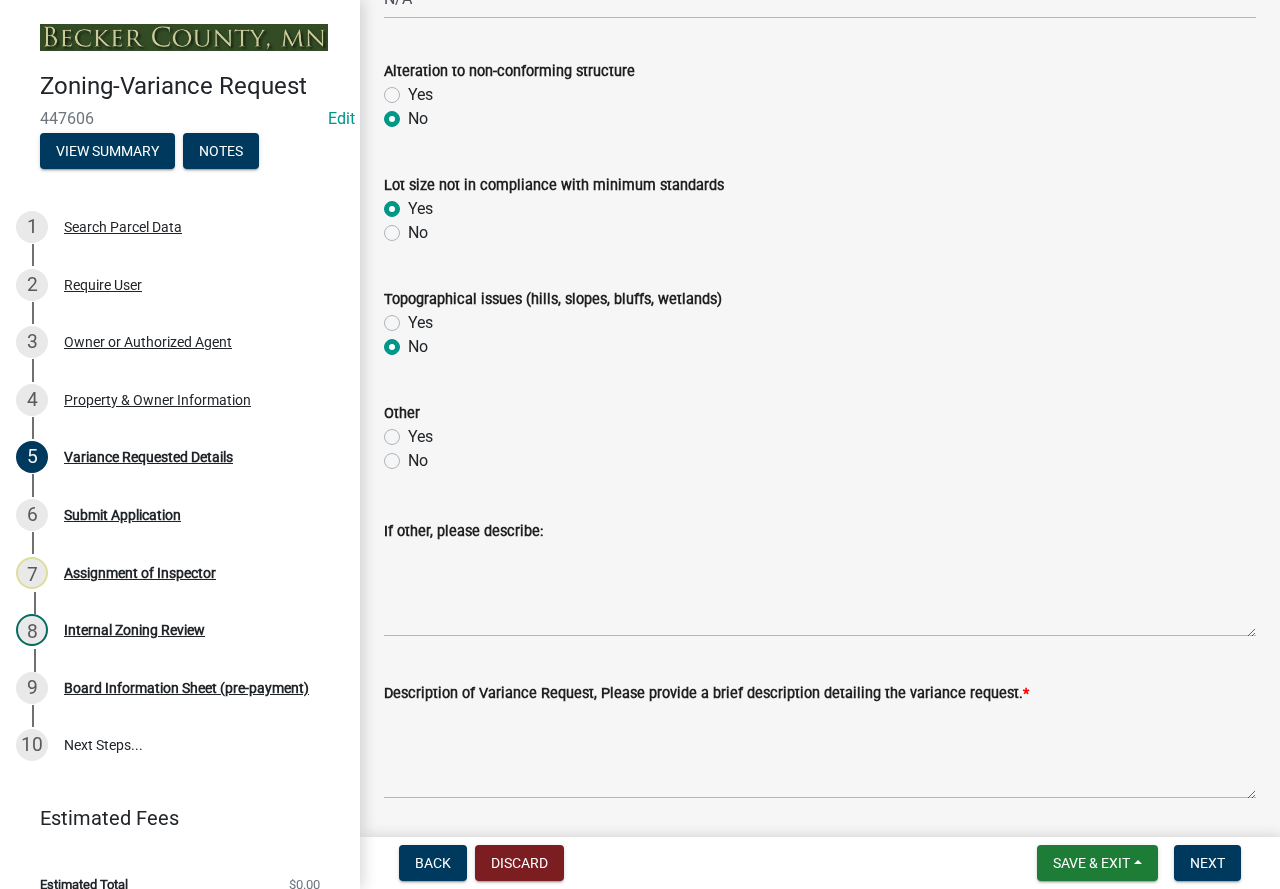 scroll, scrollTop: 1000, scrollLeft: 0, axis: vertical 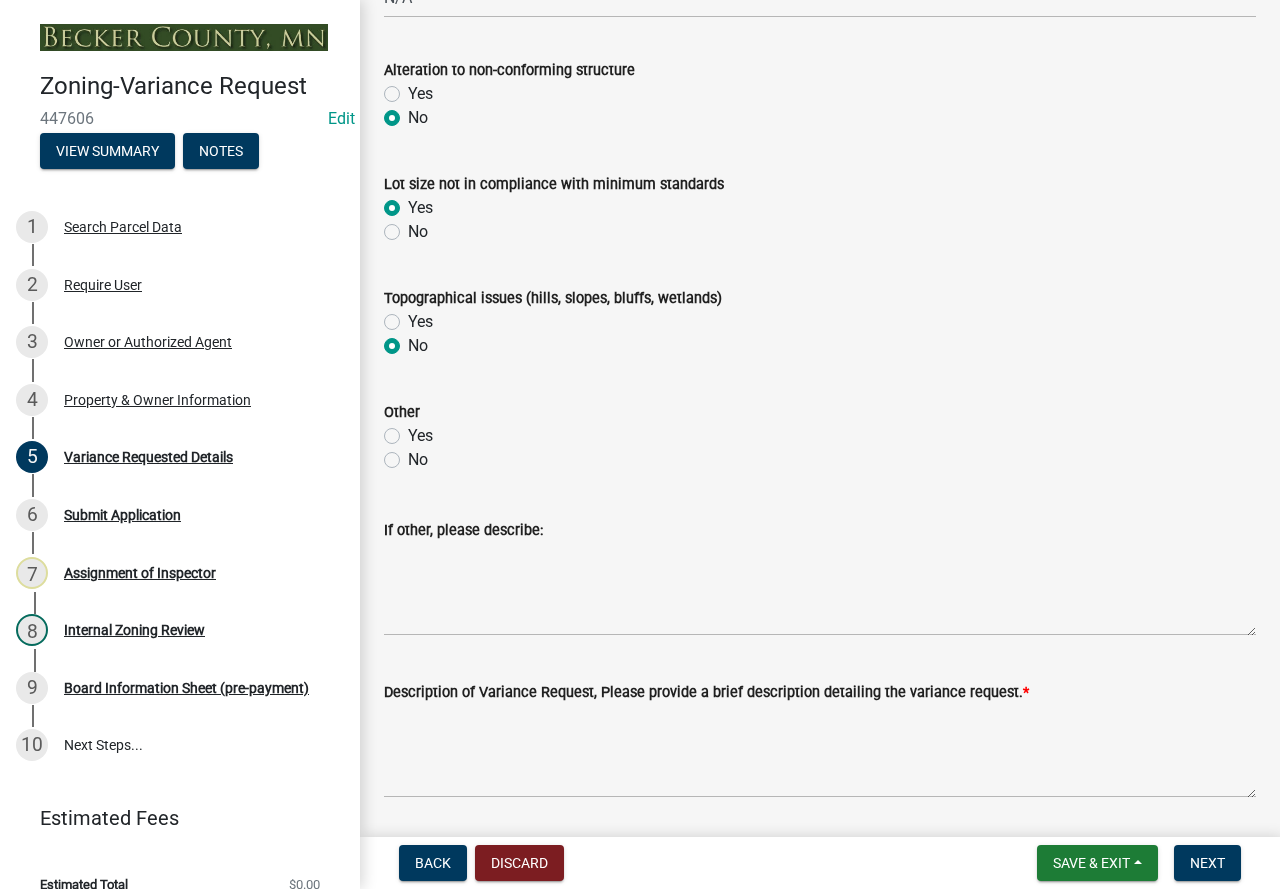 click on "Yes" 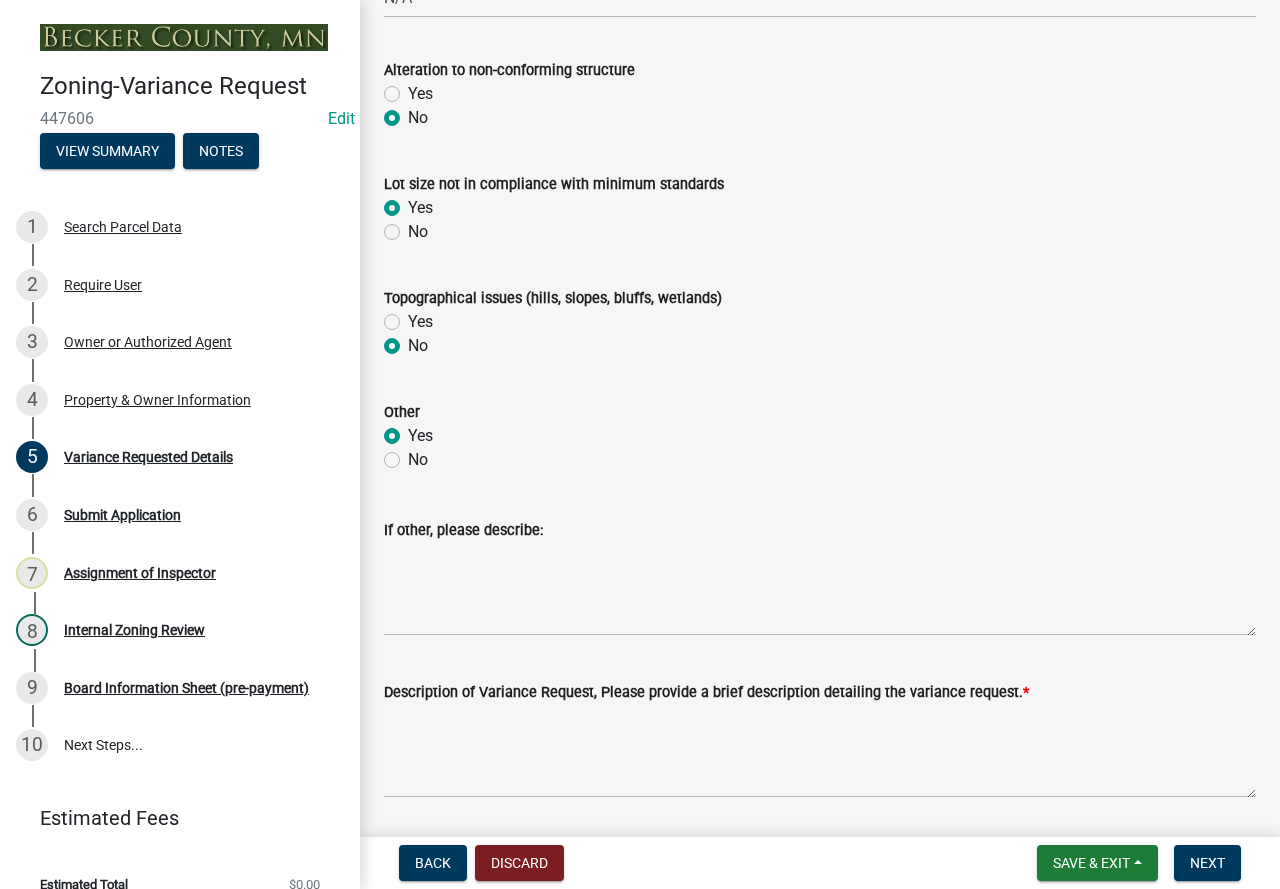 radio on "true" 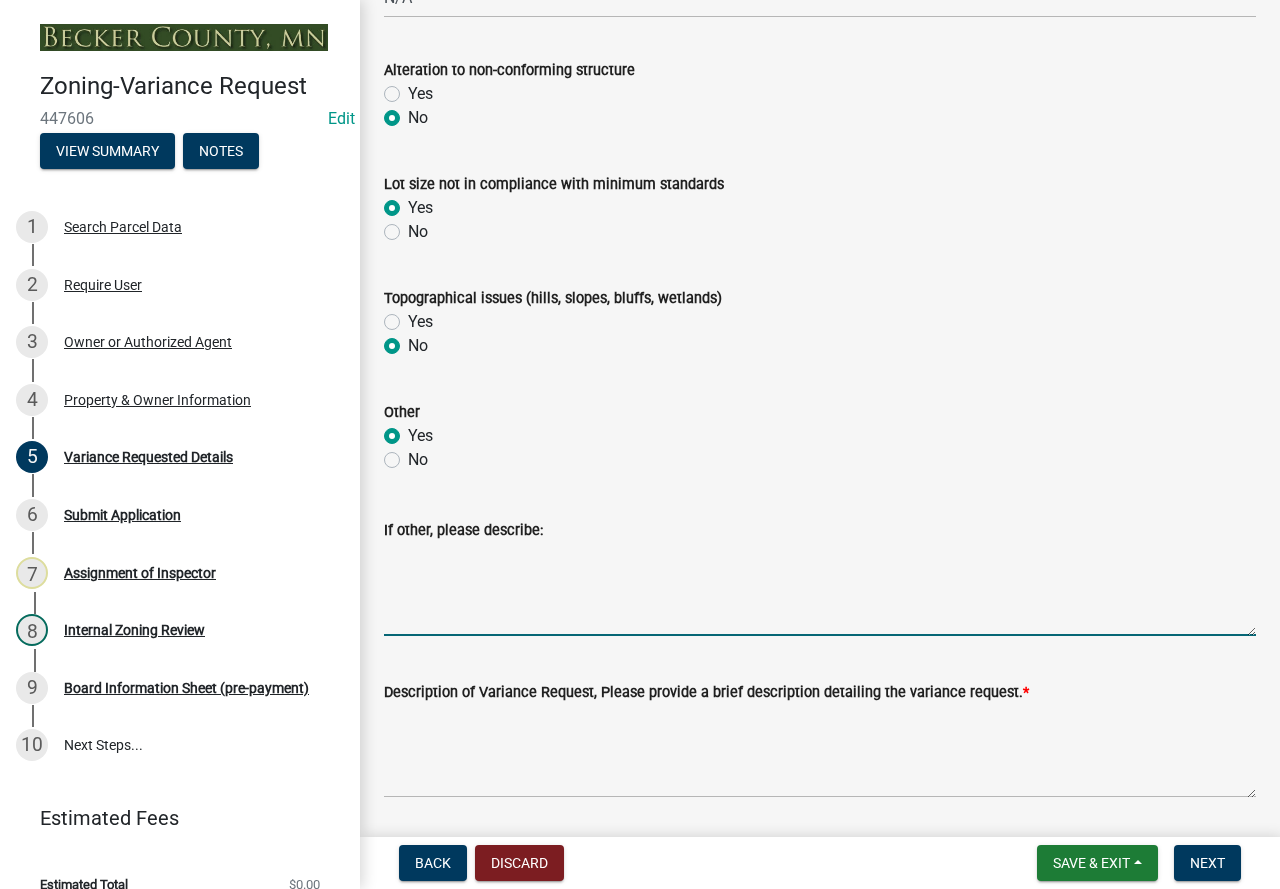 click on "If other, please describe:" at bounding box center (820, 589) 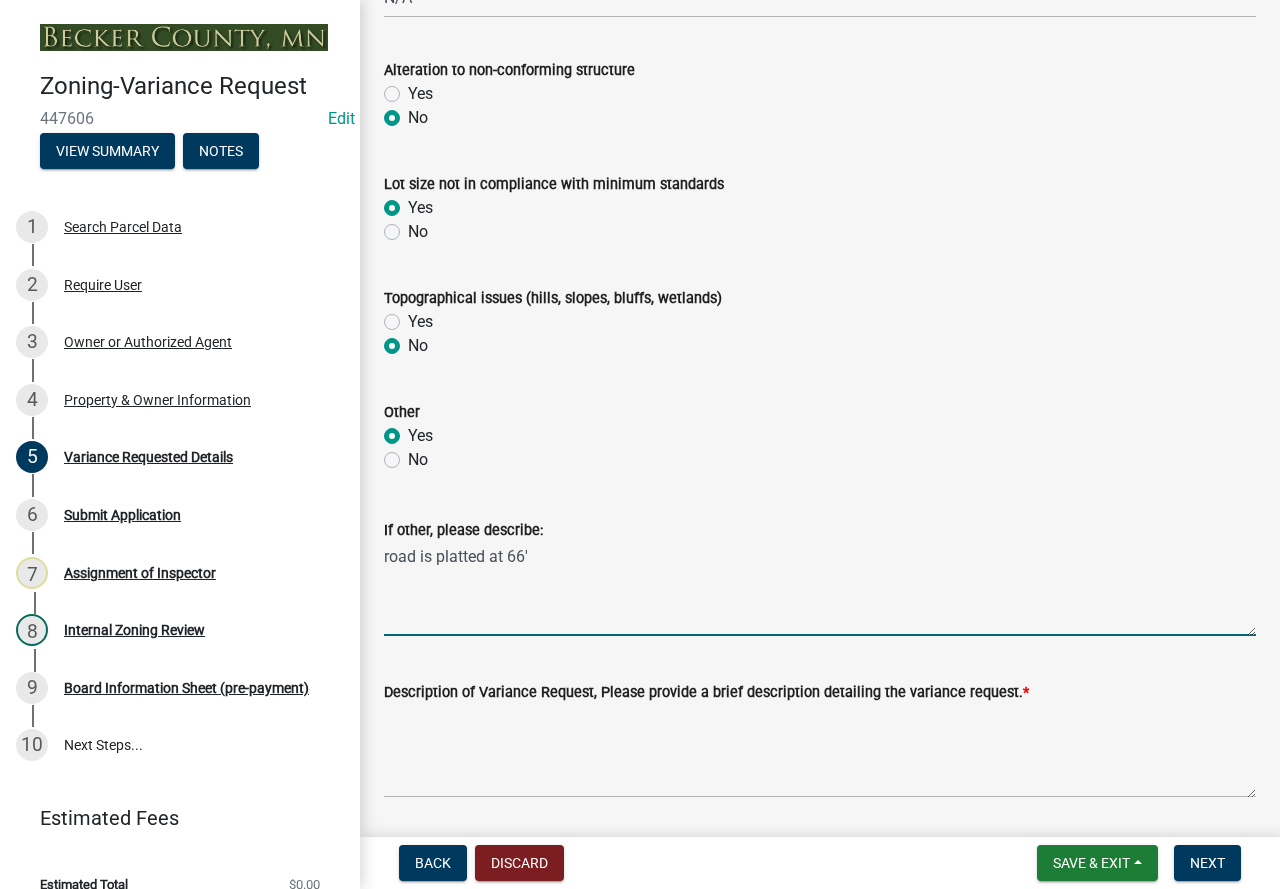 click on "road is platted at 66'" at bounding box center [820, 589] 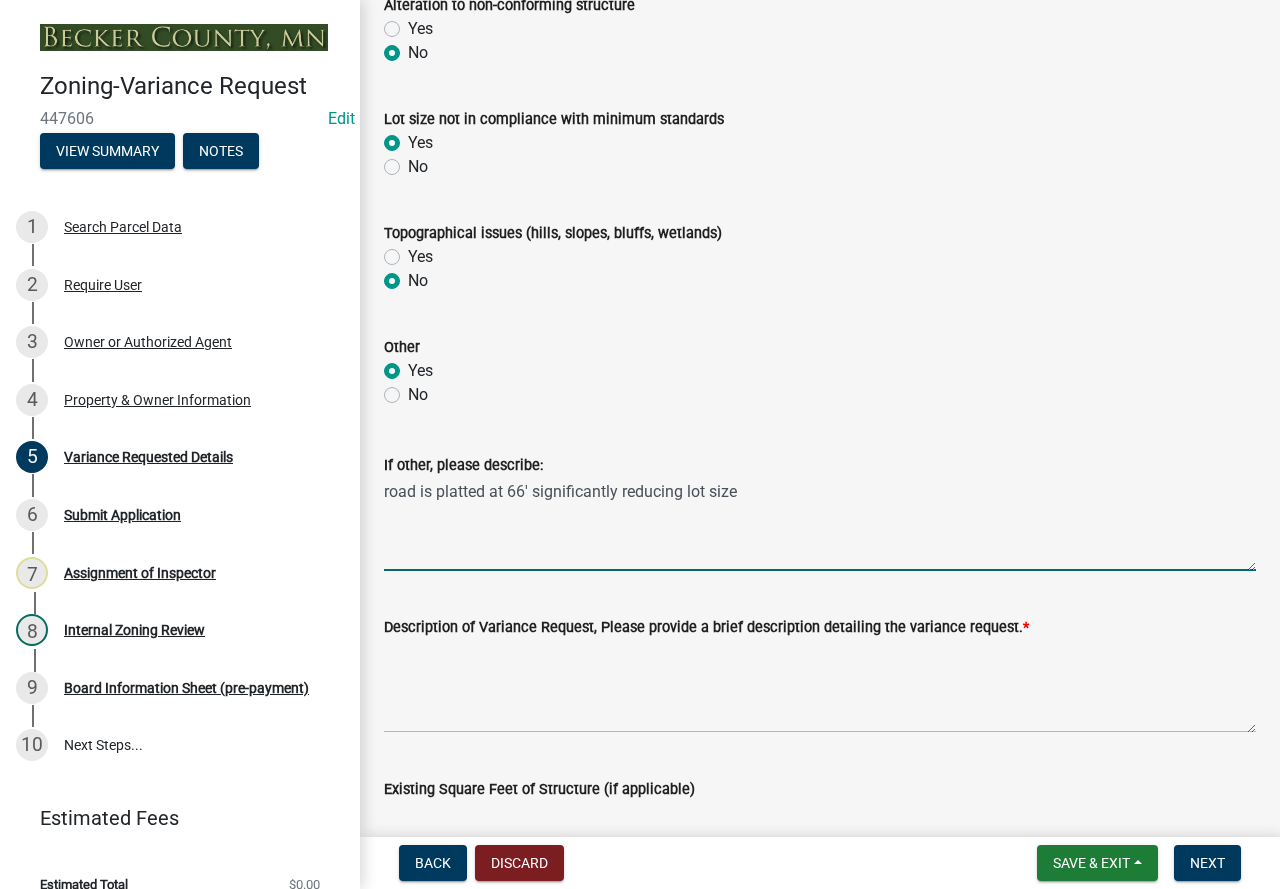 scroll, scrollTop: 1100, scrollLeft: 0, axis: vertical 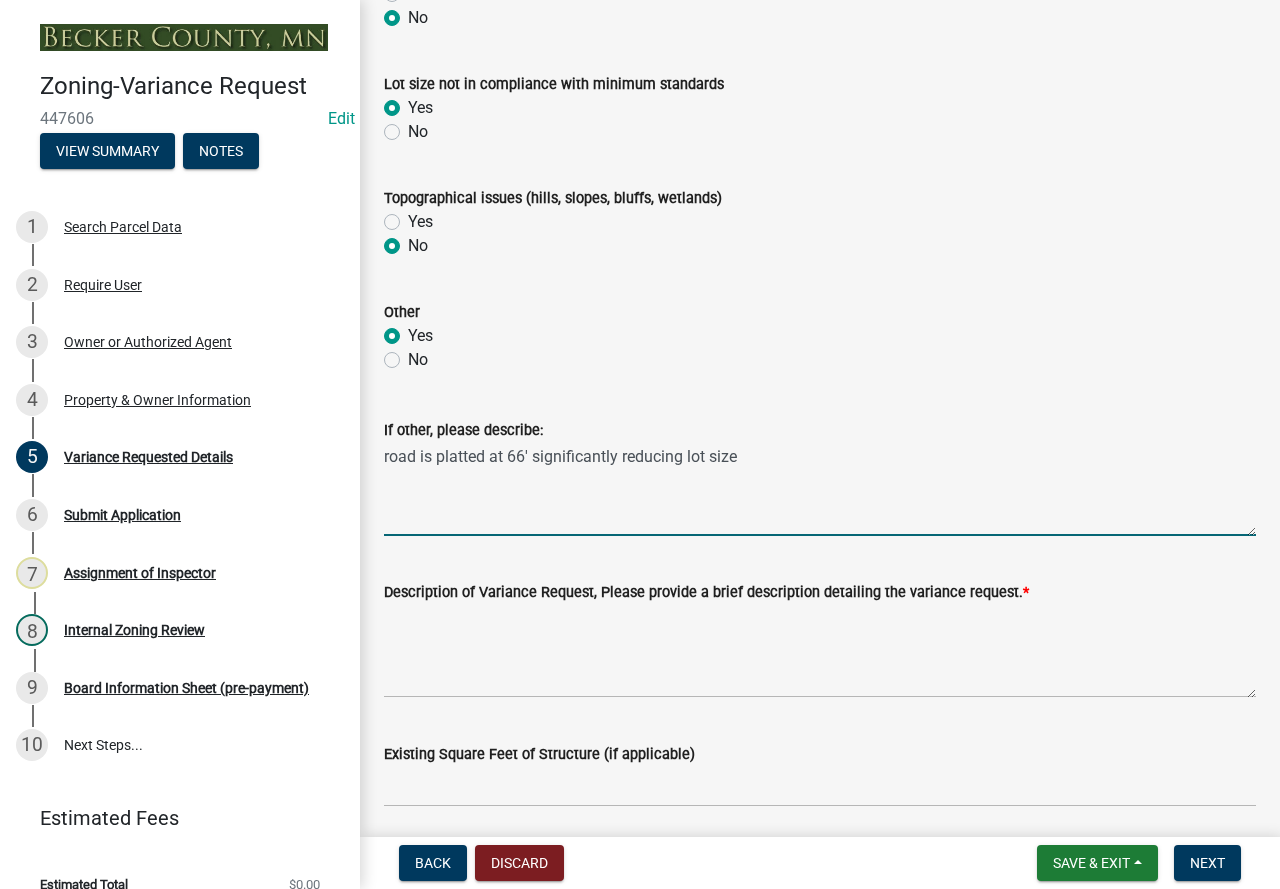 type on "road is platted at 66' significantly reducing lot size" 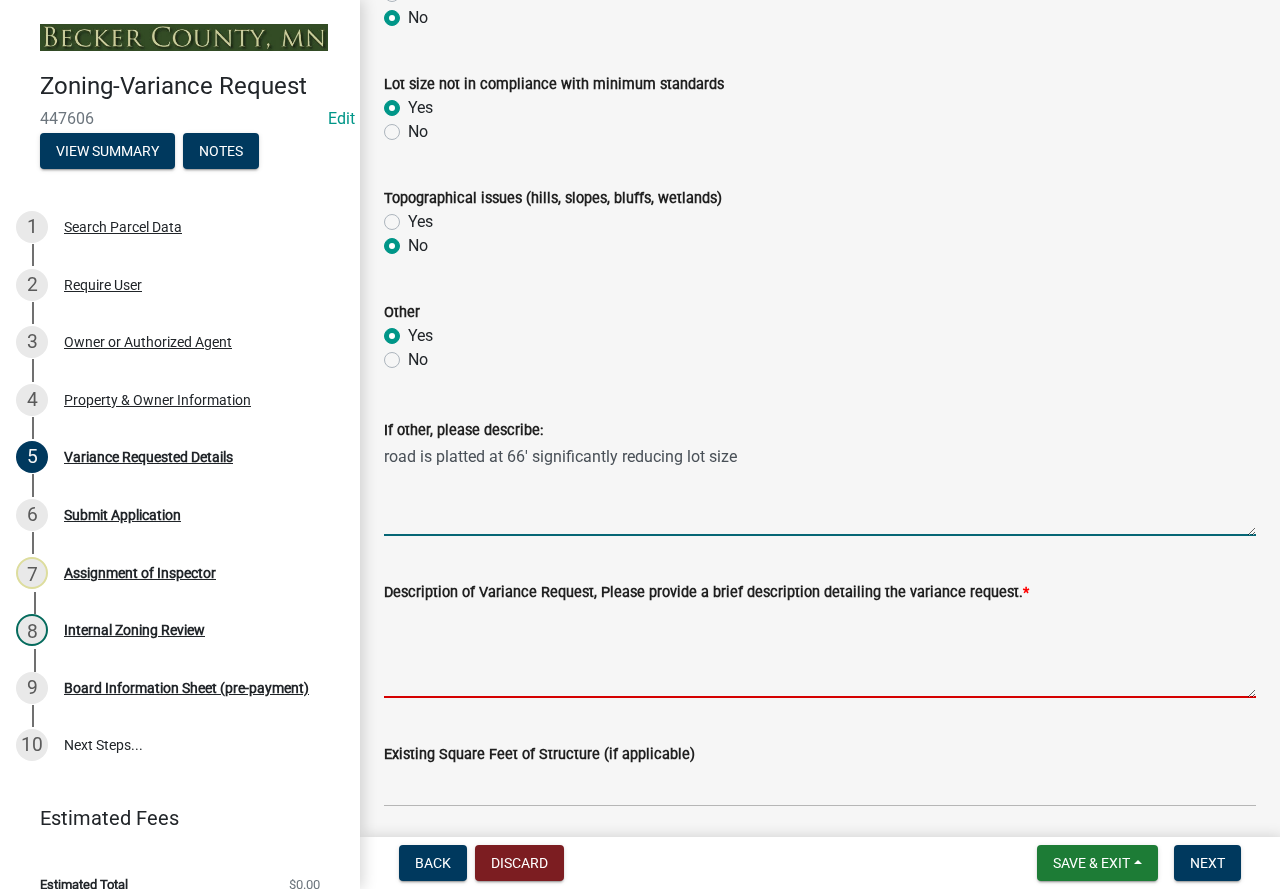 click on "Description of Variance Request, Please provide a brief description detailing the variance request.  *" at bounding box center [820, 651] 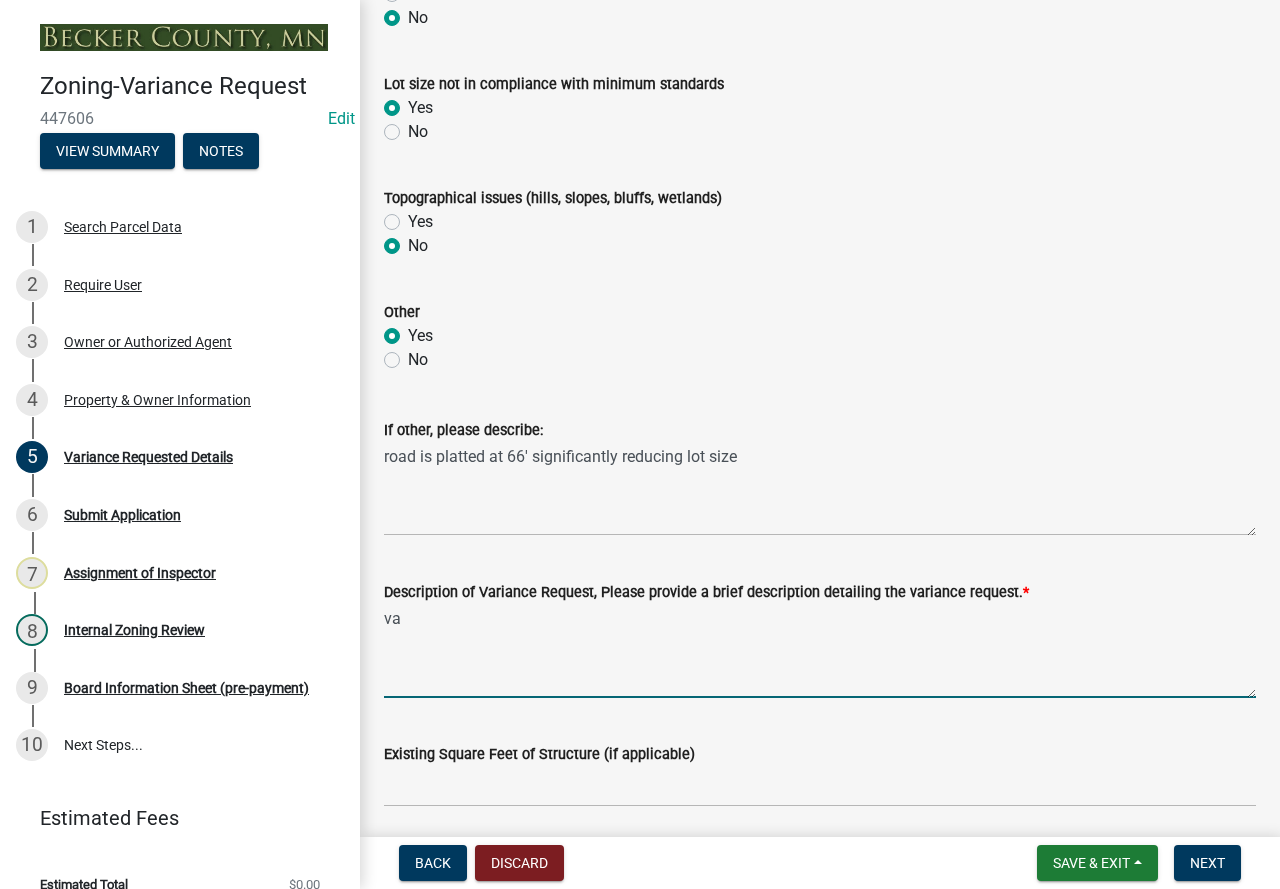 type on "v" 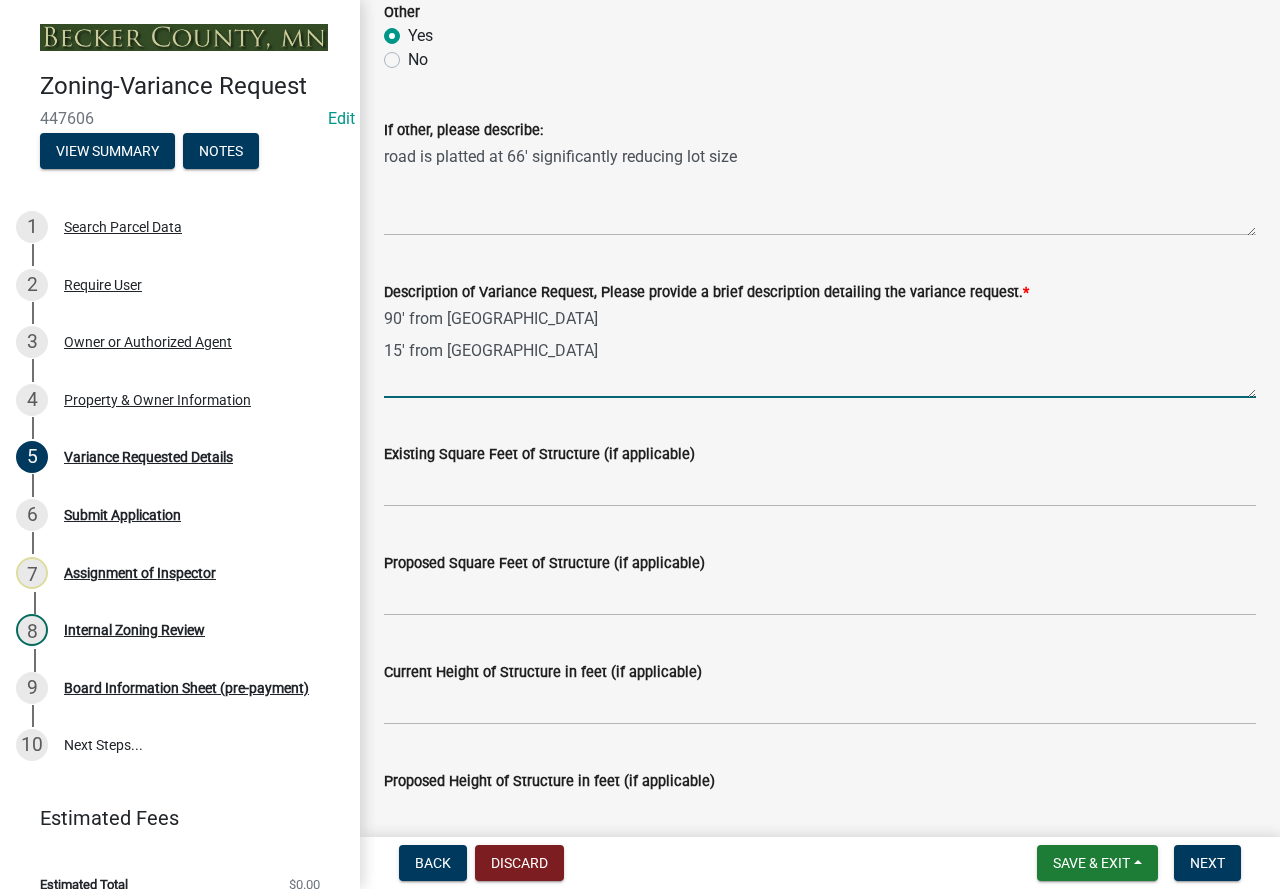 scroll, scrollTop: 1500, scrollLeft: 0, axis: vertical 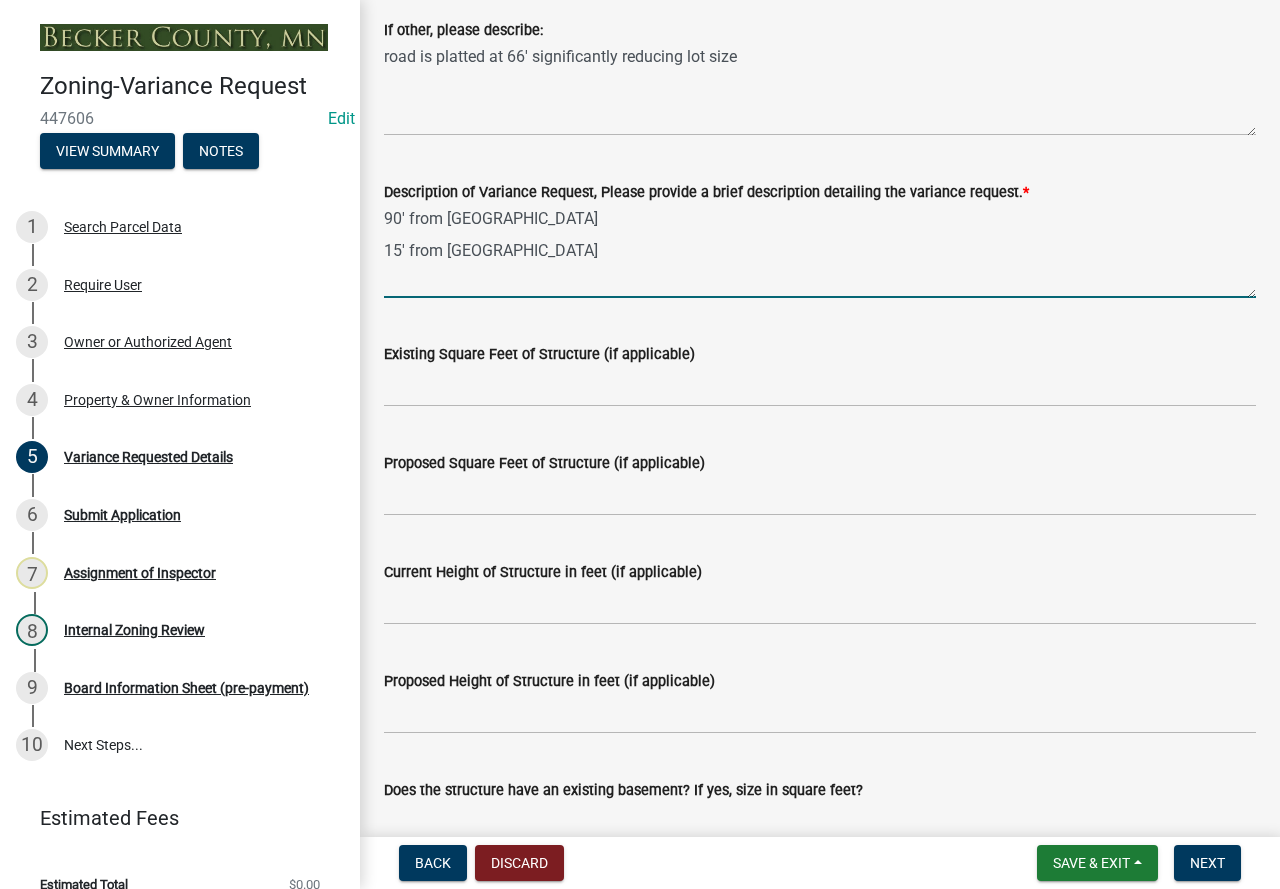 type on "90' from lake OHW
15' from road ROW" 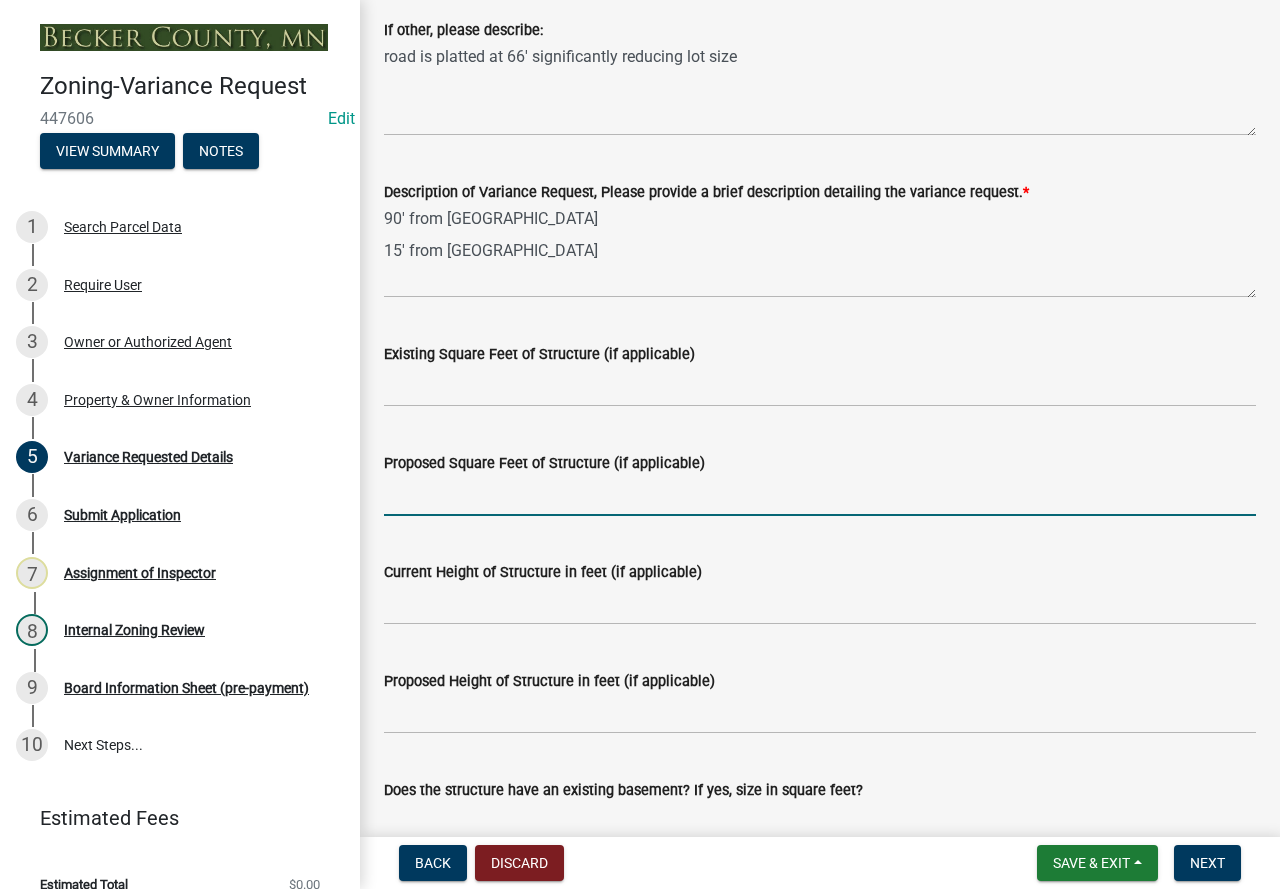 click on "Proposed Square Feet of Structure (if applicable)" at bounding box center (820, 495) 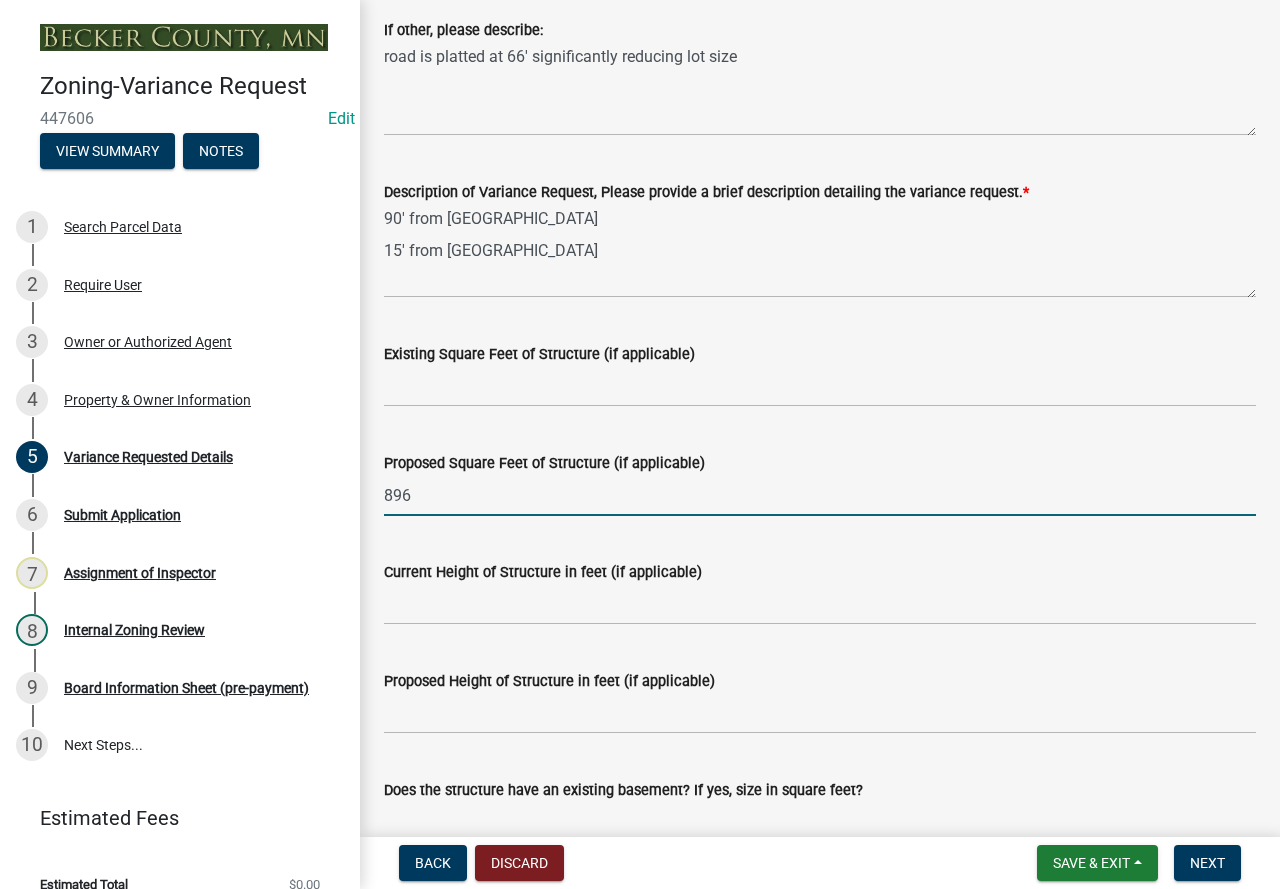 type on "896" 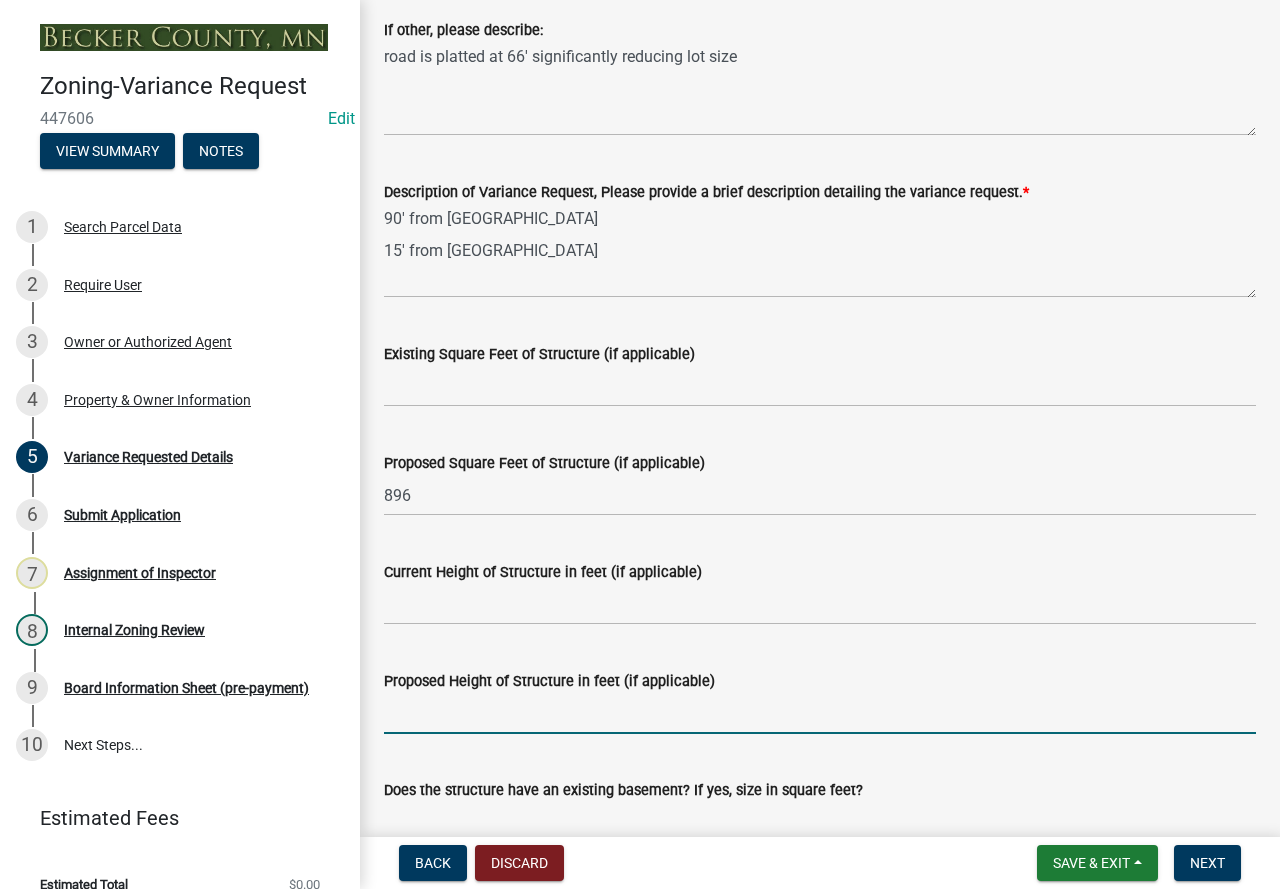 click on "Proposed Height of Structure in feet (if applicable)" at bounding box center (820, 713) 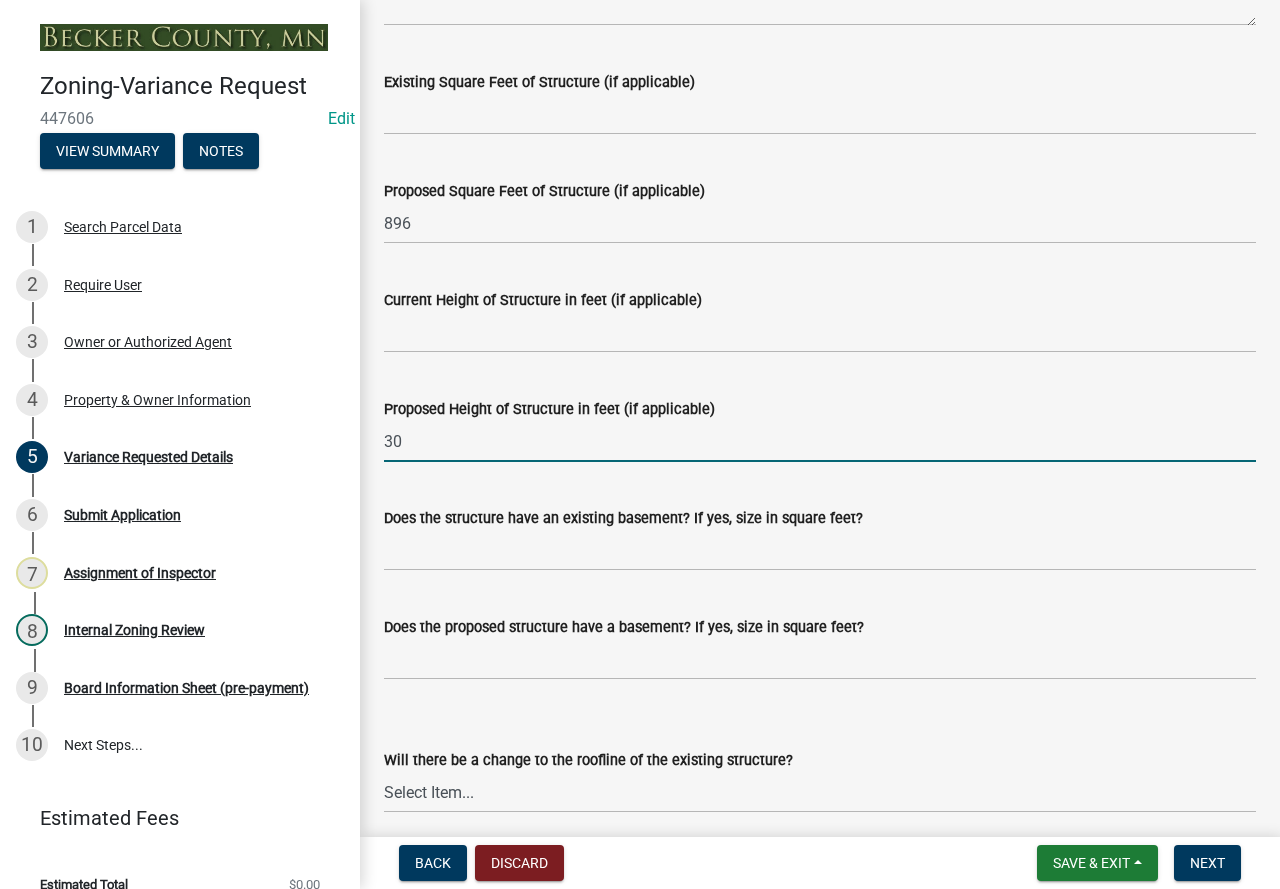 scroll, scrollTop: 1900, scrollLeft: 0, axis: vertical 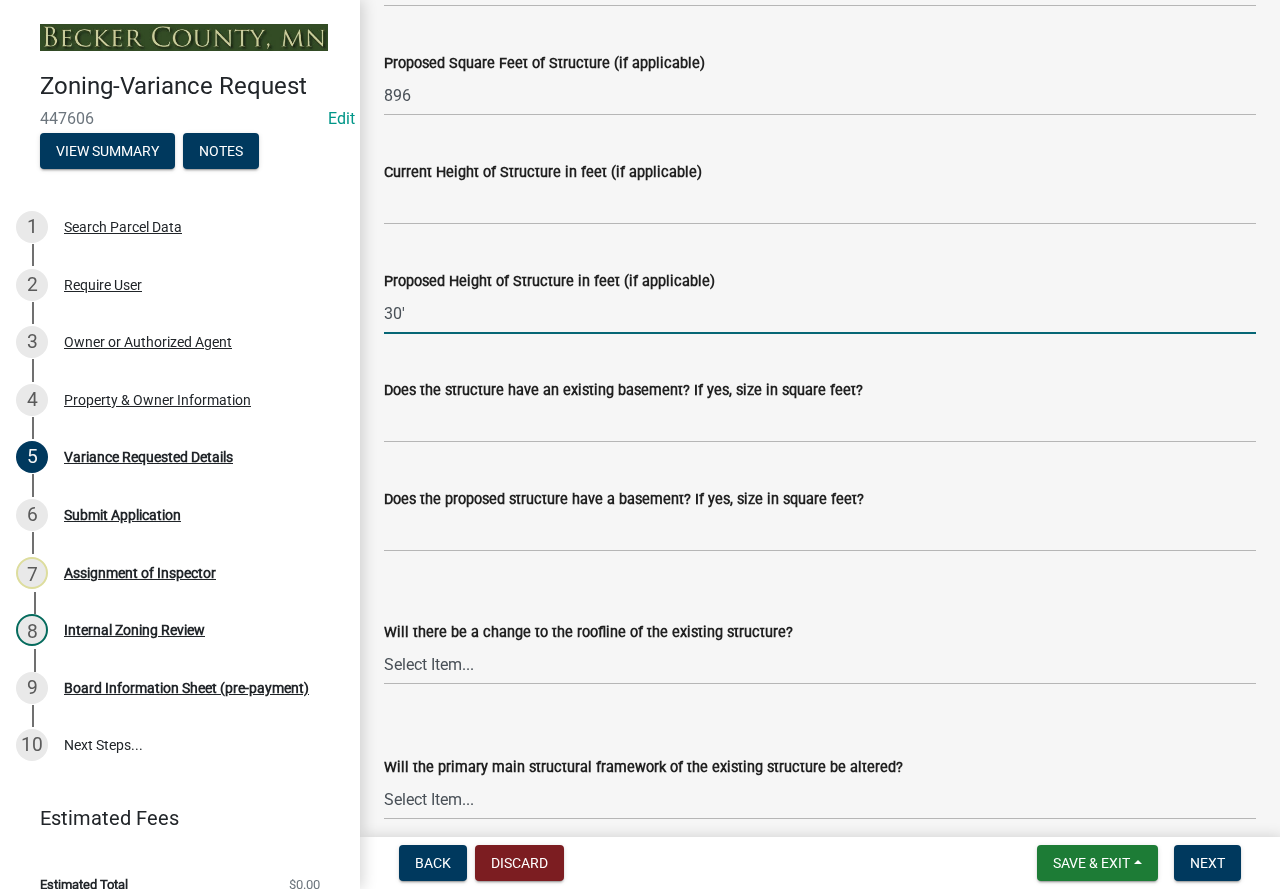 type on "30'" 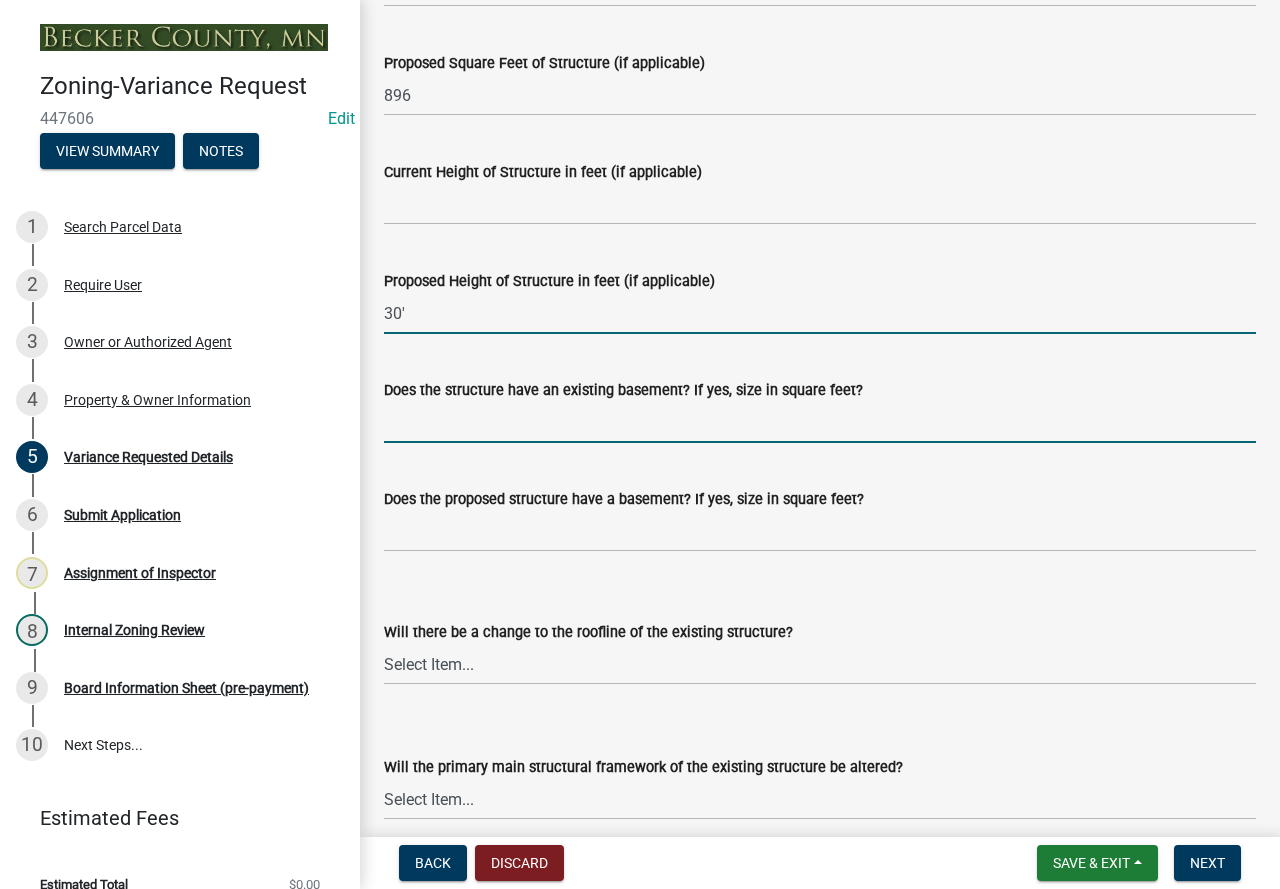 click on "Does the structure have an existing basement?  If yes, size in square feet?" at bounding box center (820, 422) 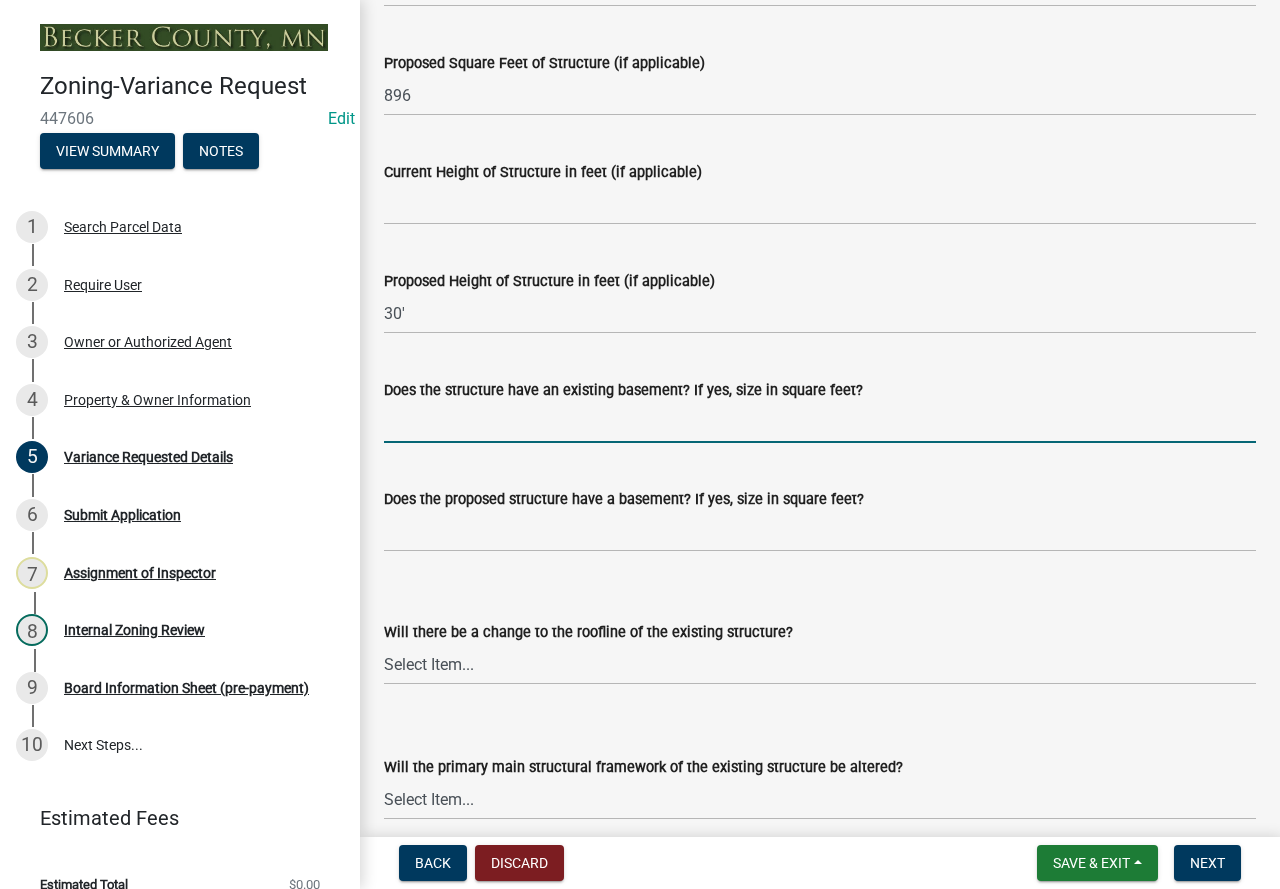 type on "N/A" 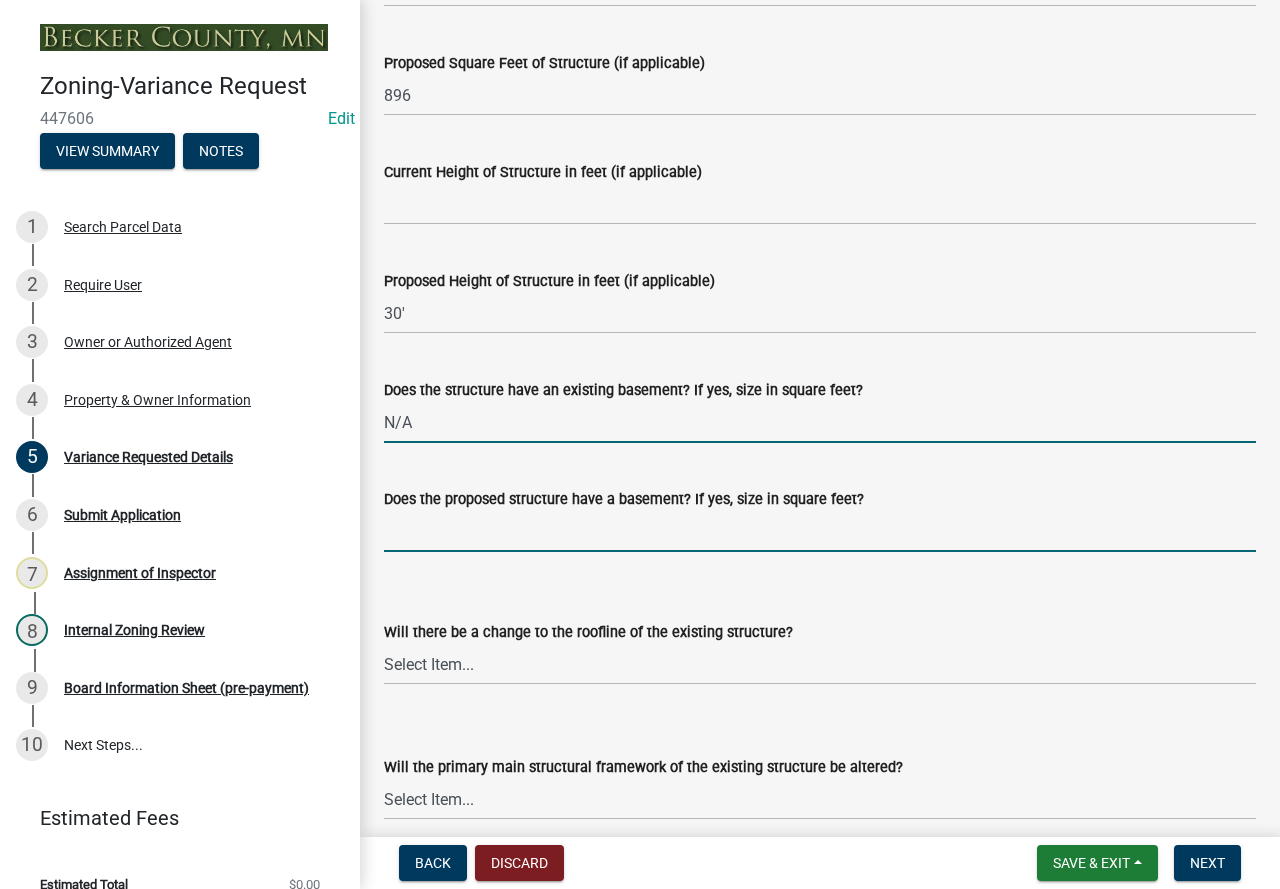 click on "Does the proposed structure have a basement?  If yes, size in square feet?" at bounding box center [820, 531] 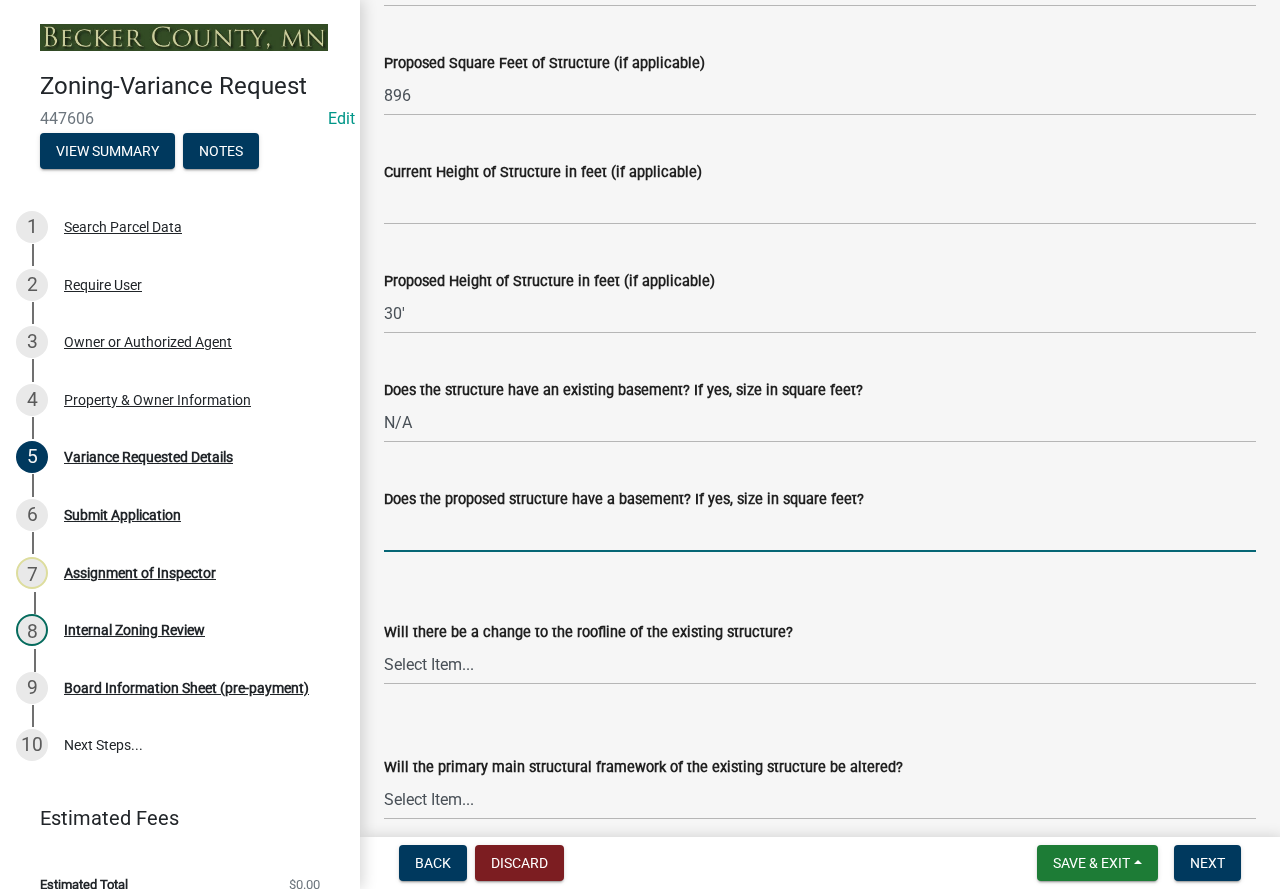 type on "N/A" 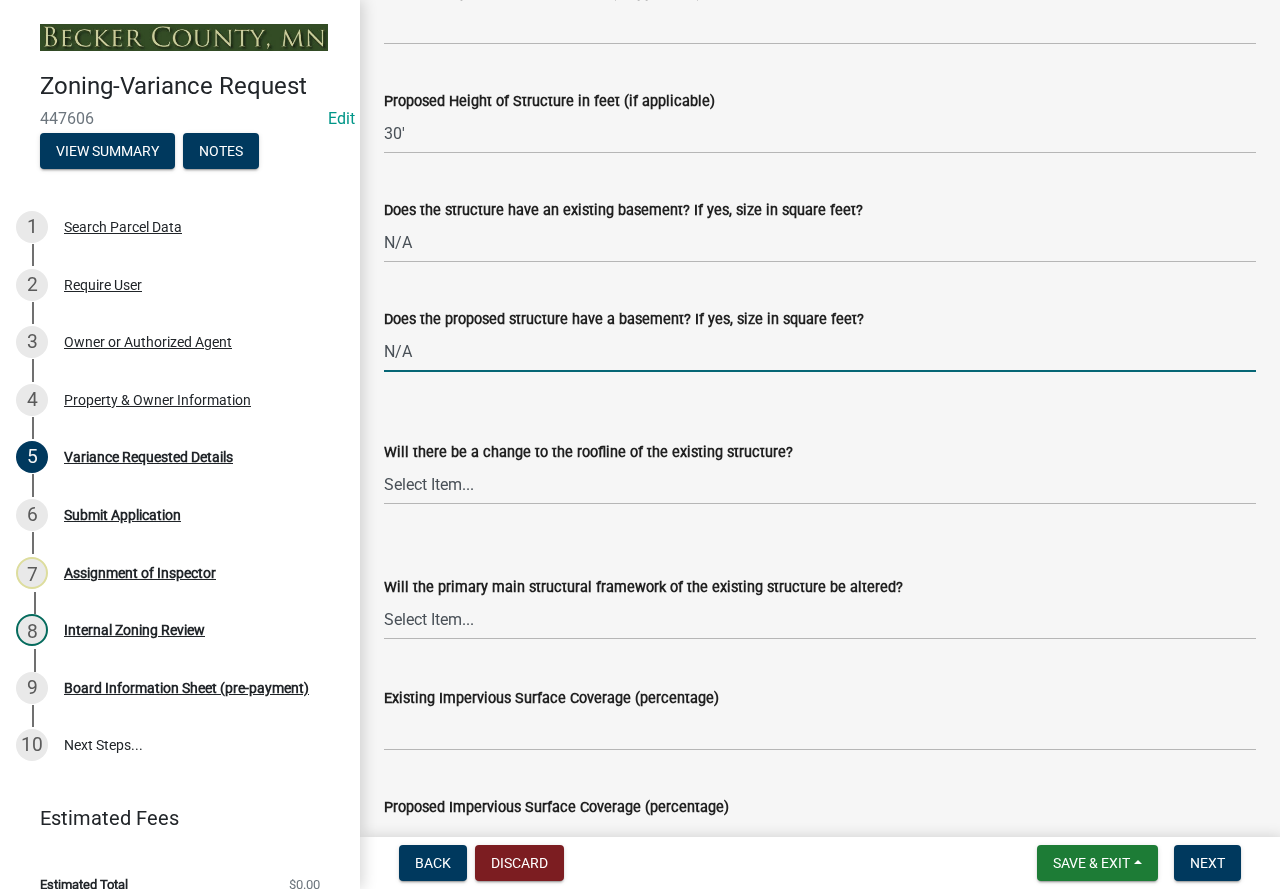 scroll, scrollTop: 2100, scrollLeft: 0, axis: vertical 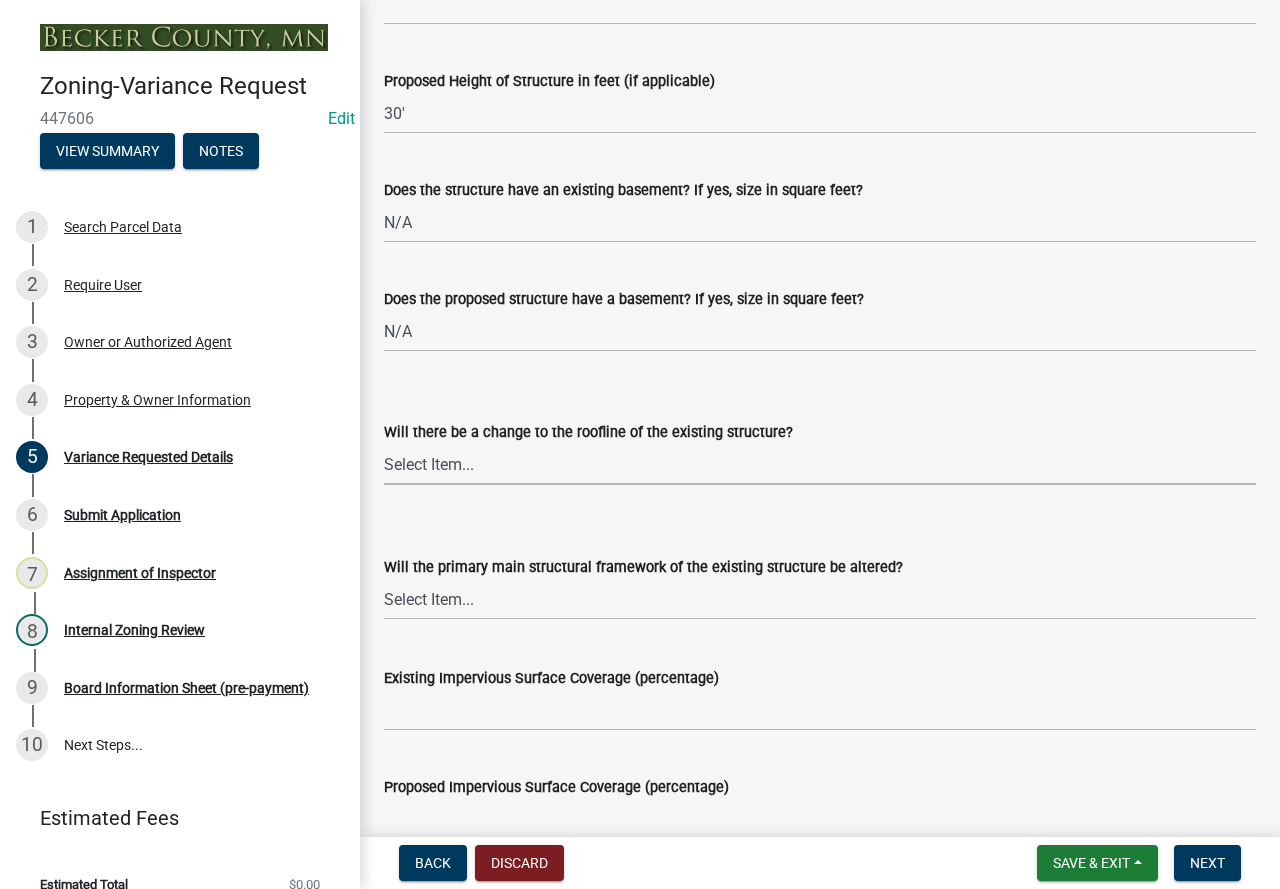 click on "Select Item...   Yes   No   N/A" at bounding box center [820, 464] 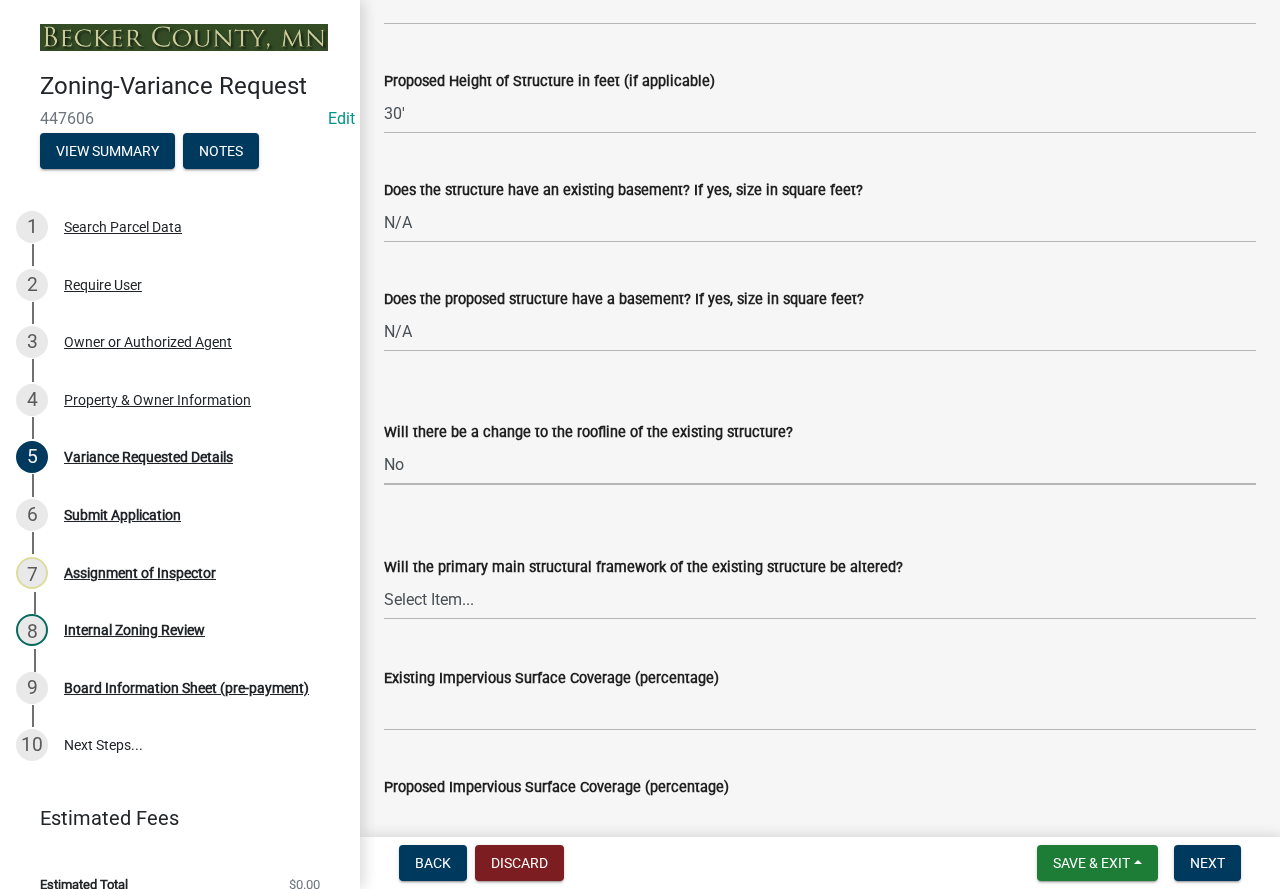 click on "Select Item...   Yes   No   N/A" at bounding box center (820, 464) 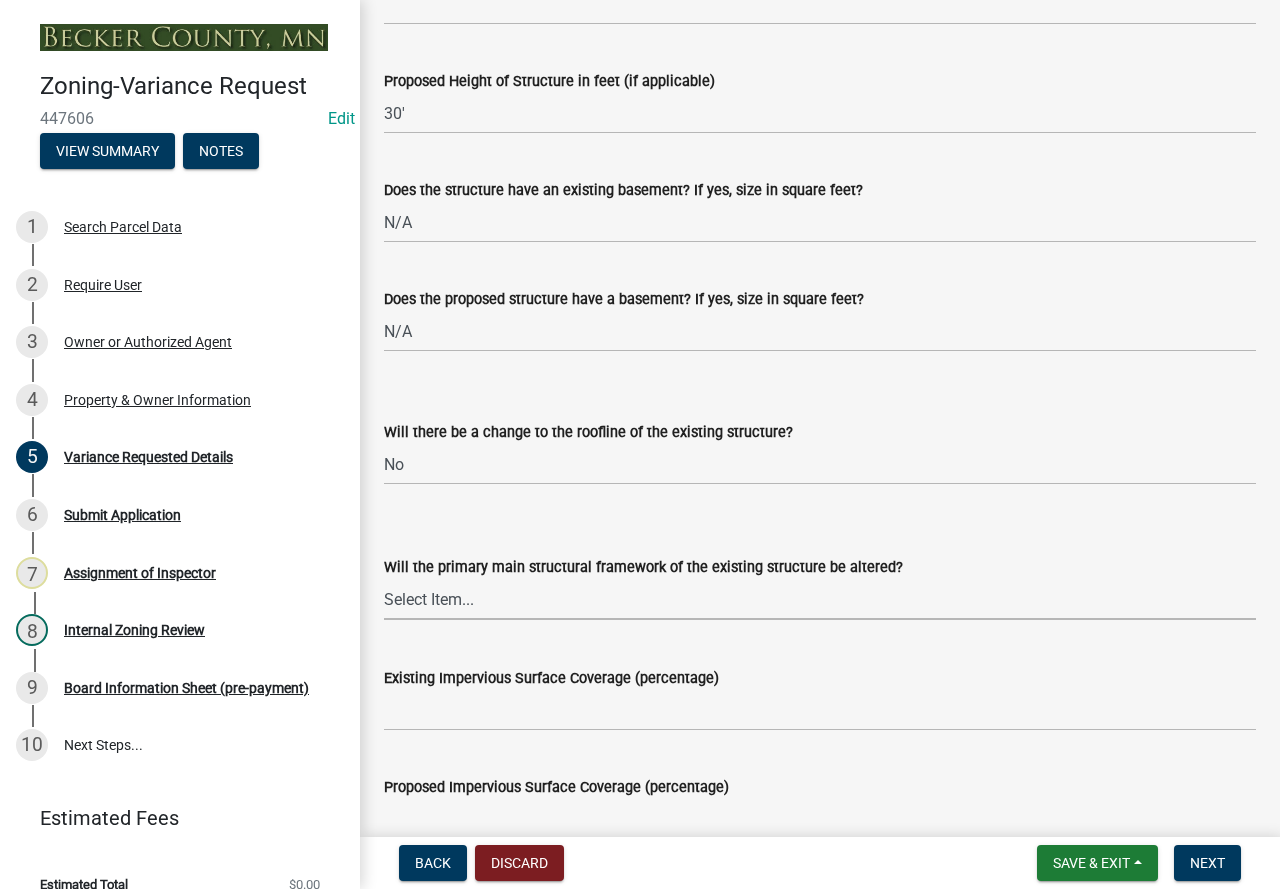 click on "Select Item...   Yes   No   N/A" at bounding box center (820, 599) 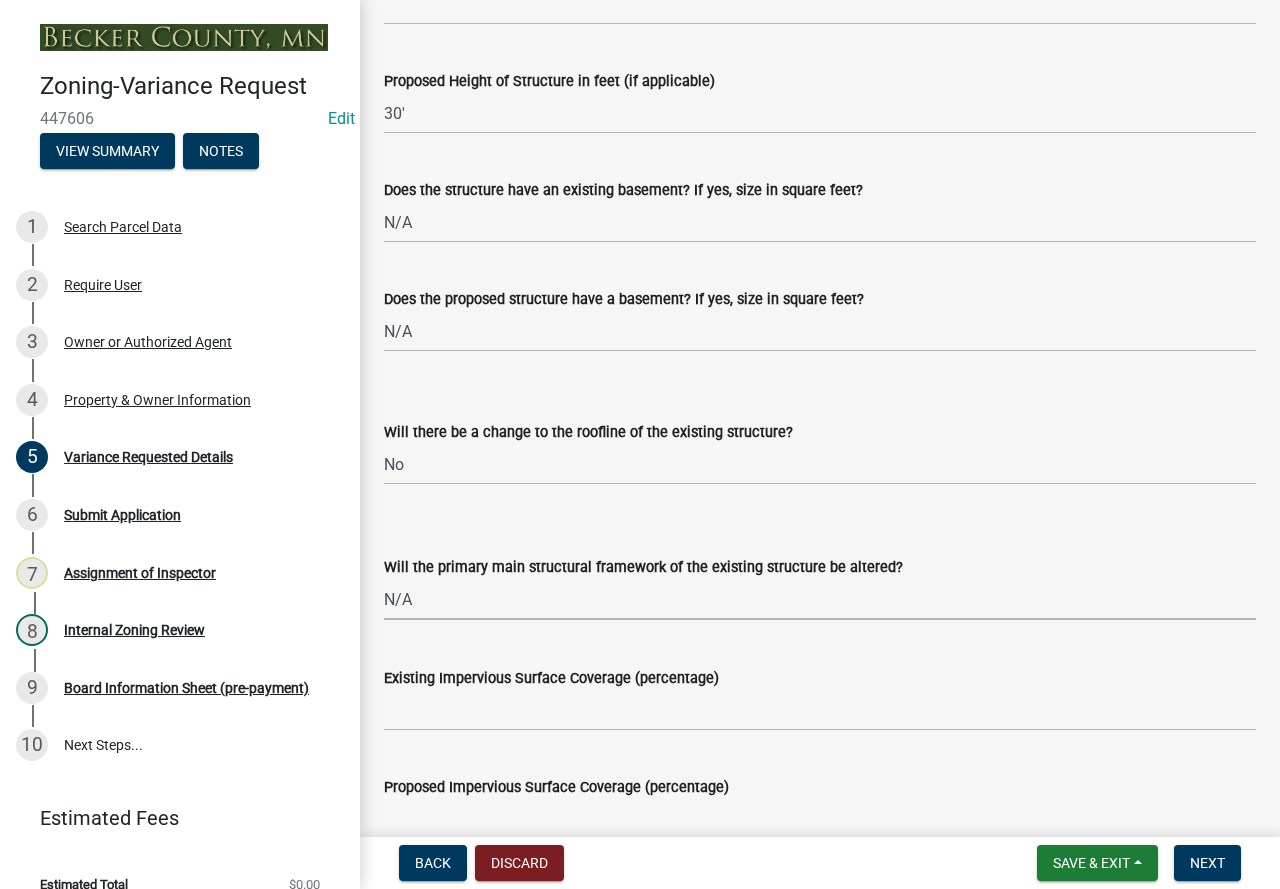 click on "Select Item...   Yes   No   N/A" at bounding box center (820, 599) 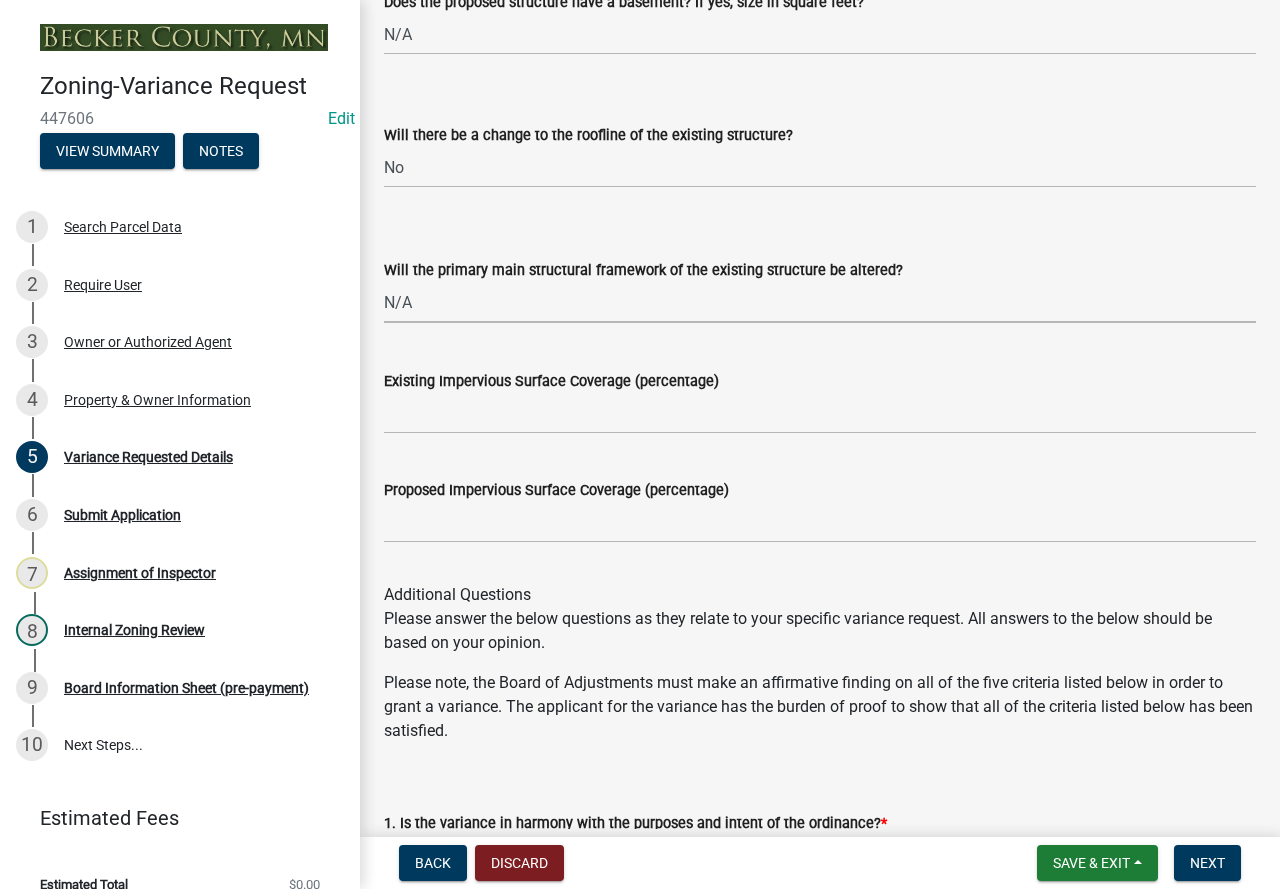 scroll, scrollTop: 2400, scrollLeft: 0, axis: vertical 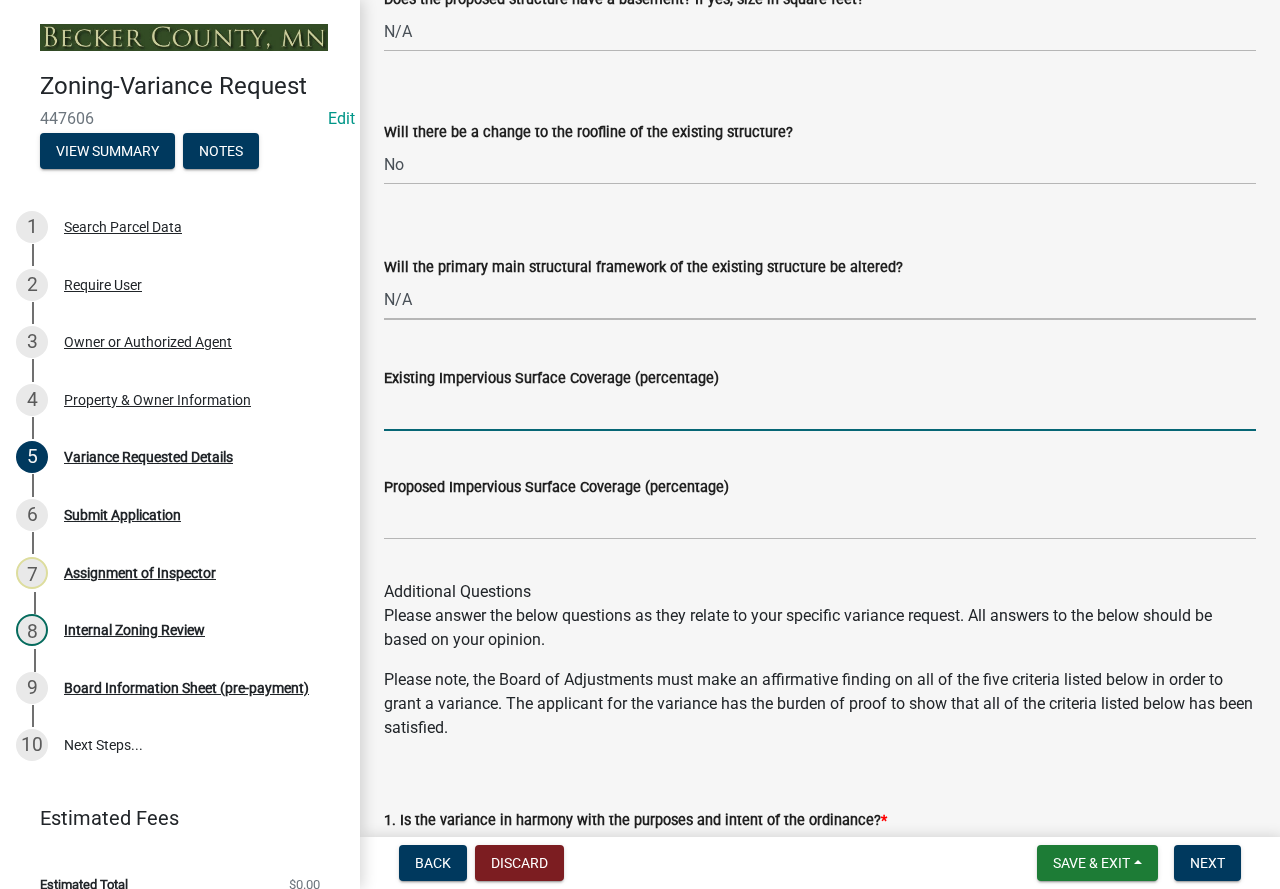 click on "Existing Impervious Surface Coverage (percentage)" at bounding box center [820, 410] 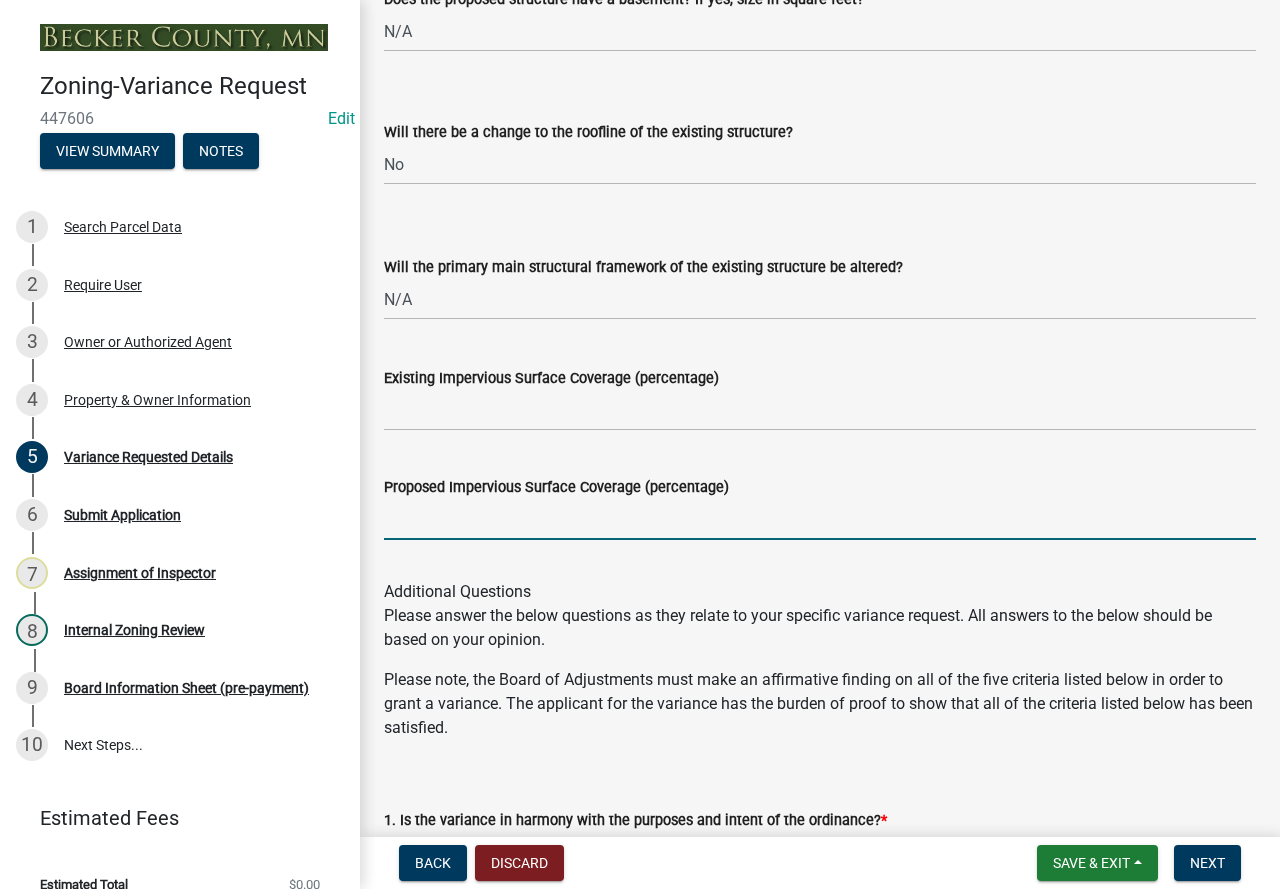 click on "Proposed Impervious Surface Coverage (percentage)" at bounding box center (820, 519) 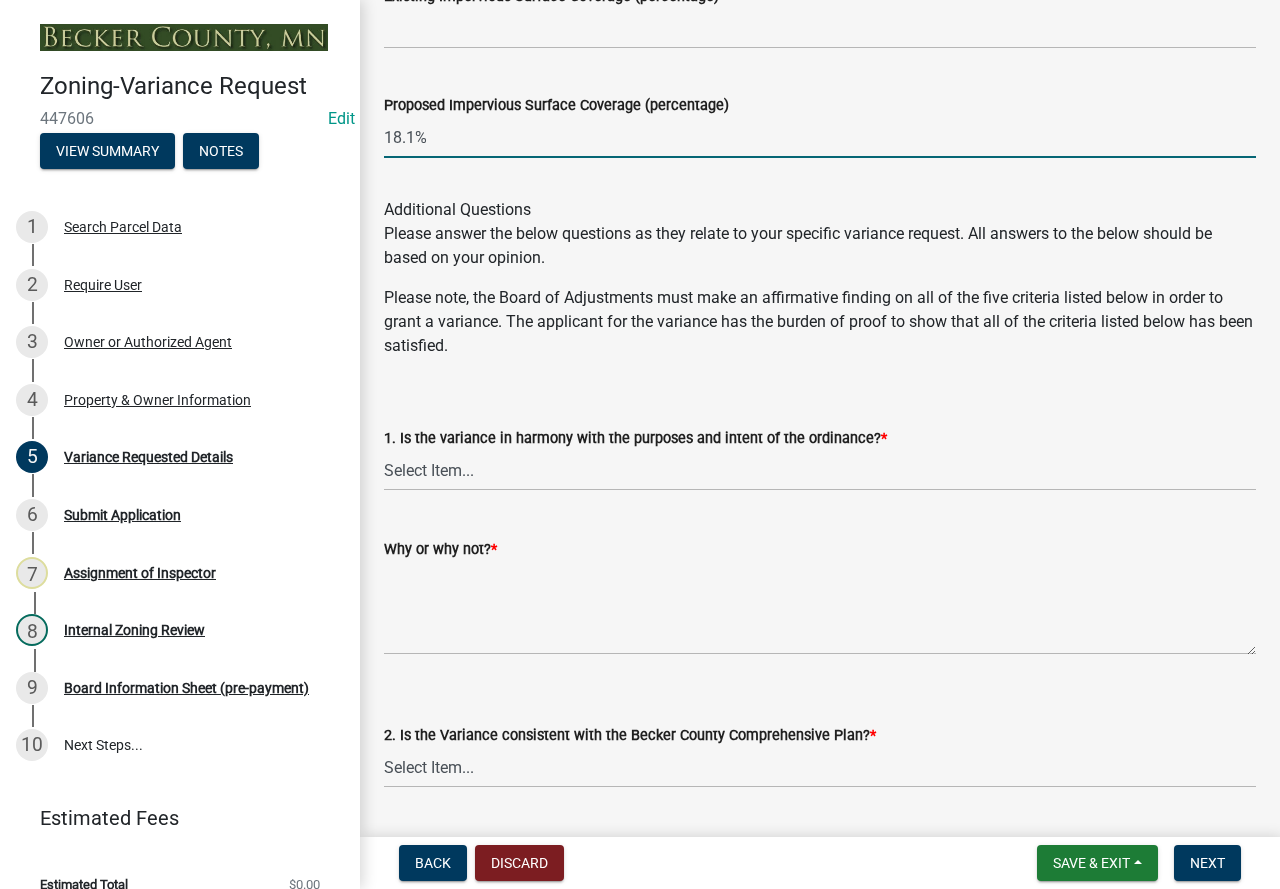scroll, scrollTop: 2800, scrollLeft: 0, axis: vertical 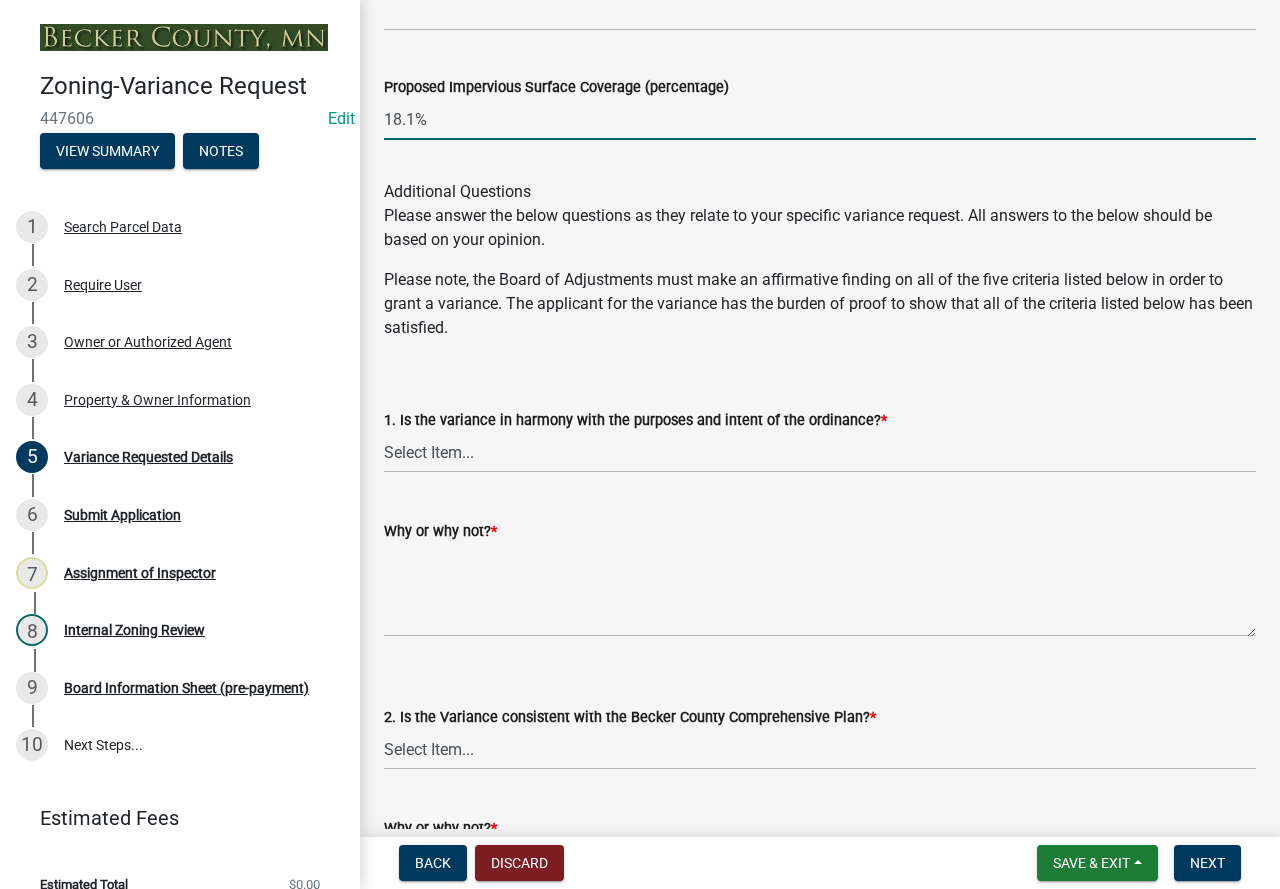 type on "18.1%" 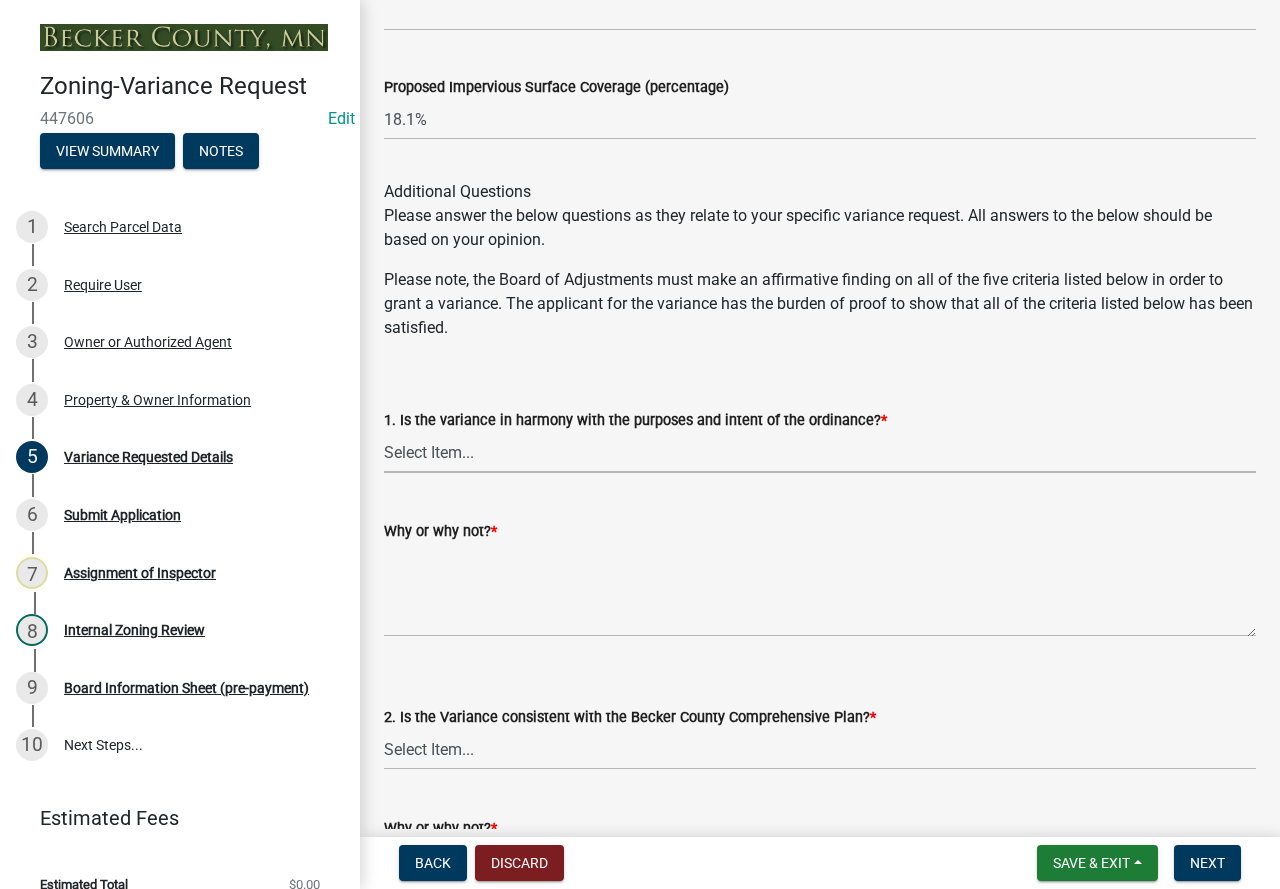 click on "Select Item...   Yes   No" at bounding box center (820, 452) 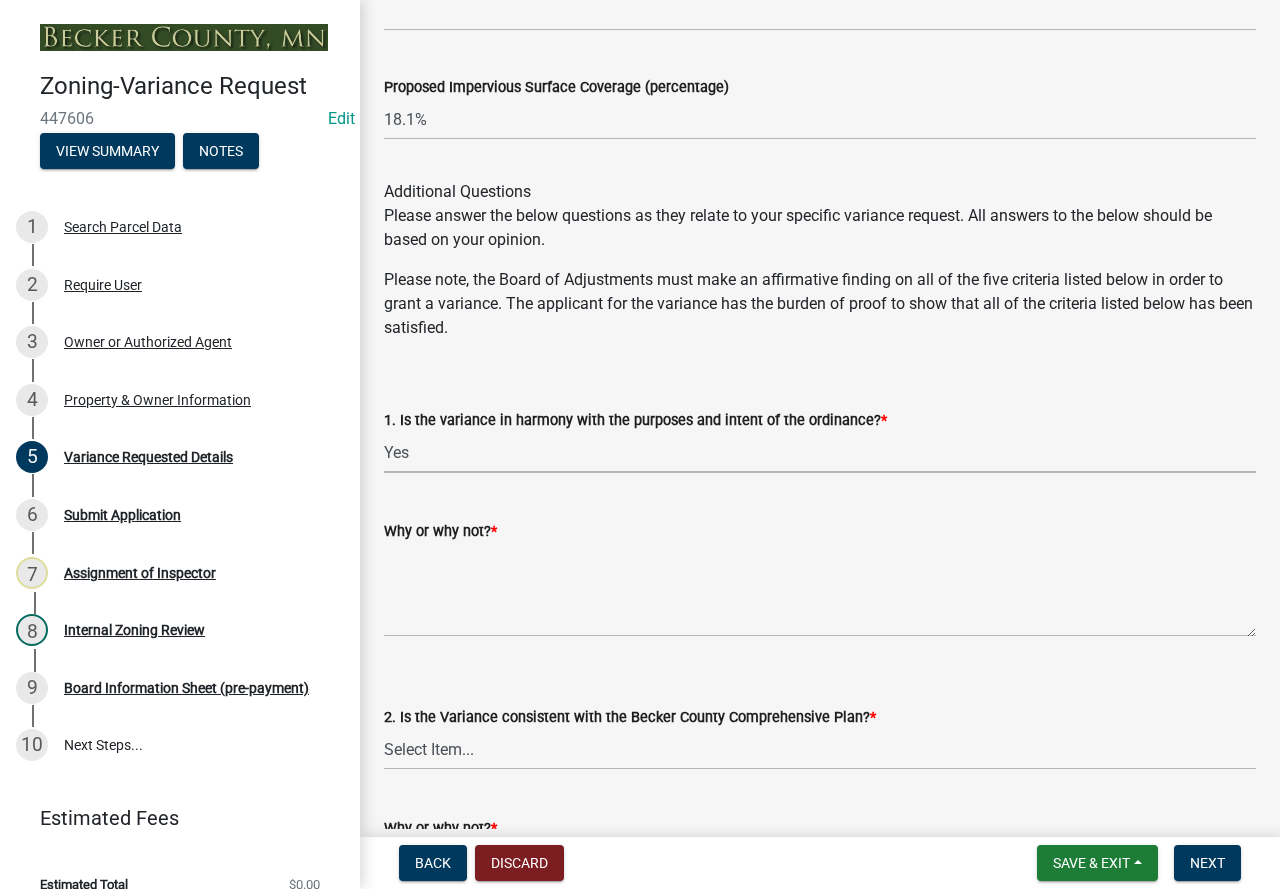 click on "Select Item...   Yes   No" at bounding box center [820, 452] 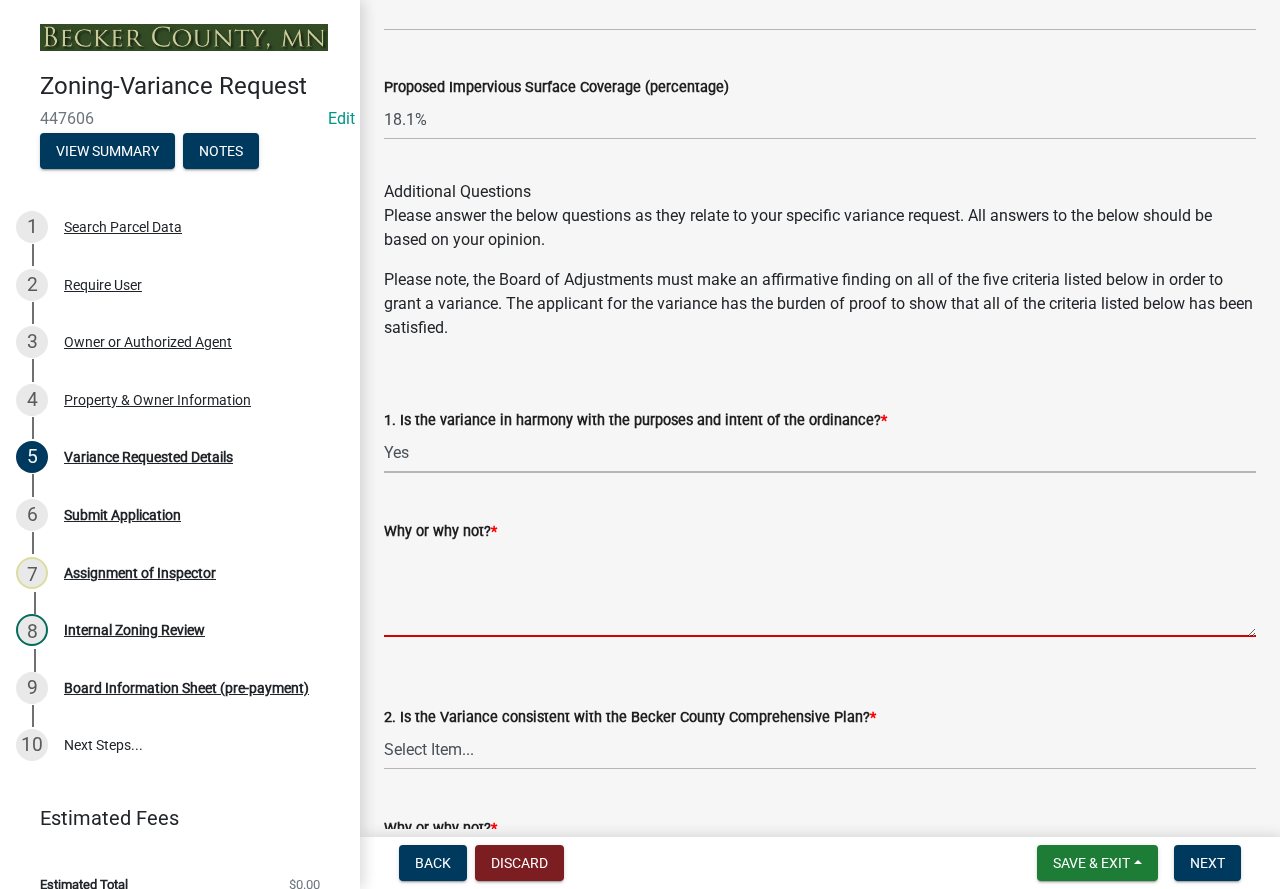 click on "Why or why not?  *" at bounding box center (820, 590) 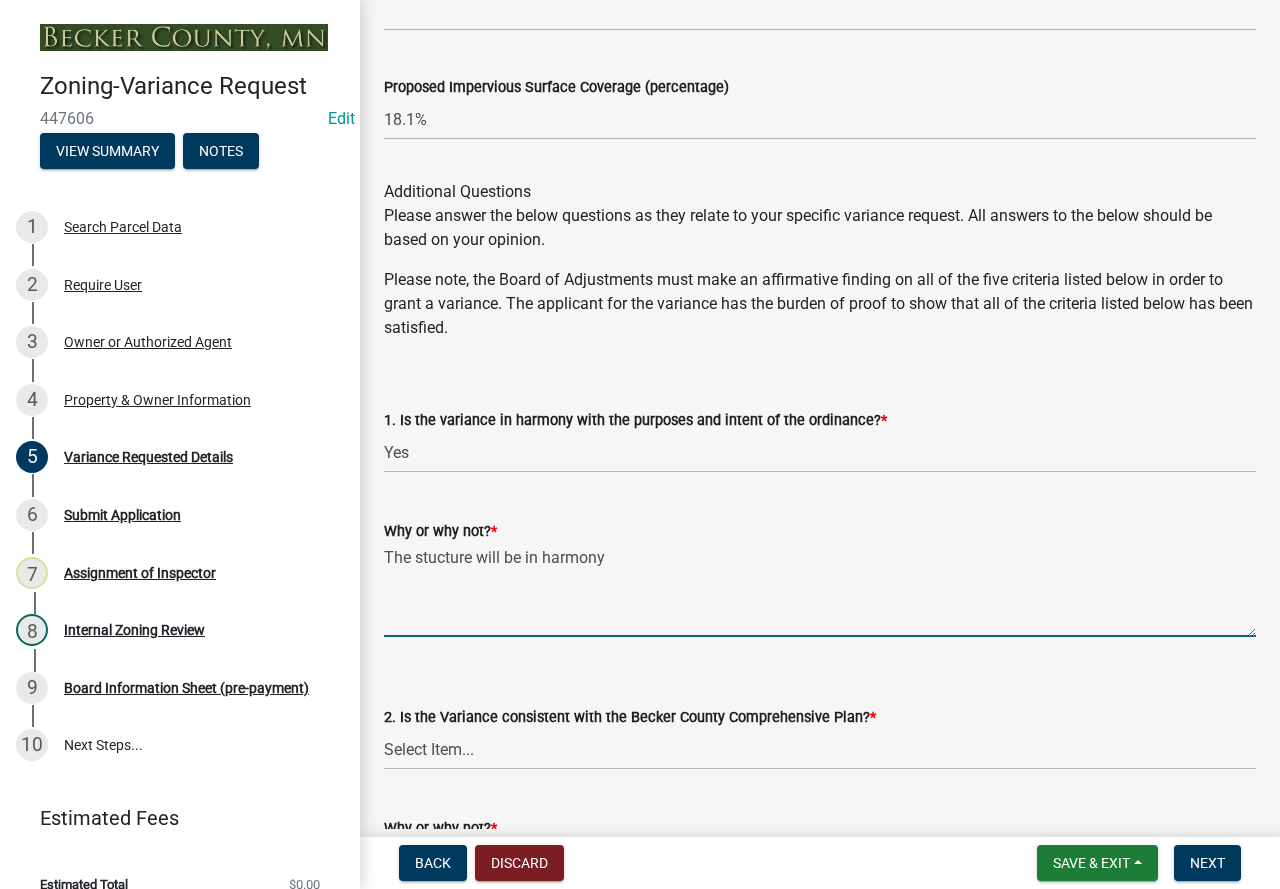 click on "The stucture will be in harmony" at bounding box center (820, 590) 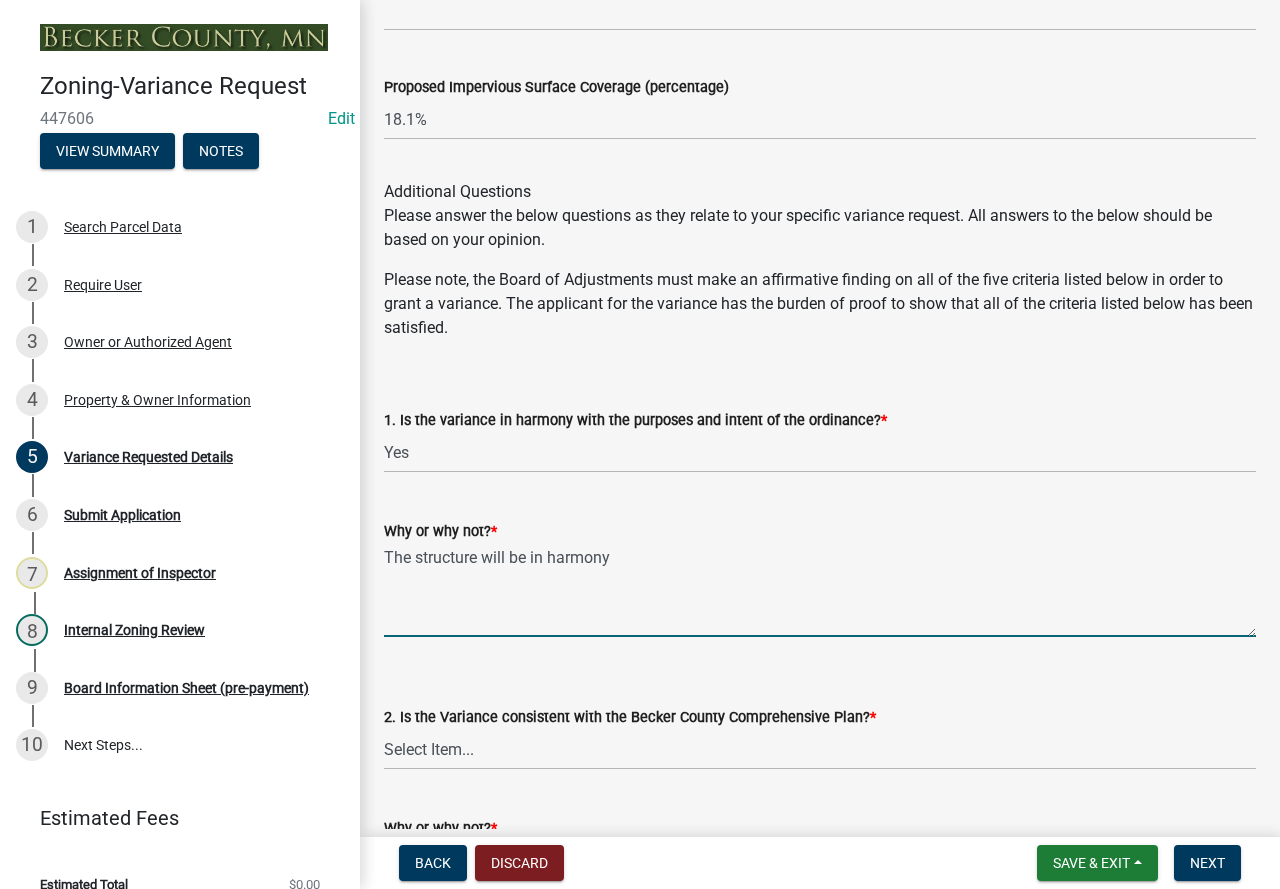 click on "The structure will be in harmony" at bounding box center (820, 590) 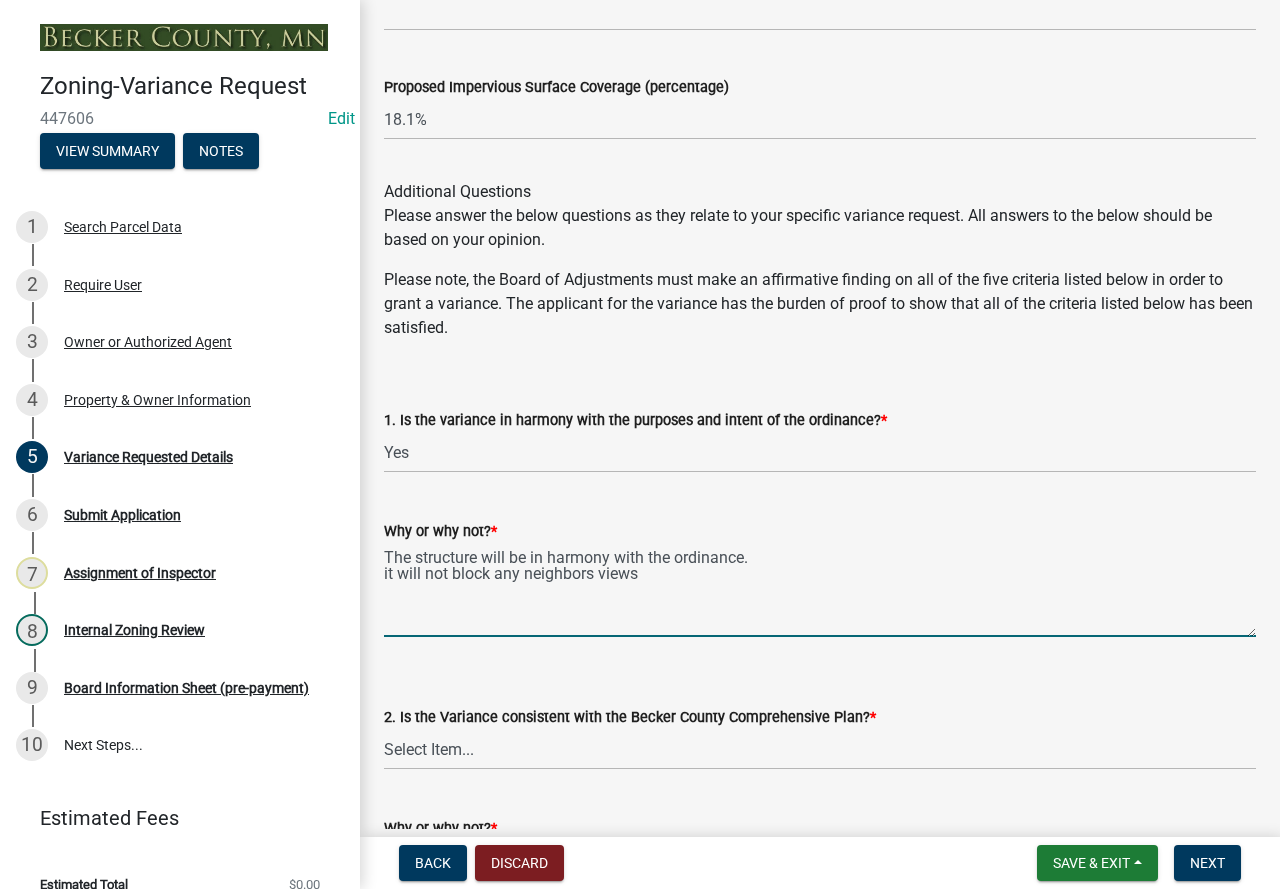 click on "The structure will be in harmony with the ordinance.
it will not block any neighbors views" at bounding box center [820, 590] 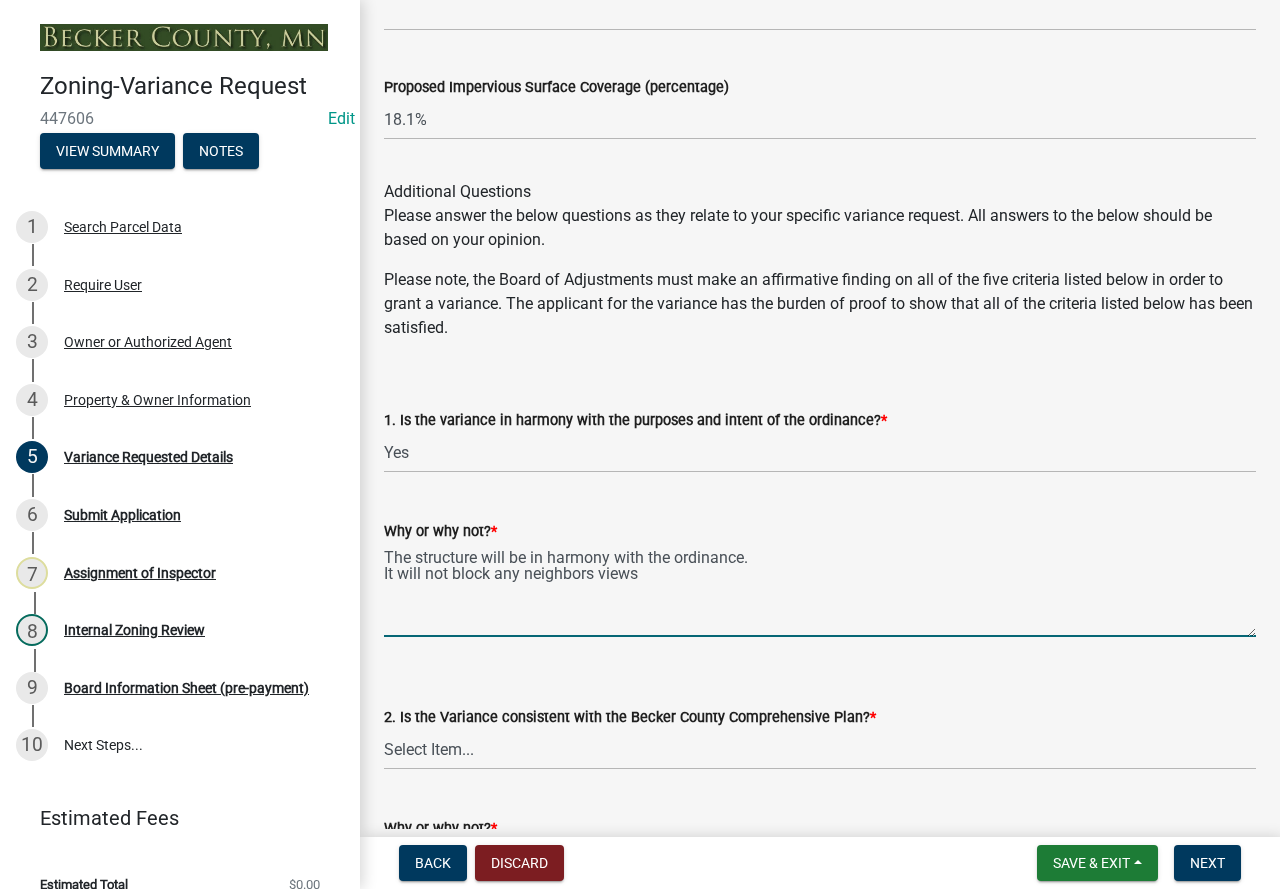 click on "The structure will be in harmony with the ordinance.
It will not block any neighbors views" at bounding box center (820, 590) 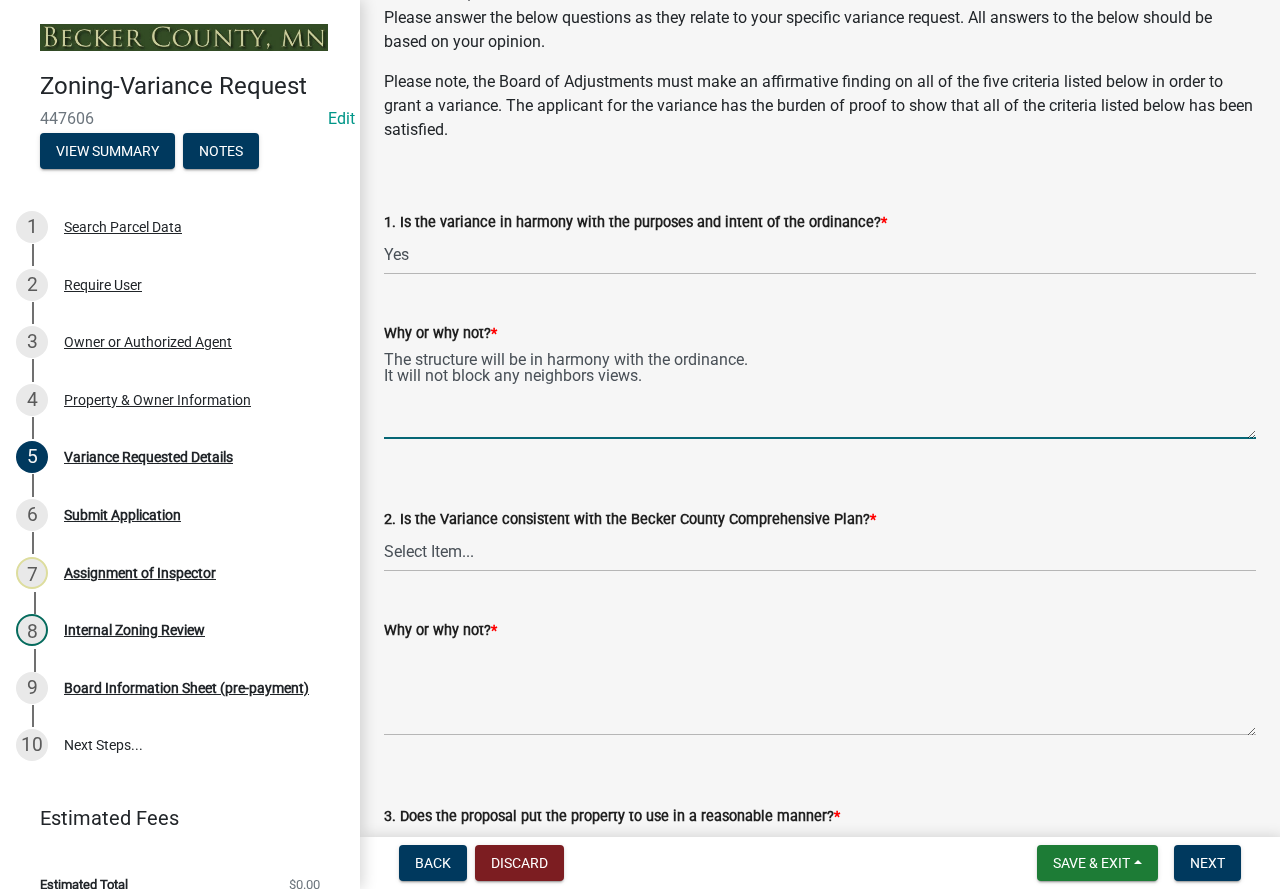 scroll, scrollTop: 3000, scrollLeft: 0, axis: vertical 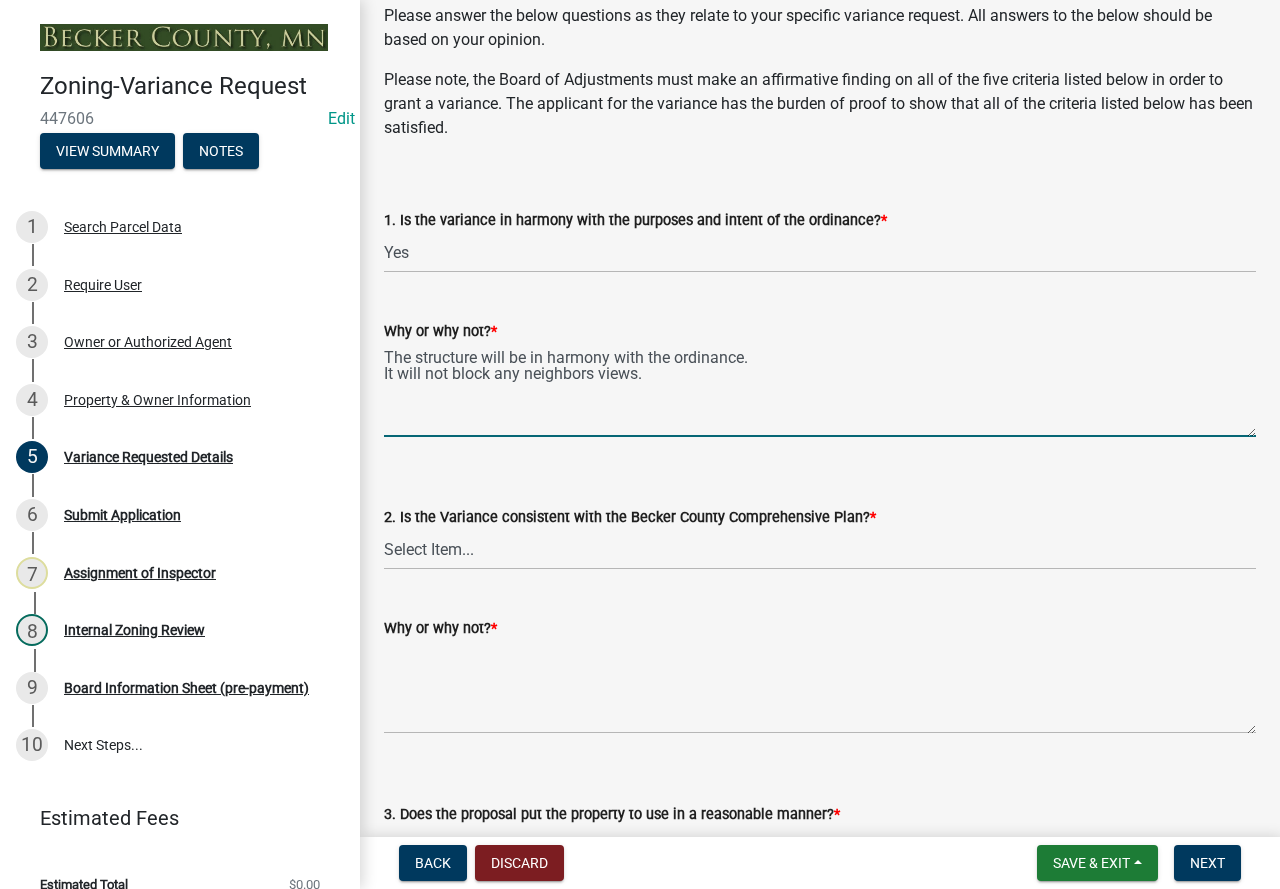 type on "The structure will be in harmony with the ordinance.
It will not block any neighbors views." 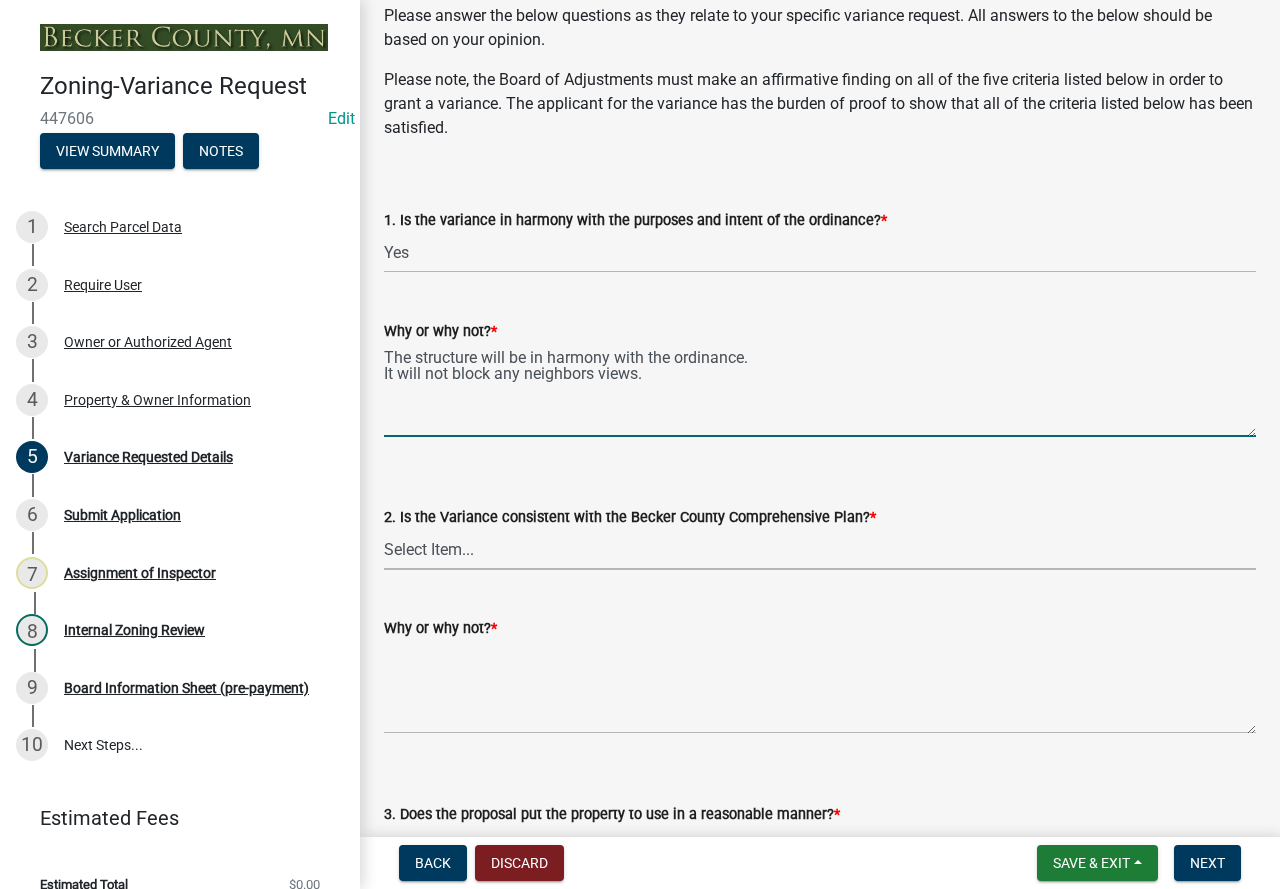 click on "Select Item...   Yes   No" at bounding box center [820, 549] 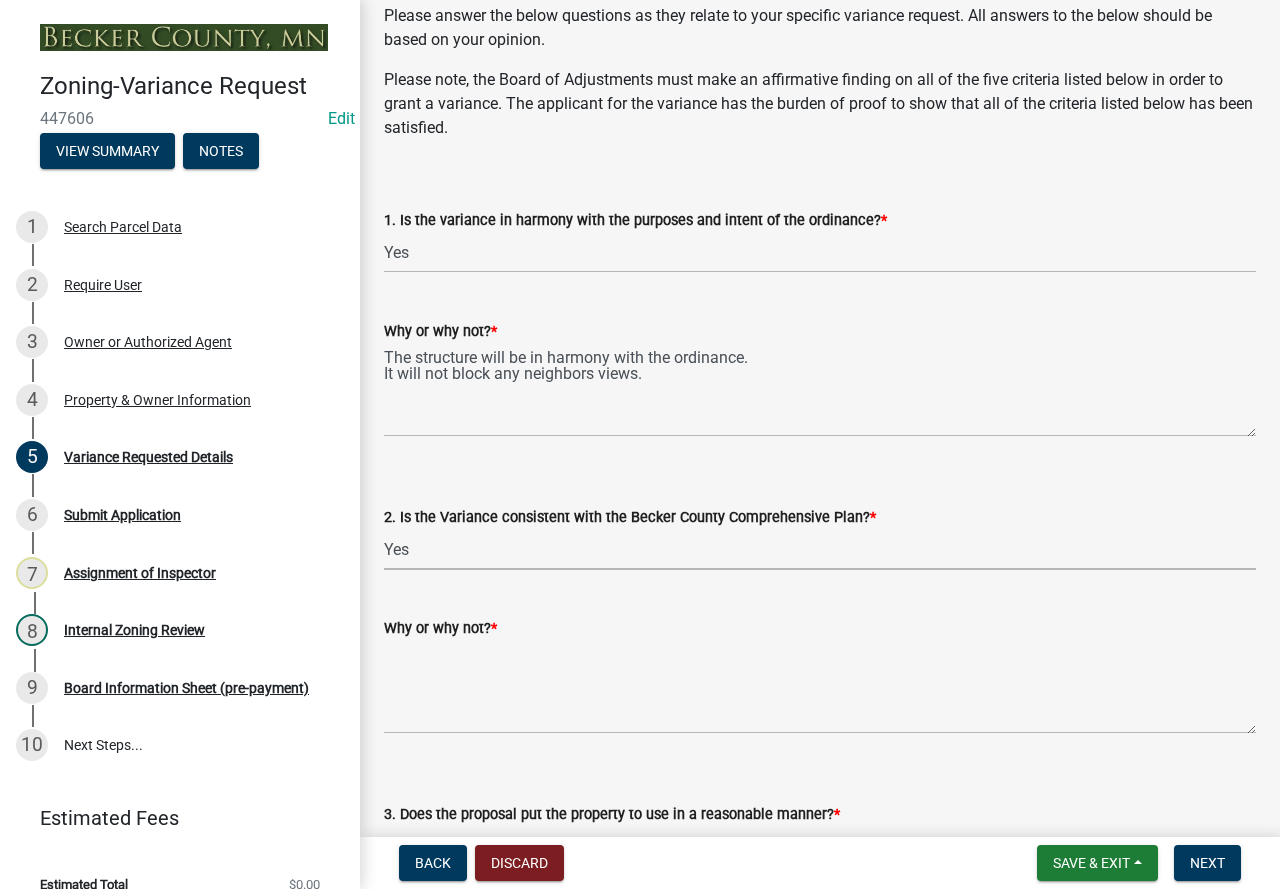 click on "Select Item...   Yes   No" at bounding box center [820, 549] 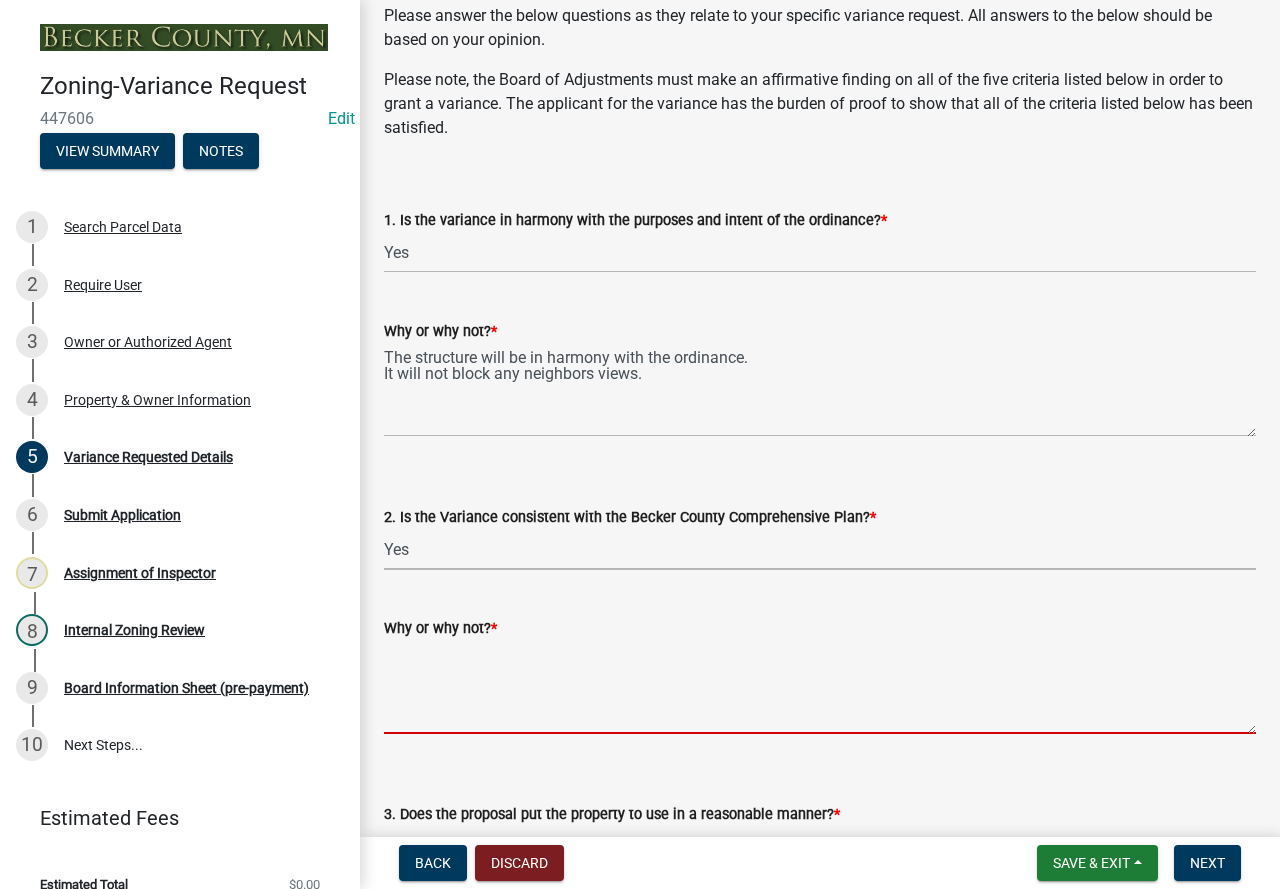 click on "Why or why not?  *" at bounding box center (820, 687) 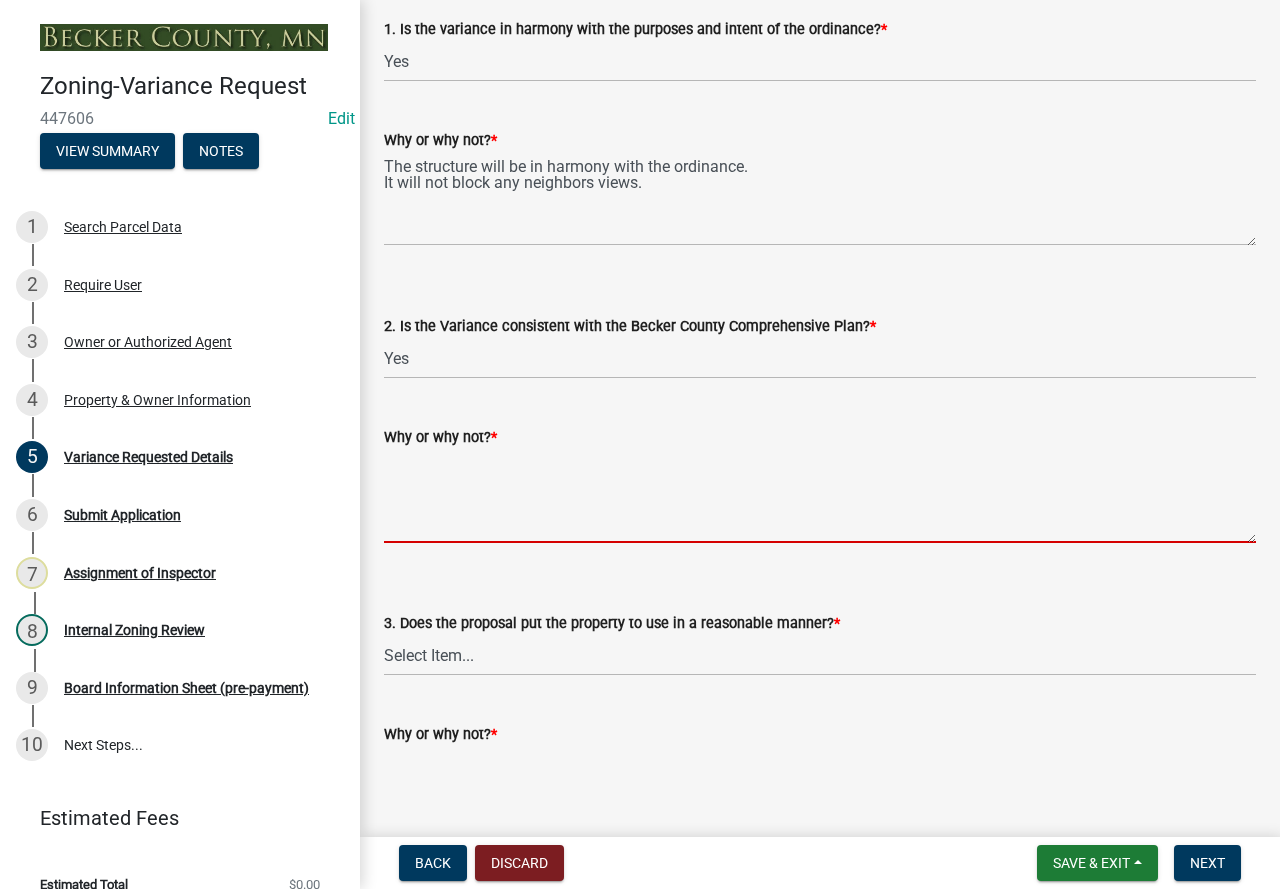 scroll, scrollTop: 3200, scrollLeft: 0, axis: vertical 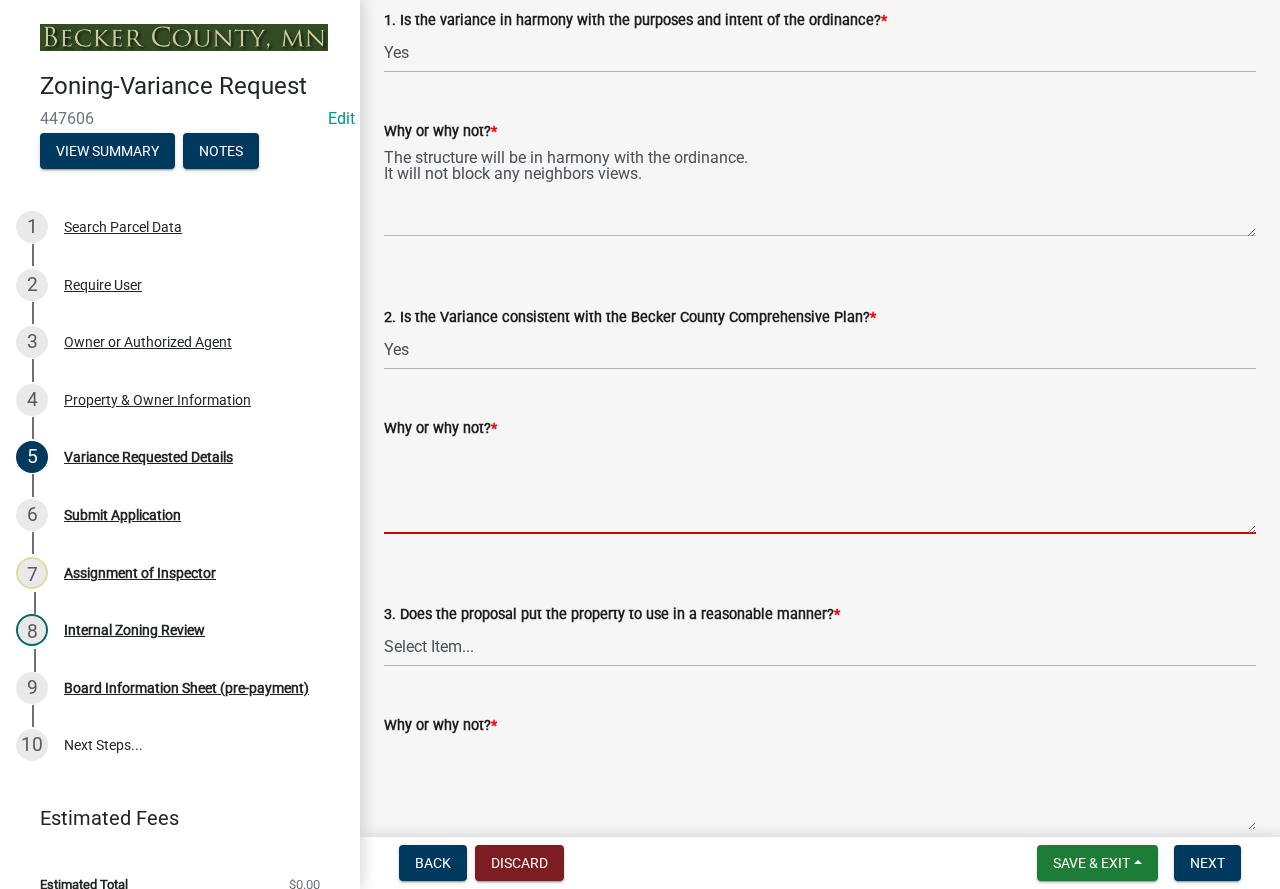 click on "Why or why not?  *" at bounding box center [820, 487] 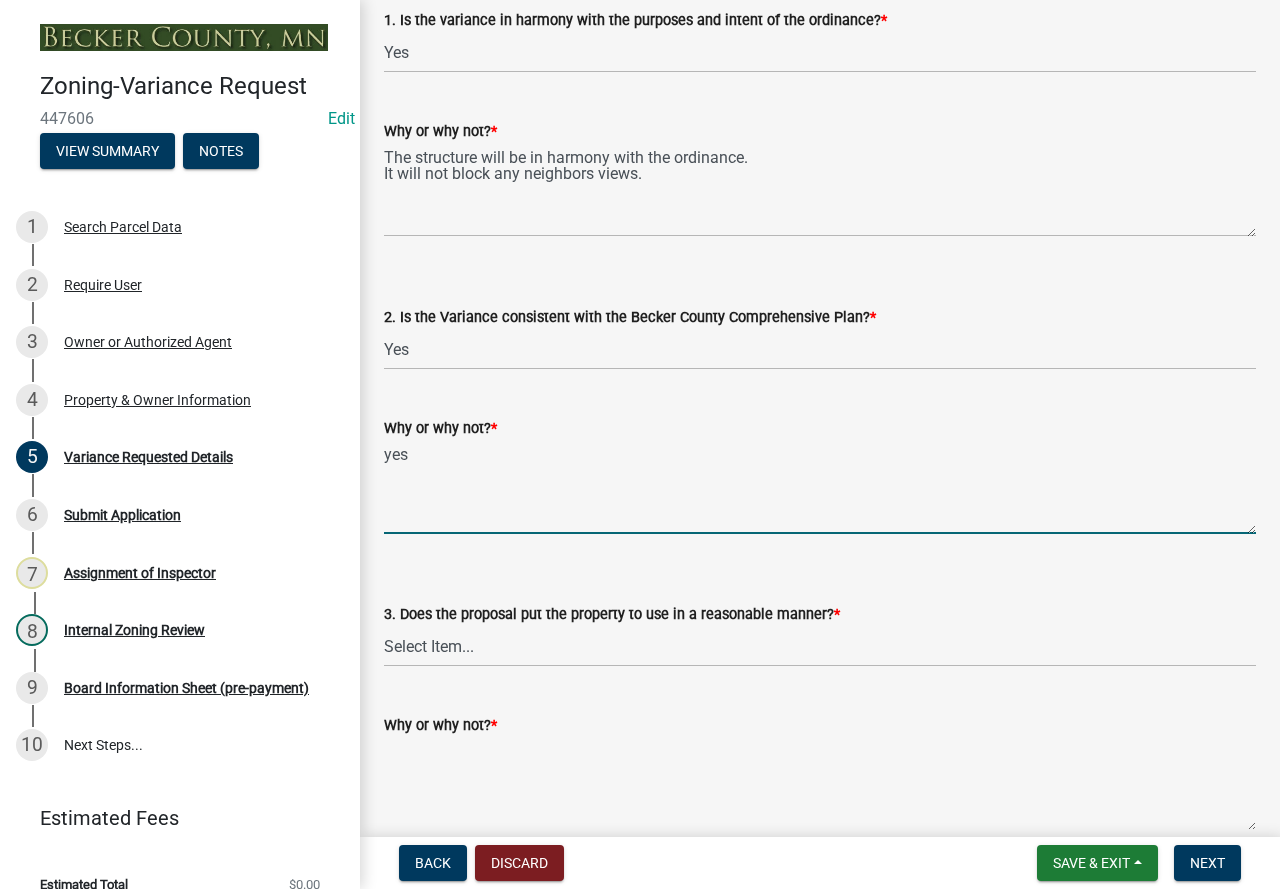 type on "yes" 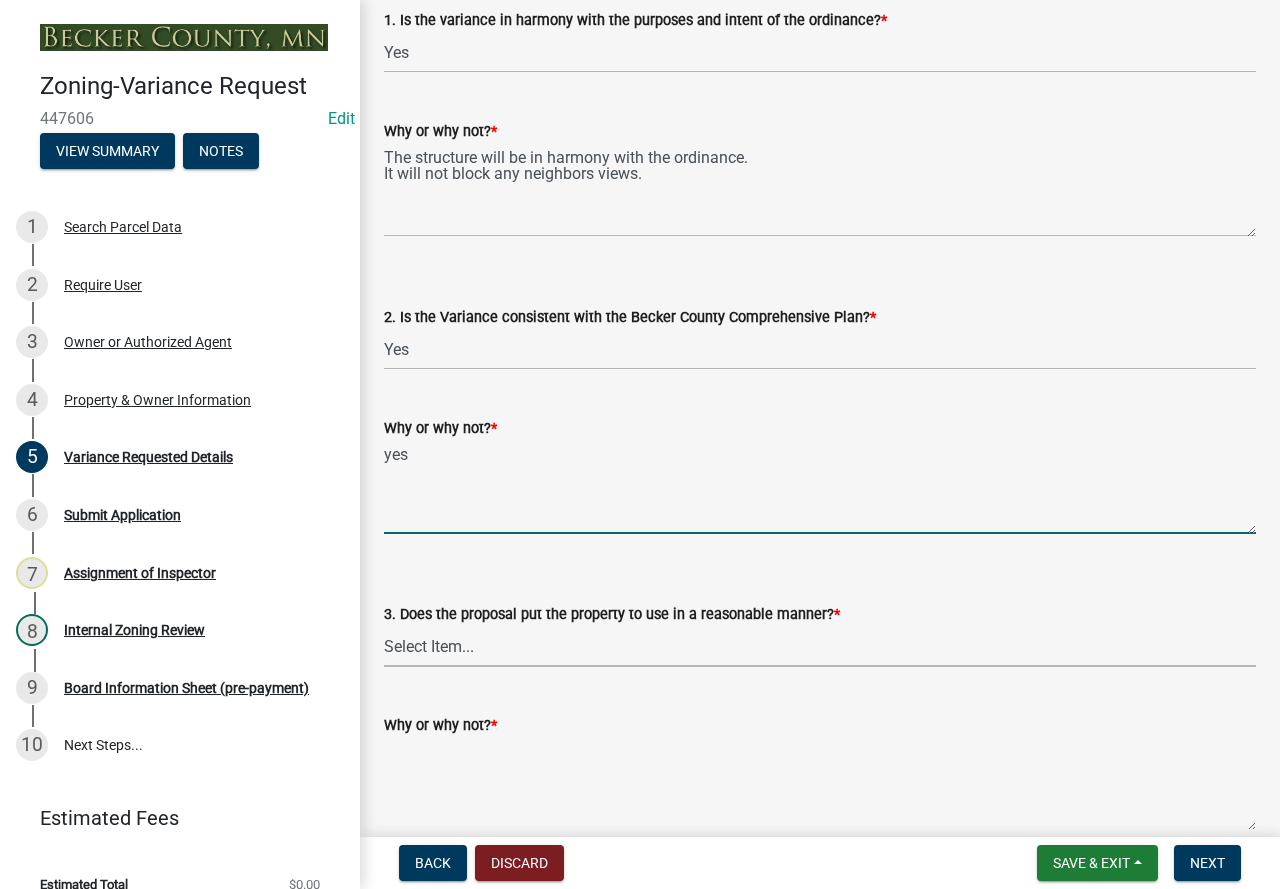 click on "Select Item...   Yes   No" at bounding box center (820, 646) 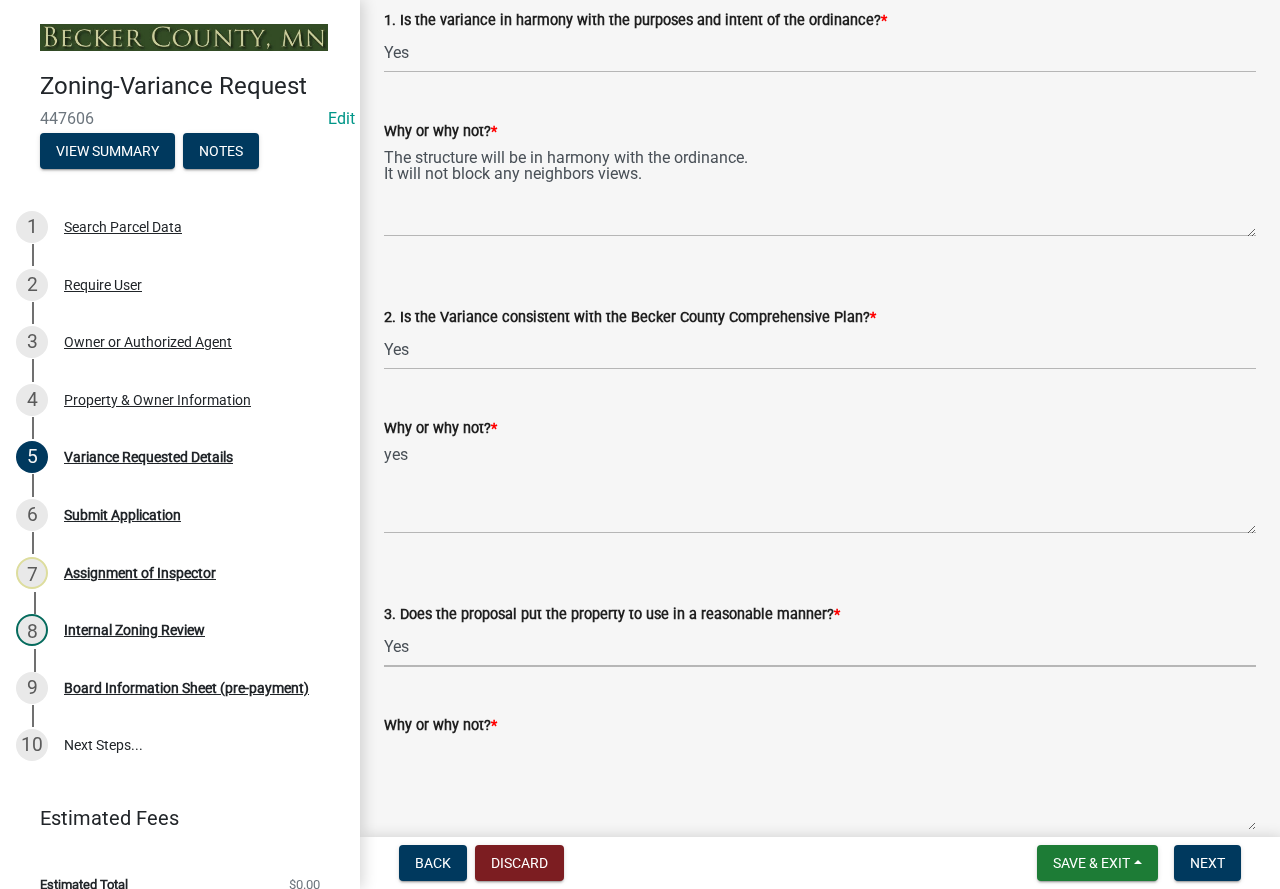 click on "Select Item...   Yes   No" at bounding box center (820, 646) 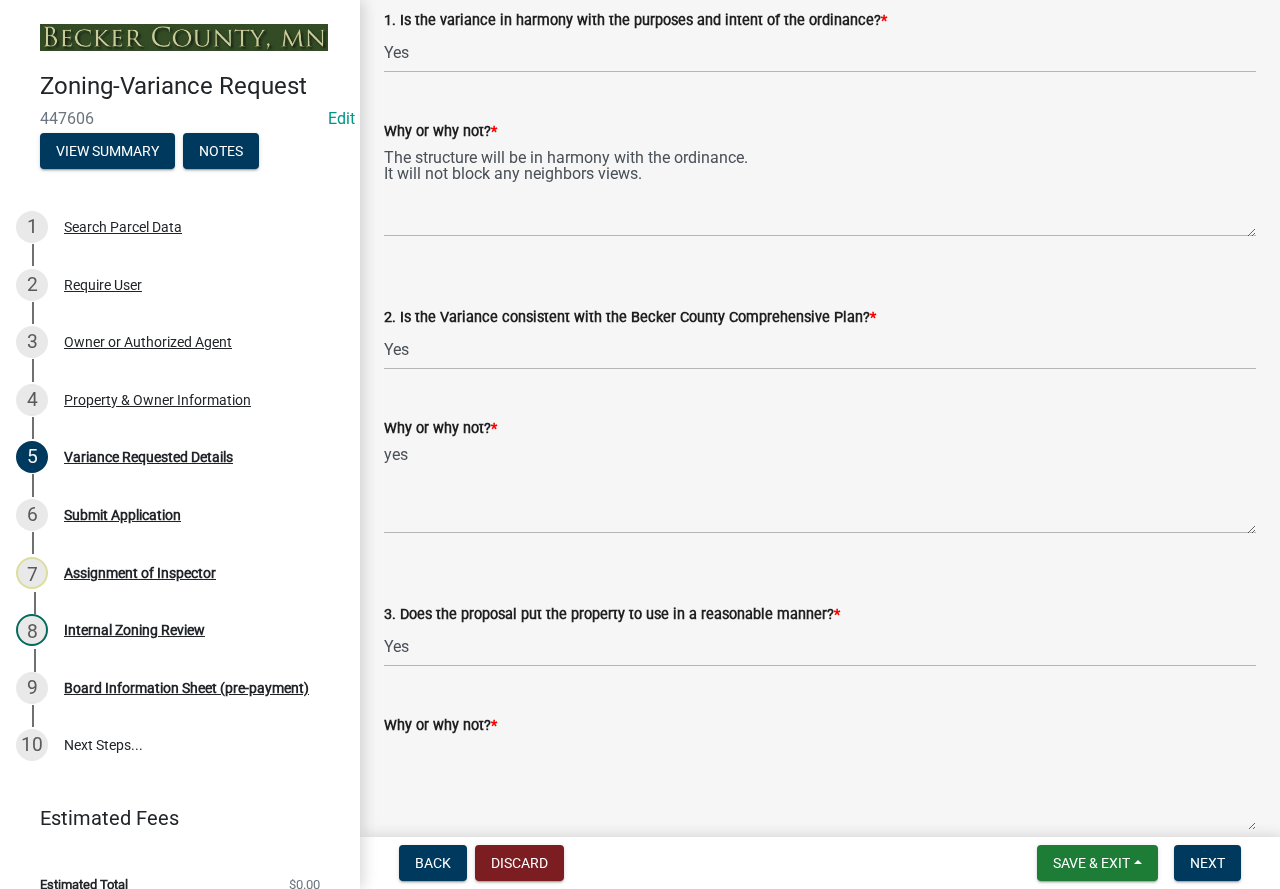 click on "Why or why not?  *" at bounding box center [820, 784] 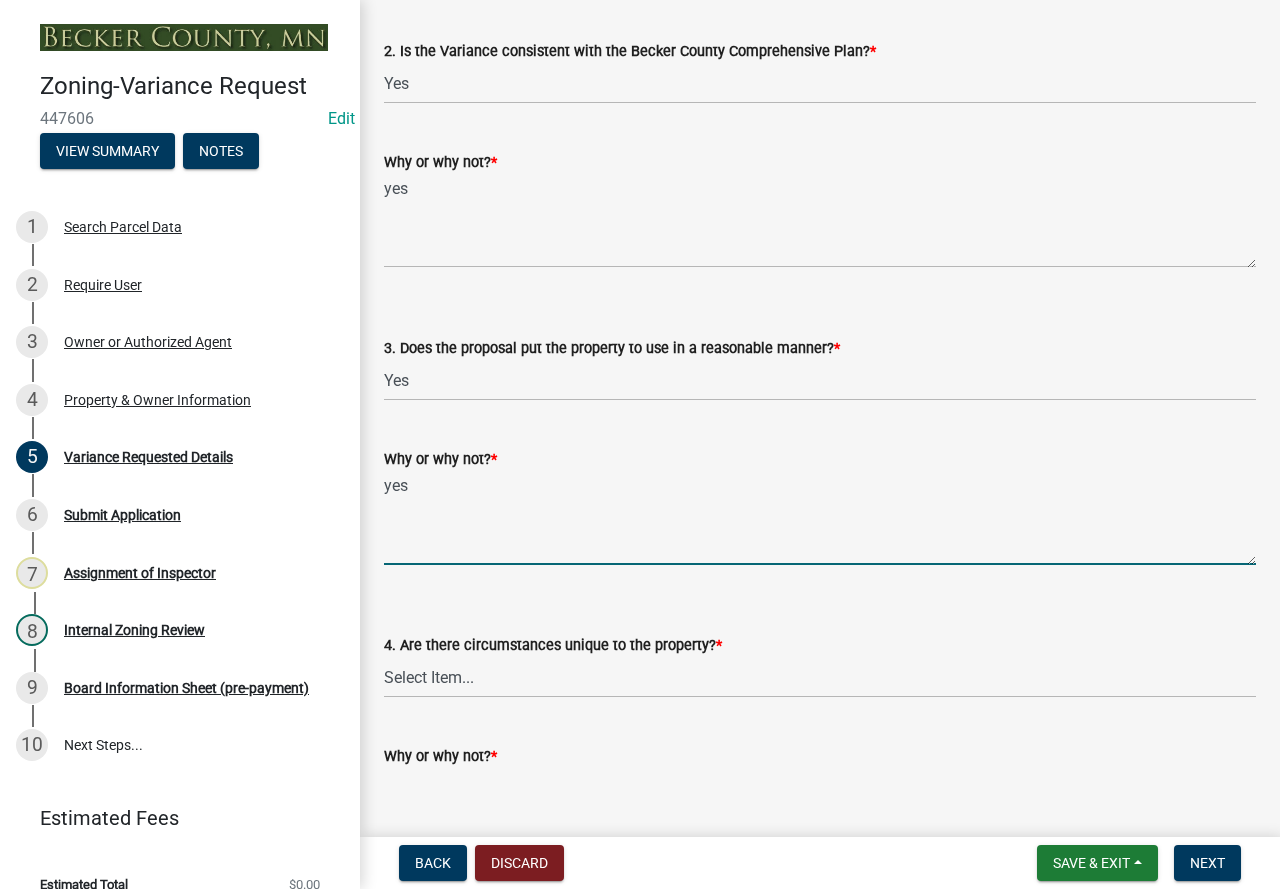 scroll, scrollTop: 3500, scrollLeft: 0, axis: vertical 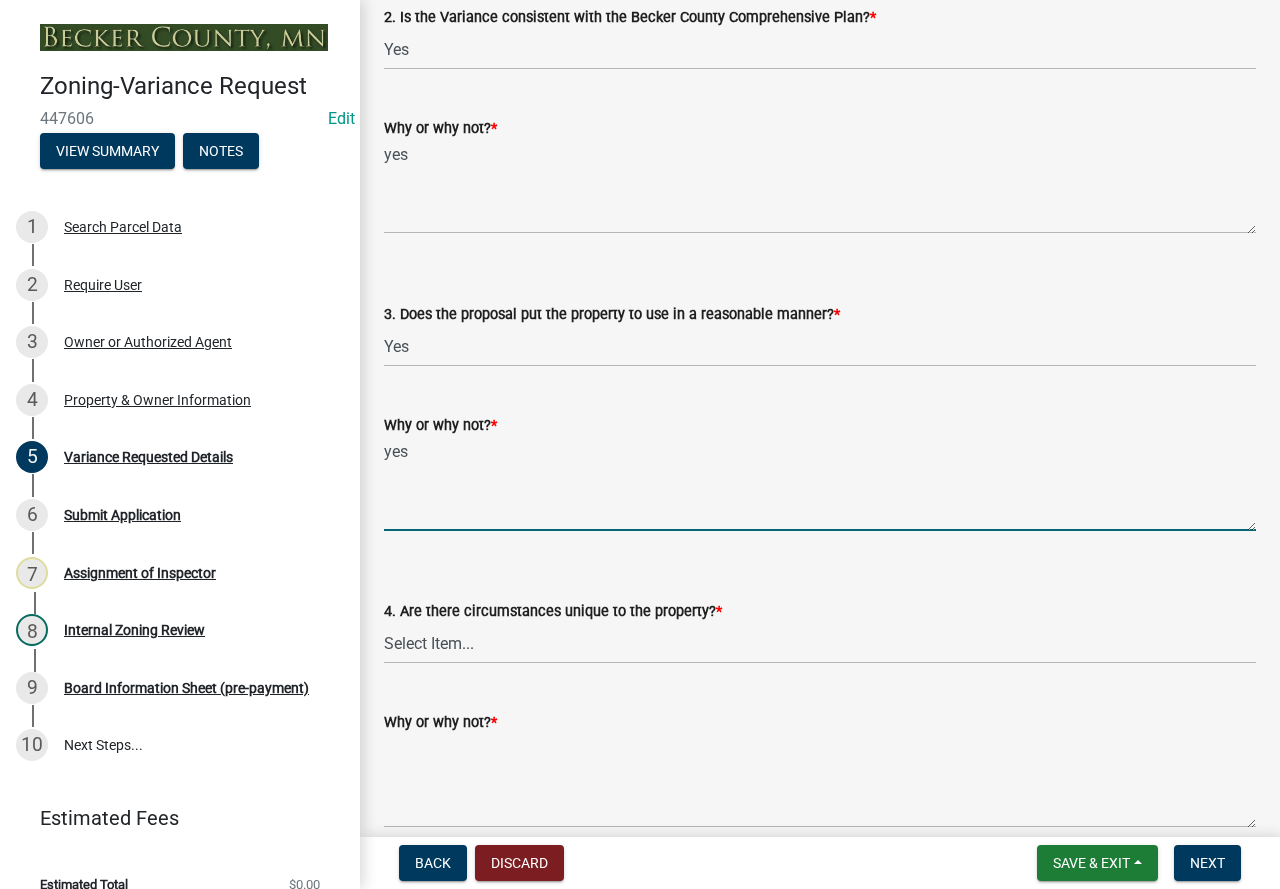 type on "yes" 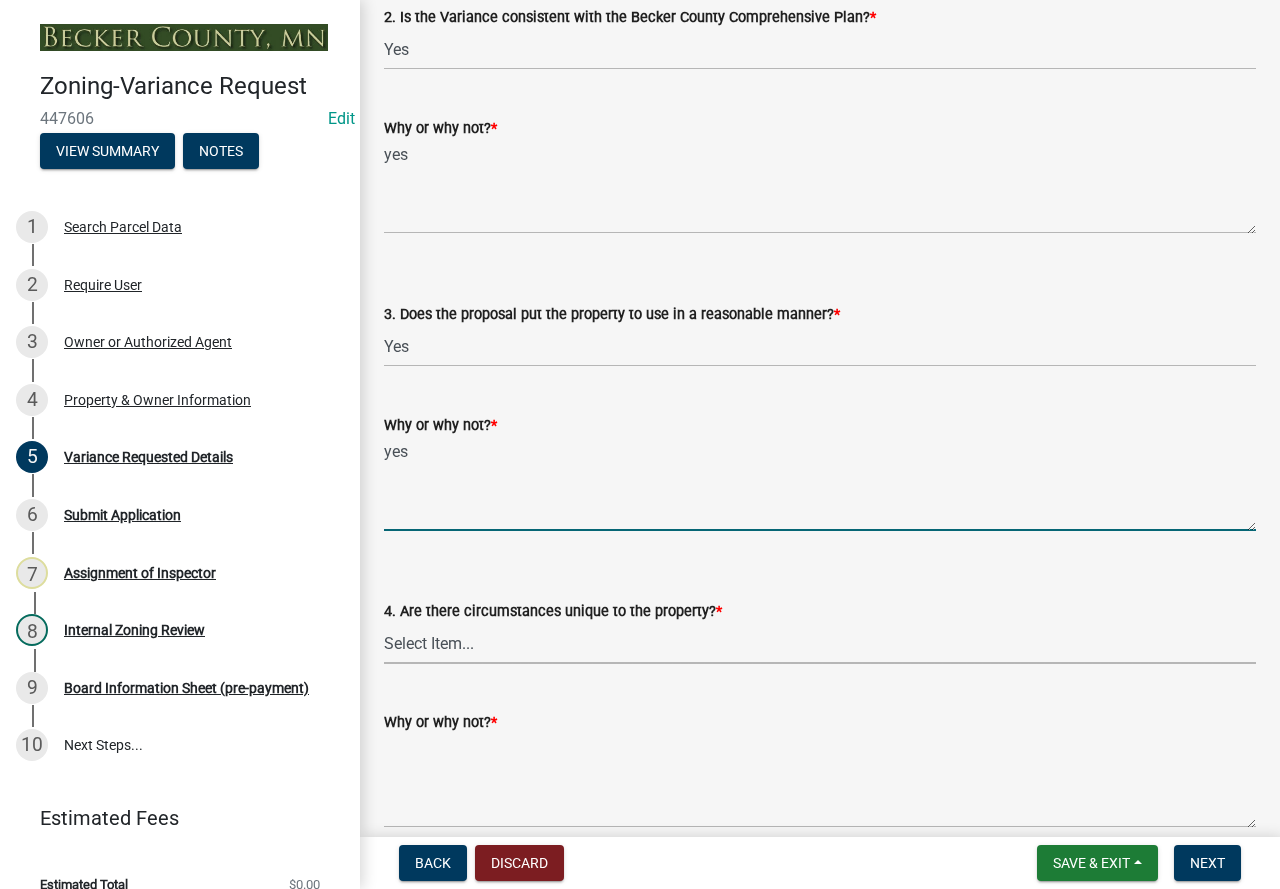 click on "Select Item...   Yes   No" at bounding box center (820, 643) 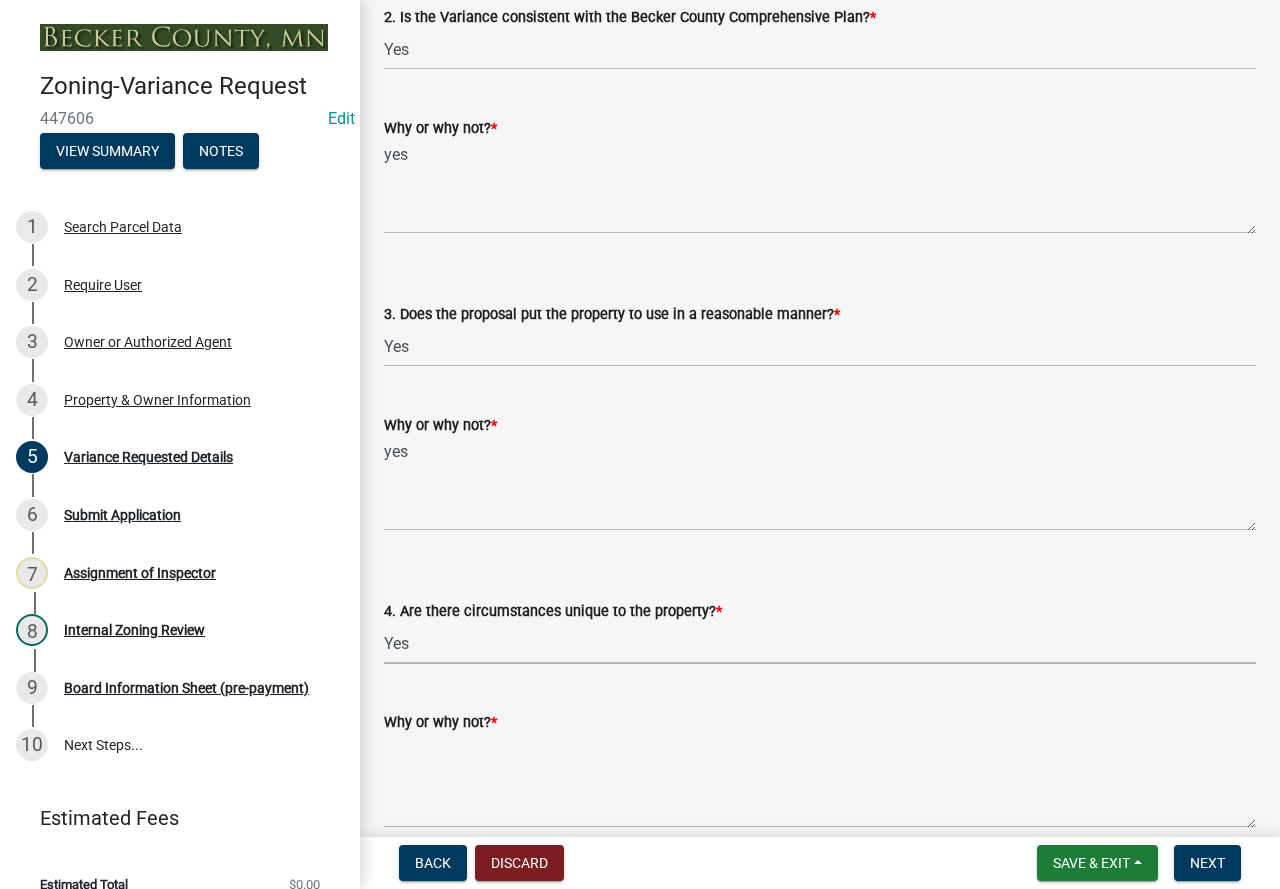 click on "Select Item...   Yes   No" at bounding box center (820, 643) 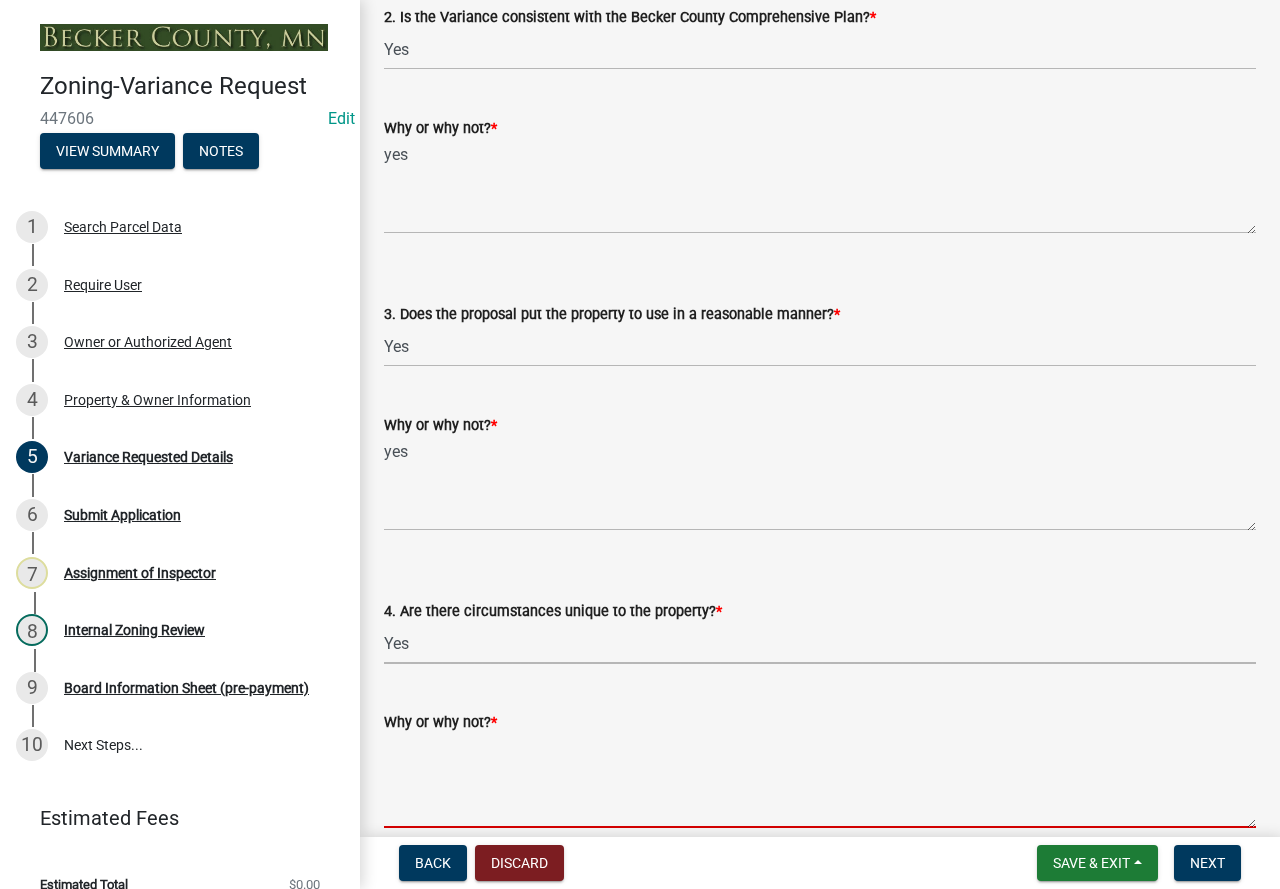 click on "Why or why not?  *" at bounding box center [820, 781] 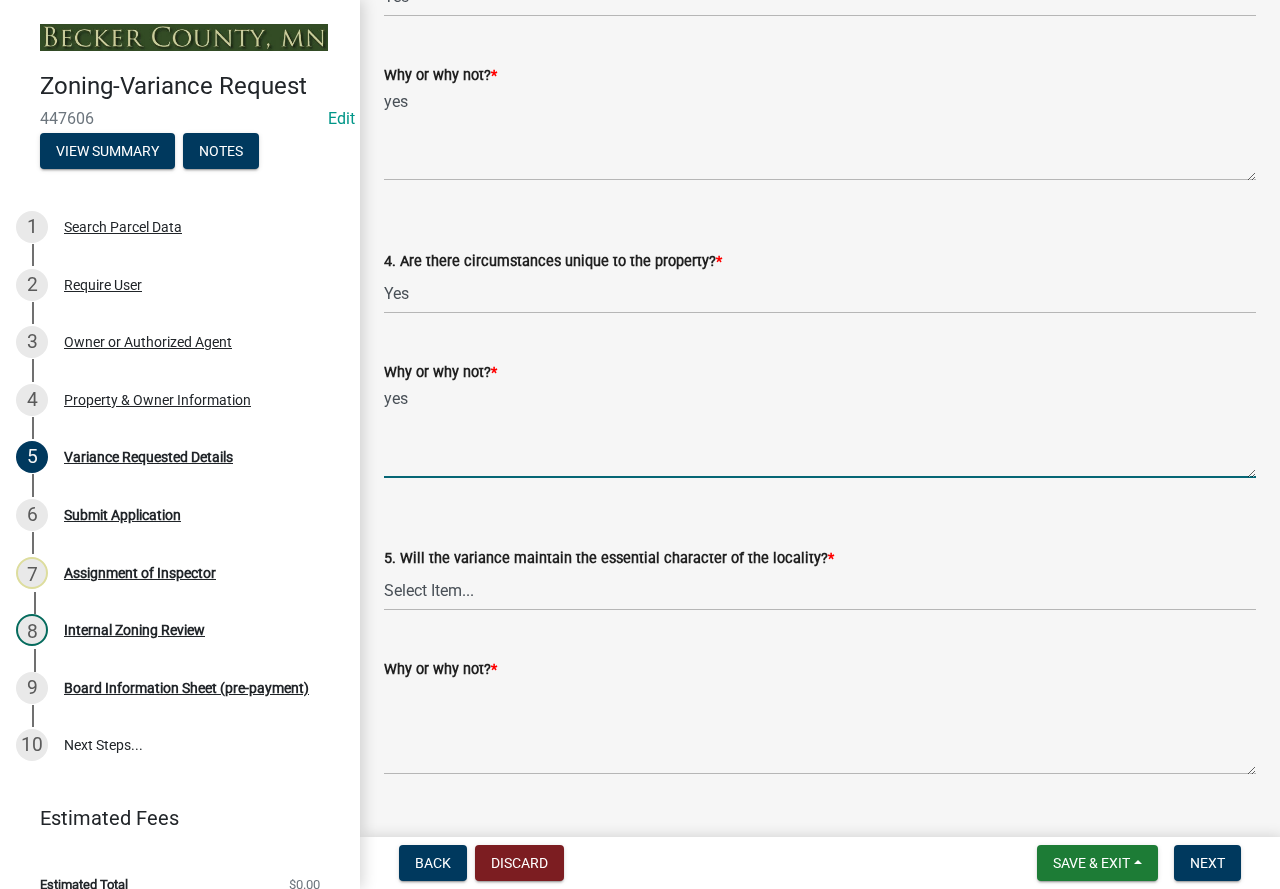 scroll, scrollTop: 3900, scrollLeft: 0, axis: vertical 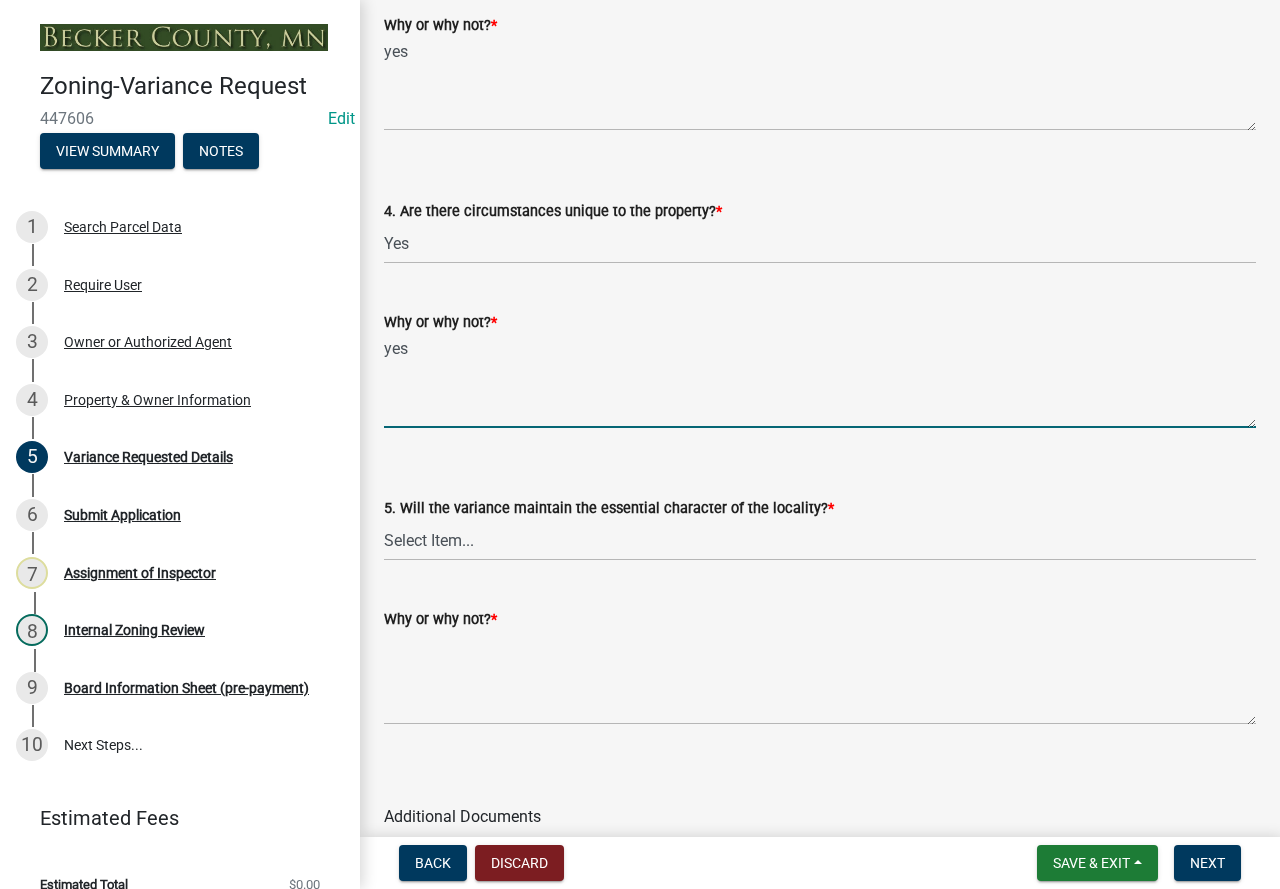 type on "yes" 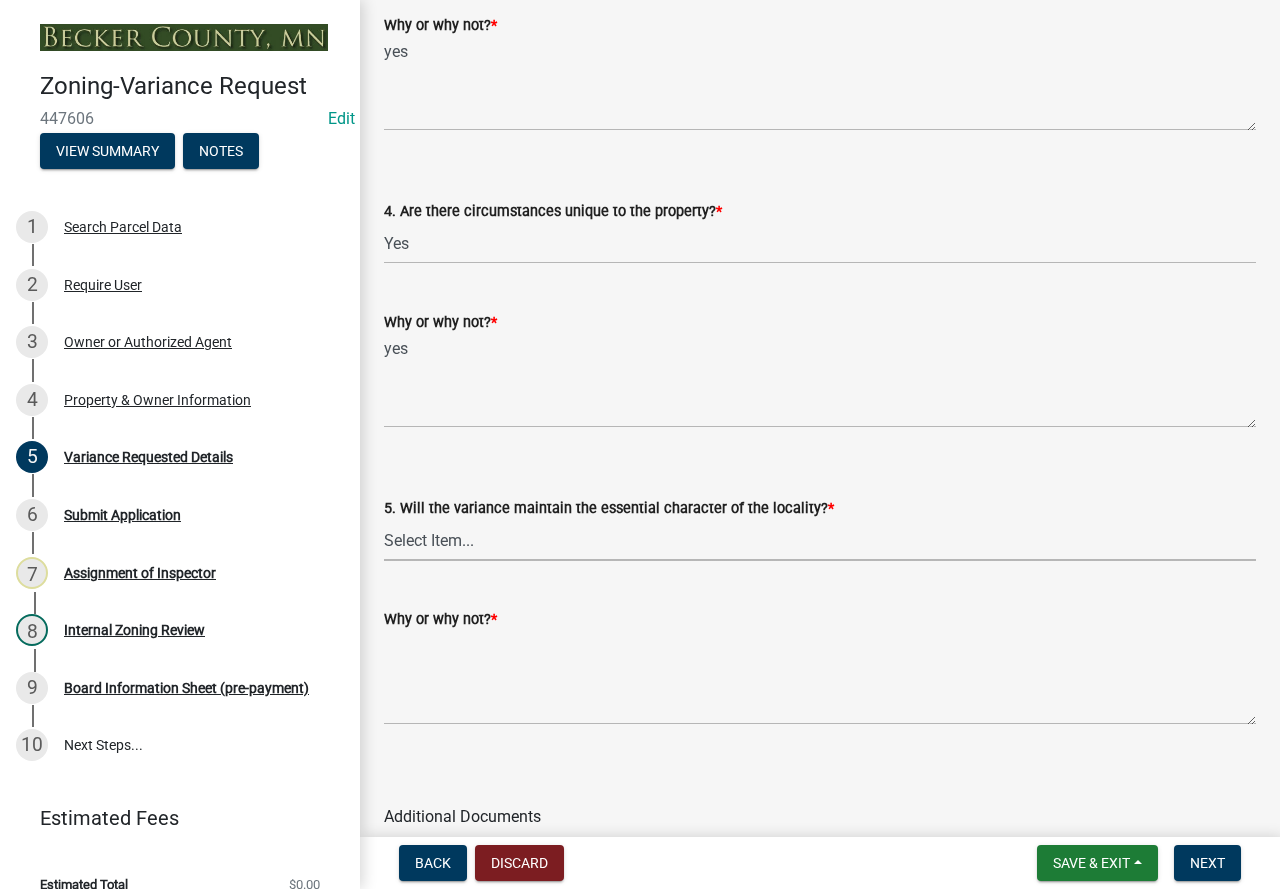 click on "Select Item...   Yes   No" at bounding box center (820, 540) 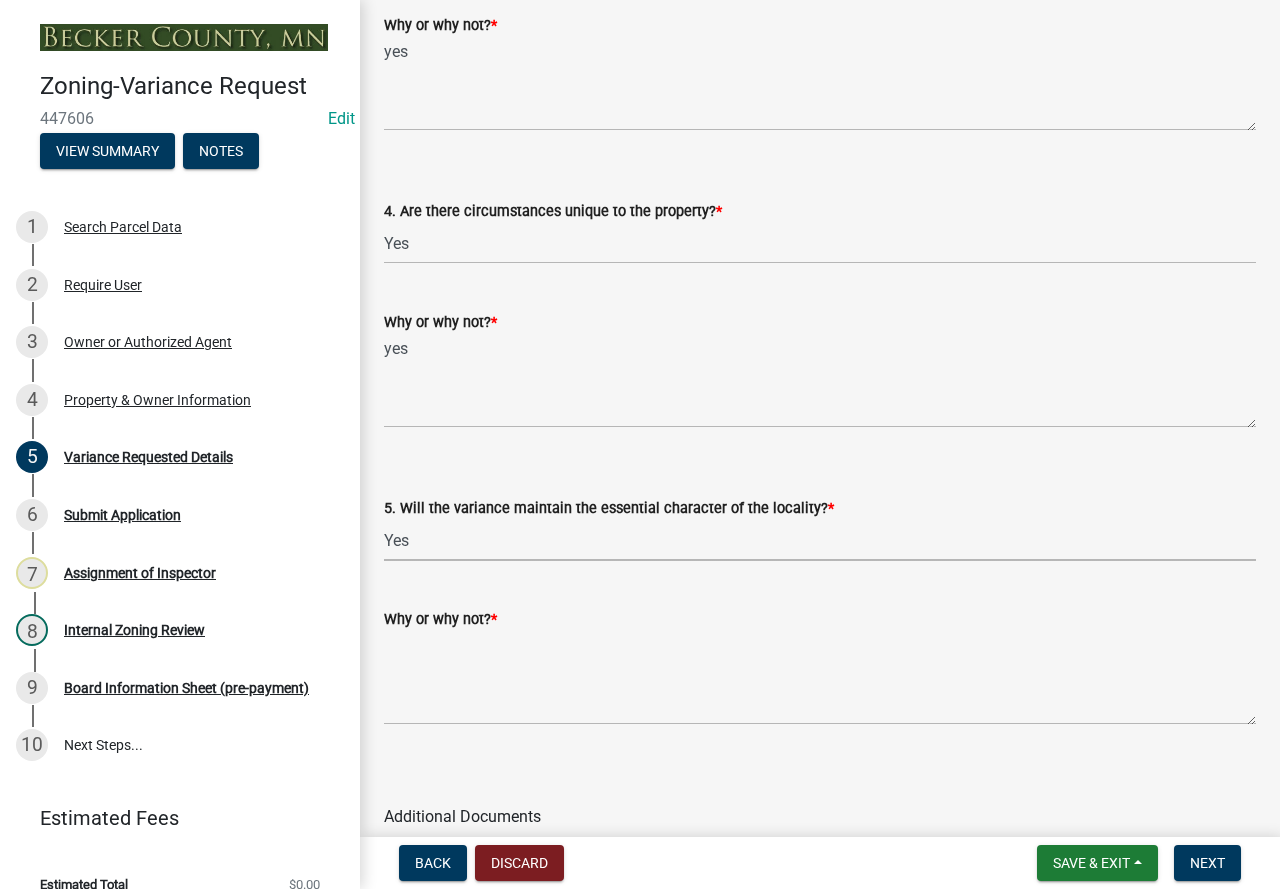 click on "Select Item...   Yes   No" at bounding box center [820, 540] 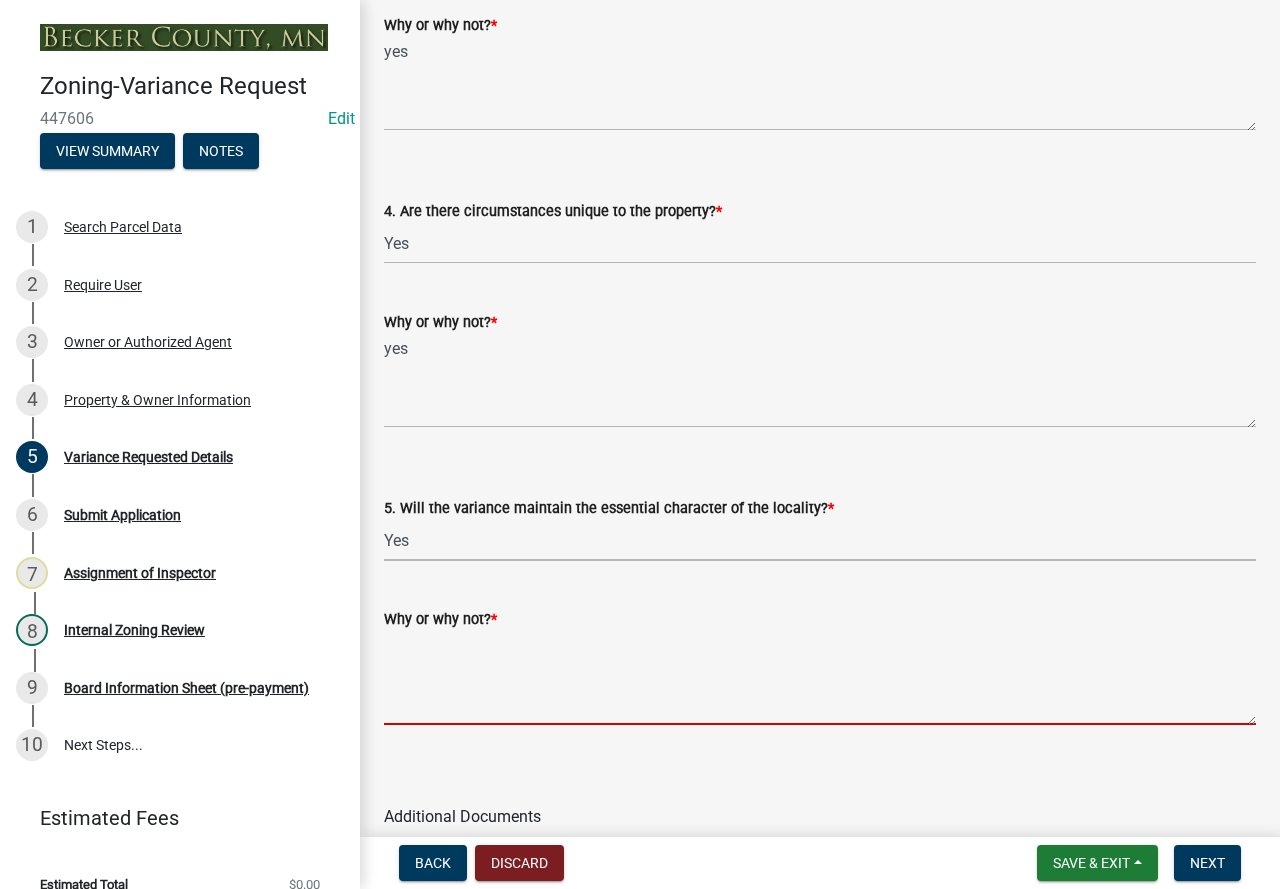 click on "Why or why not?  *" at bounding box center (820, 678) 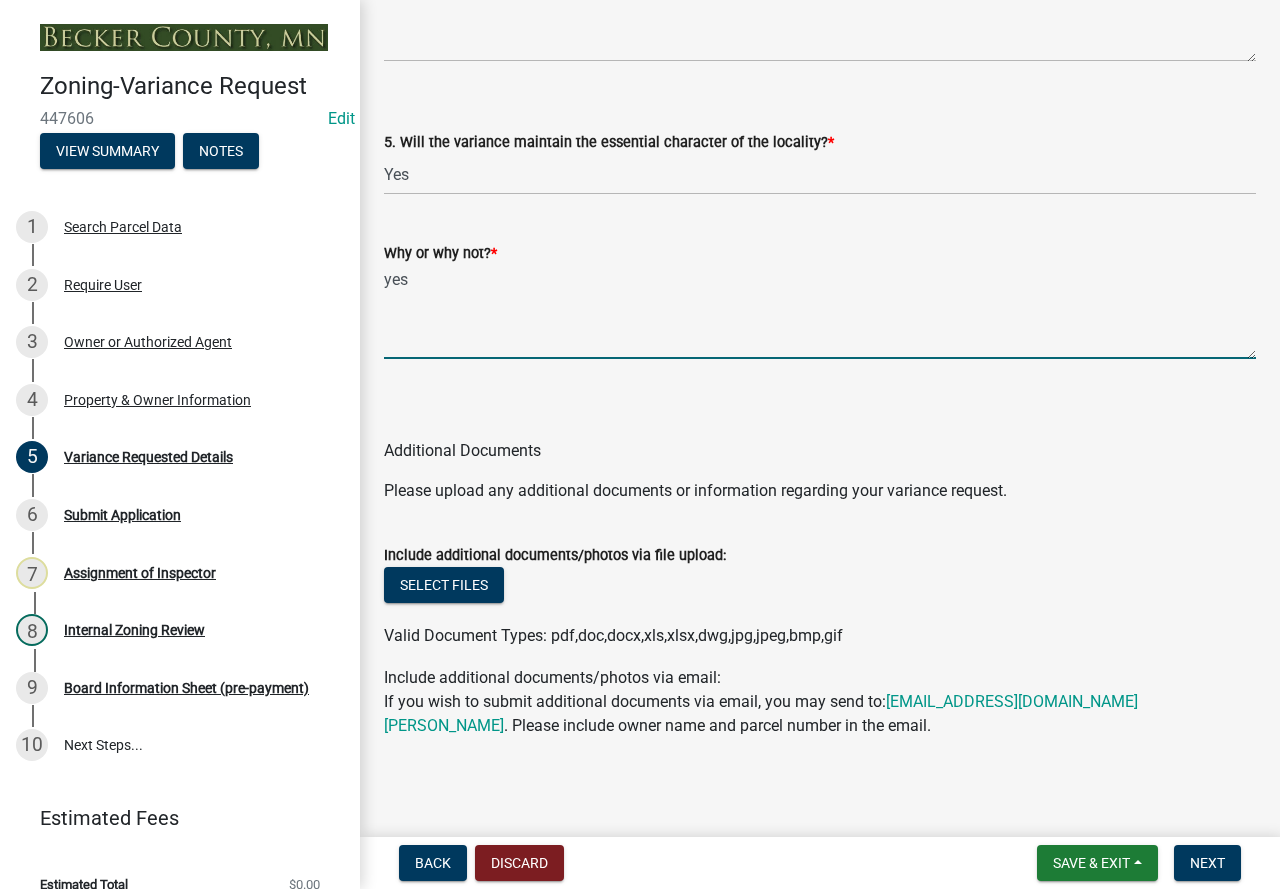 scroll, scrollTop: 4269, scrollLeft: 0, axis: vertical 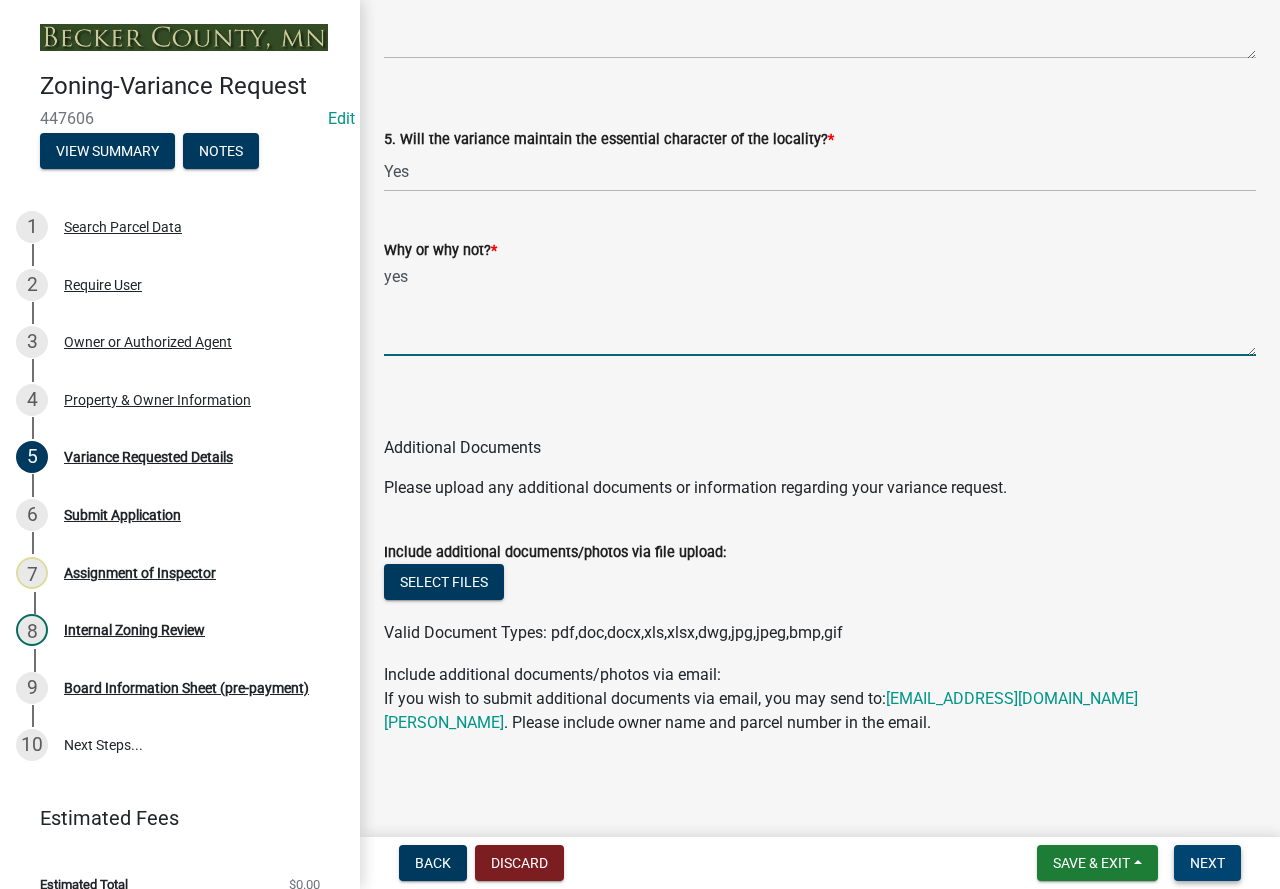 type on "yes" 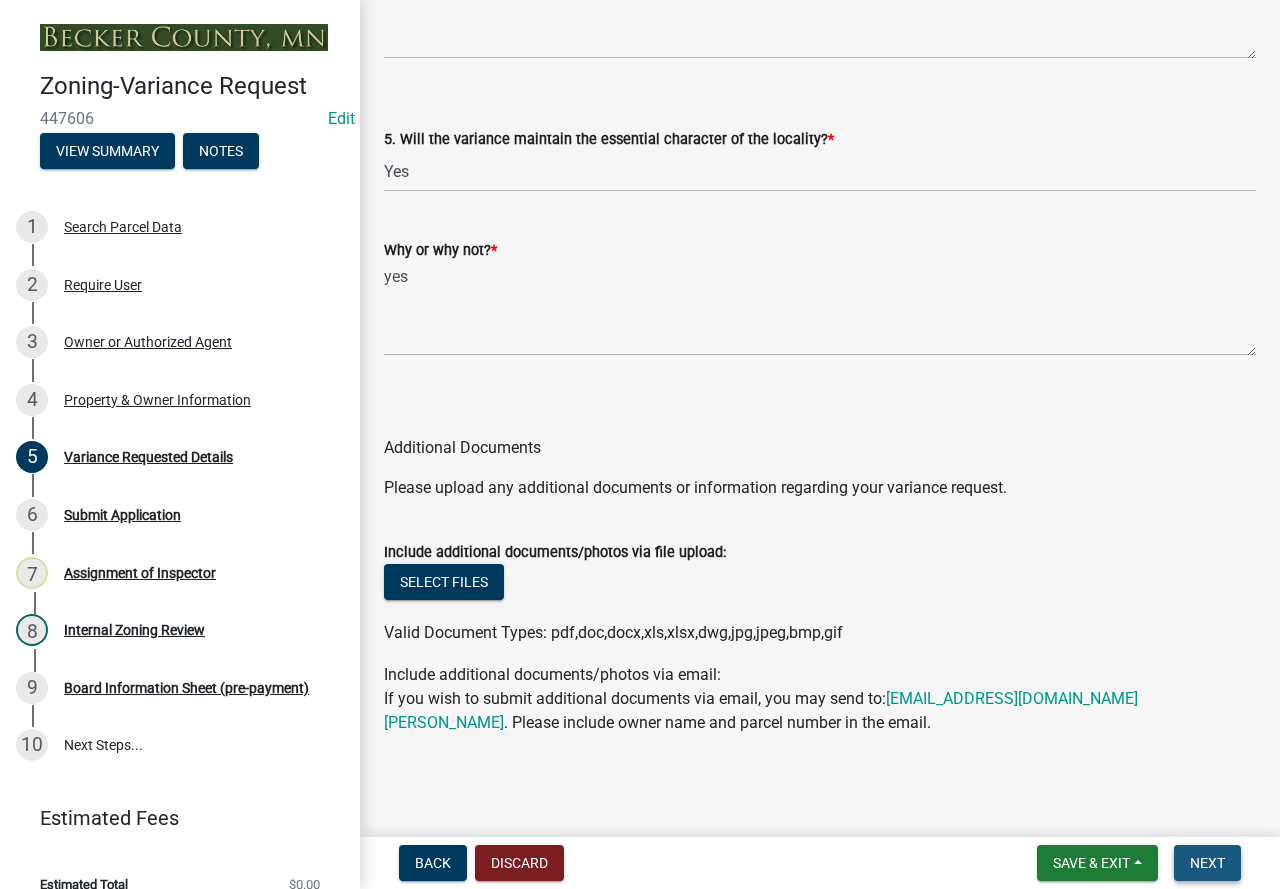 click on "Next" at bounding box center (1207, 863) 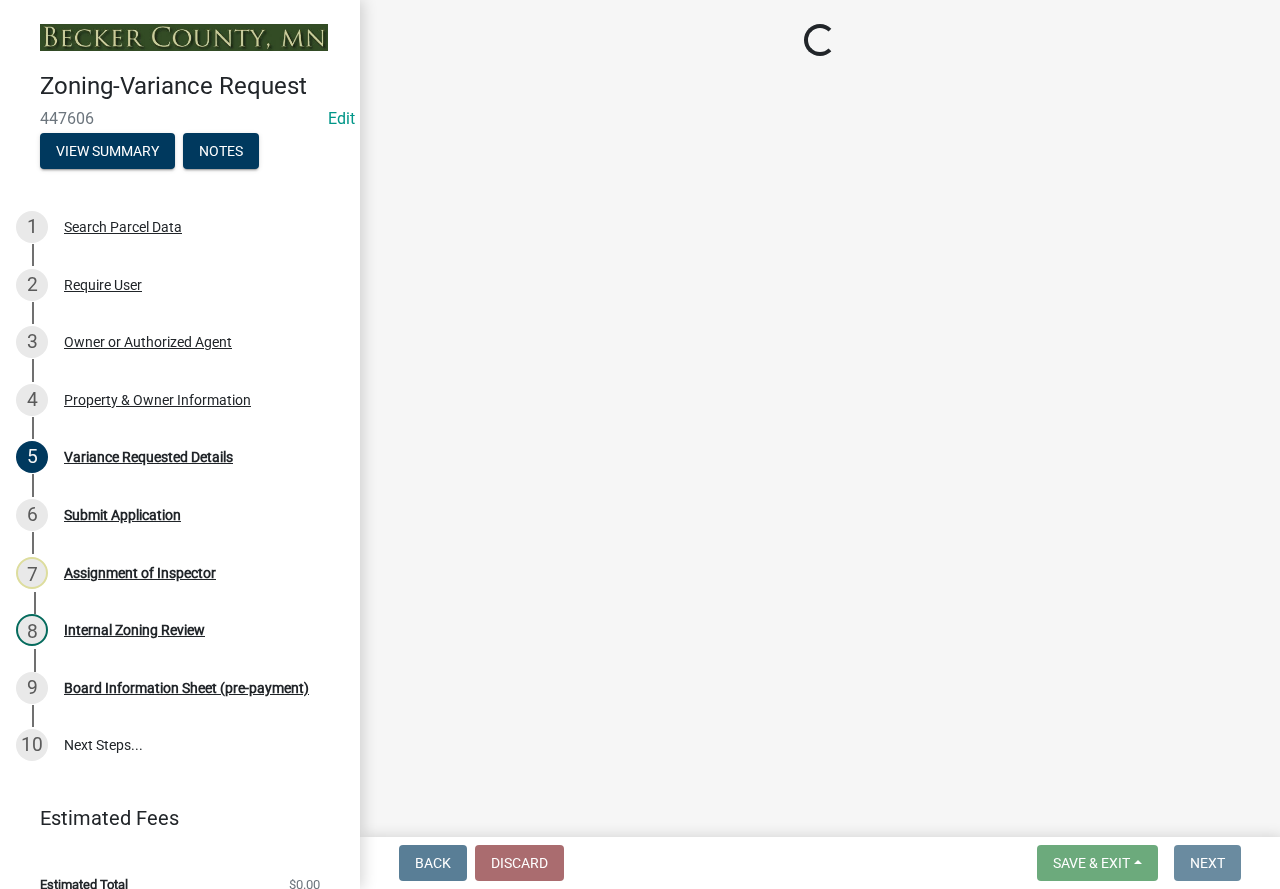 scroll, scrollTop: 0, scrollLeft: 0, axis: both 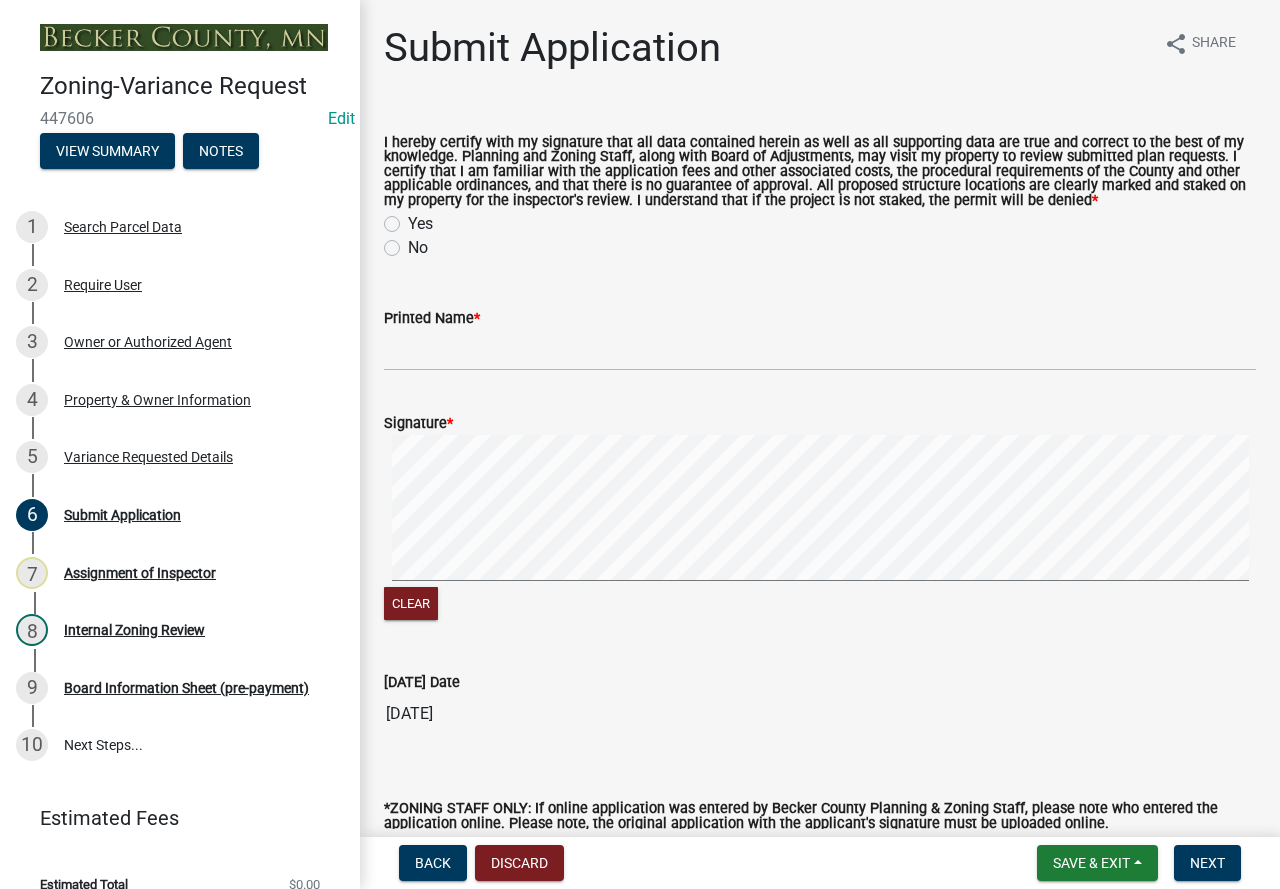 click on "Yes" 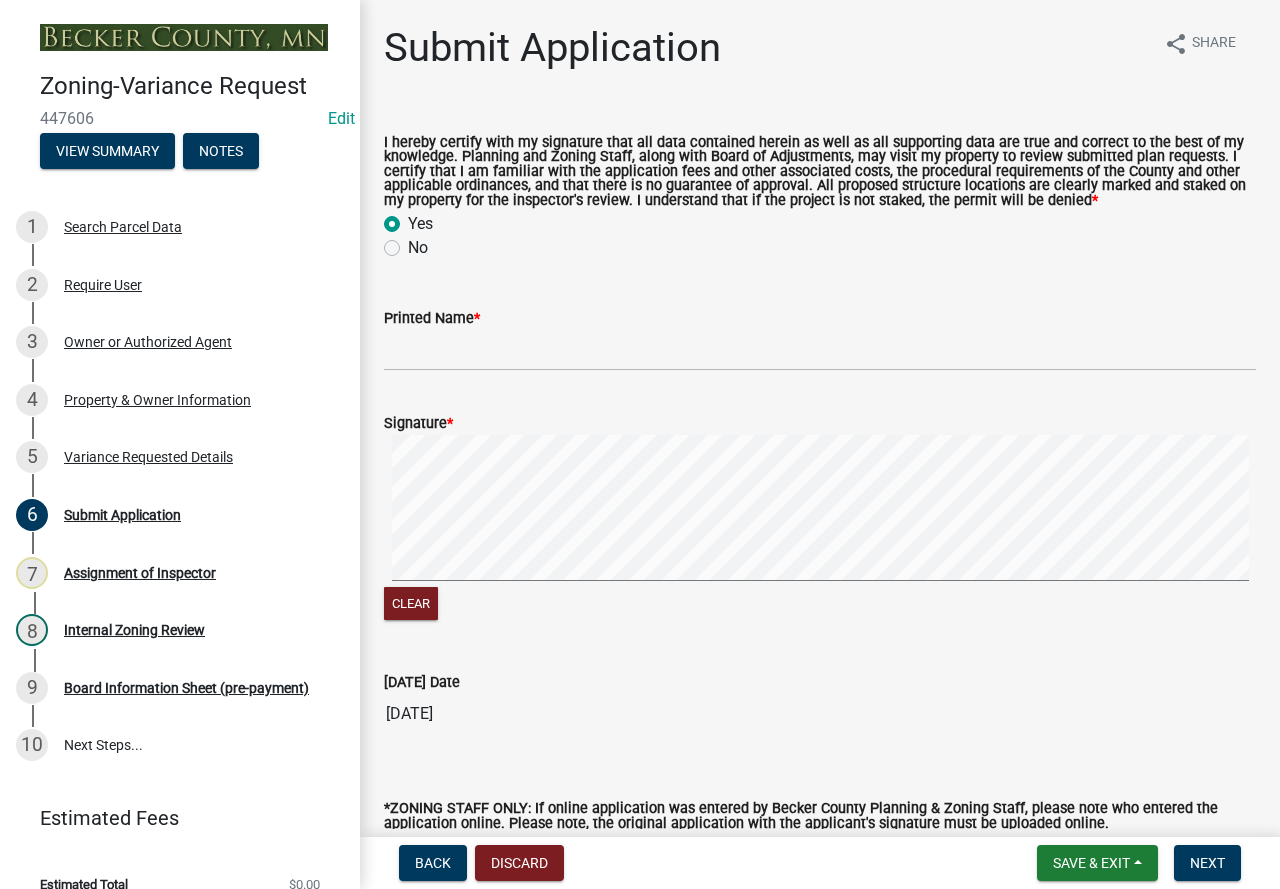 radio on "true" 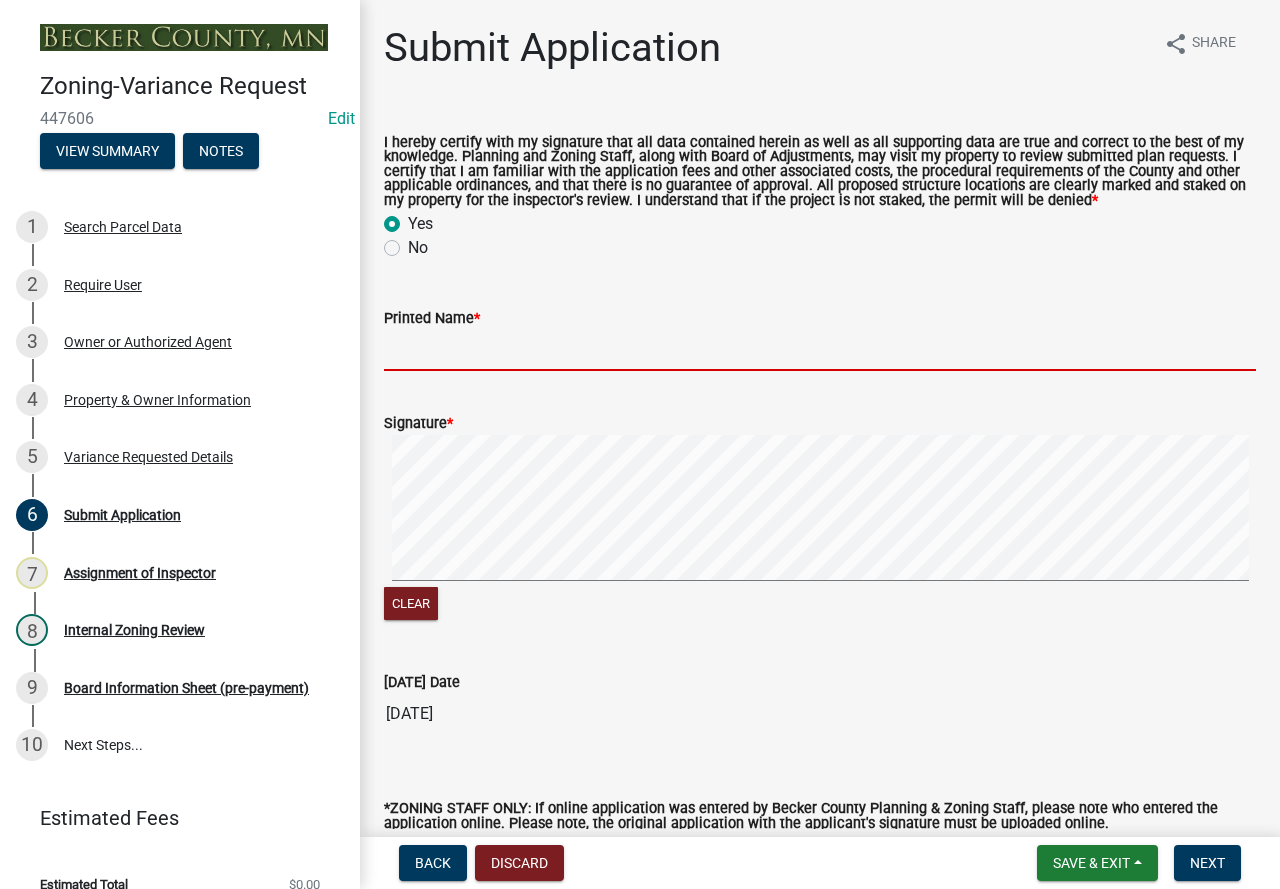 click on "Printed Name  *" at bounding box center [820, 350] 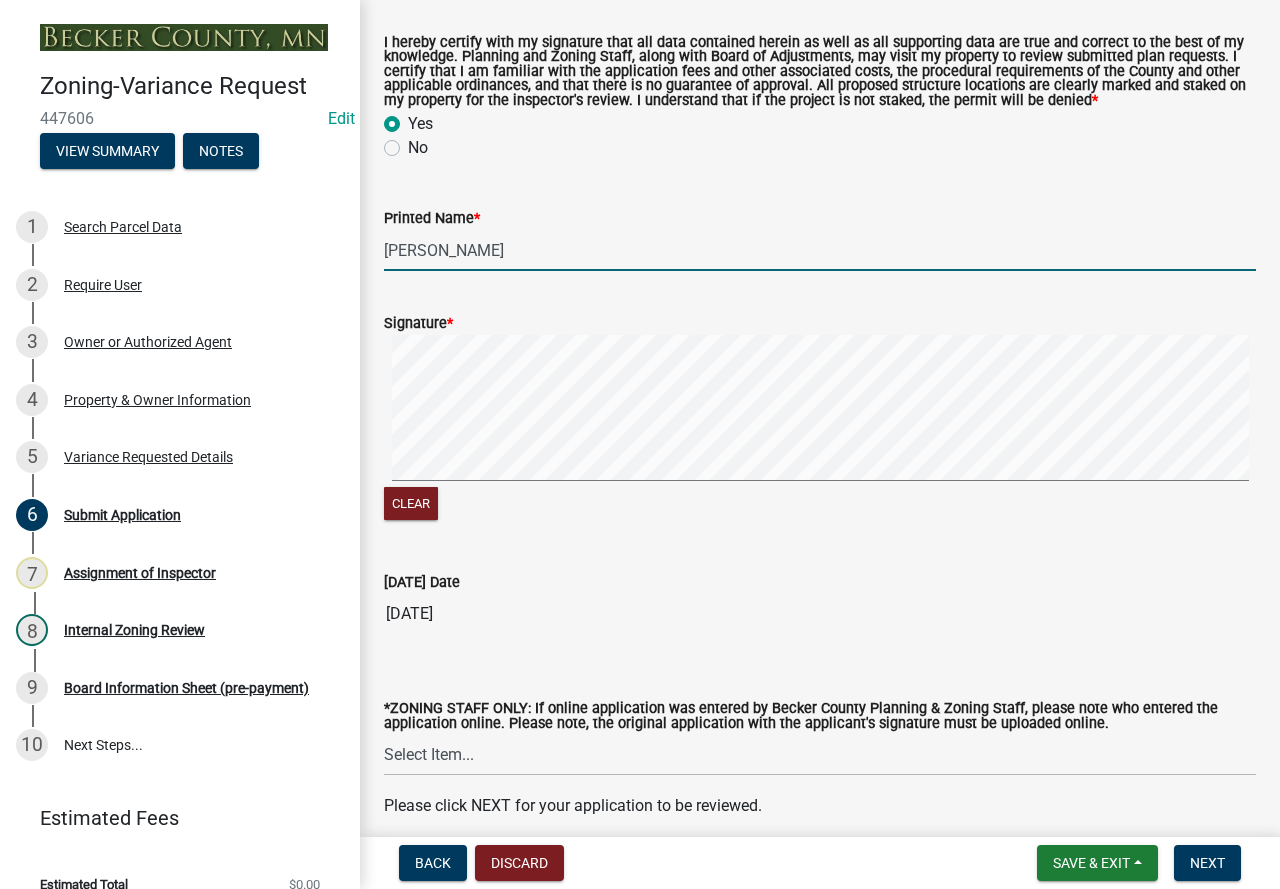 scroll, scrollTop: 185, scrollLeft: 0, axis: vertical 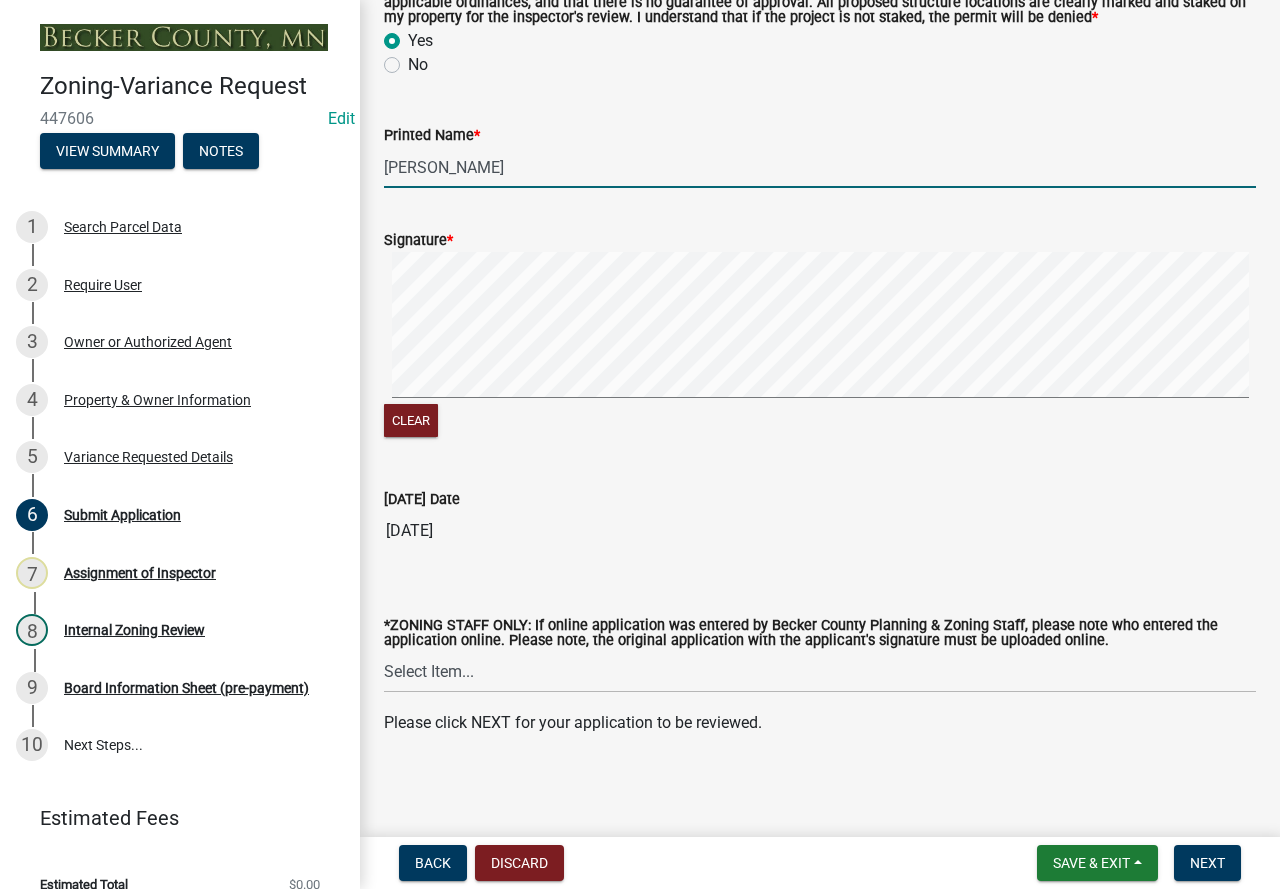 type on "[PERSON_NAME]" 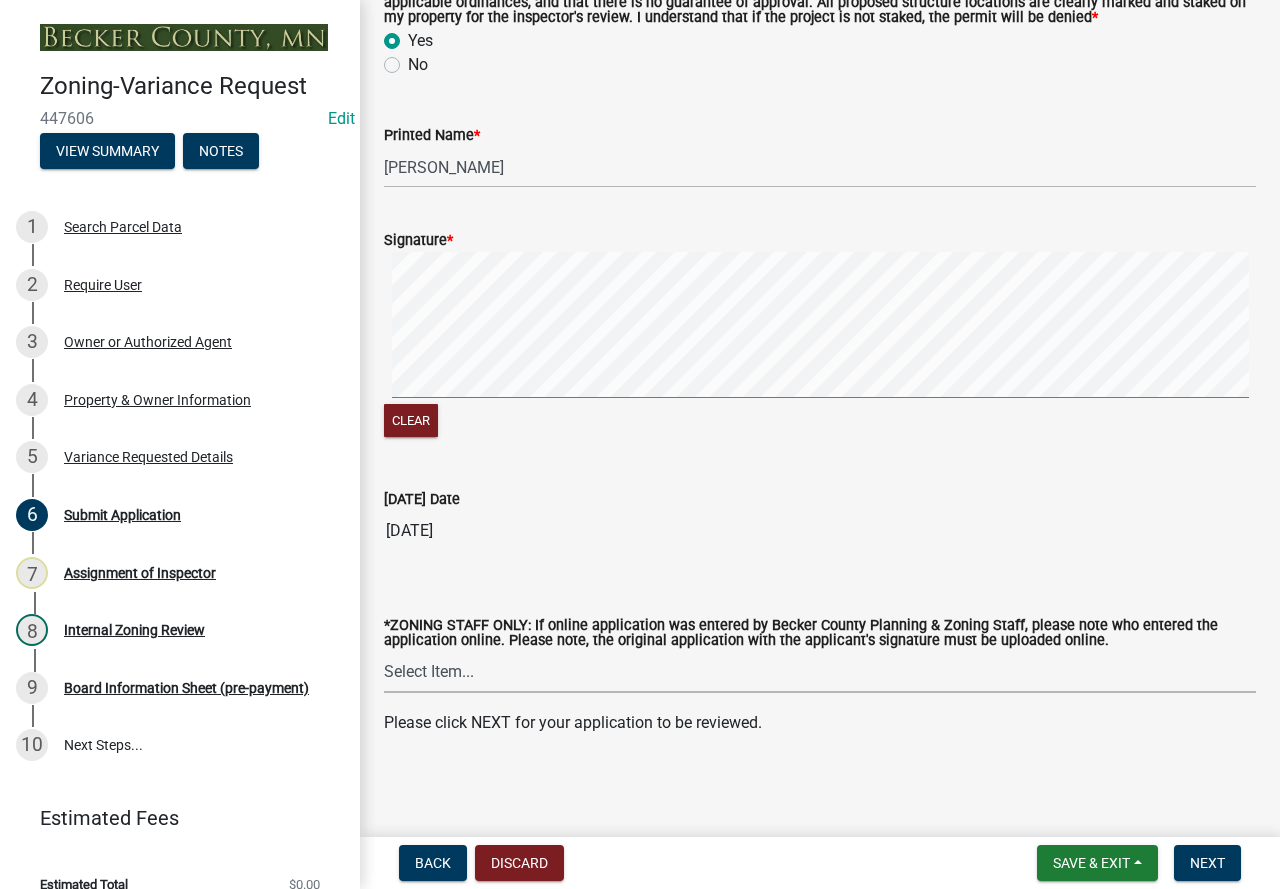 click on "Select Item...   [PERSON_NAME]   [PERSON_NAME]   [PERSON_NAME]   [PERSON_NAME]   [PERSON_NAME]   [PERSON_NAME]" at bounding box center (820, 672) 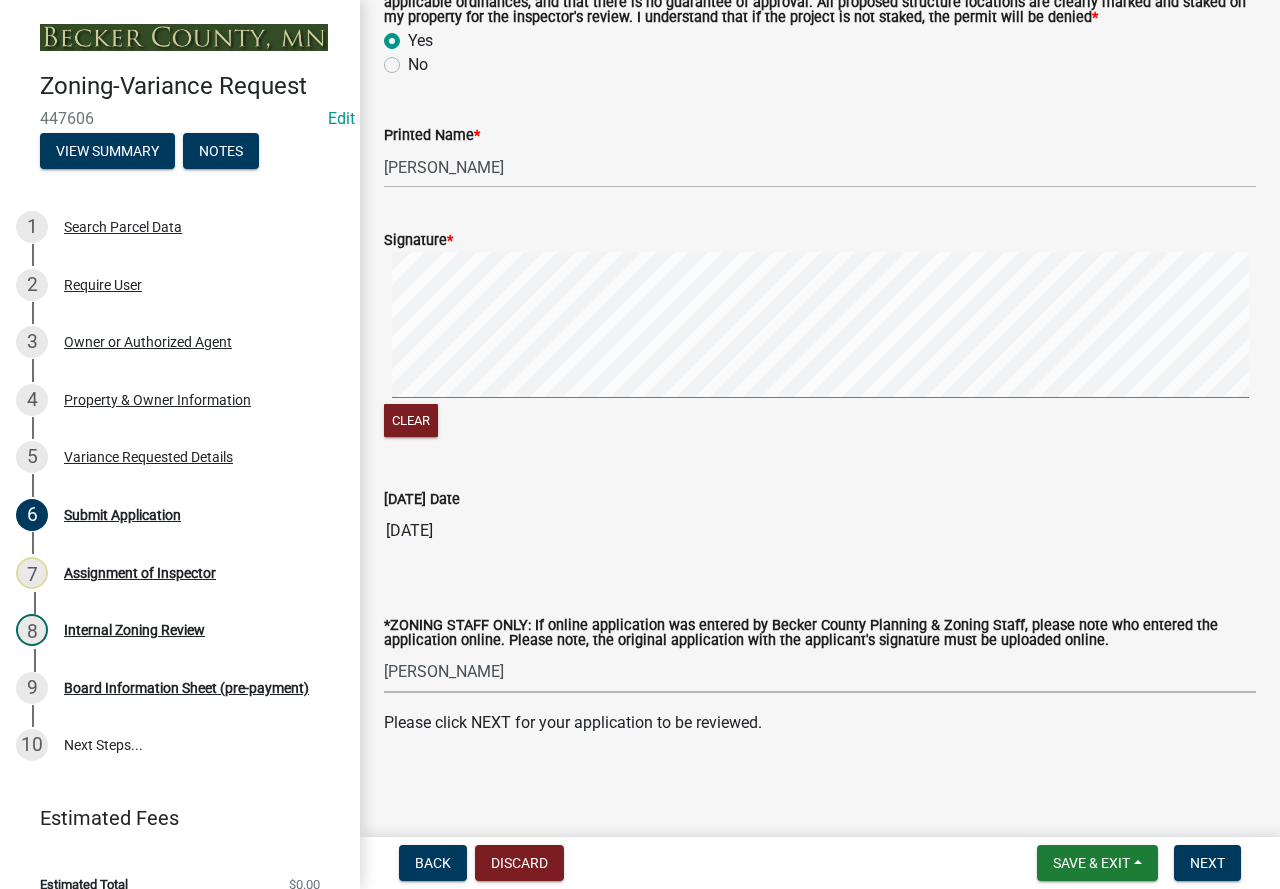 click on "Select Item...   [PERSON_NAME]   [PERSON_NAME]   [PERSON_NAME]   [PERSON_NAME]   [PERSON_NAME]   [PERSON_NAME]" at bounding box center [820, 672] 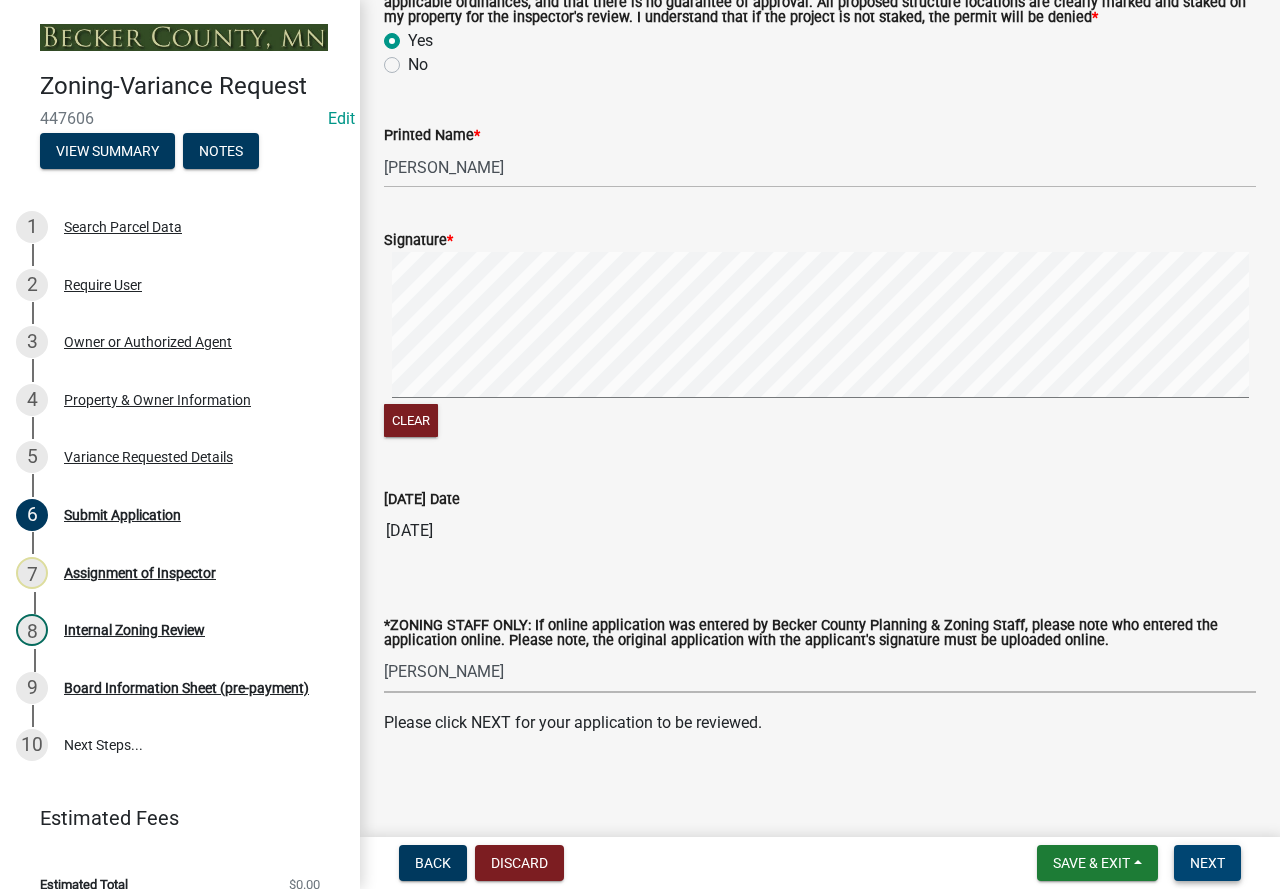 click on "Next" at bounding box center (1207, 863) 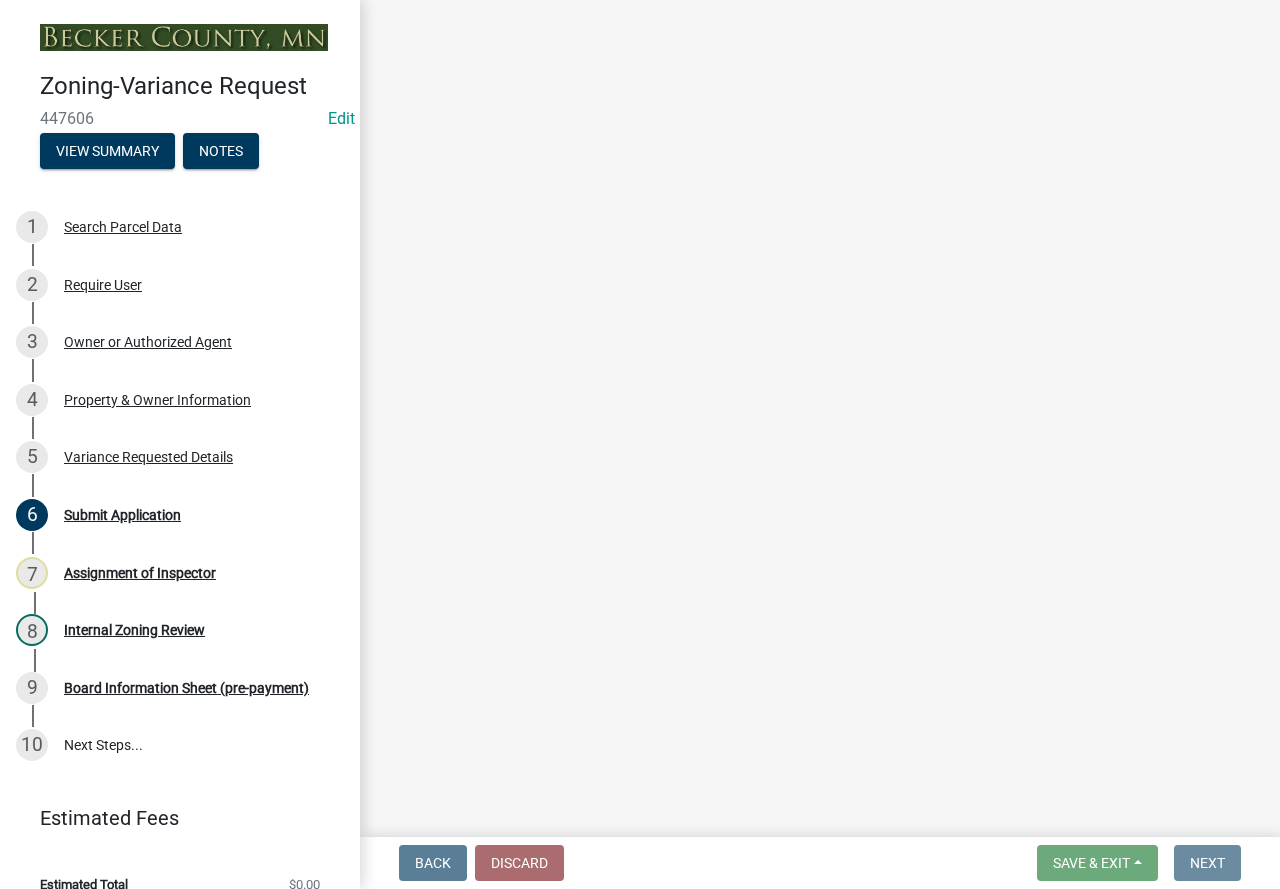scroll, scrollTop: 0, scrollLeft: 0, axis: both 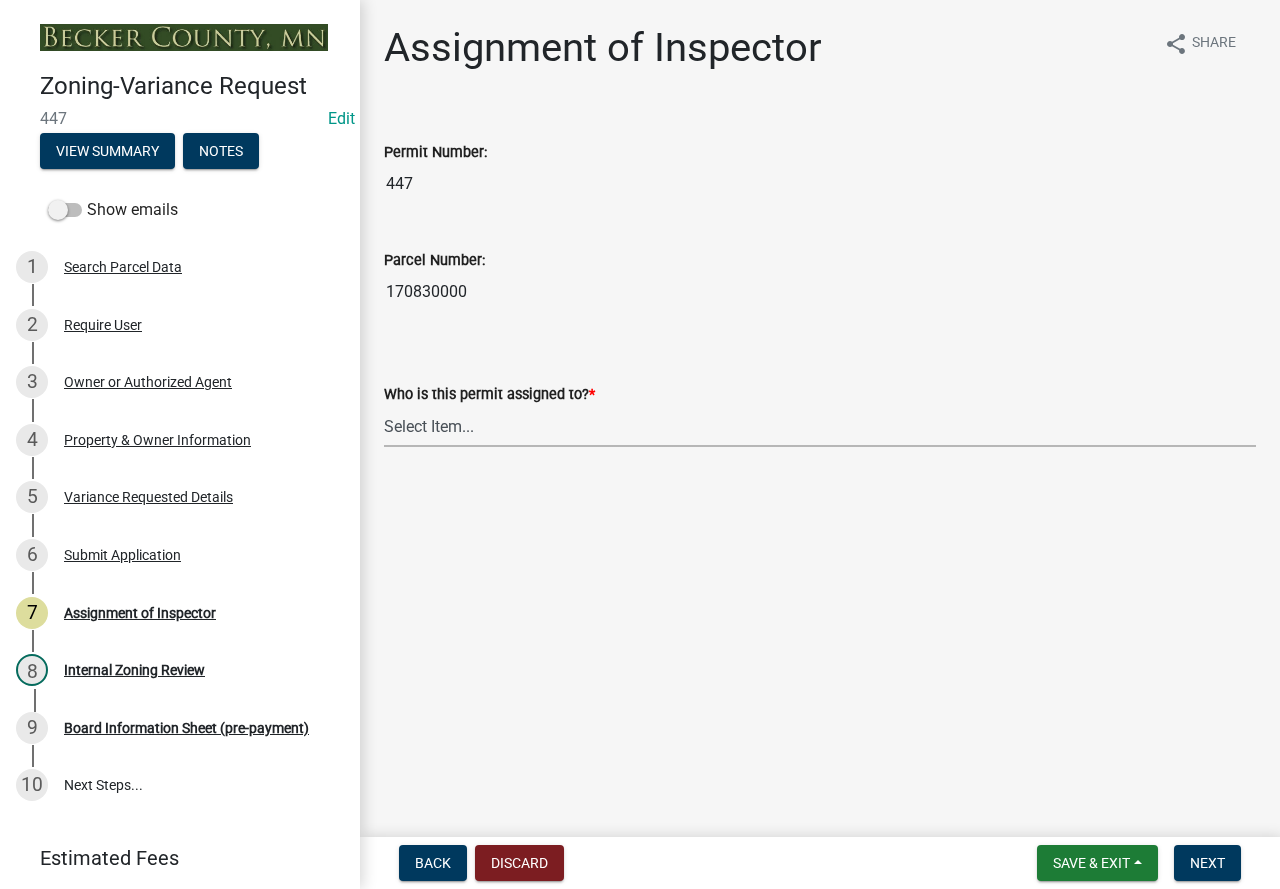 click on "Select Item...   [PERSON_NAME]   [PERSON_NAME]   [PERSON_NAME]   [PERSON_NAME]   [PERSON_NAME]   [PERSON_NAME]" at bounding box center (820, 426) 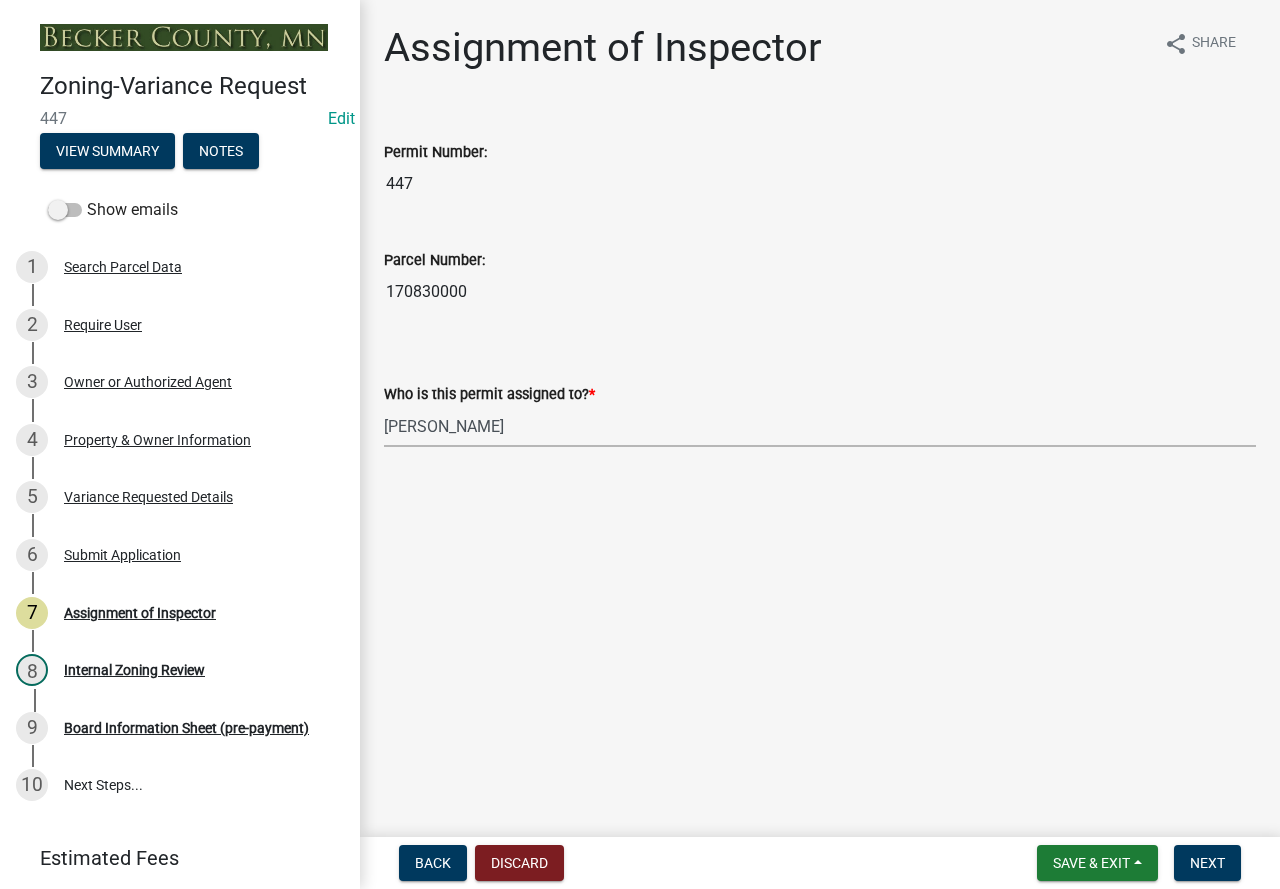 click on "Select Item...   [PERSON_NAME]   [PERSON_NAME]   [PERSON_NAME]   [PERSON_NAME]   [PERSON_NAME]   [PERSON_NAME]" at bounding box center (820, 426) 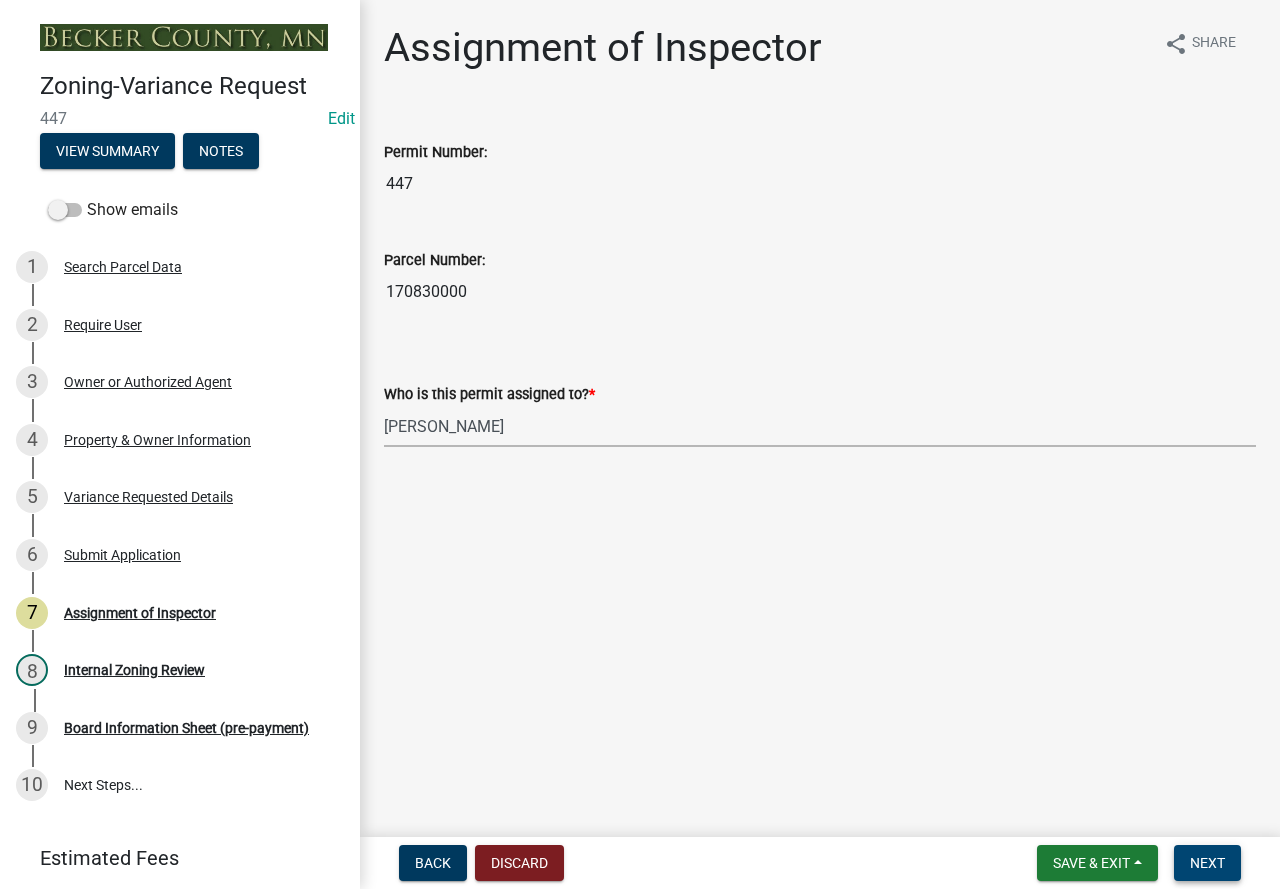 click on "Next" at bounding box center [1207, 863] 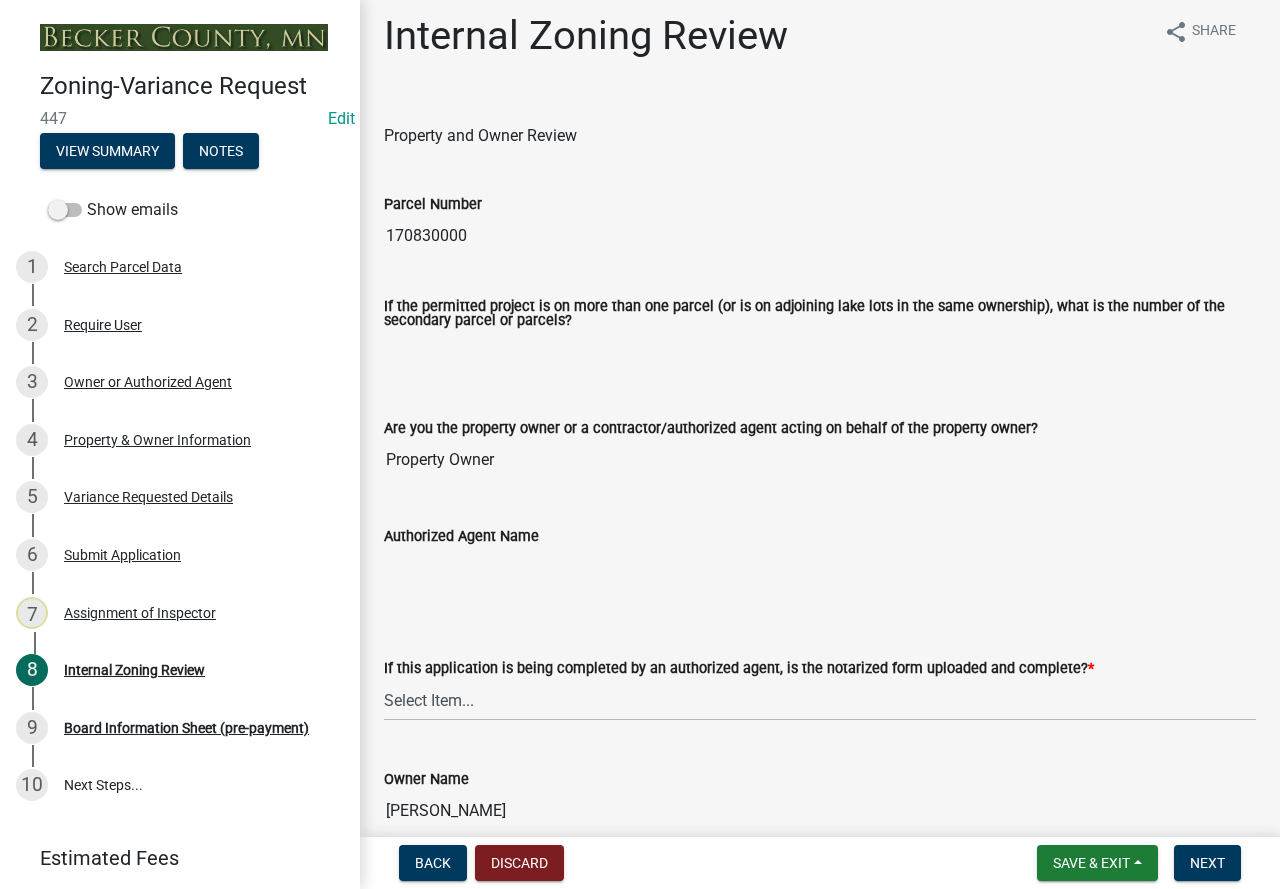 scroll, scrollTop: 0, scrollLeft: 0, axis: both 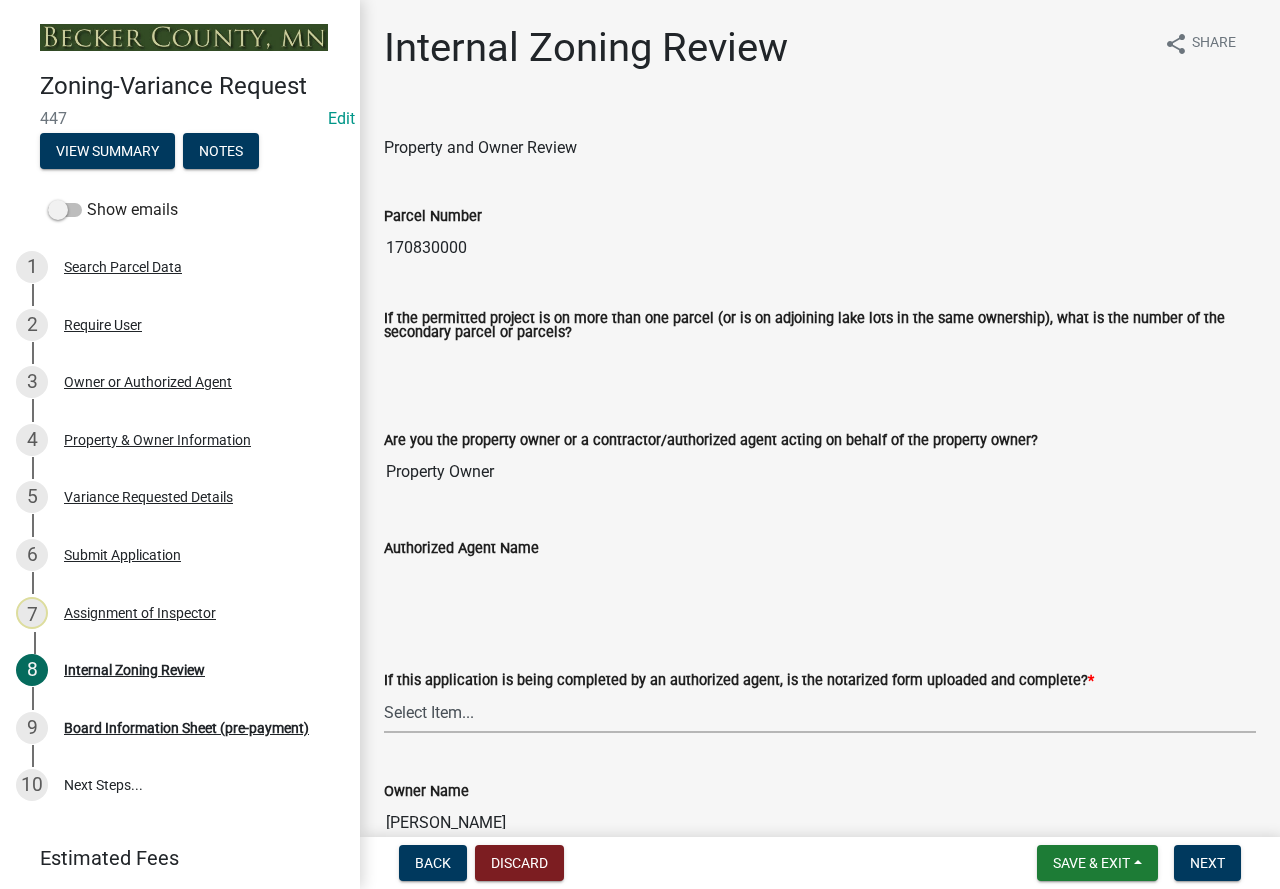 click on "Select Item...   Yes   No   N/A" at bounding box center (820, 712) 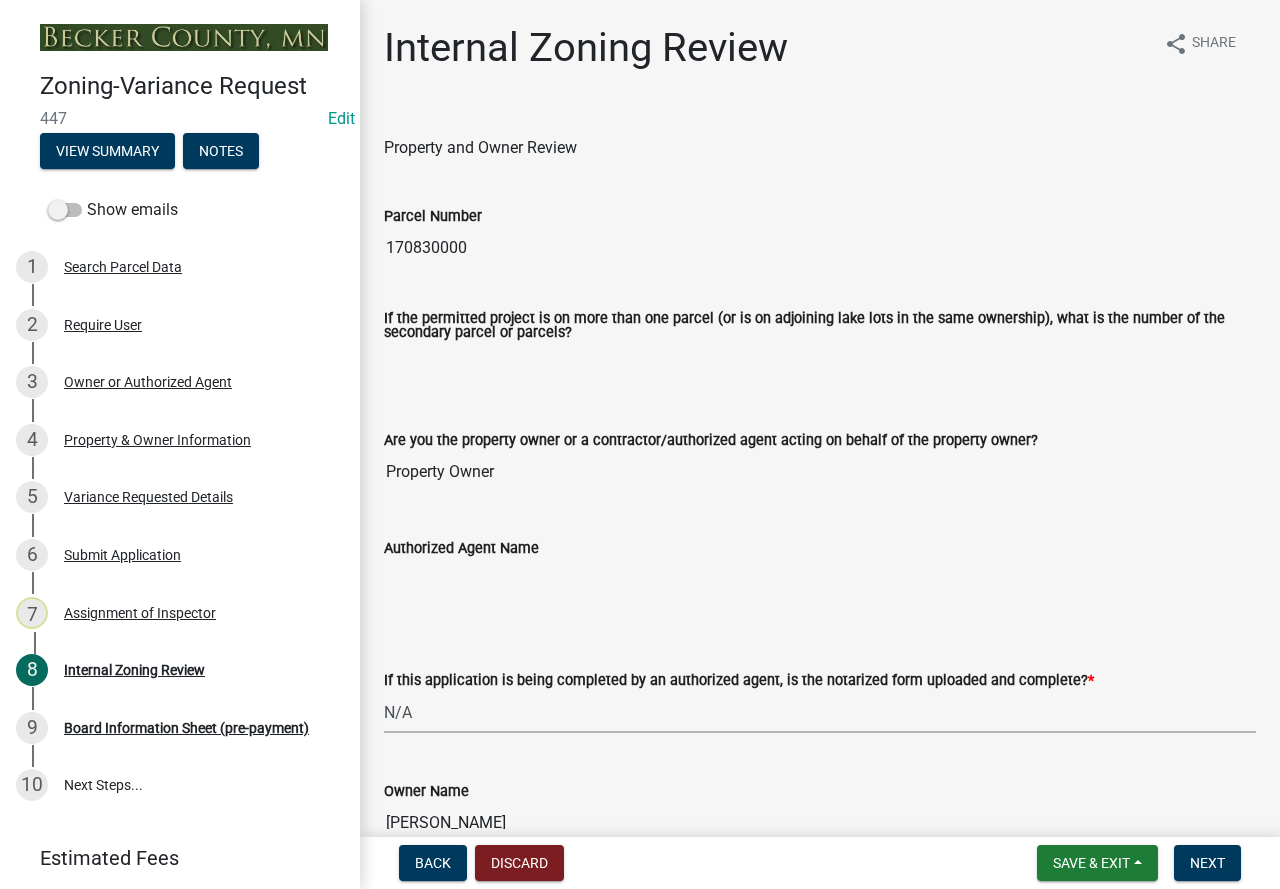 click on "Select Item...   Yes   No   N/A" at bounding box center [820, 712] 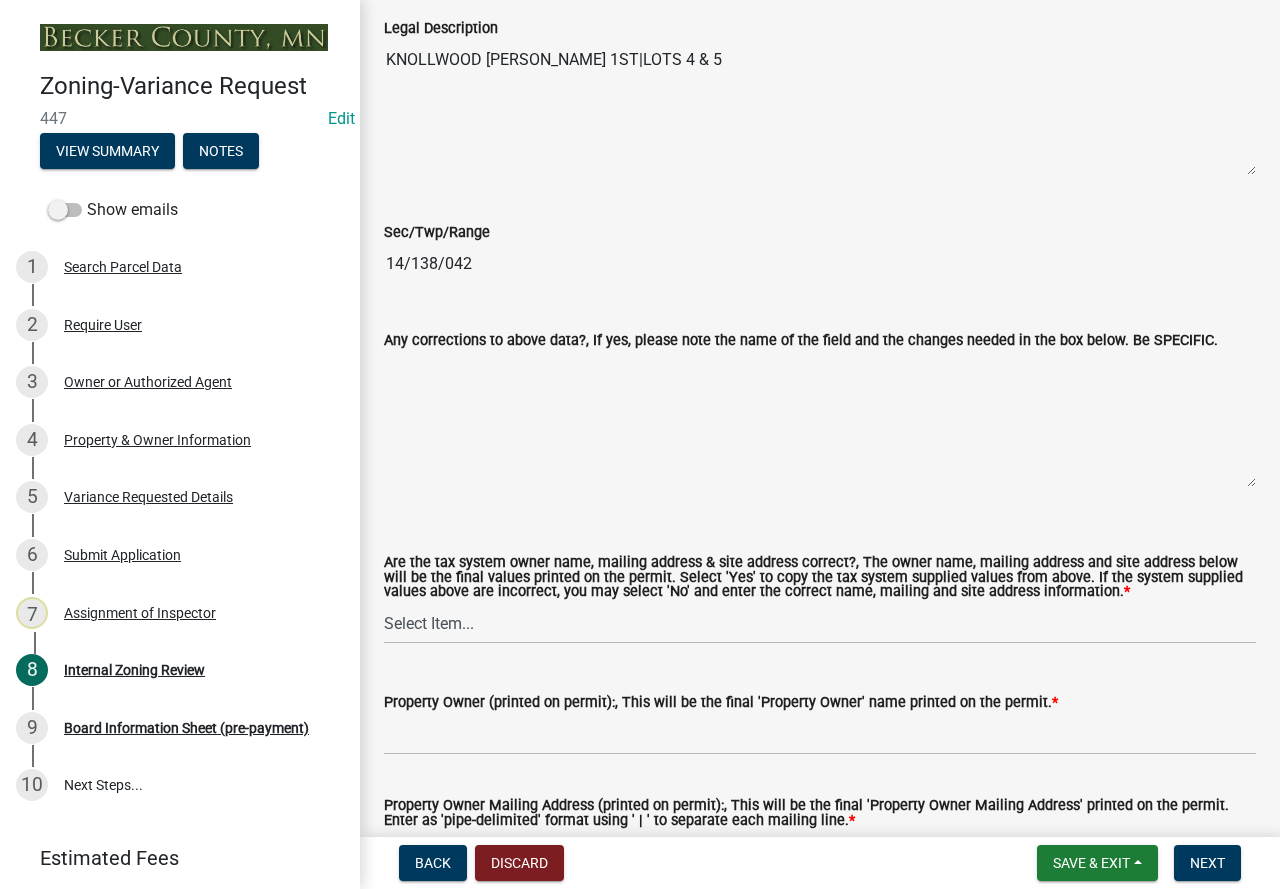 scroll, scrollTop: 1500, scrollLeft: 0, axis: vertical 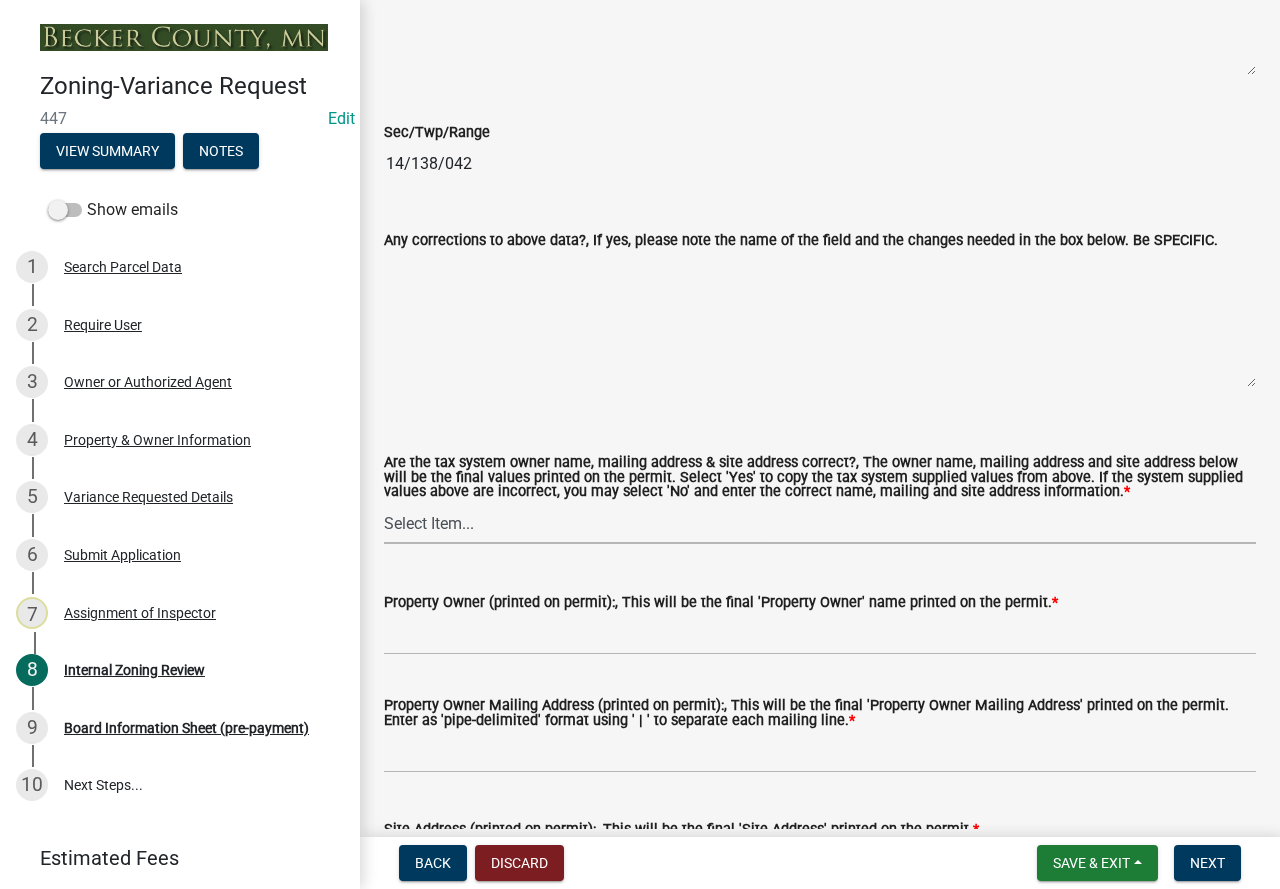 click on "Select Item...   Yes   No" at bounding box center (820, 523) 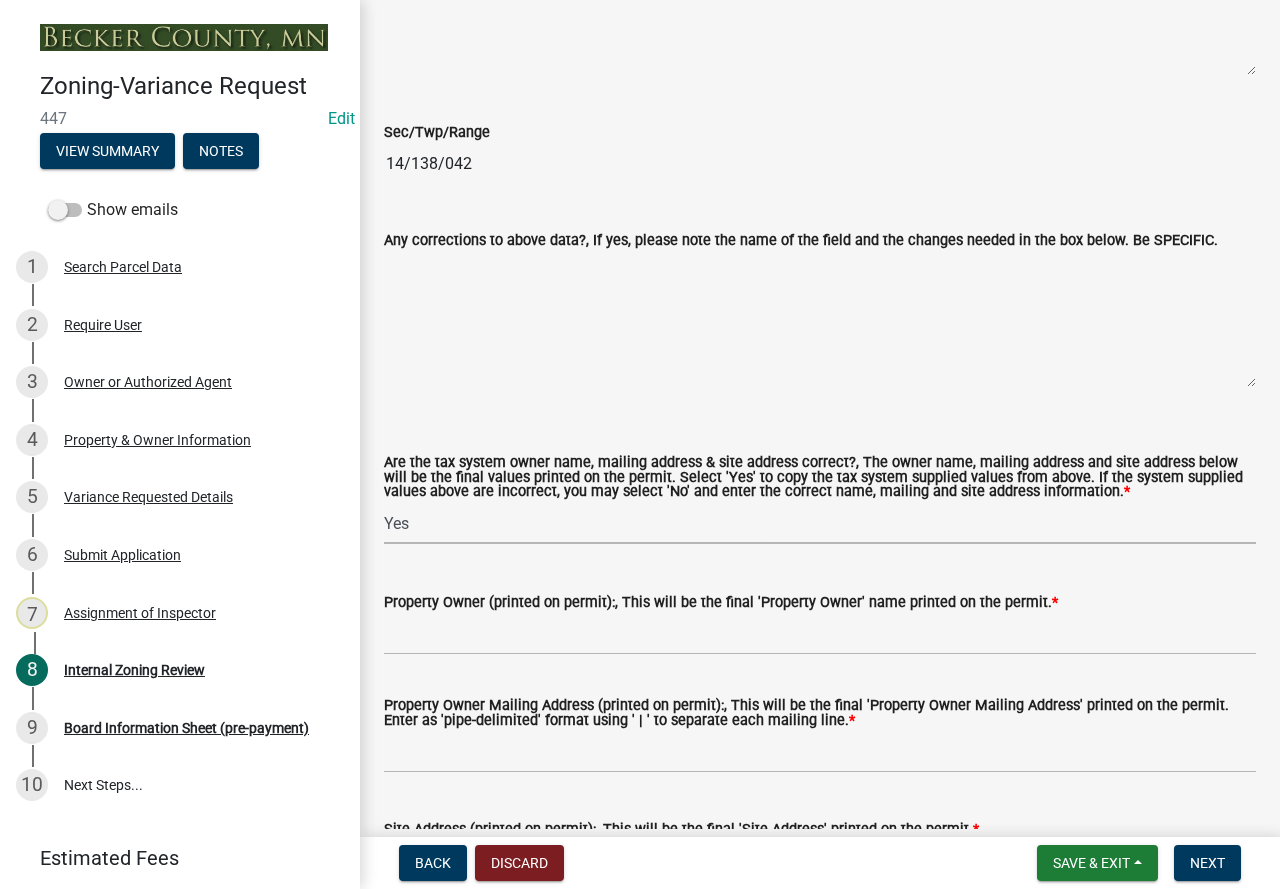 click on "Select Item...   Yes   No" at bounding box center (820, 523) 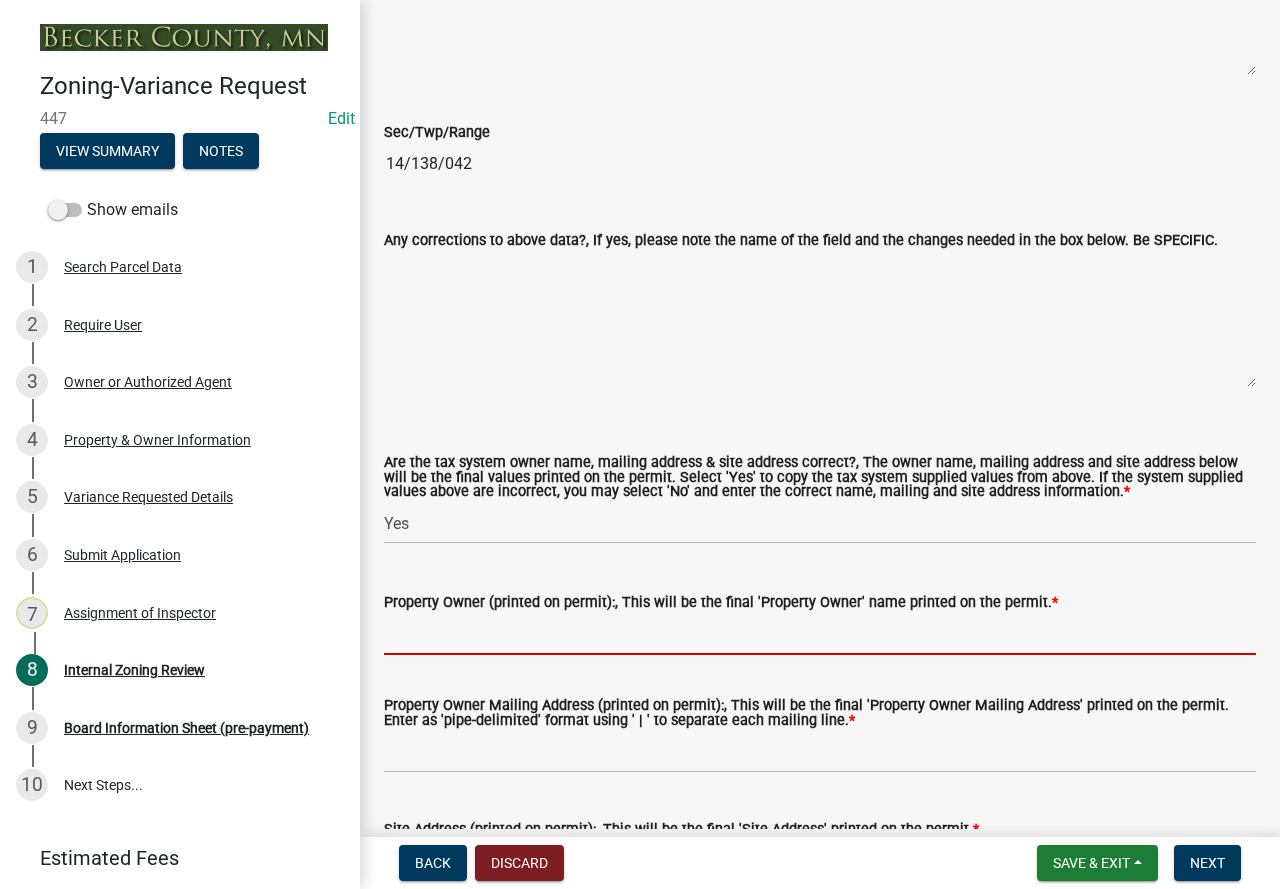 click on "Property Owner (printed on permit):, This will be the final 'Property Owner' name printed on the permit.  *" at bounding box center [820, 634] 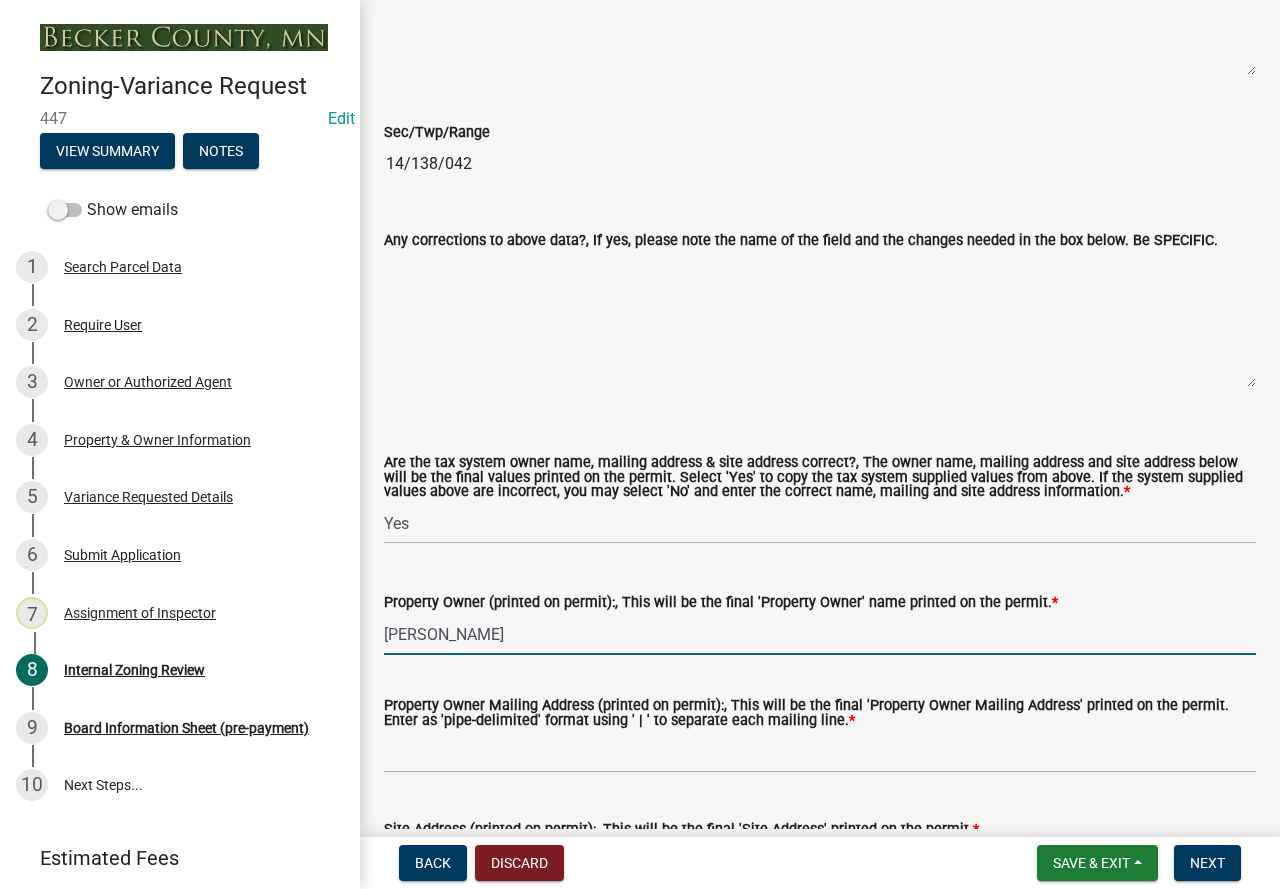 type on "[PERSON_NAME]" 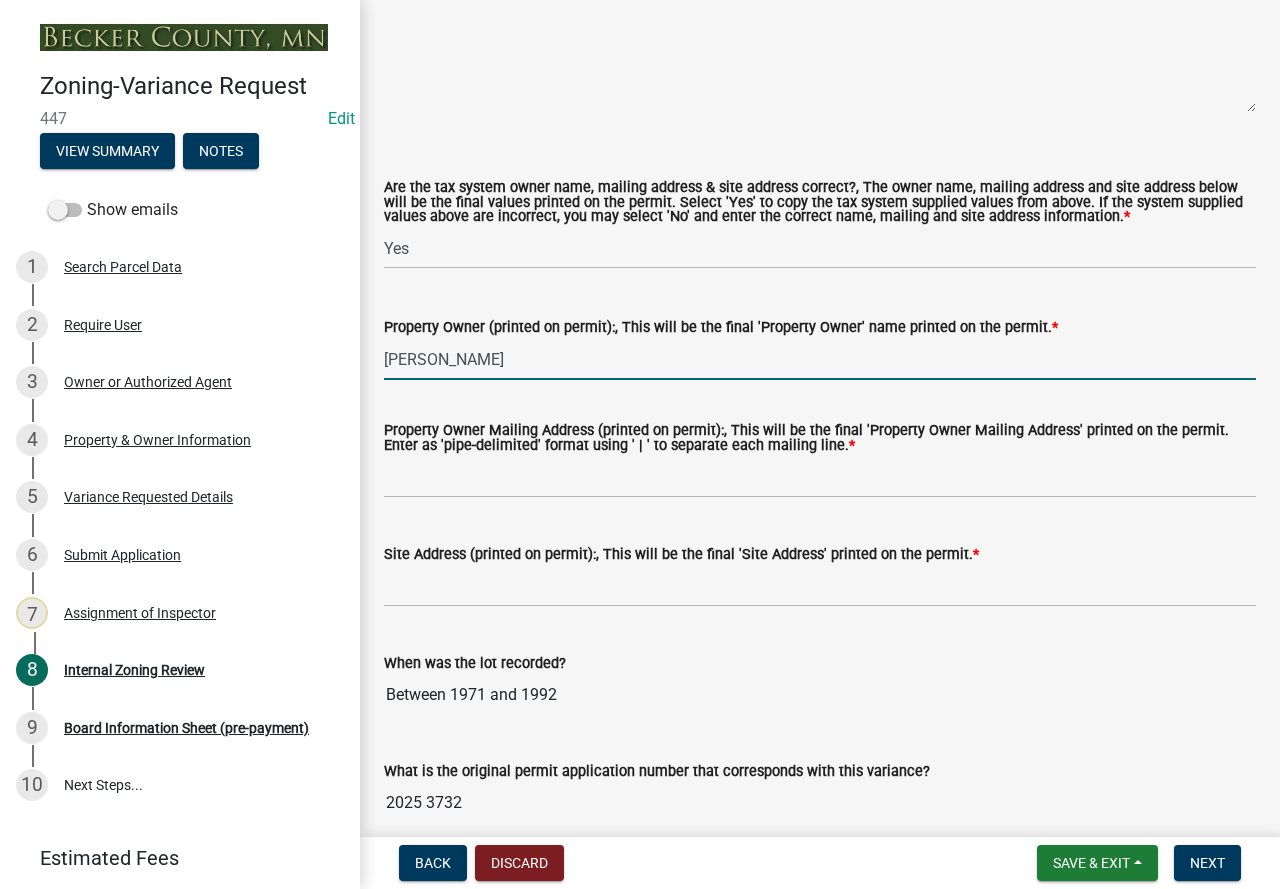 scroll, scrollTop: 1800, scrollLeft: 0, axis: vertical 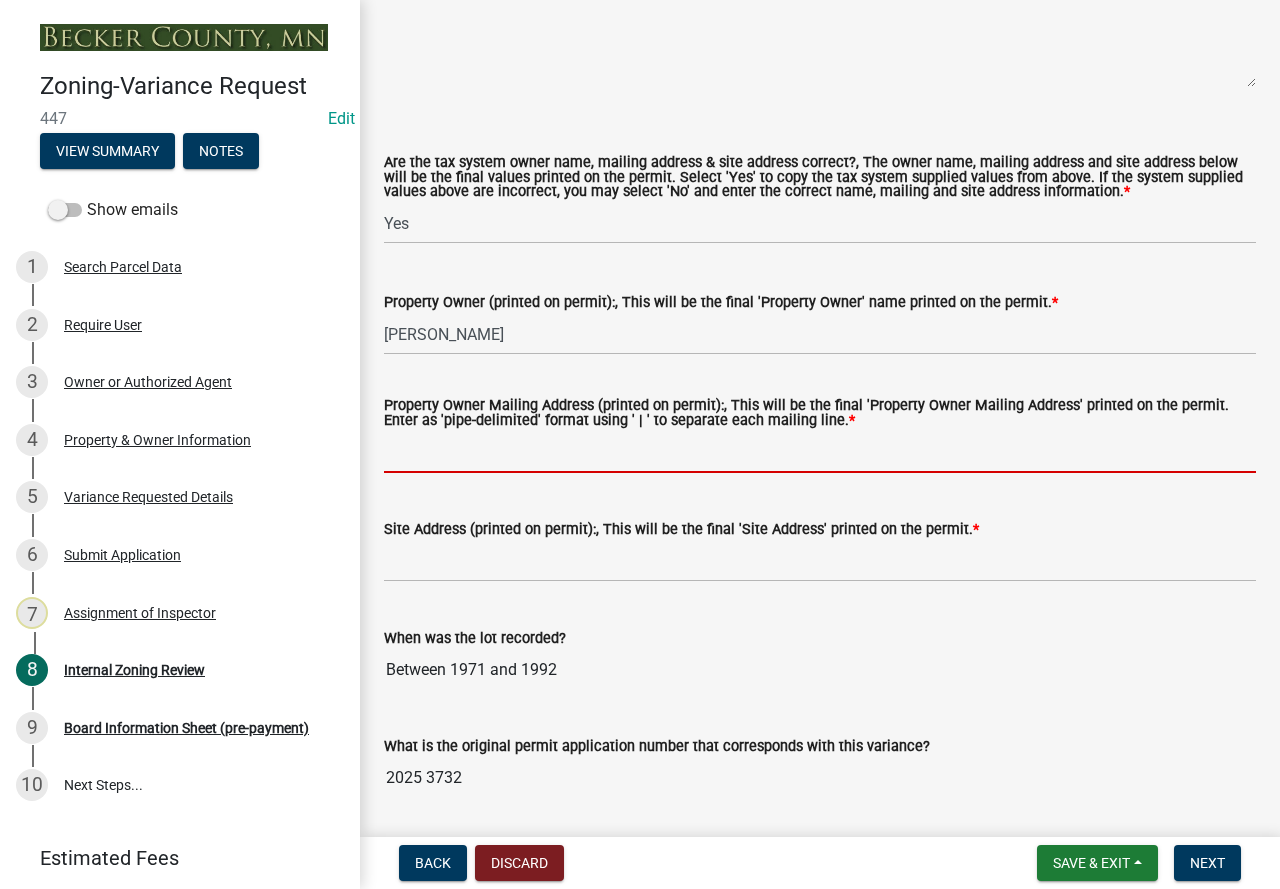click on "Property Owner Mailing Address (printed on permit):, This will be the final 'Property Owner Mailing Address' printed on the permit. Enter as 'pipe-delimited' format using ' | ' to separate each mailing line.  *" at bounding box center [820, 452] 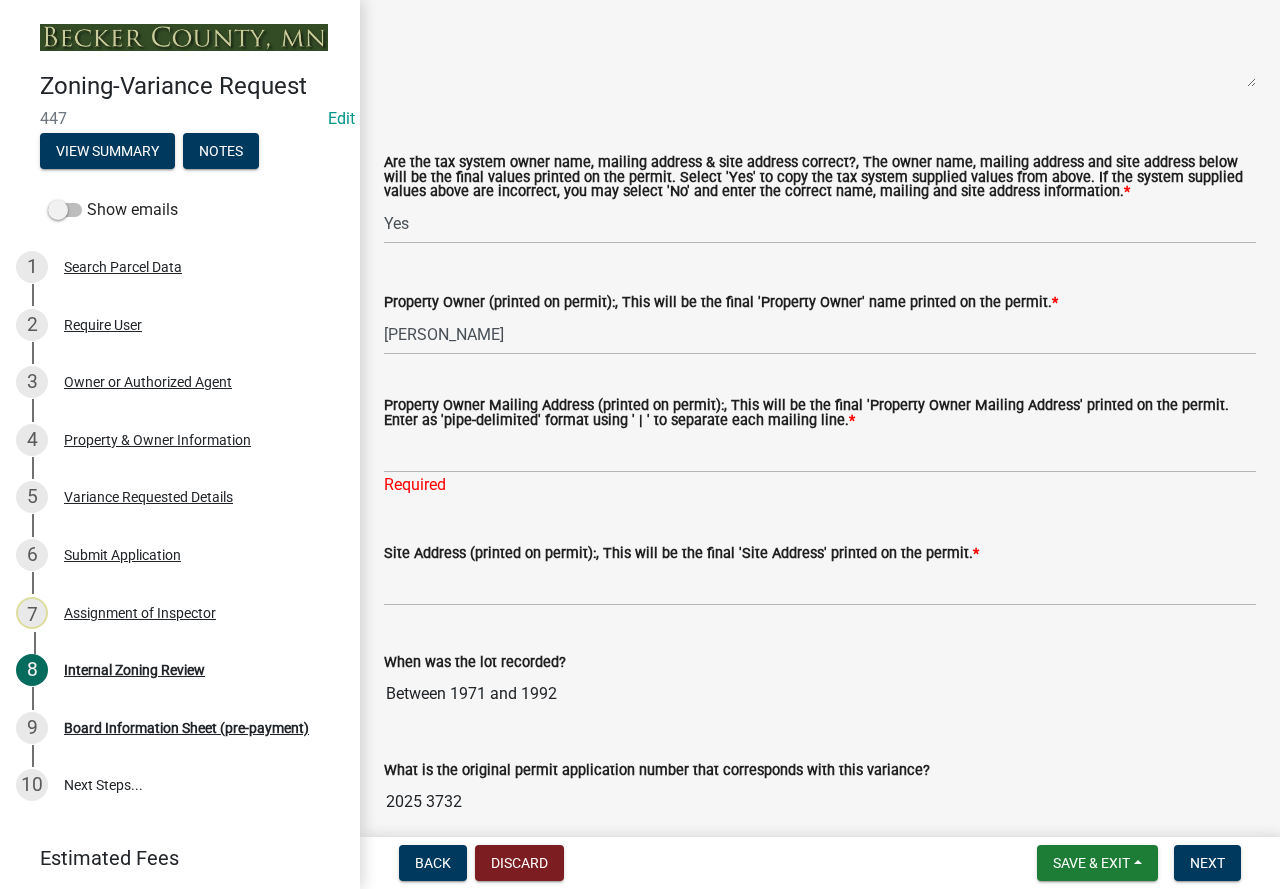 click on "When was the lot recorded?  Between 1971 and 1992" 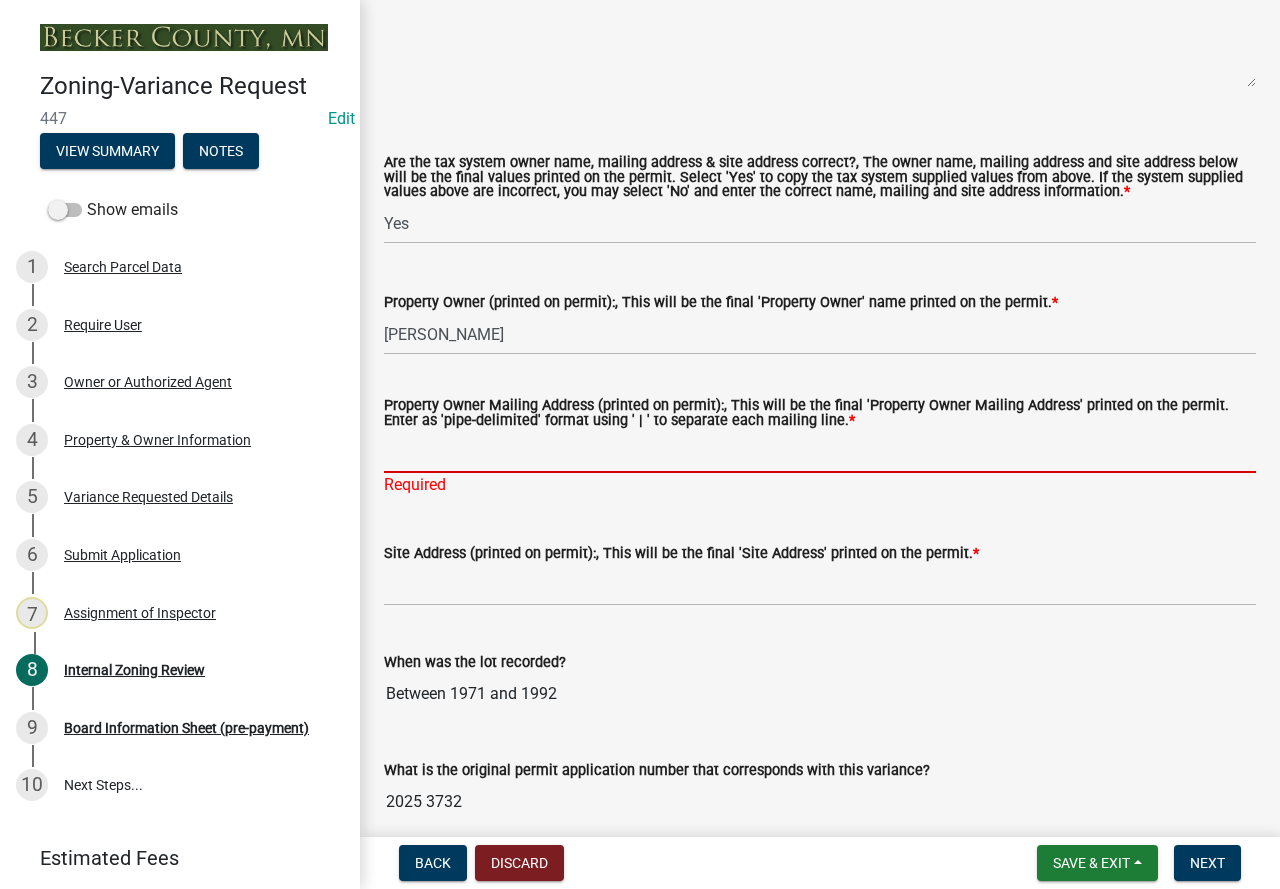 click on "Property Owner Mailing Address (printed on permit):, This will be the final 'Property Owner Mailing Address' printed on the permit. Enter as 'pipe-delimited' format using ' | ' to separate each mailing line.  *" at bounding box center [820, 452] 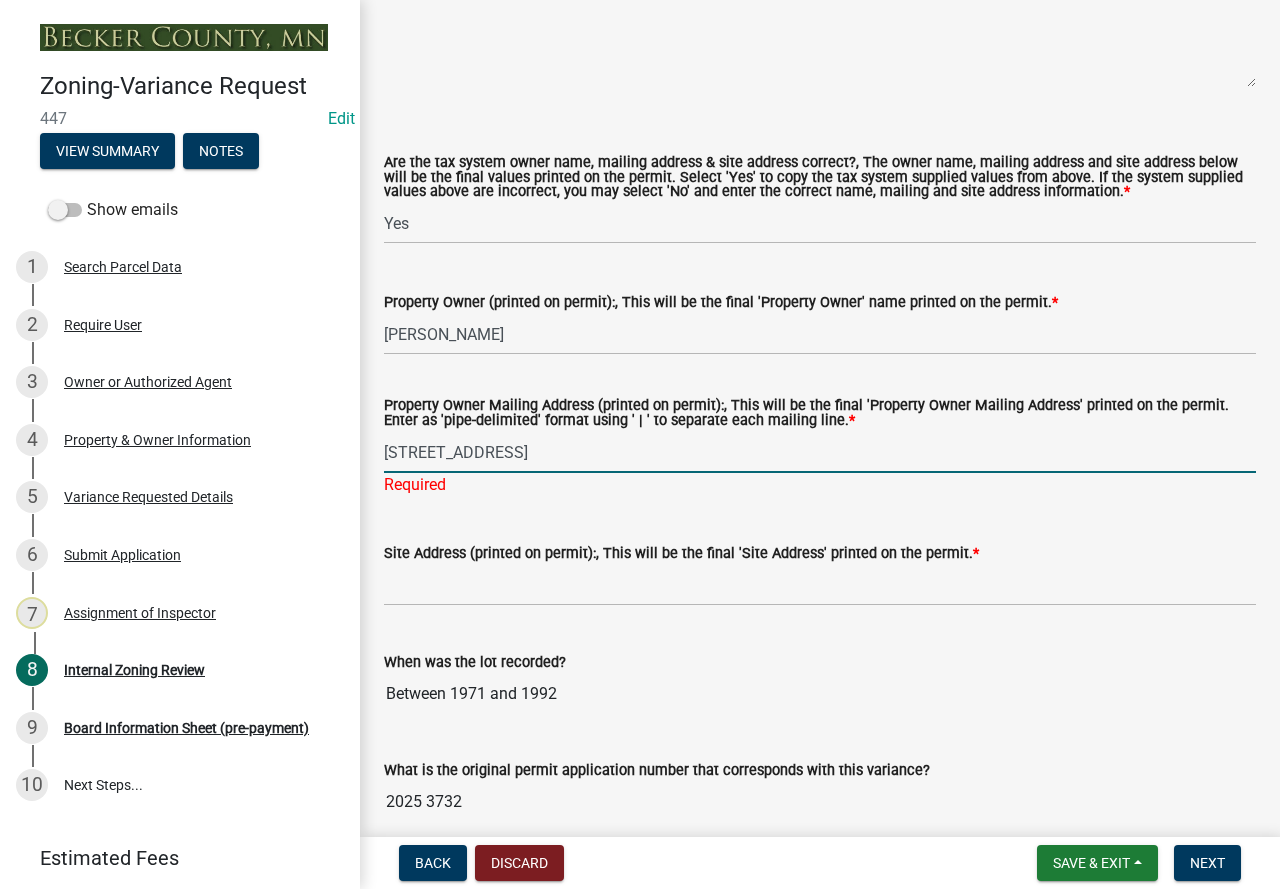 type on "13895 Pearl Lake Lane" 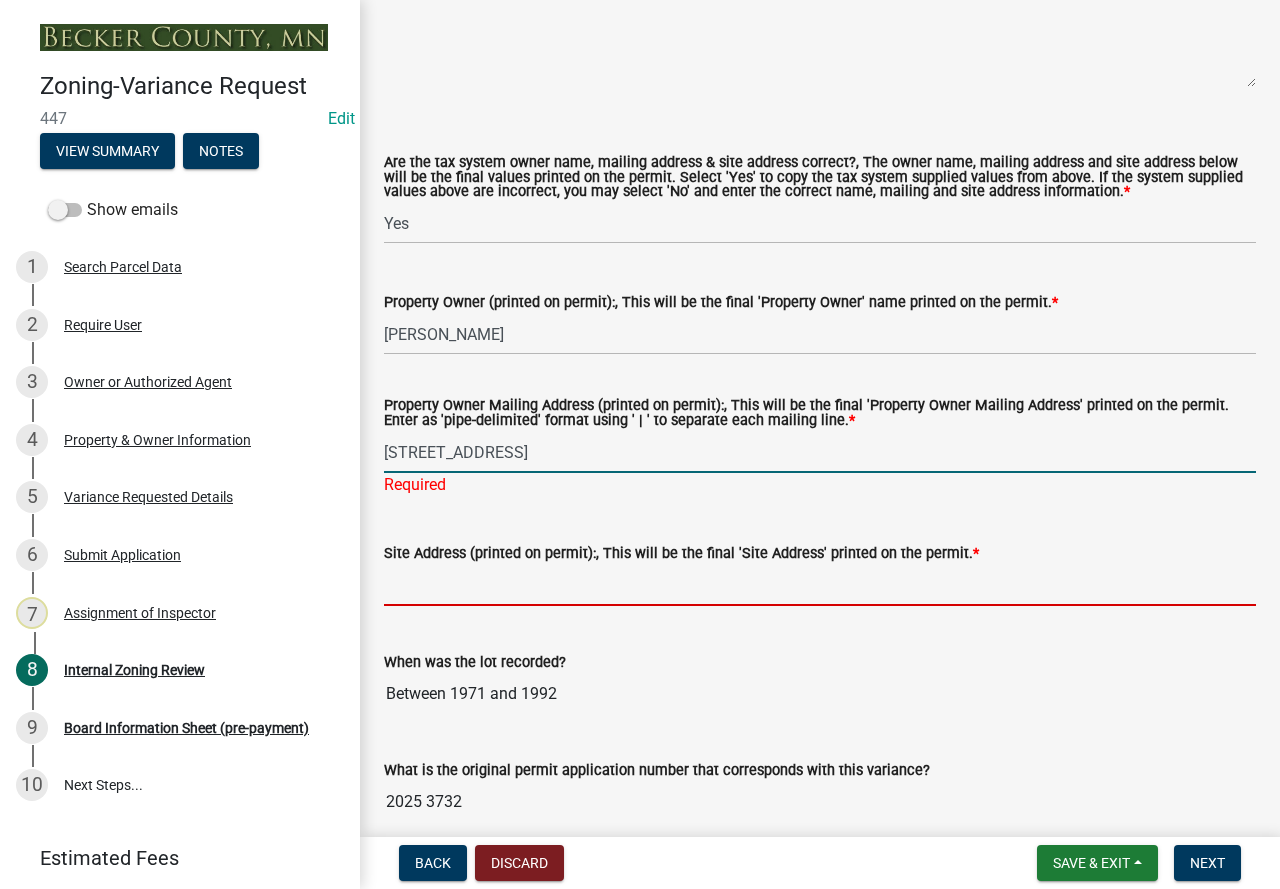 click on "Site Address (printed on permit):, This will be the final 'Site Address' printed on the permit.  *" 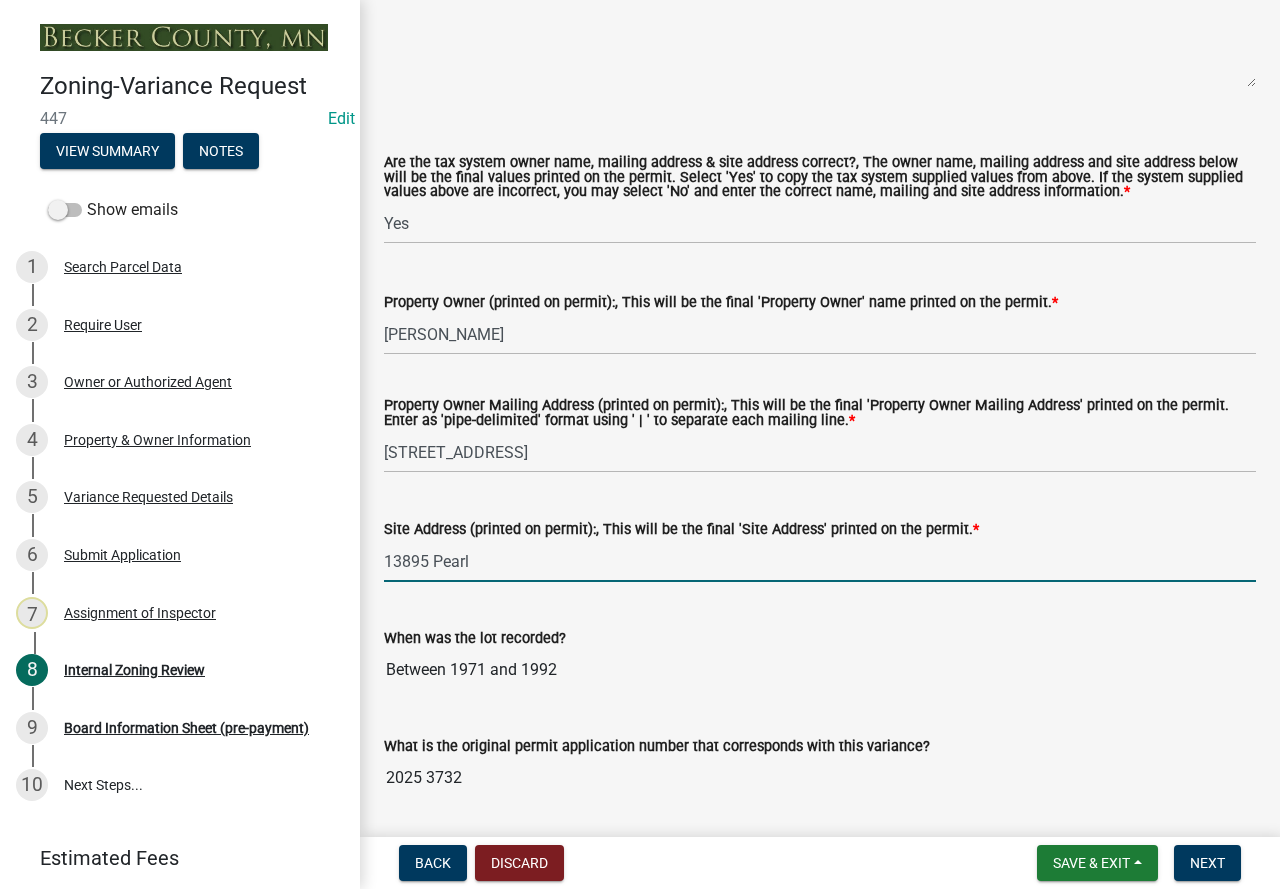 type on "[STREET_ADDRESS]" 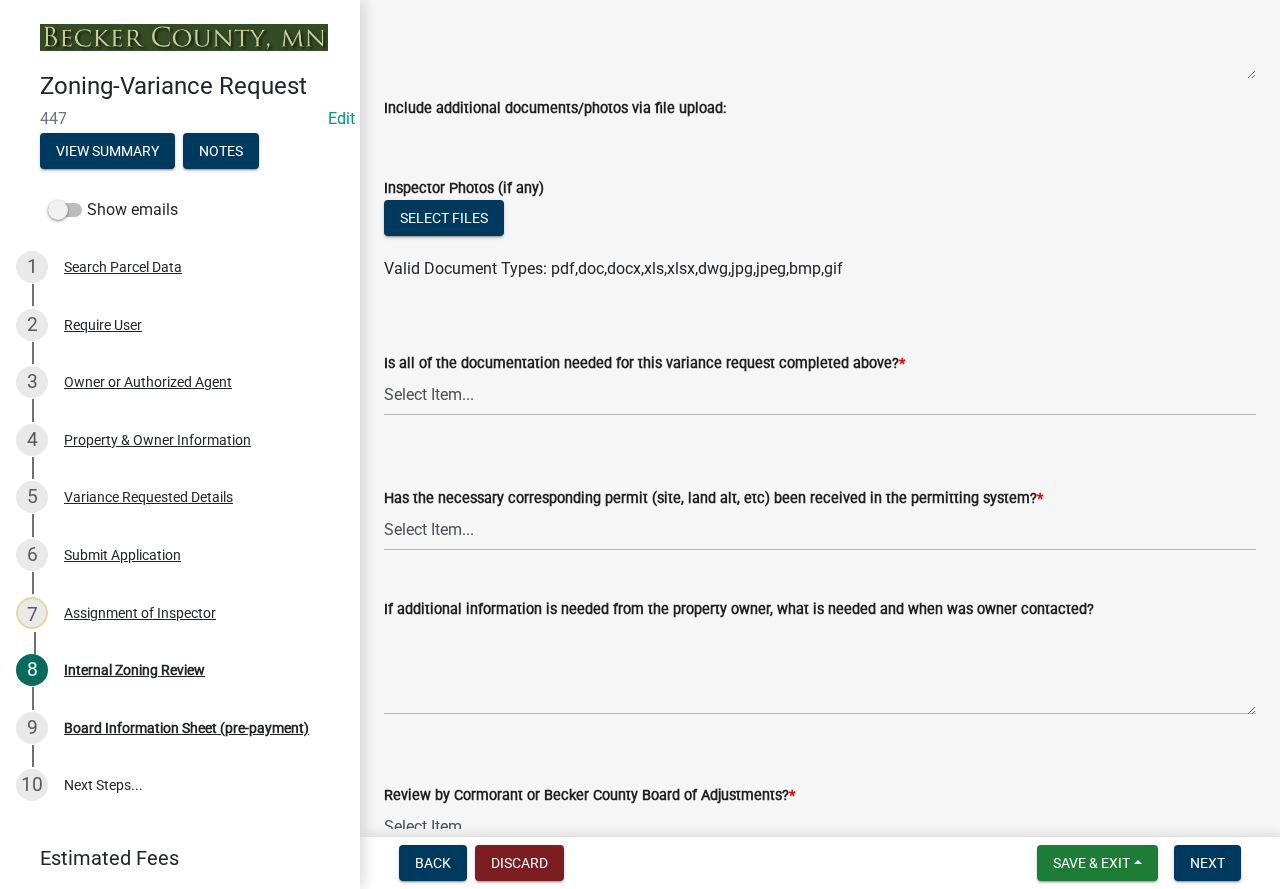 scroll, scrollTop: 7000, scrollLeft: 0, axis: vertical 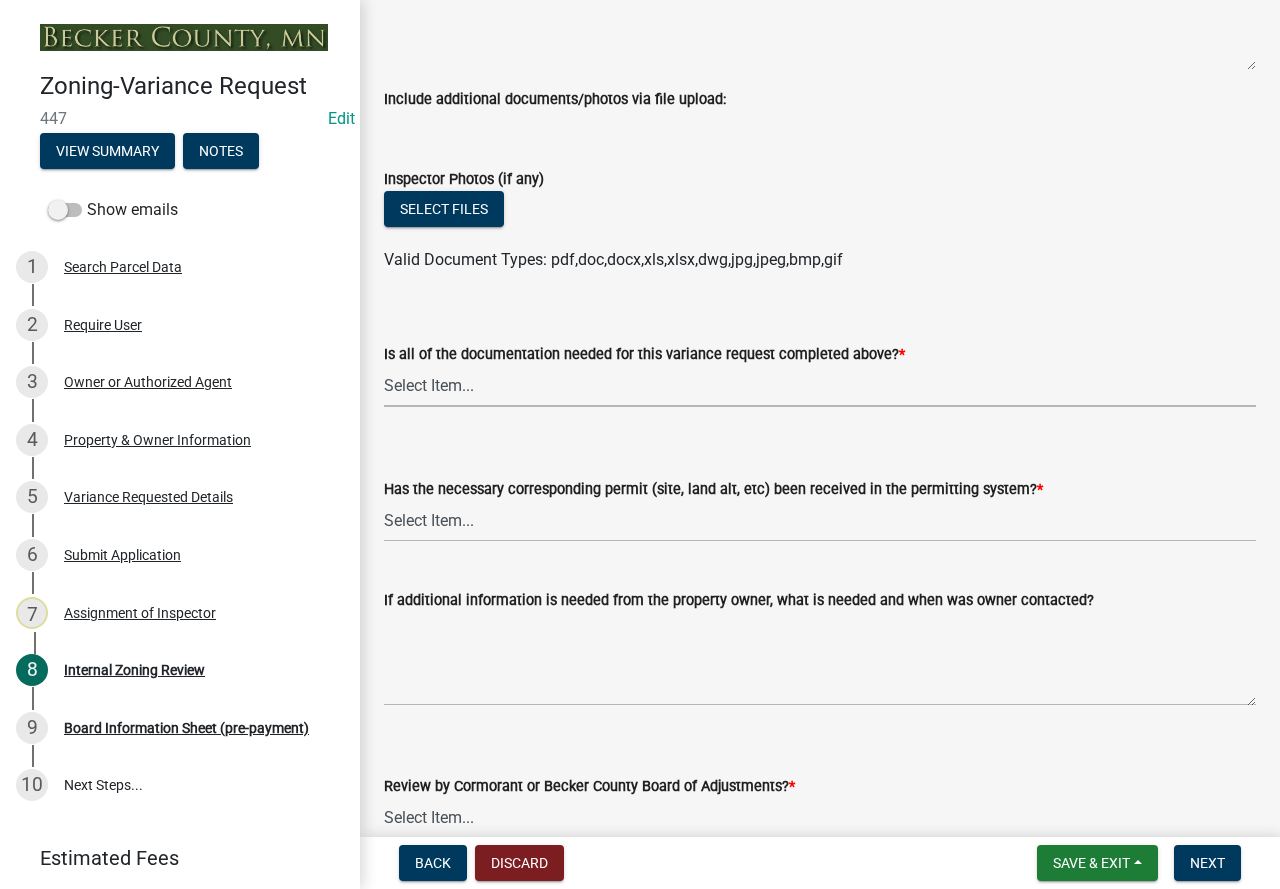 click on "Select Item...   Yes   No" at bounding box center (820, 386) 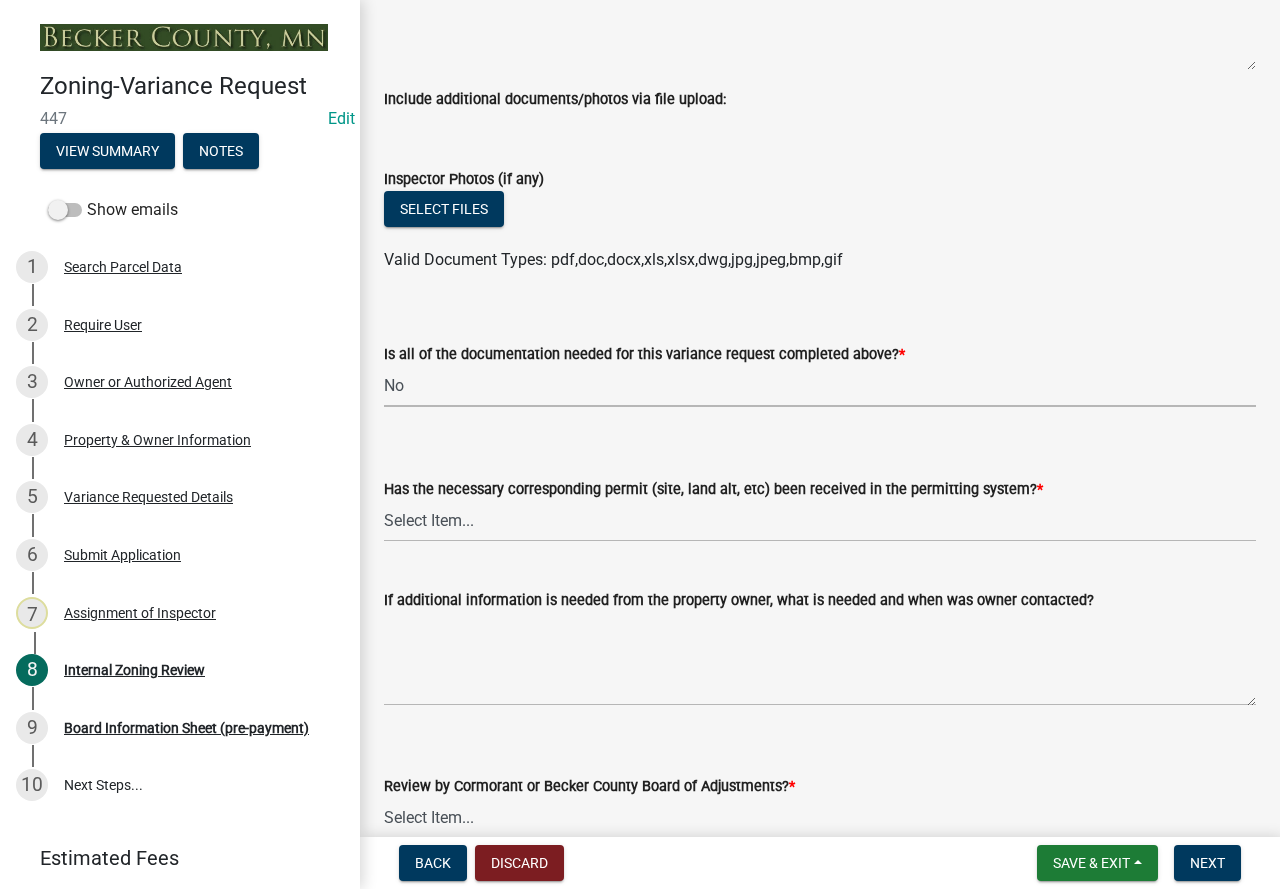 click on "Select Item...   Yes   No" at bounding box center [820, 386] 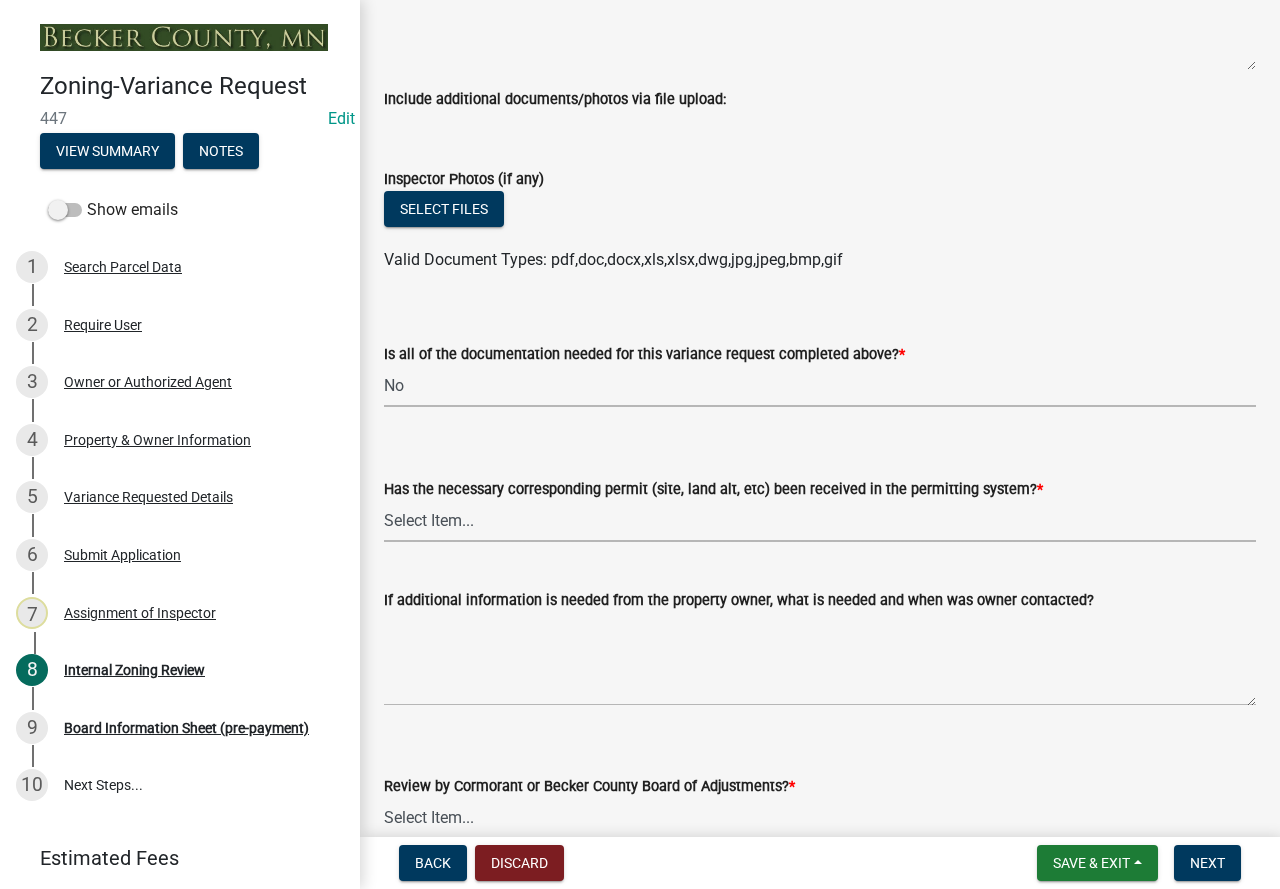 click on "Select Item...   Yes   No" at bounding box center [820, 521] 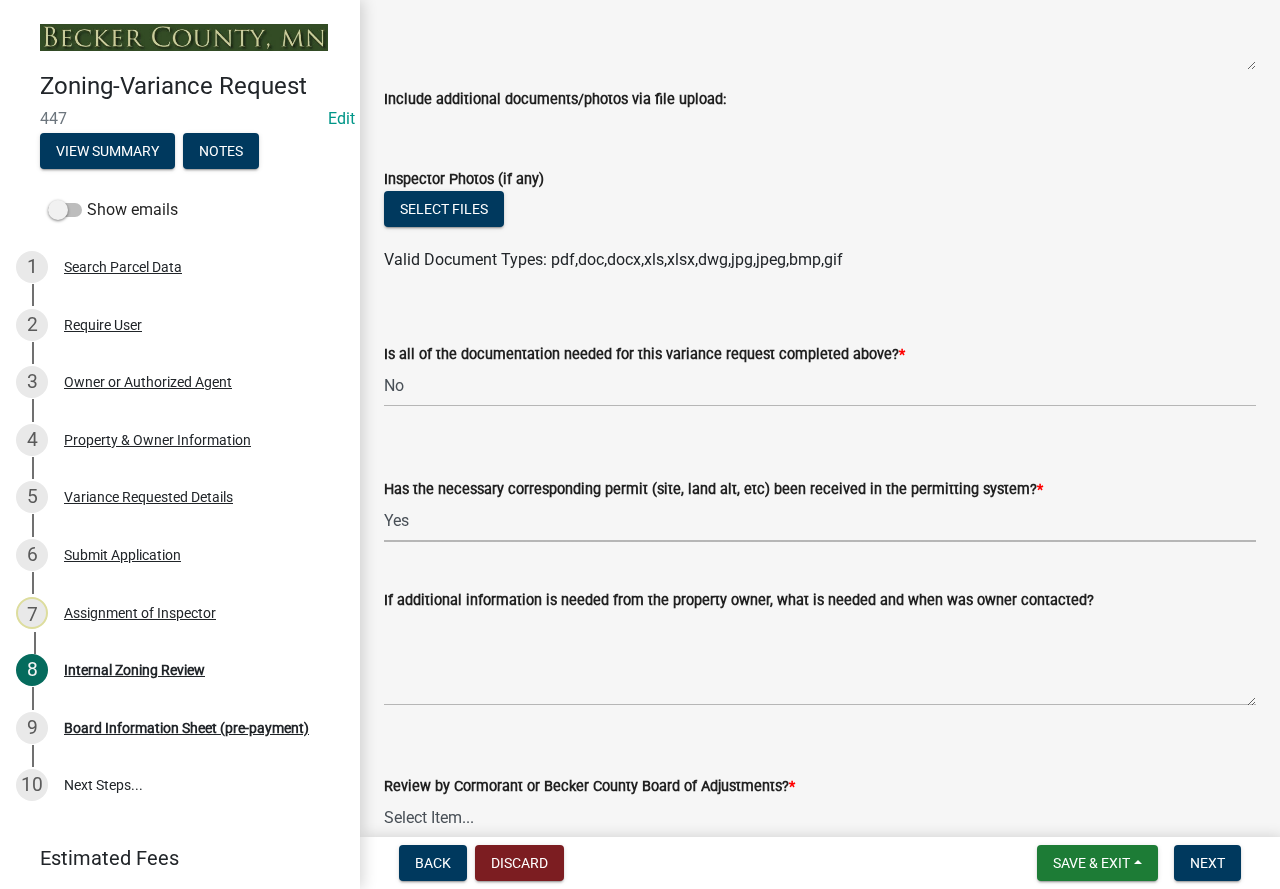 click on "Select Item...   Yes   No" at bounding box center [820, 521] 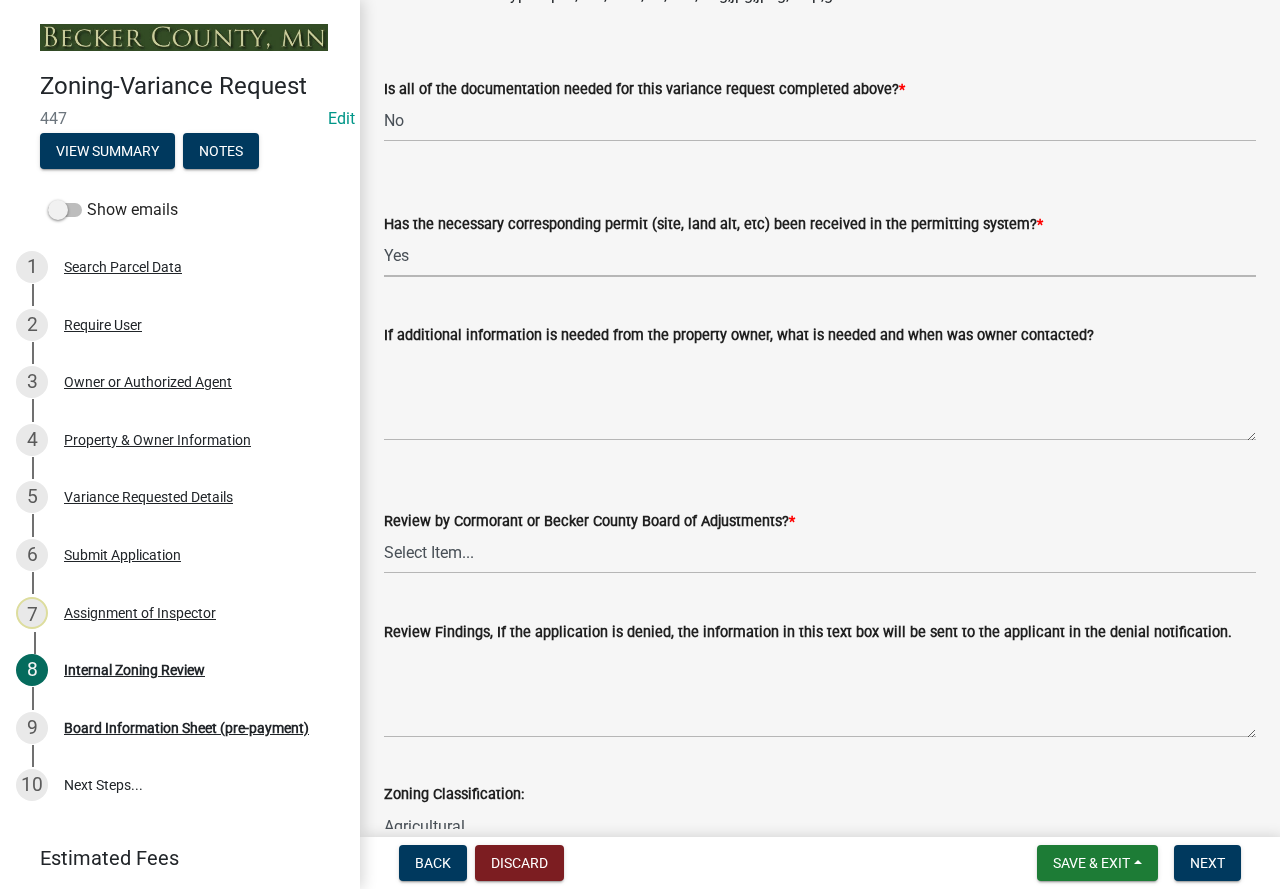scroll, scrollTop: 7300, scrollLeft: 0, axis: vertical 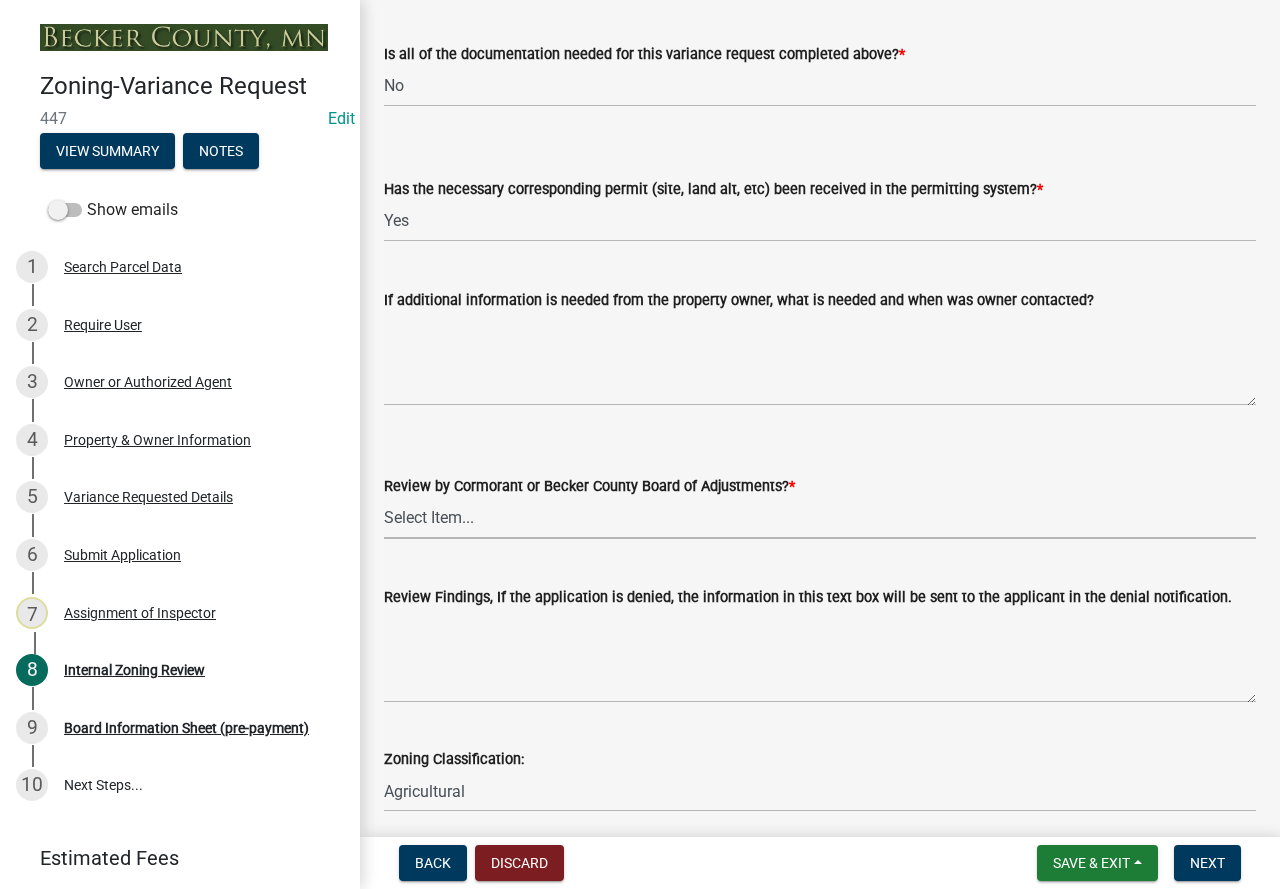 click on "Select Item...   Becker County Board of Adjustments   Cormorant Board of Adjustments" at bounding box center [820, 518] 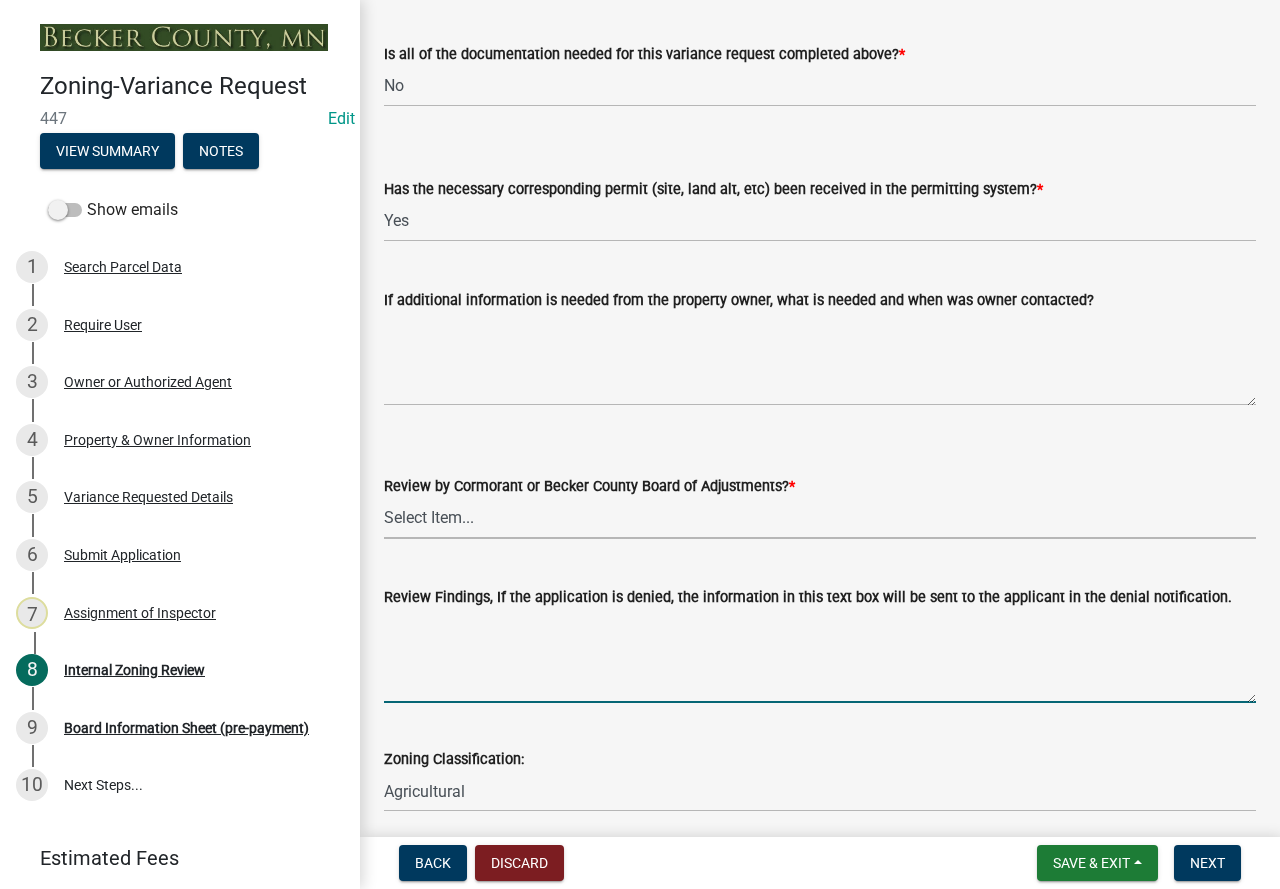 click on "Review Findings, If the application is denied, the information in this text box will be sent to the applicant in the denial notification." at bounding box center [820, 656] 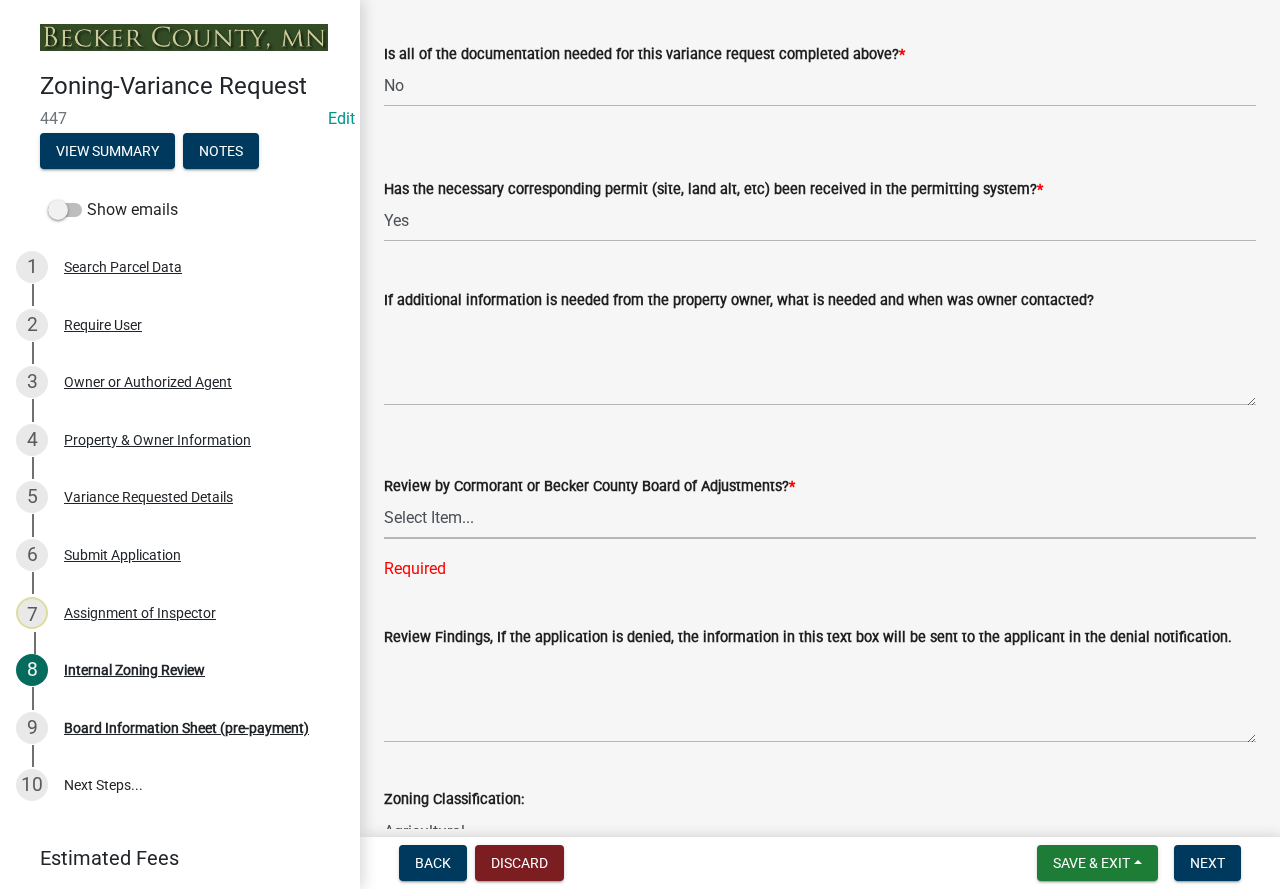 click on "Select Item...   Becker County Board of Adjustments   Cormorant Board of Adjustments" at bounding box center (820, 518) 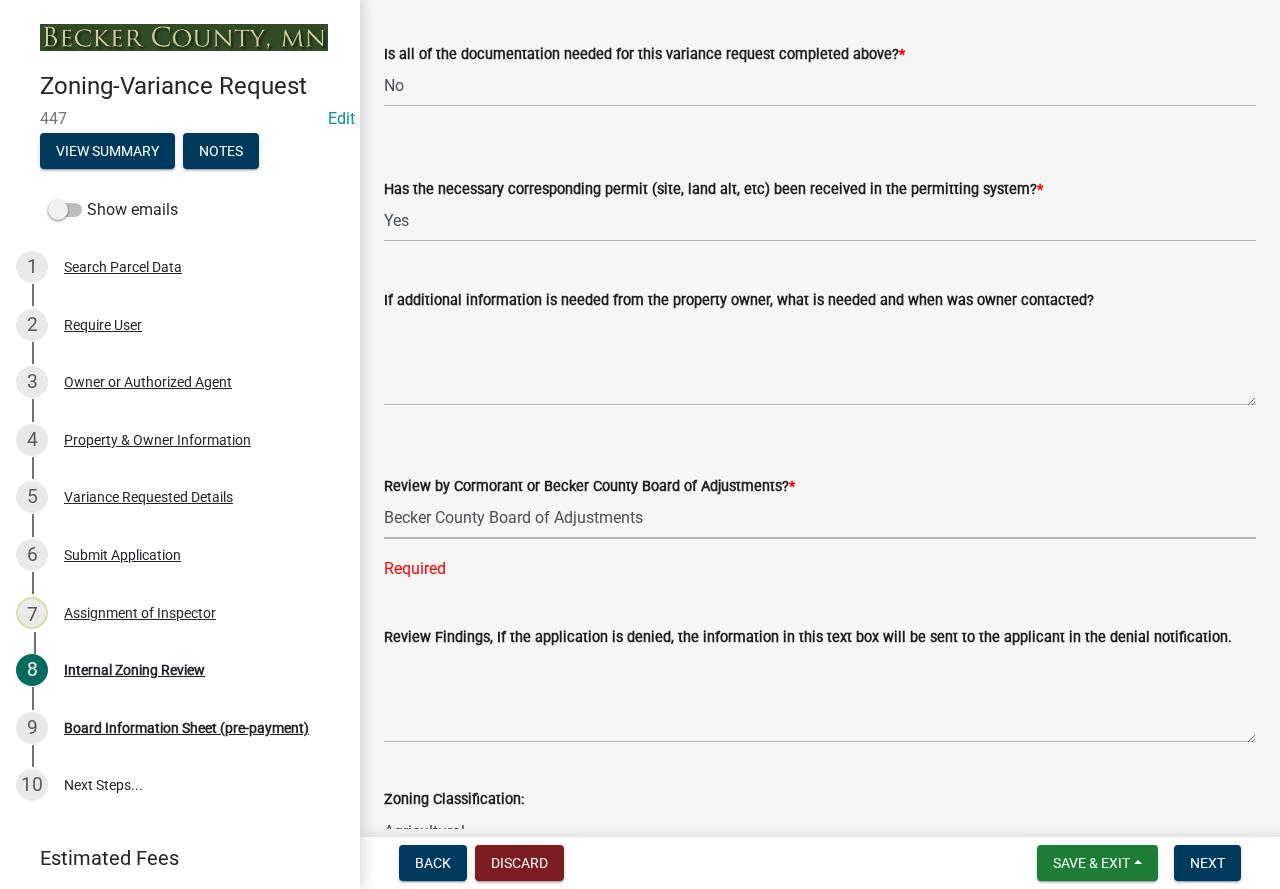 click on "Select Item...   Becker County Board of Adjustments   Cormorant Board of Adjustments" at bounding box center (820, 518) 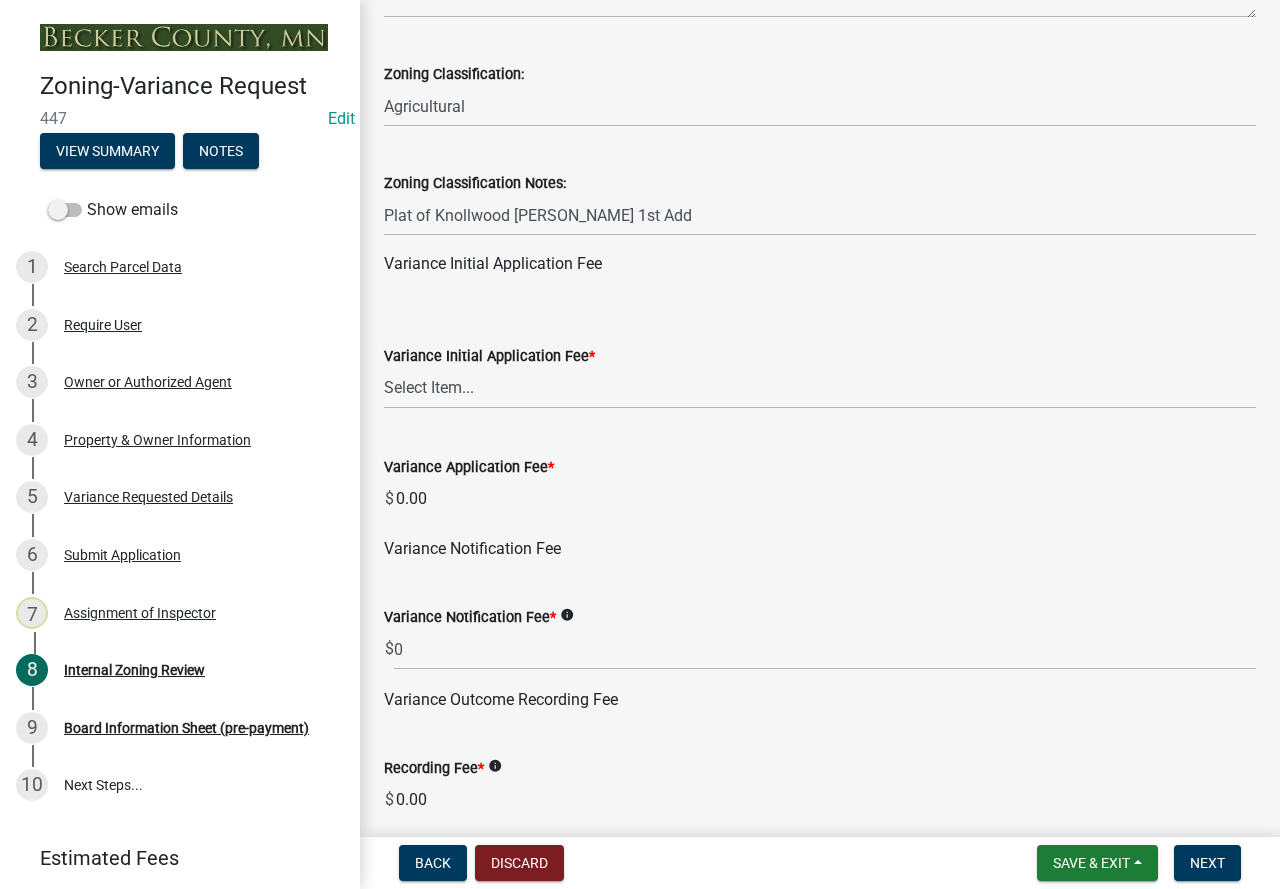 scroll, scrollTop: 8000, scrollLeft: 0, axis: vertical 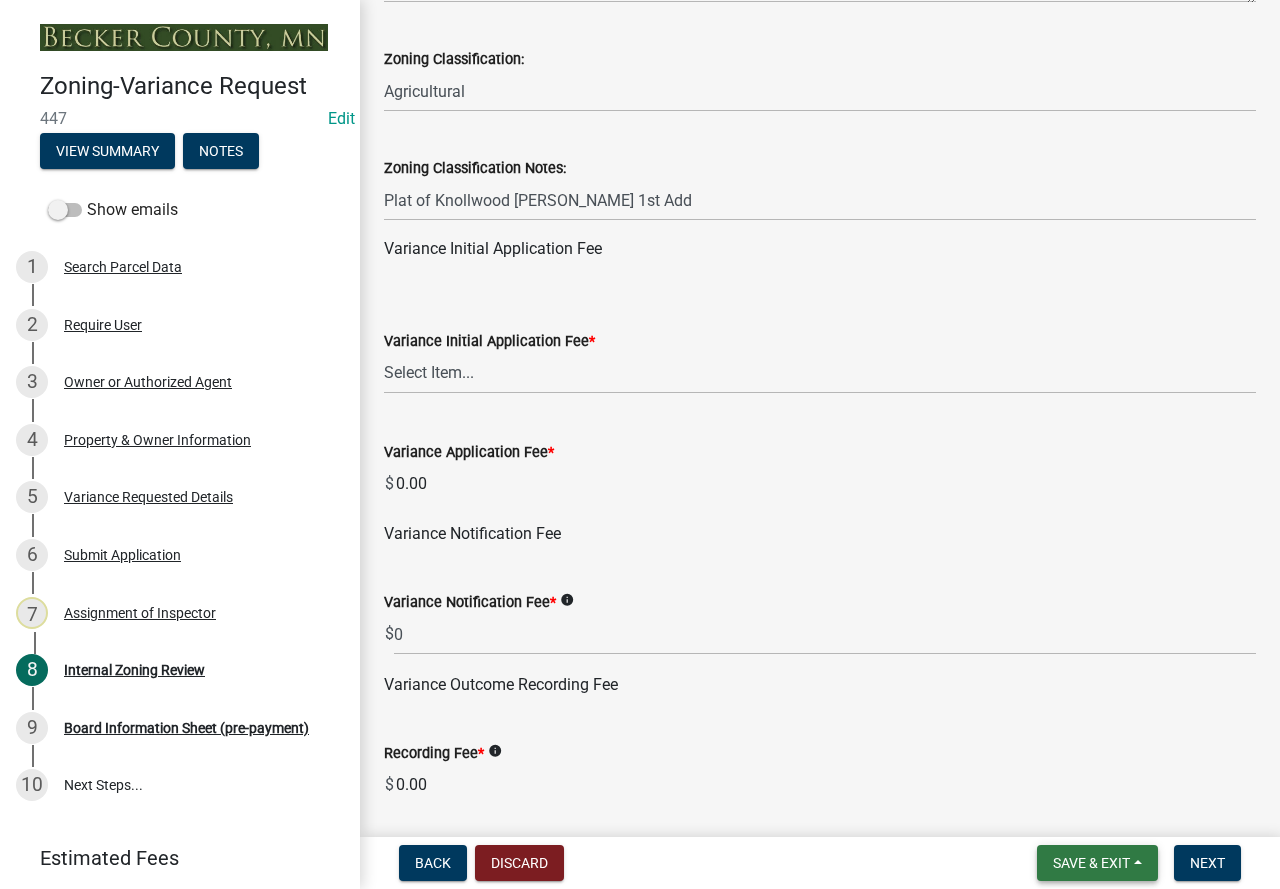click on "Save & Exit" at bounding box center (1091, 863) 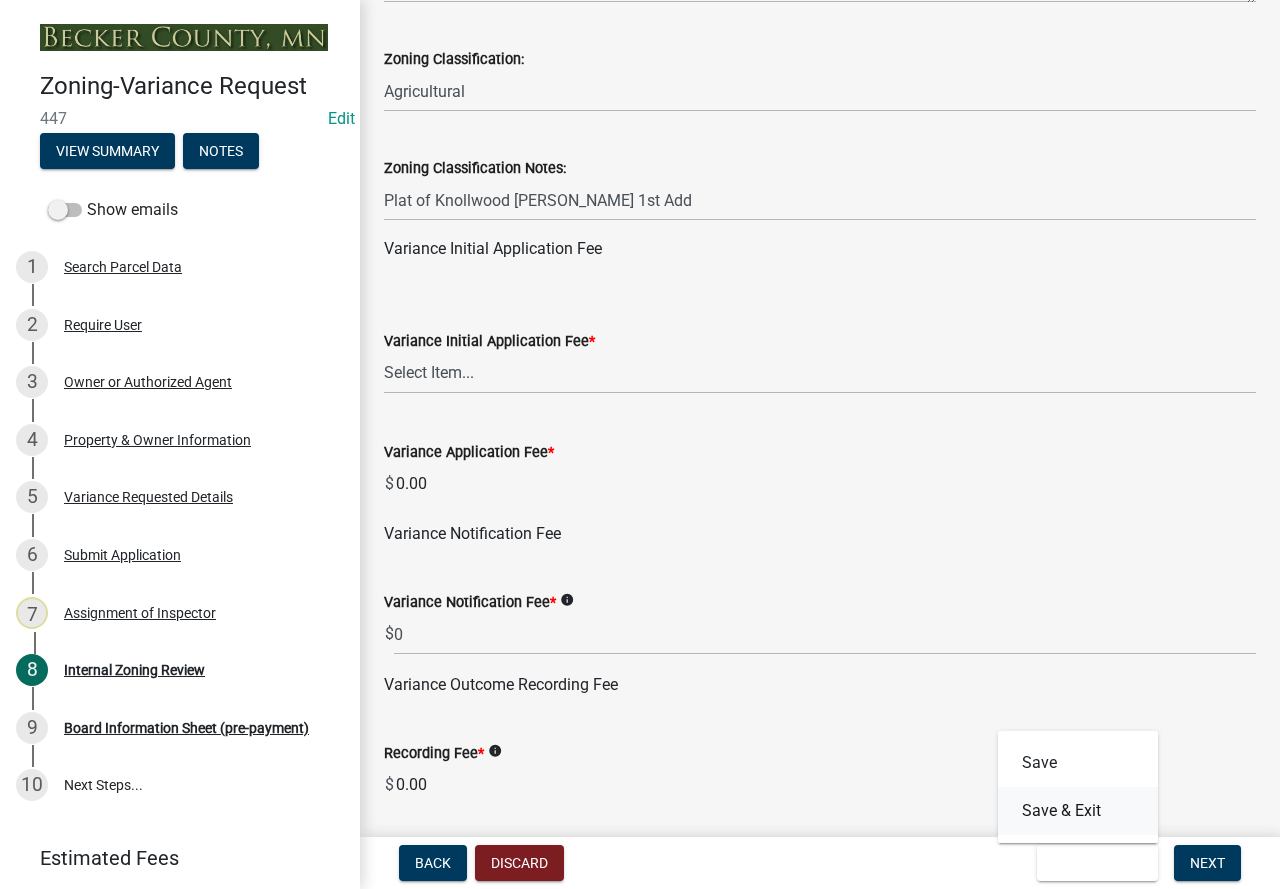 click on "Save & Exit" at bounding box center [1078, 811] 